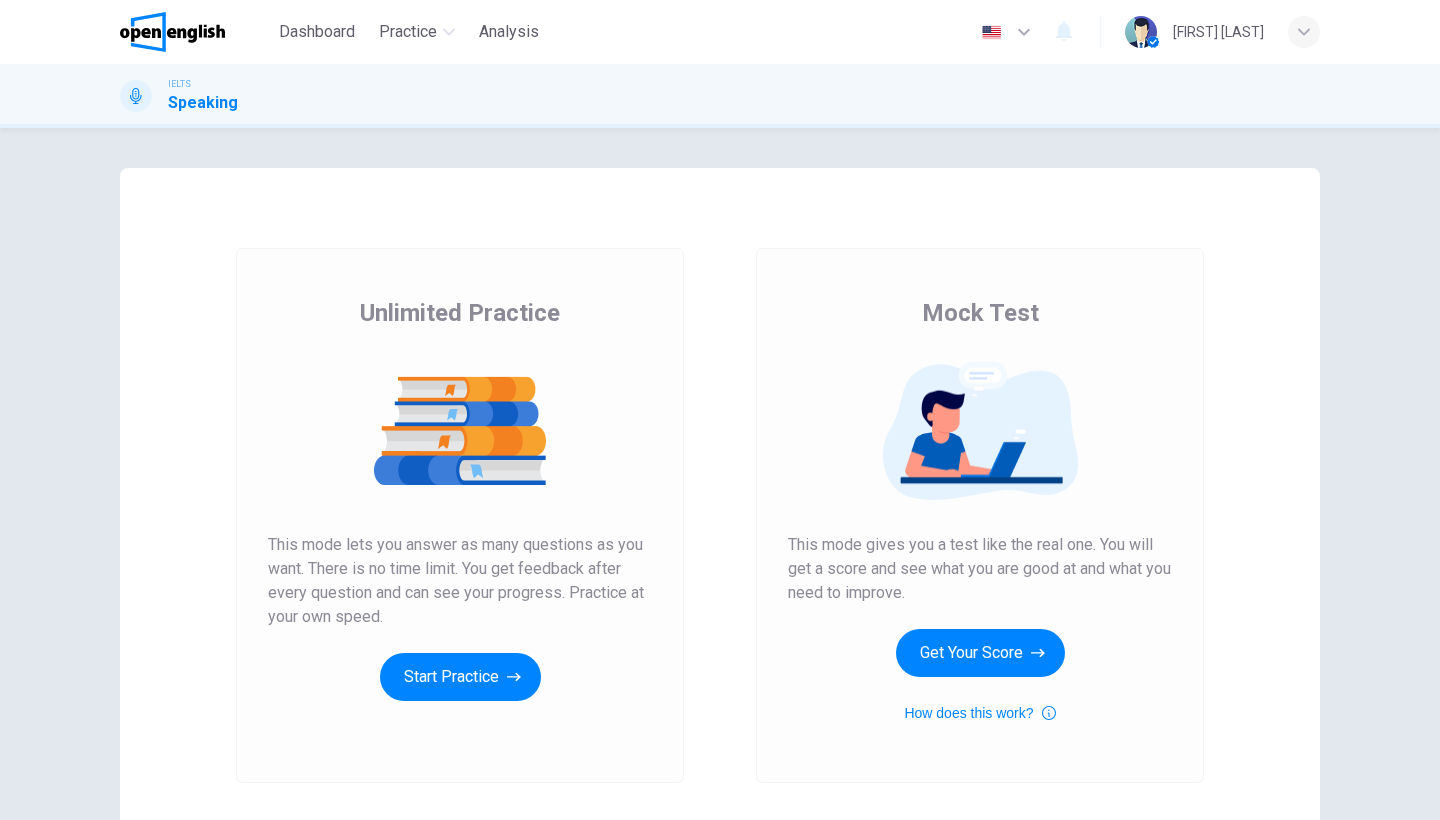 scroll, scrollTop: 0, scrollLeft: 0, axis: both 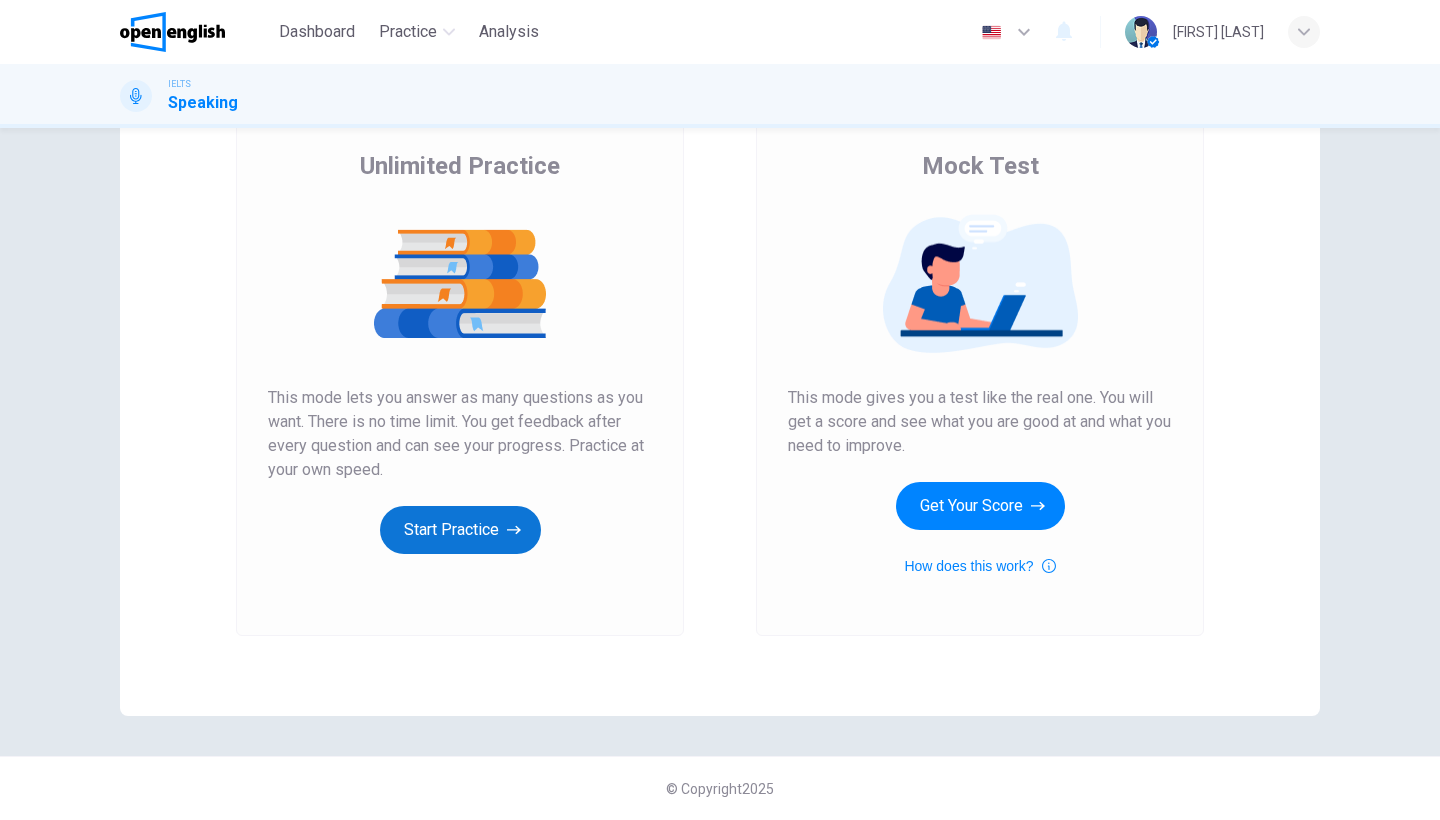 click on "Start Practice" at bounding box center (460, 530) 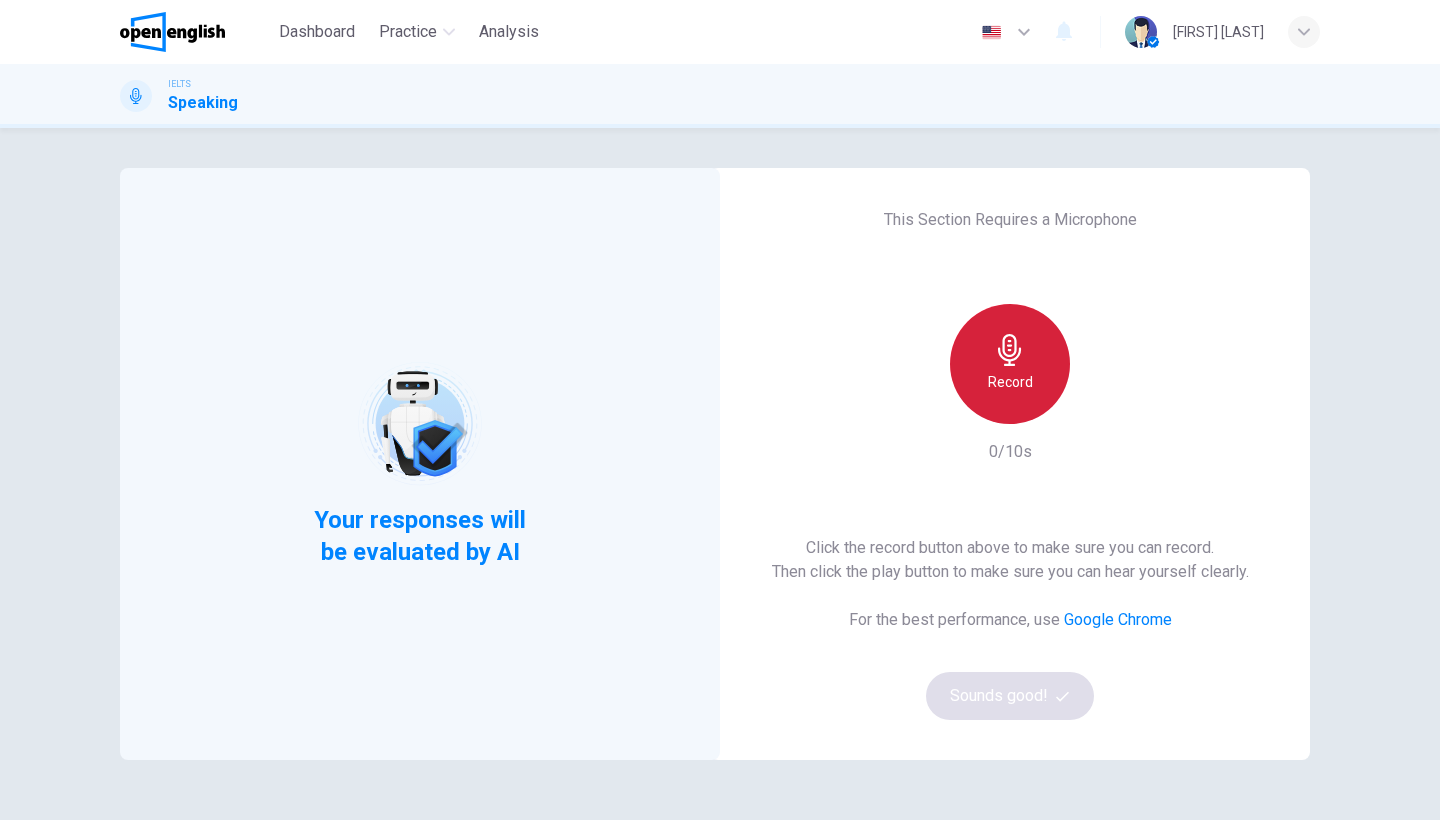 click on "Record" at bounding box center (1010, 382) 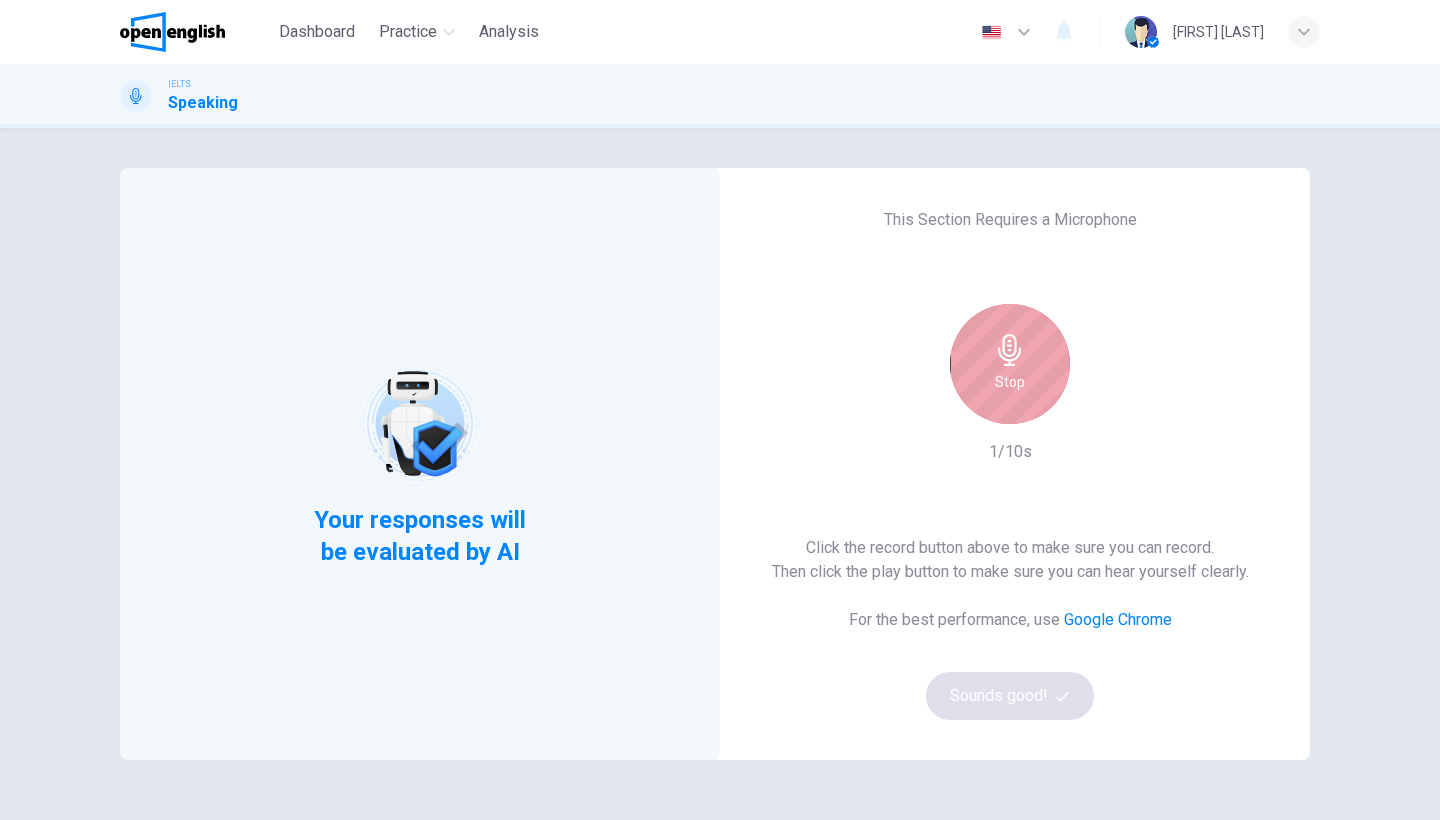 click at bounding box center [1009, 350] 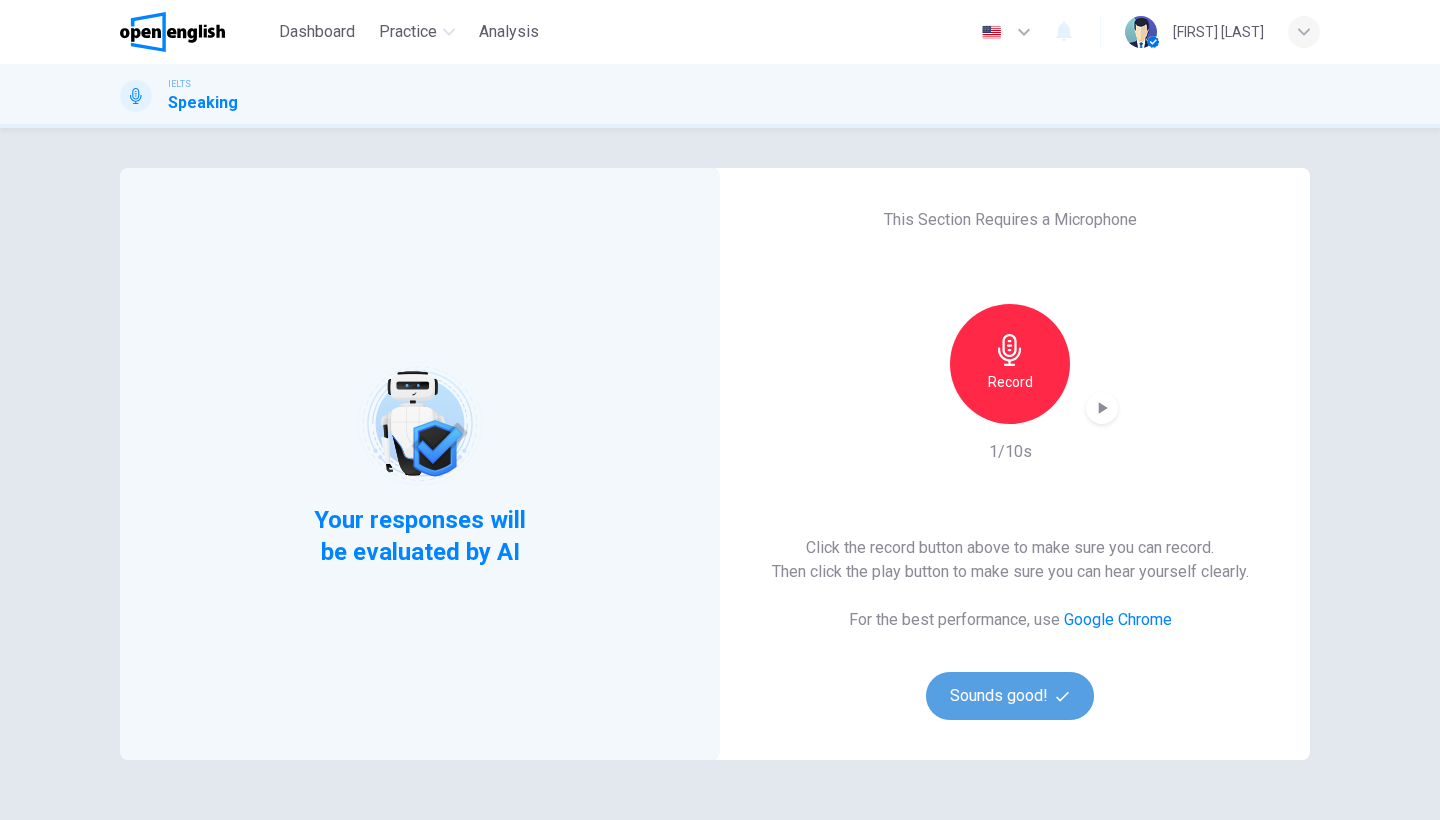 click on "Sounds good!" at bounding box center [1010, 696] 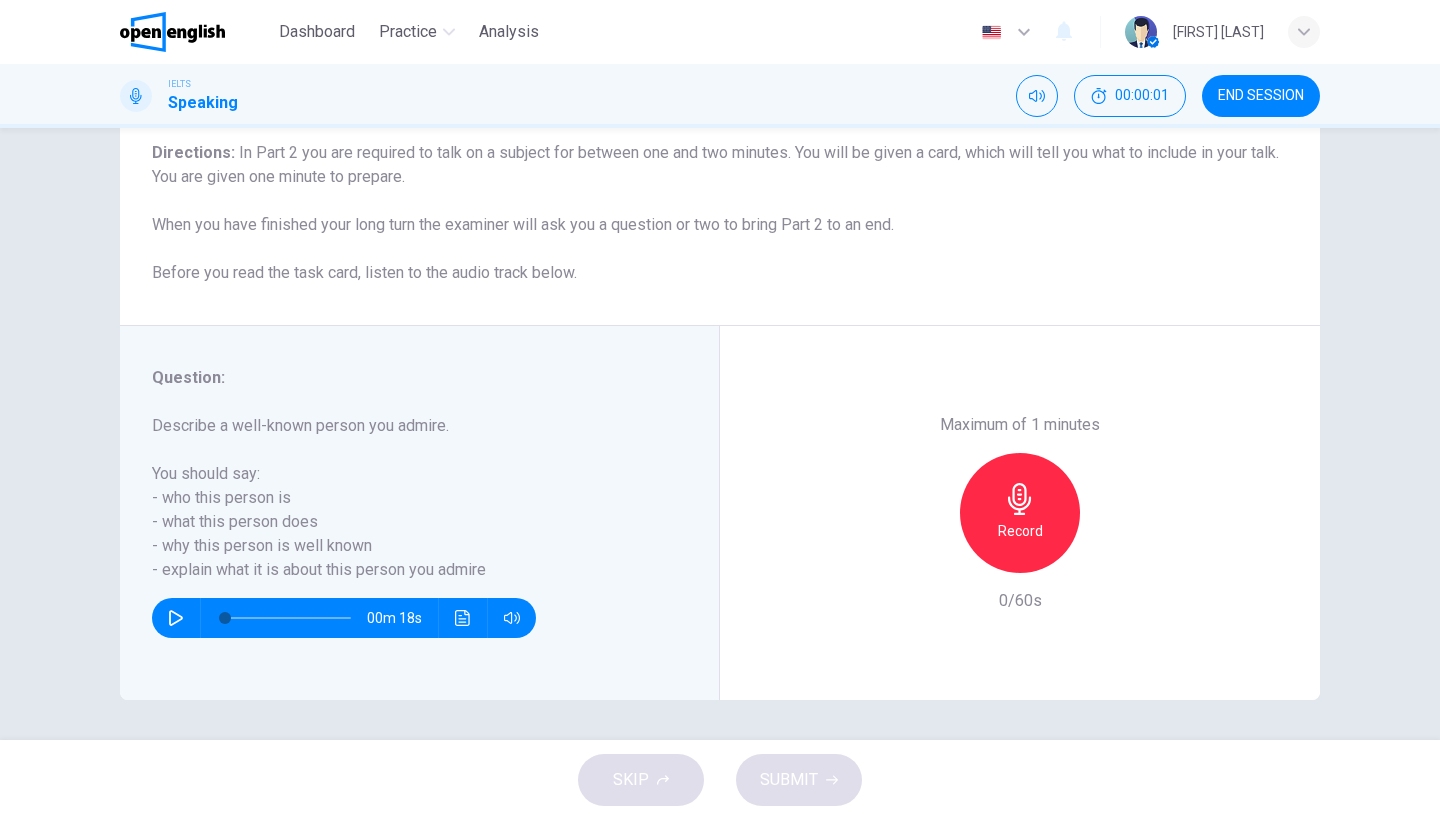scroll, scrollTop: 163, scrollLeft: 0, axis: vertical 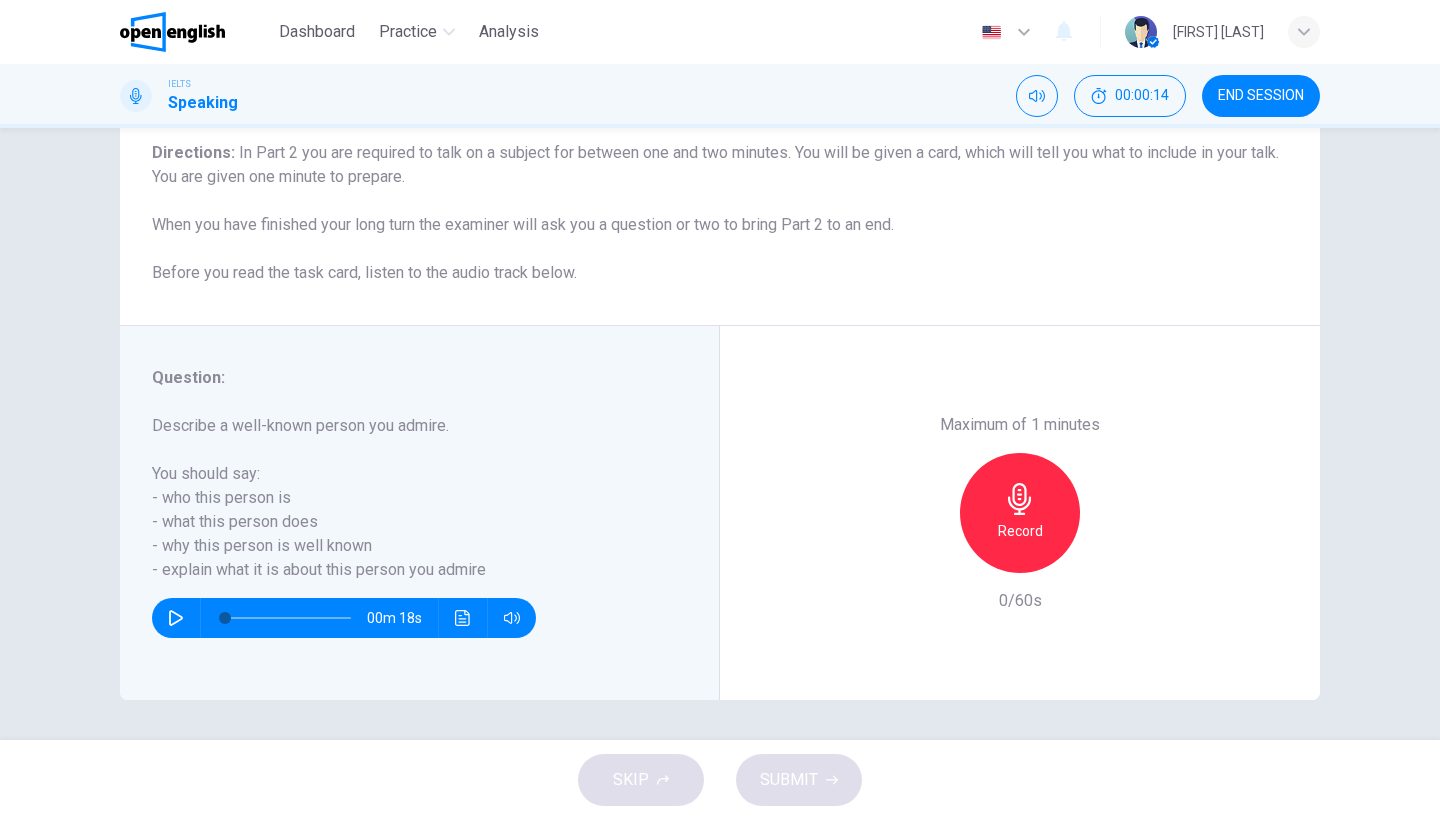 click on "Record" at bounding box center (1020, 513) 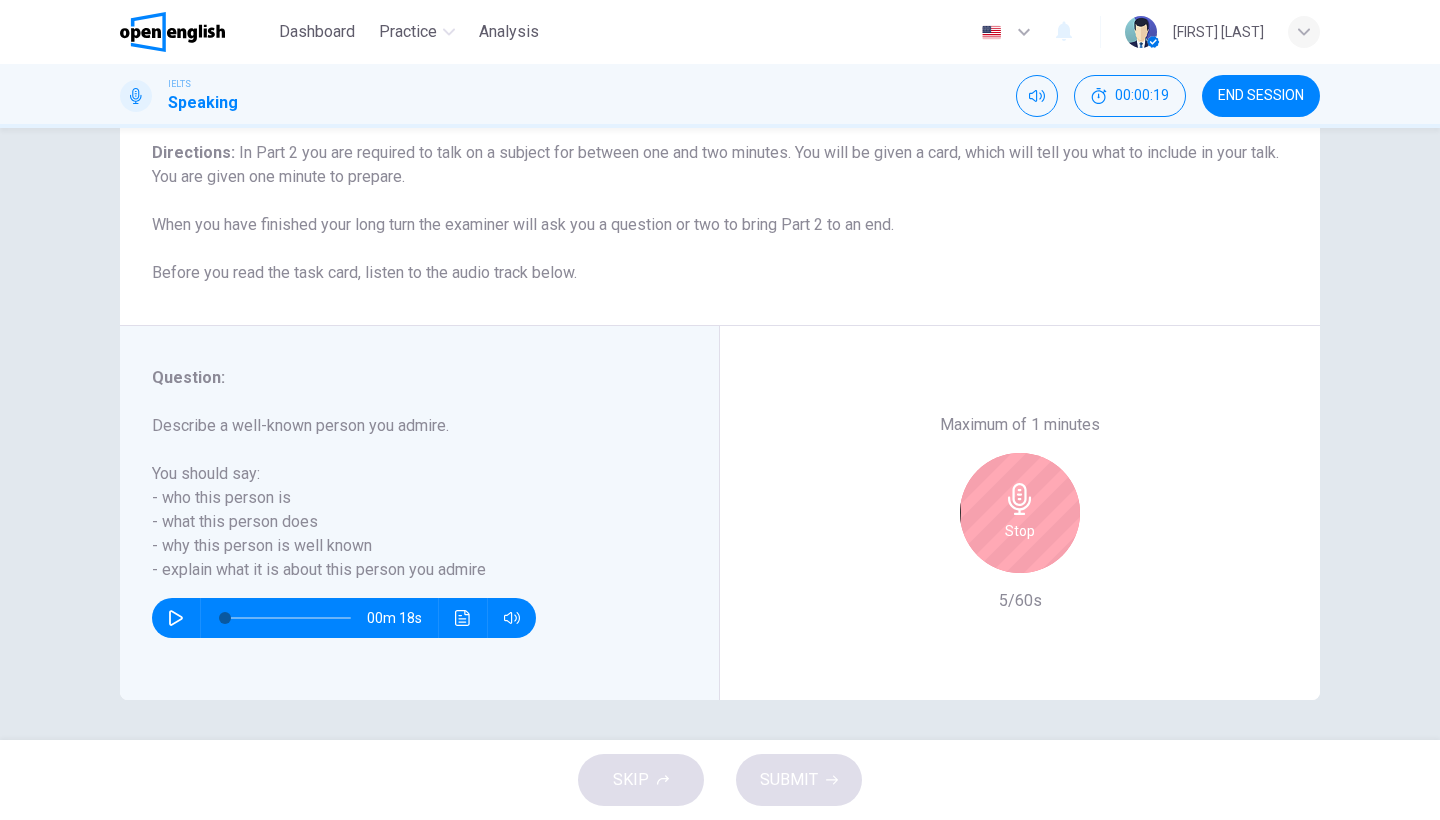 click on "Stop" at bounding box center [1020, 513] 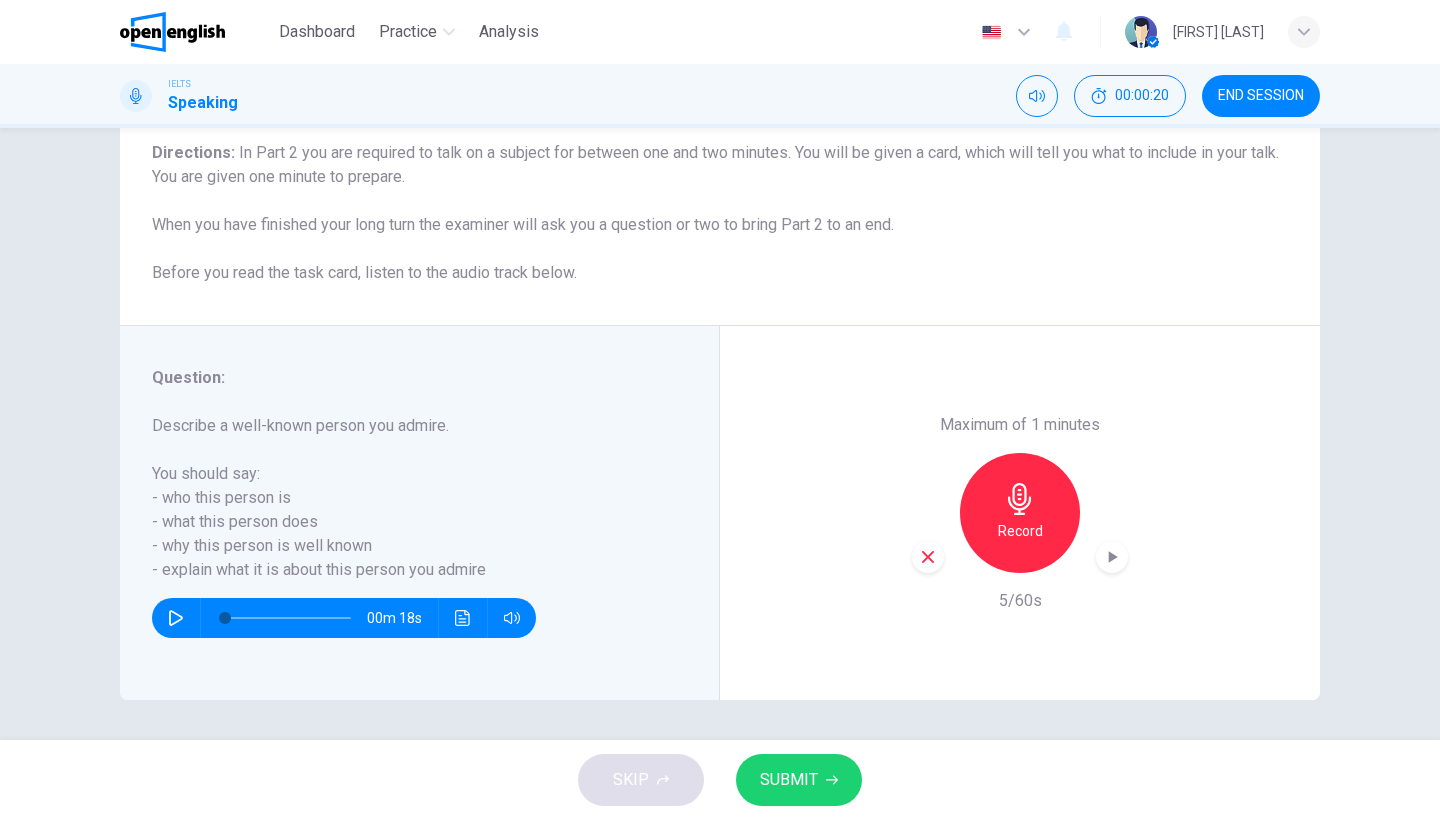 click at bounding box center [928, 557] 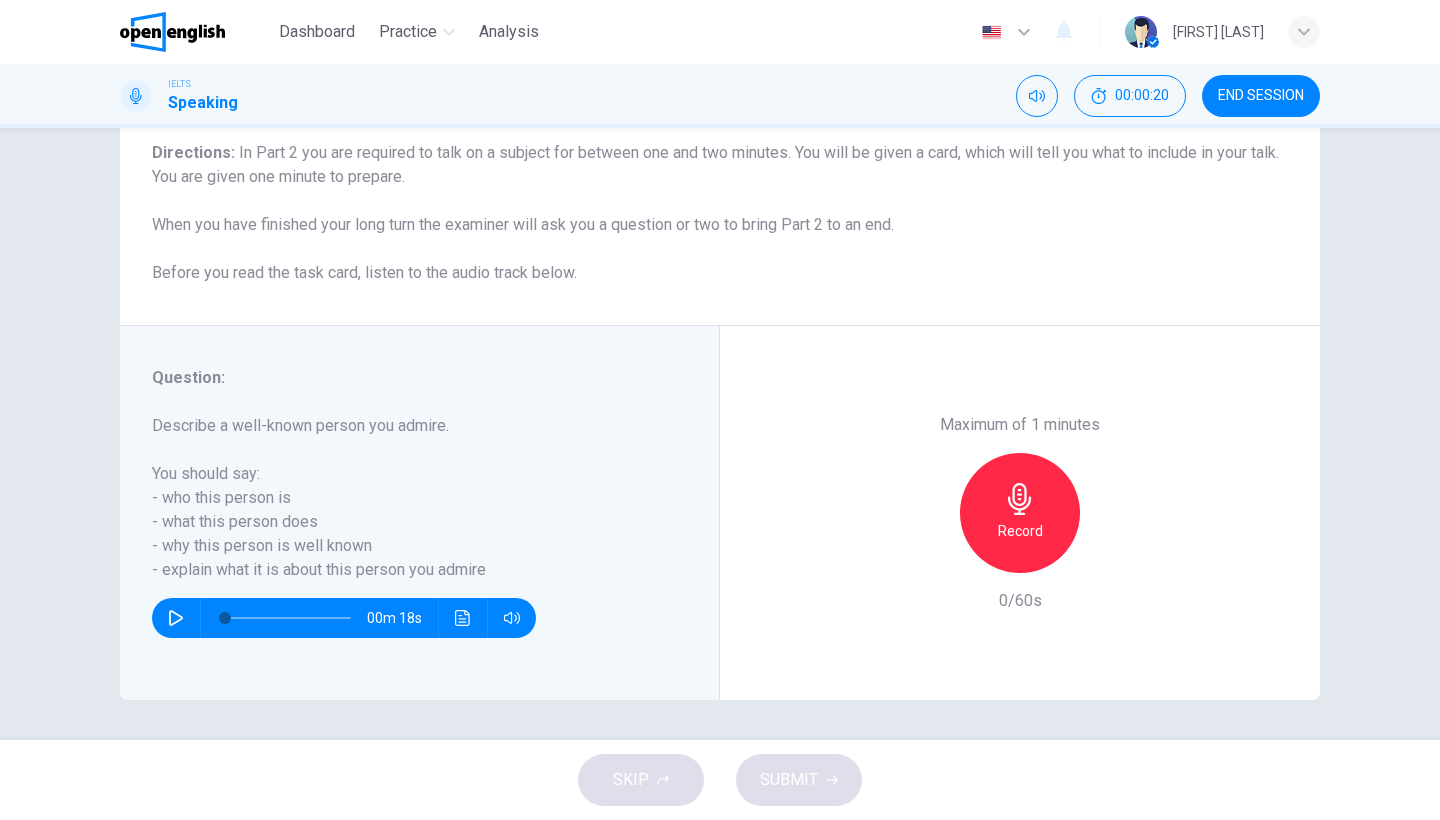 click at bounding box center (1020, 499) 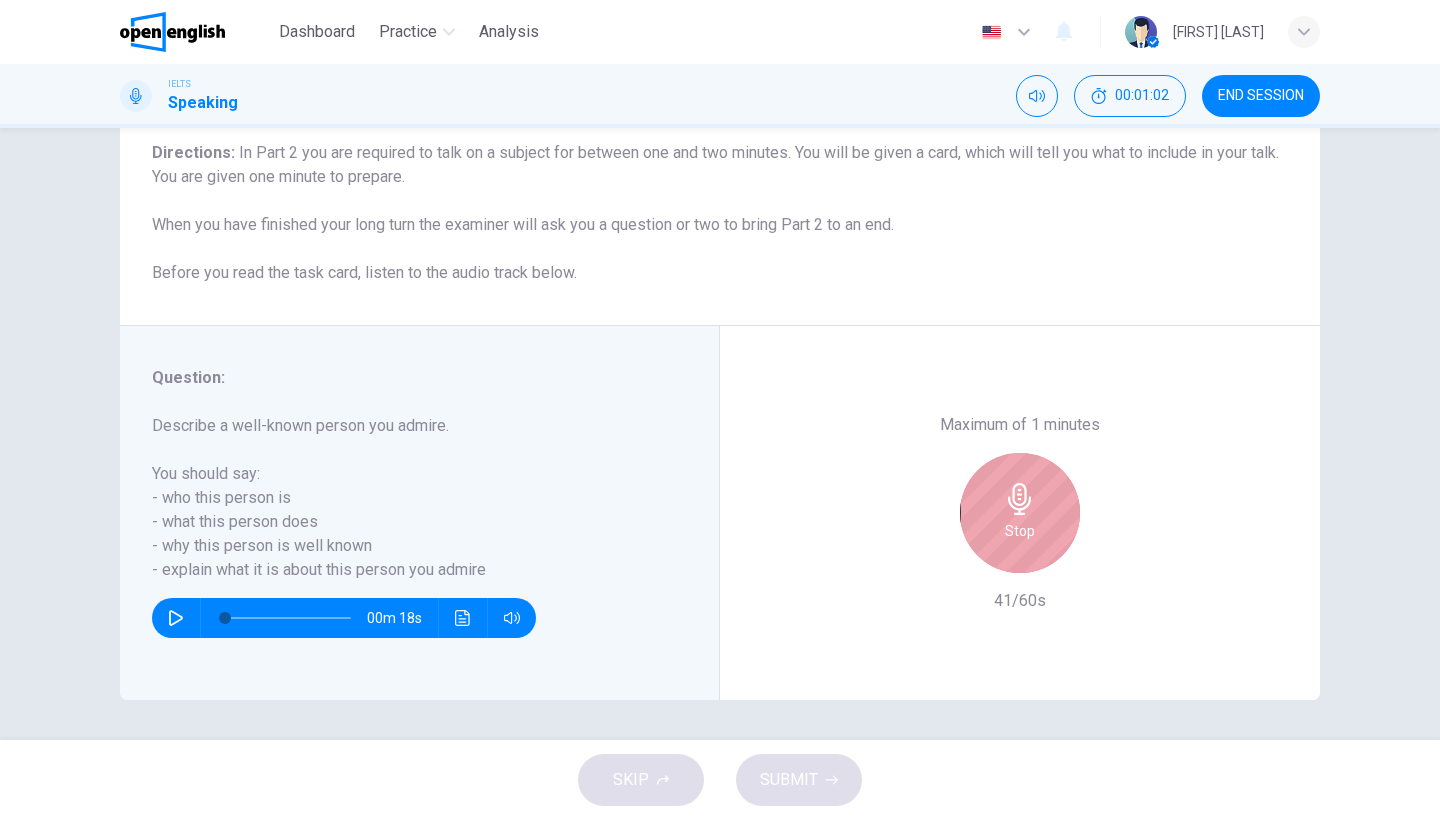 click at bounding box center (1020, 499) 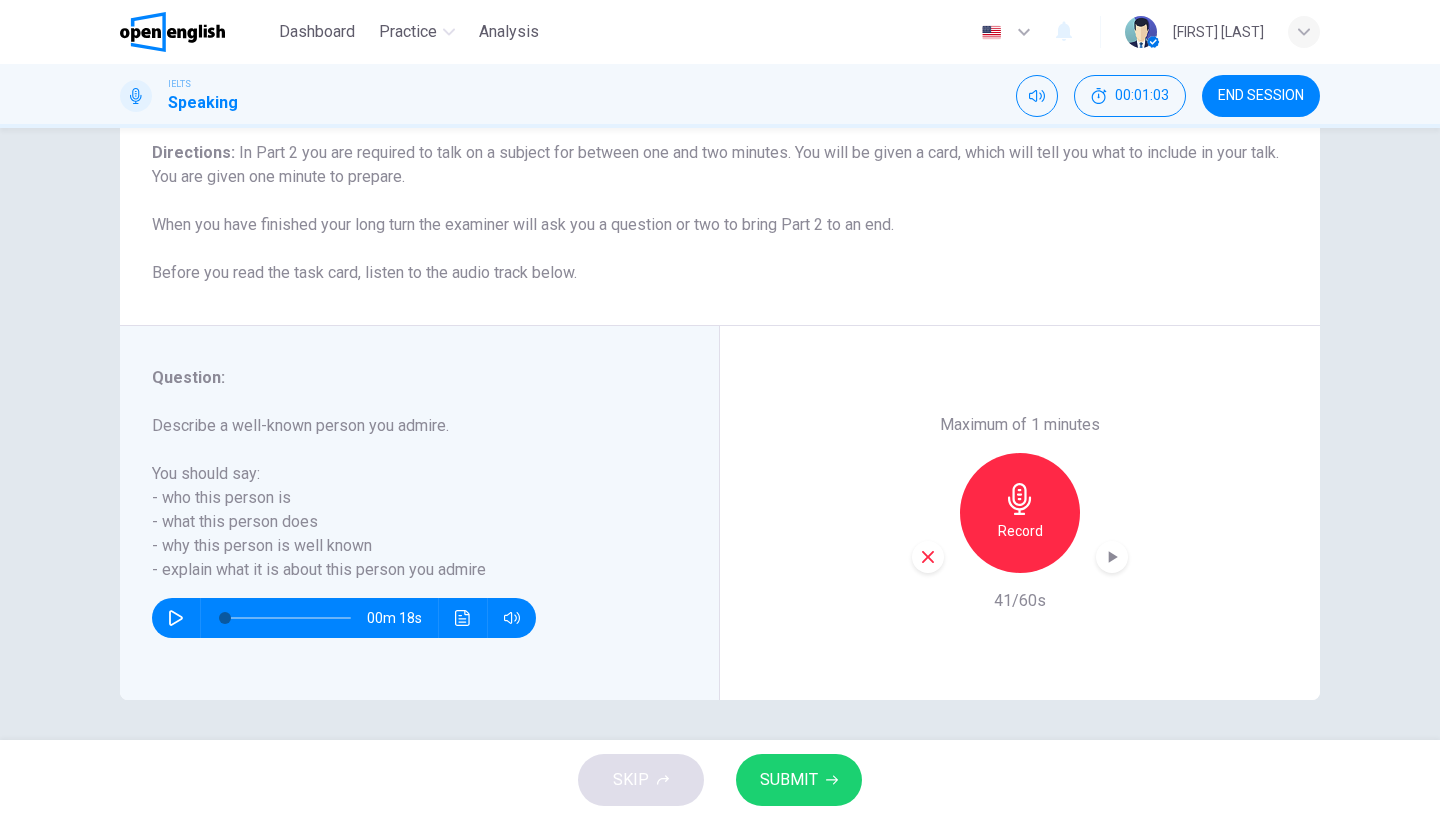click on "SUBMIT" at bounding box center (789, 780) 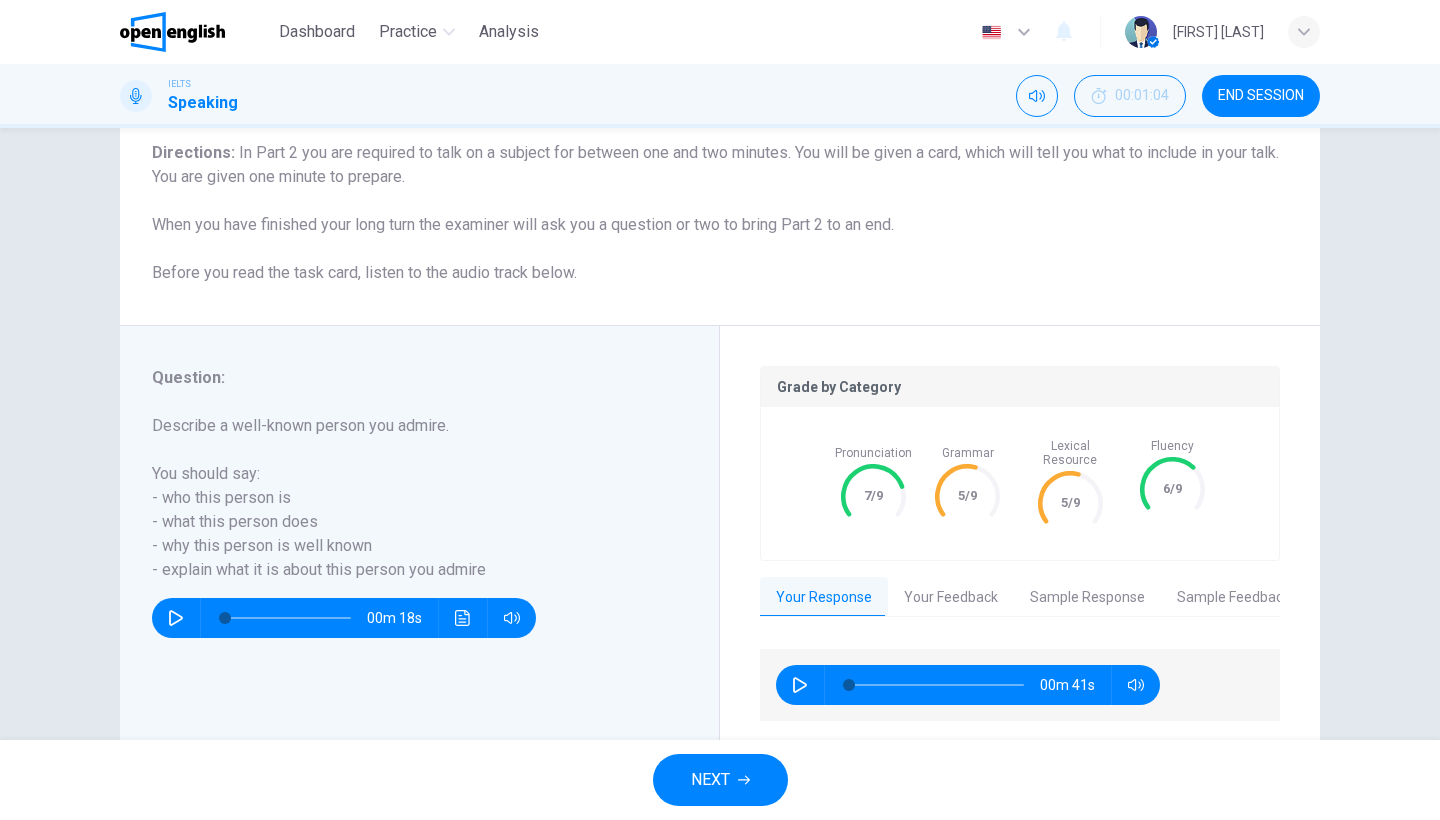click on "Your Feedback" at bounding box center (951, 598) 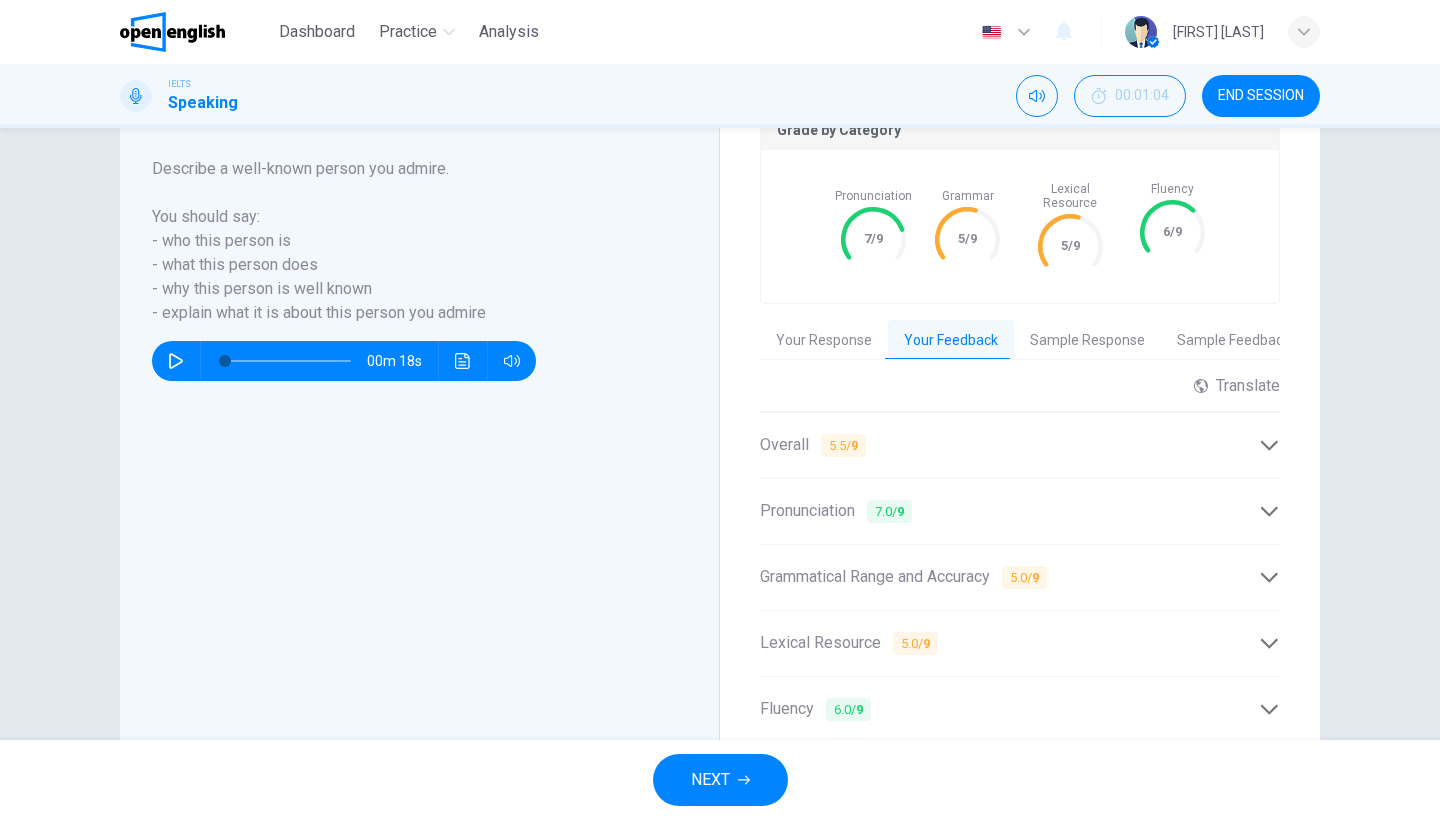 scroll, scrollTop: 423, scrollLeft: 0, axis: vertical 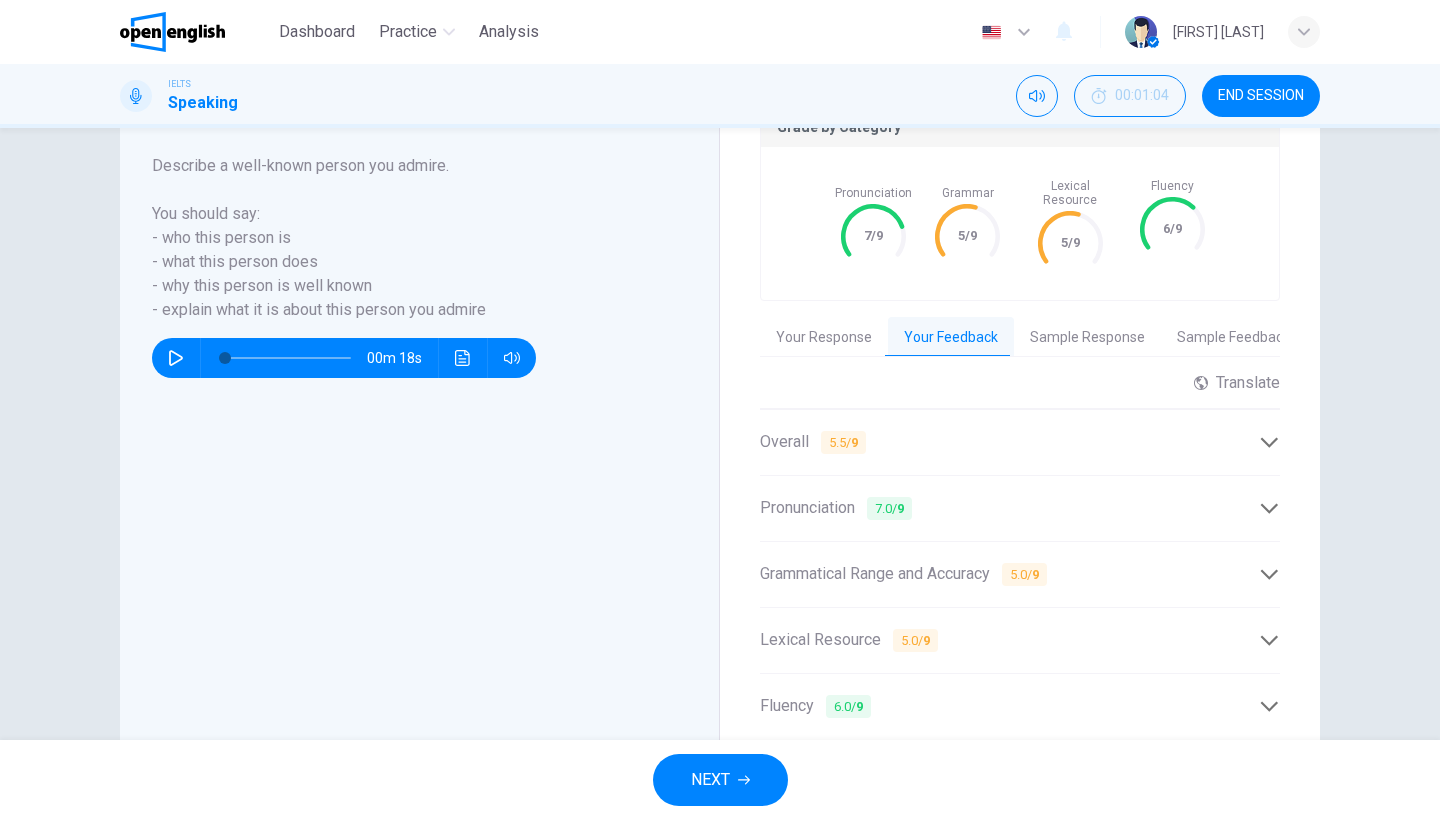 click on "Grammatical Range and Accuracy   5.0 / 9 The use of grammar includes both simple and complex structures, but there are frequent errors, particularly in subject-verb agreement and incorrect phrasings that hinder clarity. The presence of grammatical errors throughout the response suggests a need for improvement.   Copy Feedback" at bounding box center [1020, 574] 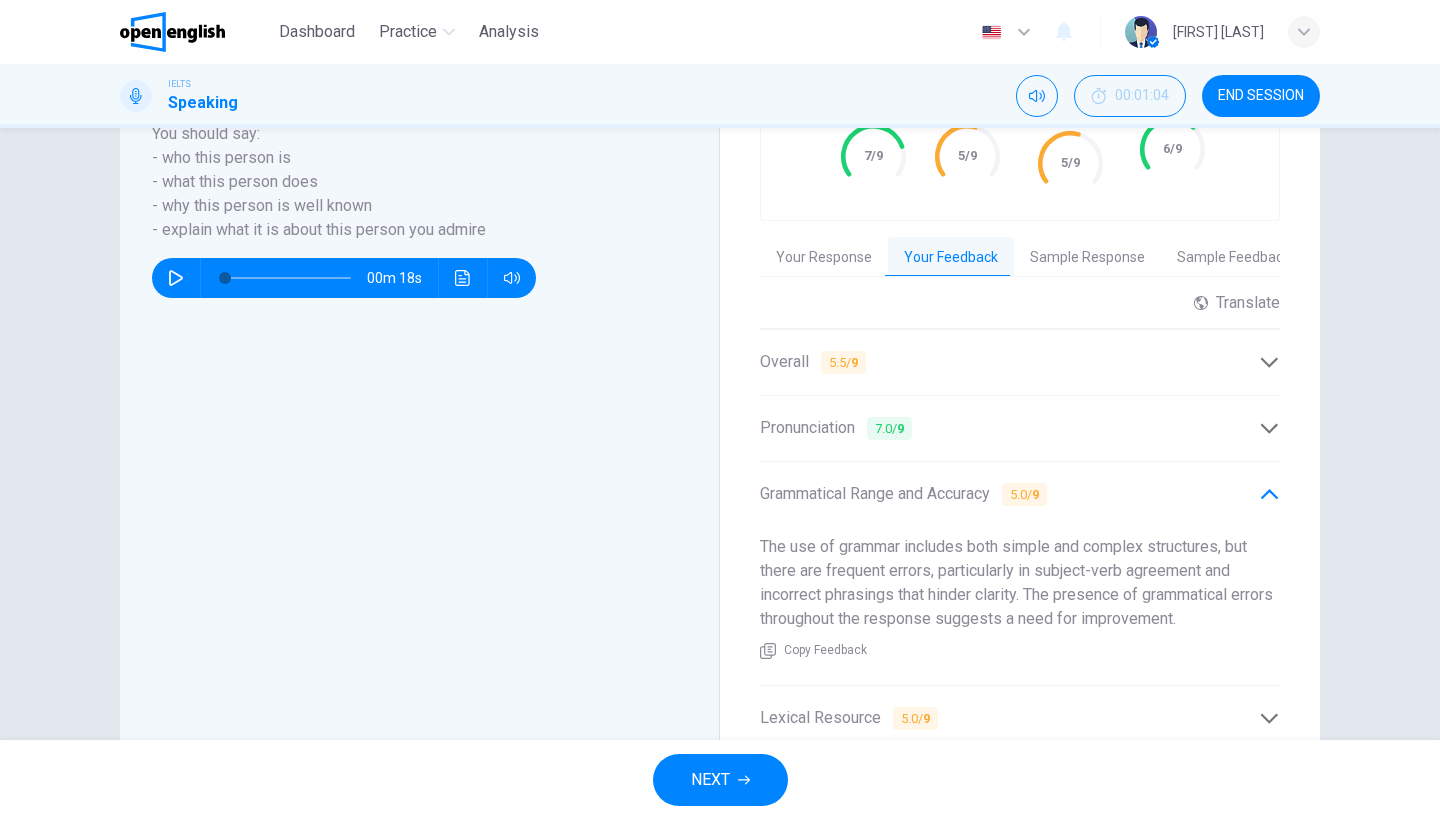 scroll, scrollTop: 525, scrollLeft: 0, axis: vertical 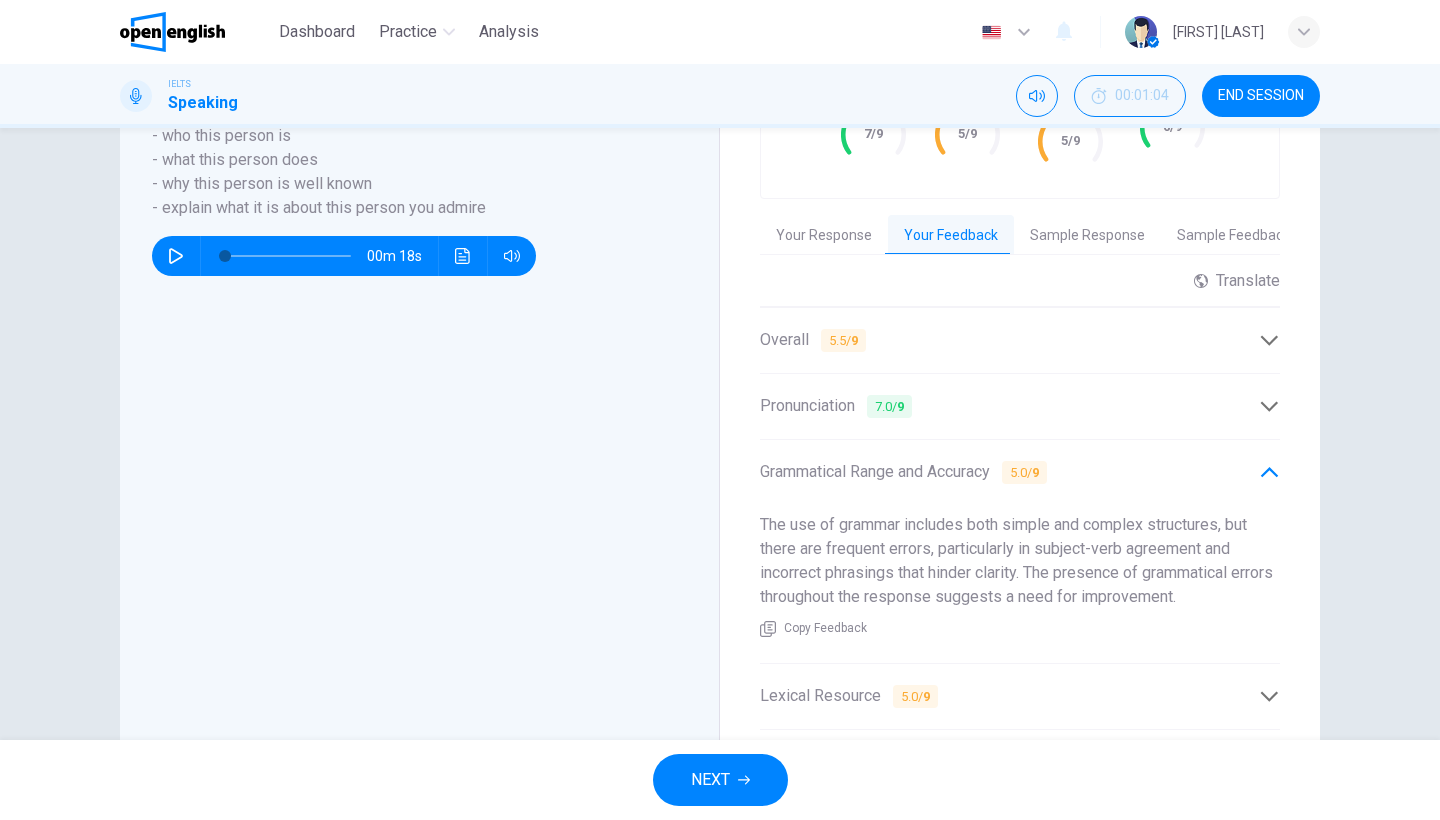 click on "Grammatical Range and Accuracy   5.0 / 9" at bounding box center (903, 472) 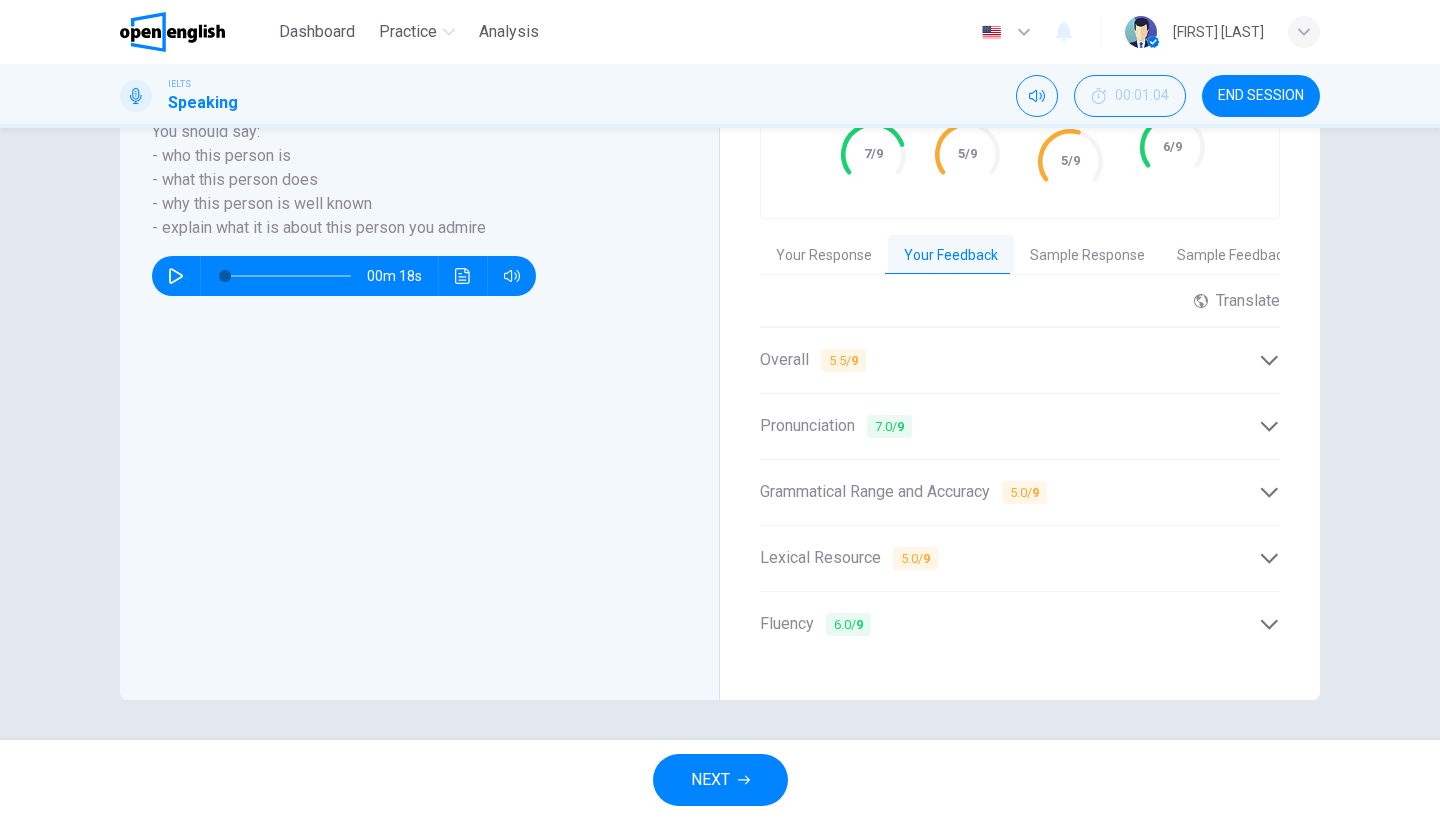 scroll, scrollTop: 490, scrollLeft: 0, axis: vertical 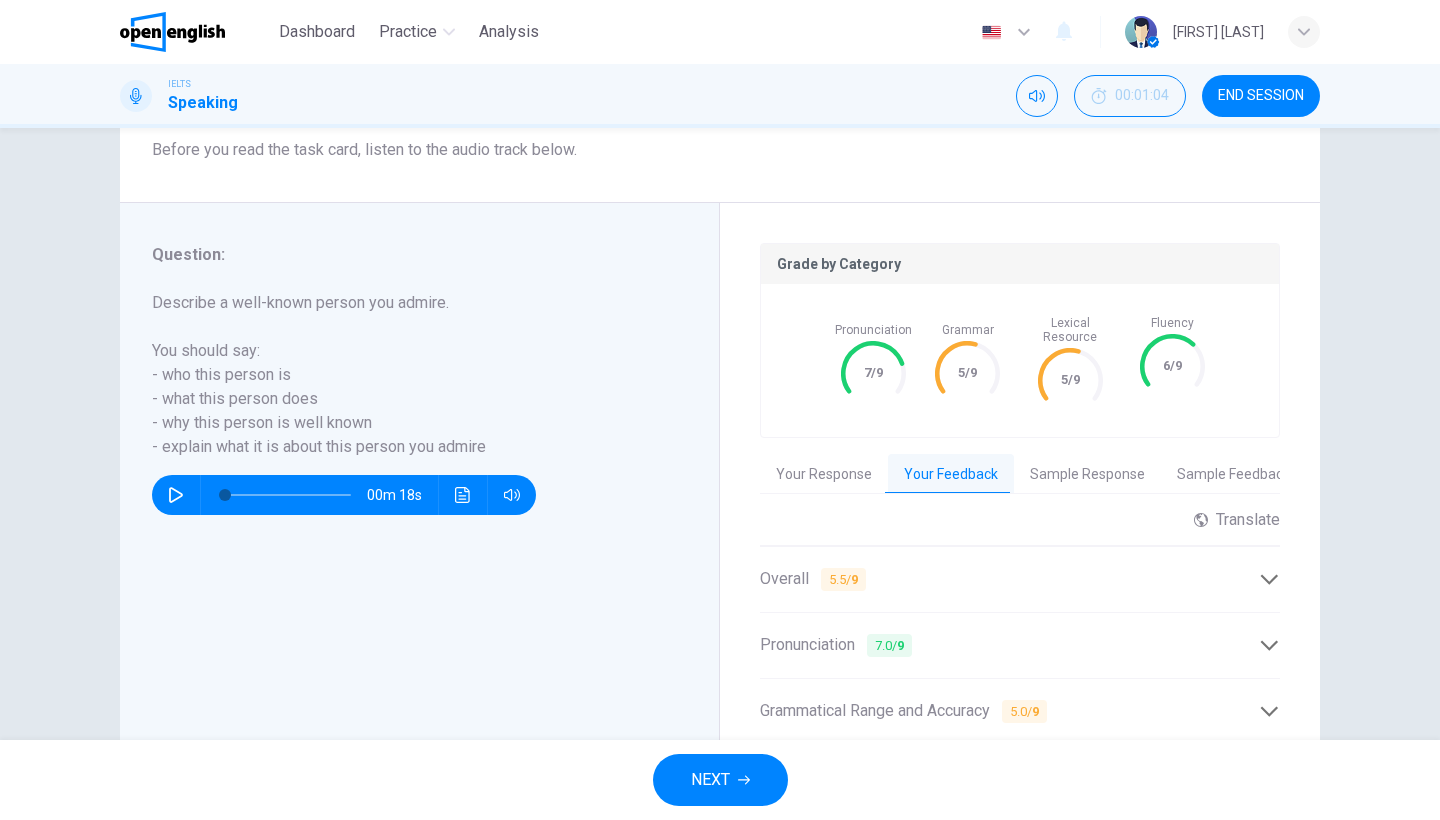drag, startPoint x: 149, startPoint y: 300, endPoint x: 534, endPoint y: 406, distance: 399.32568 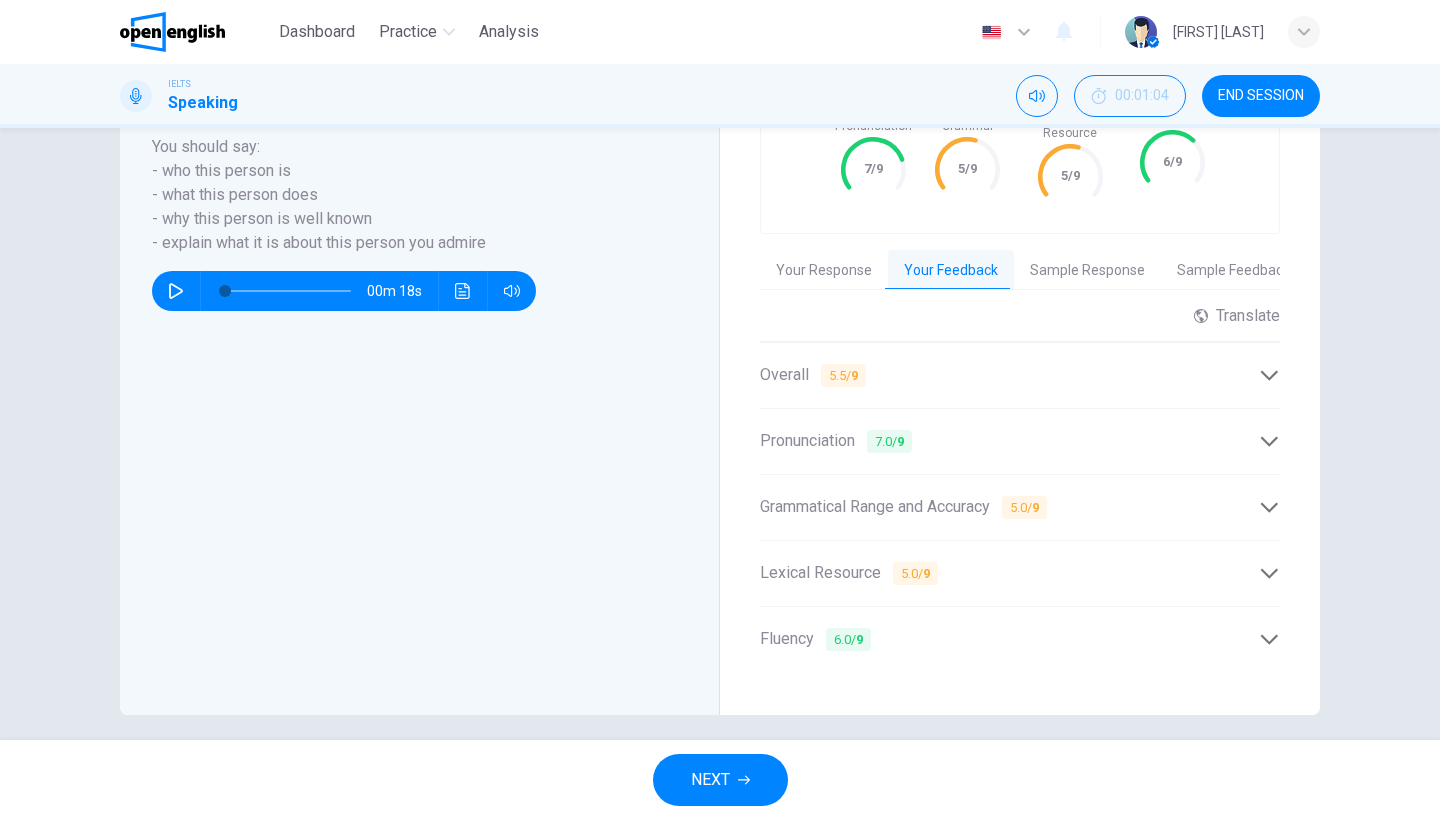 click on "Grade by Category Pronunciation 7/9 Grammar 5/9 Lexical Resource 5/9 Fluency 6/9 Your Response Your Feedback Sample Response Sample Feedback 00m 41s  Translate ​ ​ Powered by  Overall   5.5 / 9 The candidate provides relevant information about a well-known person, but linguistic weaknesses in fluency, vocabulary, and grammar limit the overall effectiveness of the response. Improvement in these areas is necessary for a higher band score.   Copy Feedback Pronunciation   7.0 / 9 The pronunciation demonstrates a good range of phonological features, and the candidate is generally understandable. However, there are occasional mispronunciations, such as '[MISPRONUNCIATION]' instead of '[CORRECTED_NAME]', that could affect intelligibility.   Copy Feedback Grammatical Range and Accuracy   5.0 / 9   Copy Feedback Lexical Resource   5.0 / 9   Copy Feedback Fluency   6.0 / 9   Copy Feedback 01m 47s This candidate scored an  8.5  on his [TEST_NAME] Speaking interview.
The candidate uses different grammar tenses through his speech." at bounding box center (1020, 357) 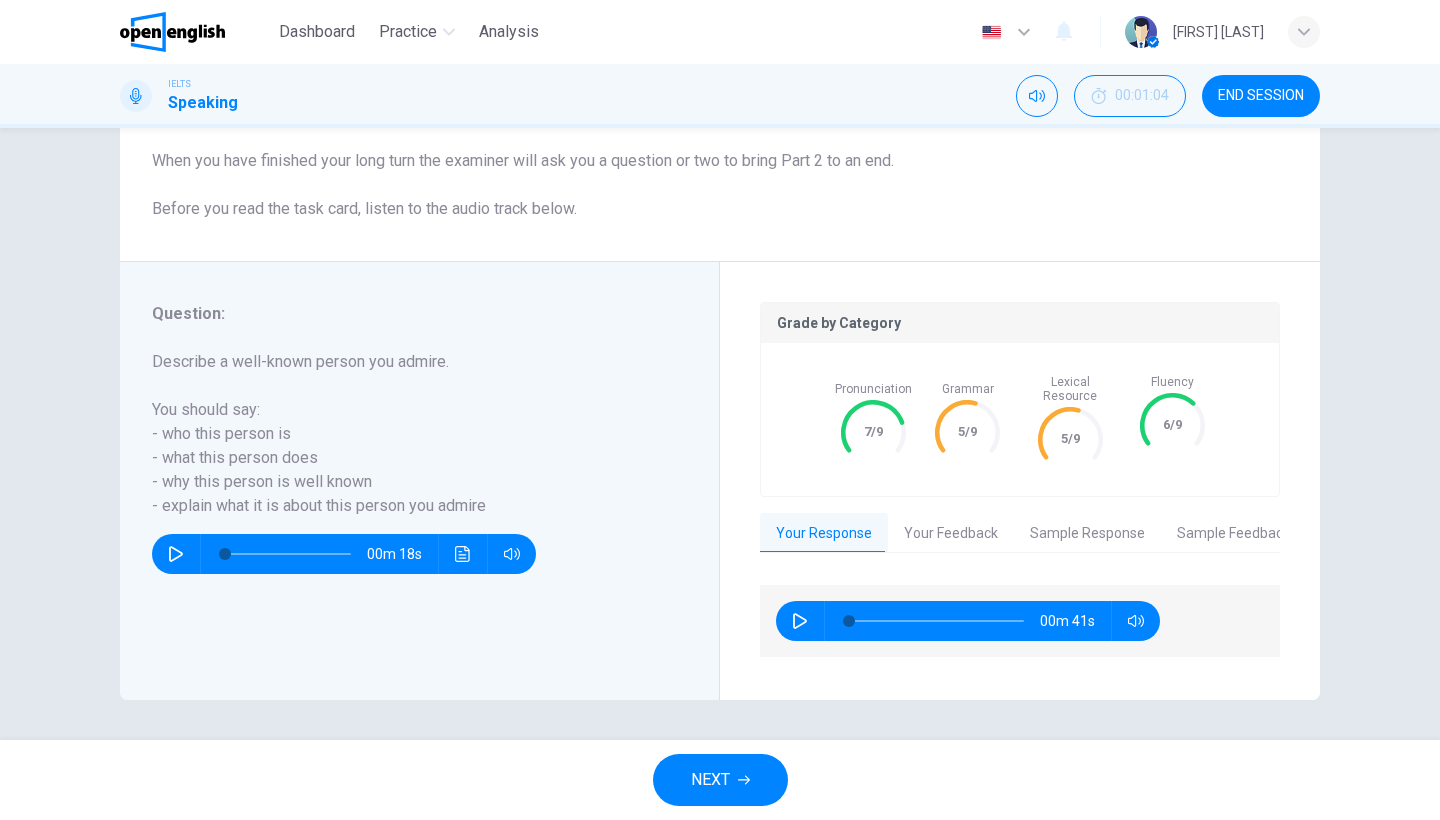 scroll, scrollTop: 212, scrollLeft: 0, axis: vertical 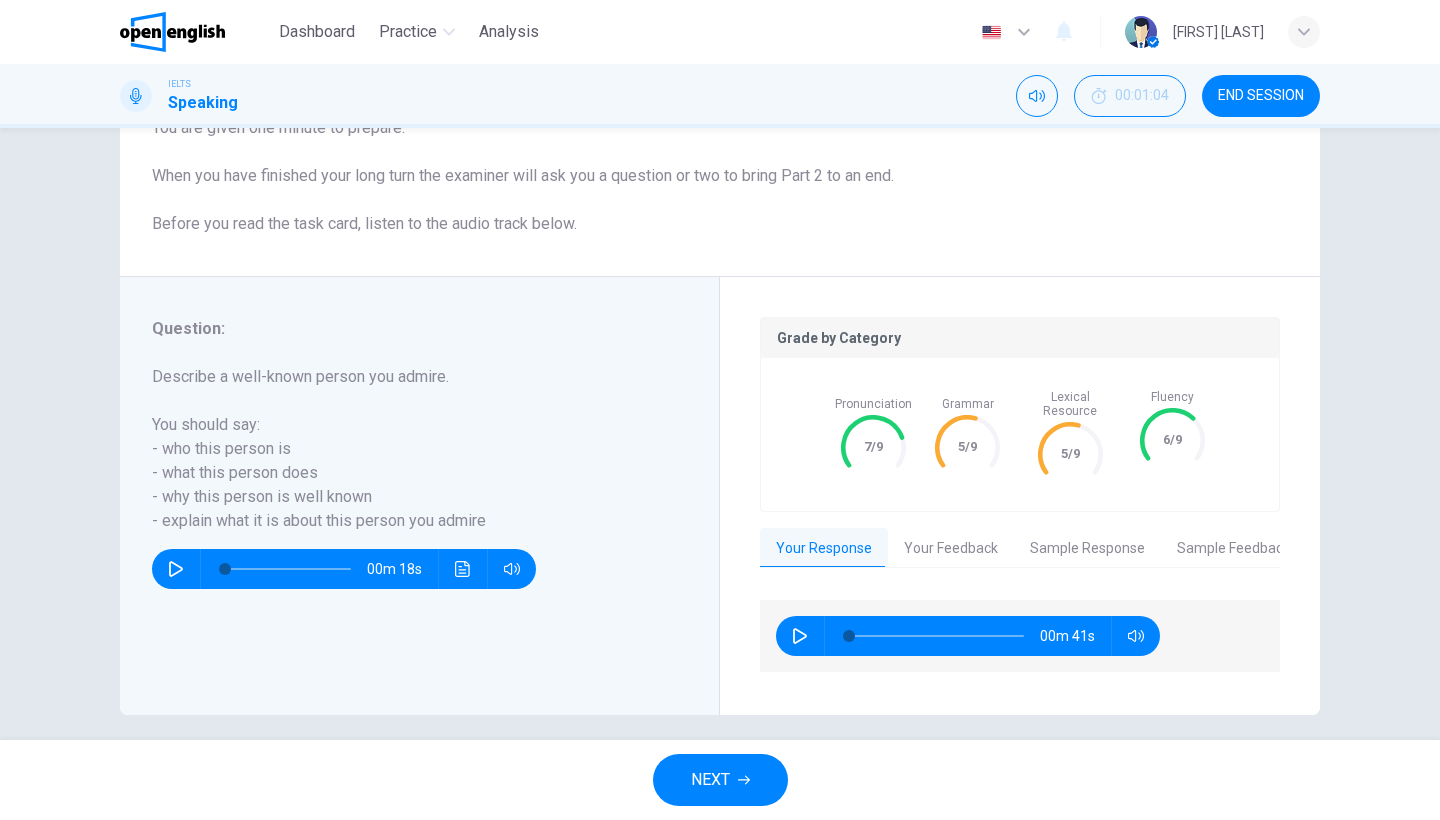 click on "Sample Response" at bounding box center [1087, 549] 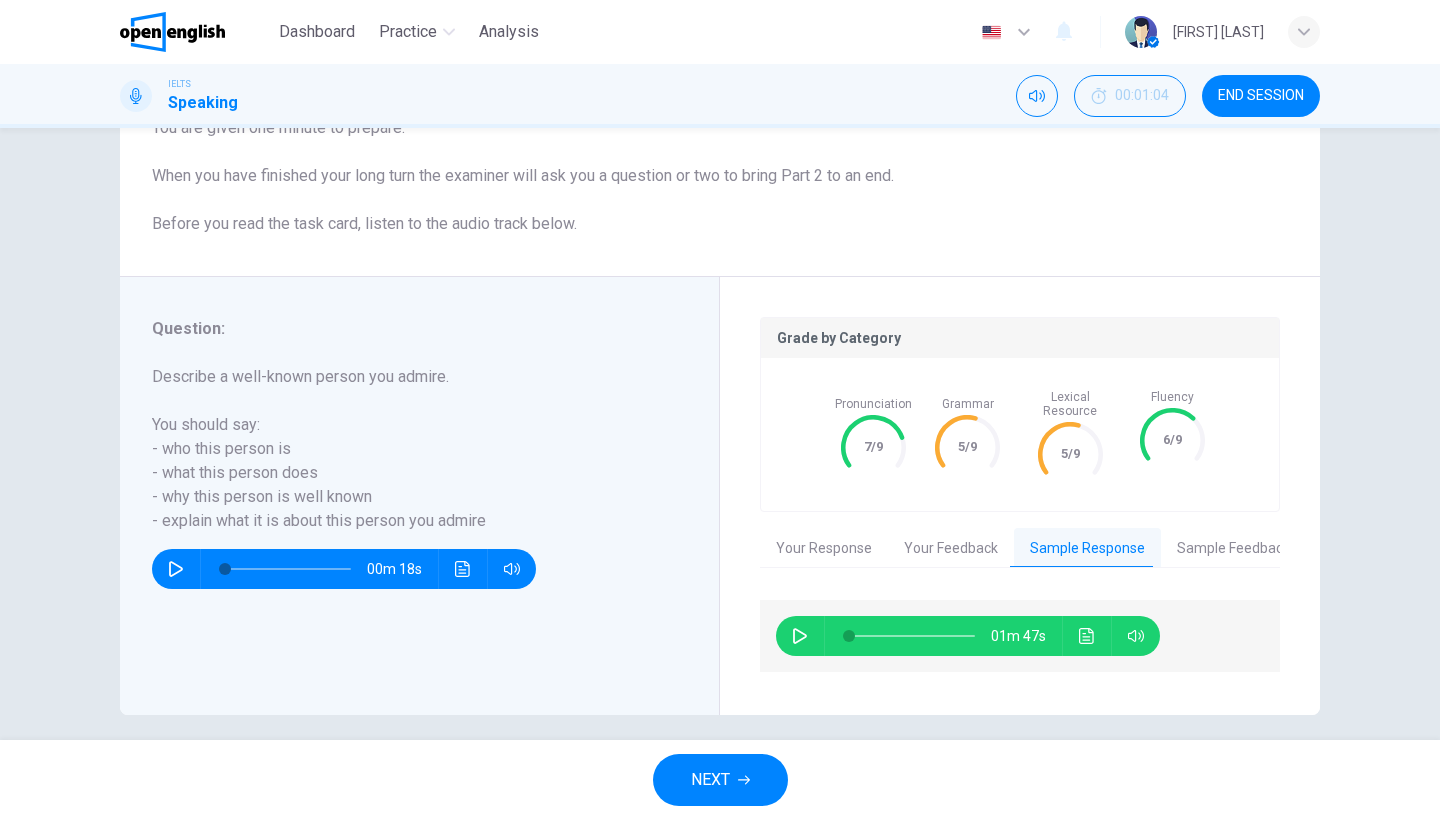 click on "Sample Feedback" at bounding box center [1233, 549] 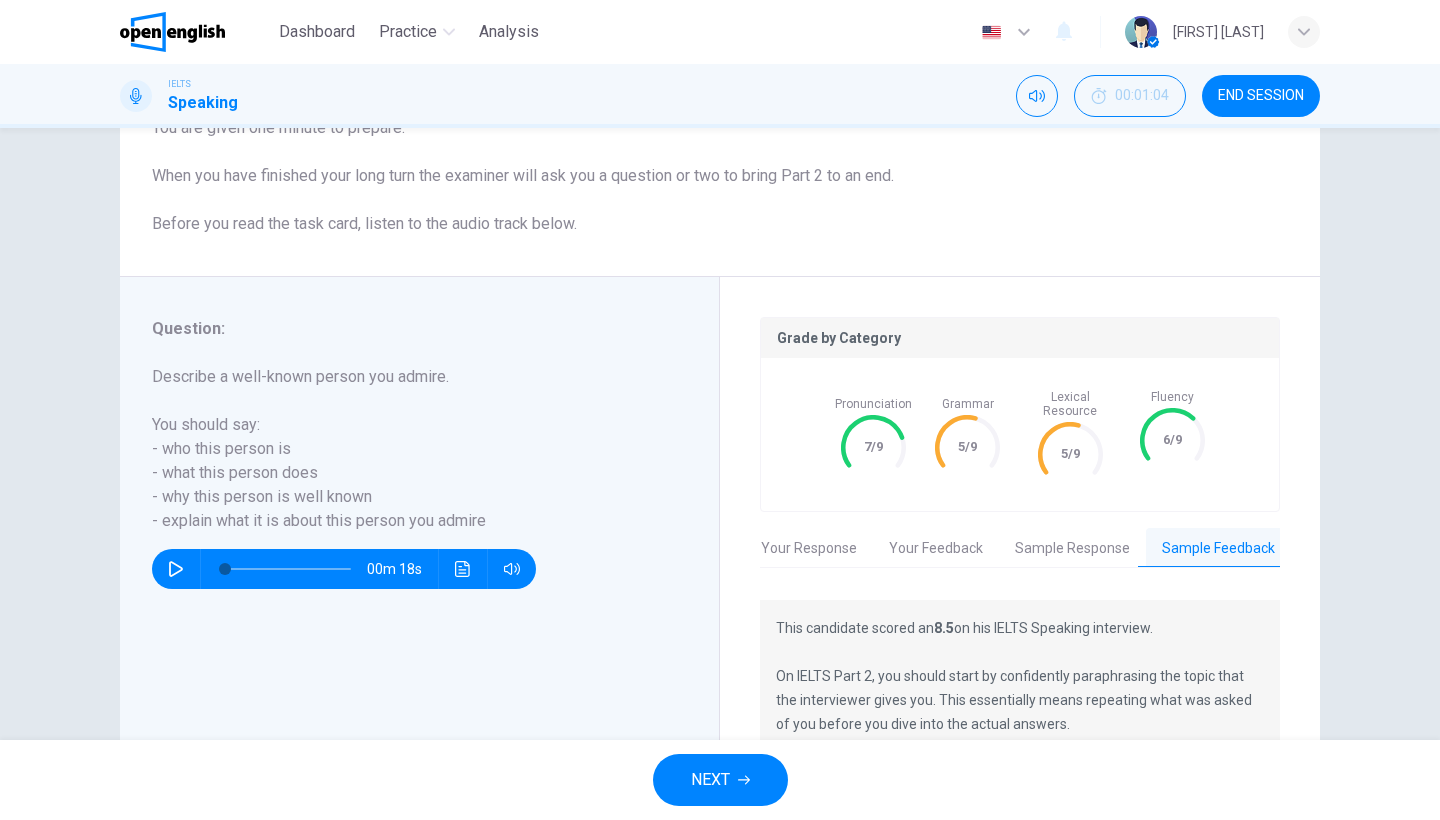 scroll, scrollTop: 0, scrollLeft: 16, axis: horizontal 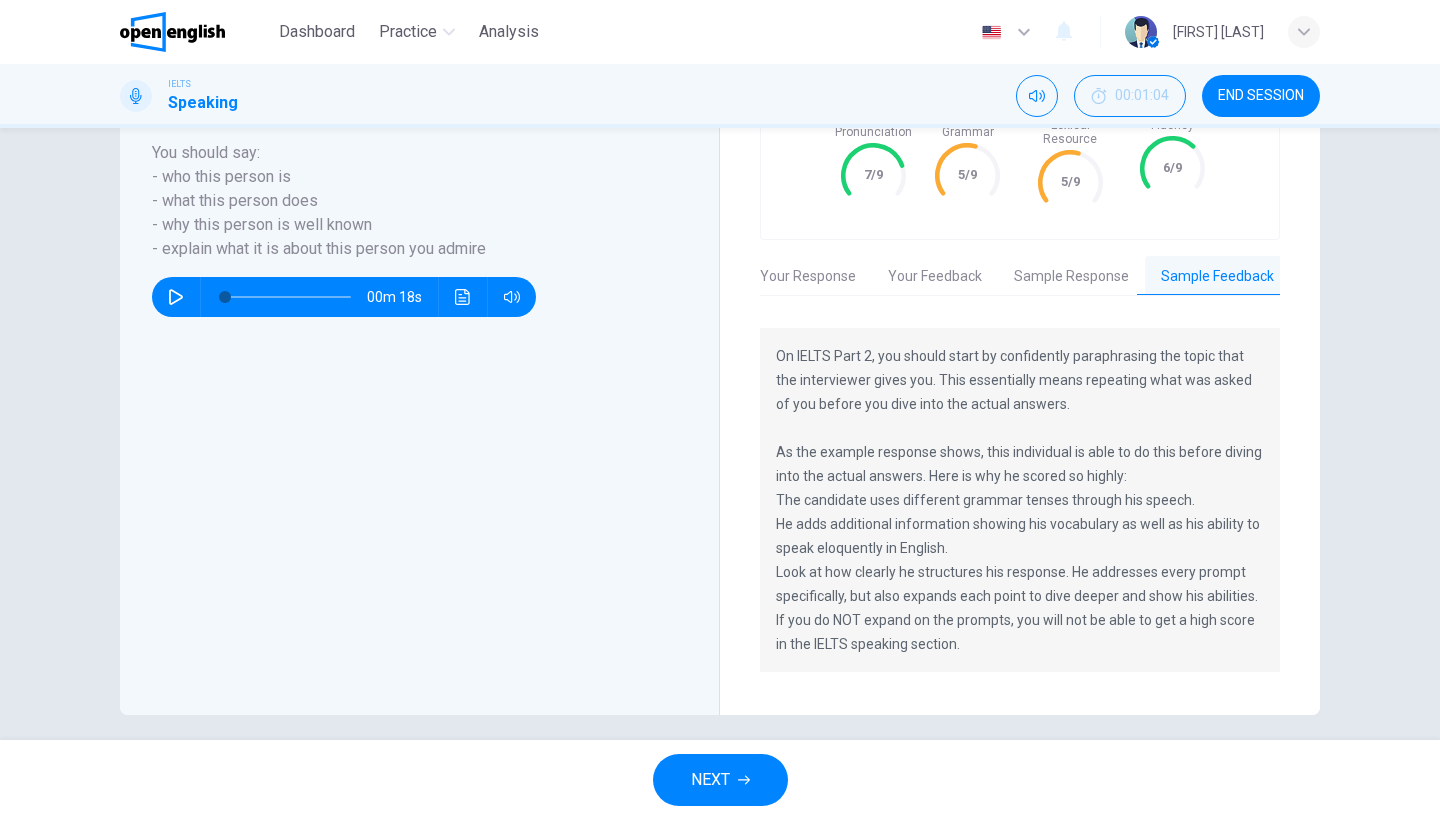 click on "Sample Response" at bounding box center (1071, 277) 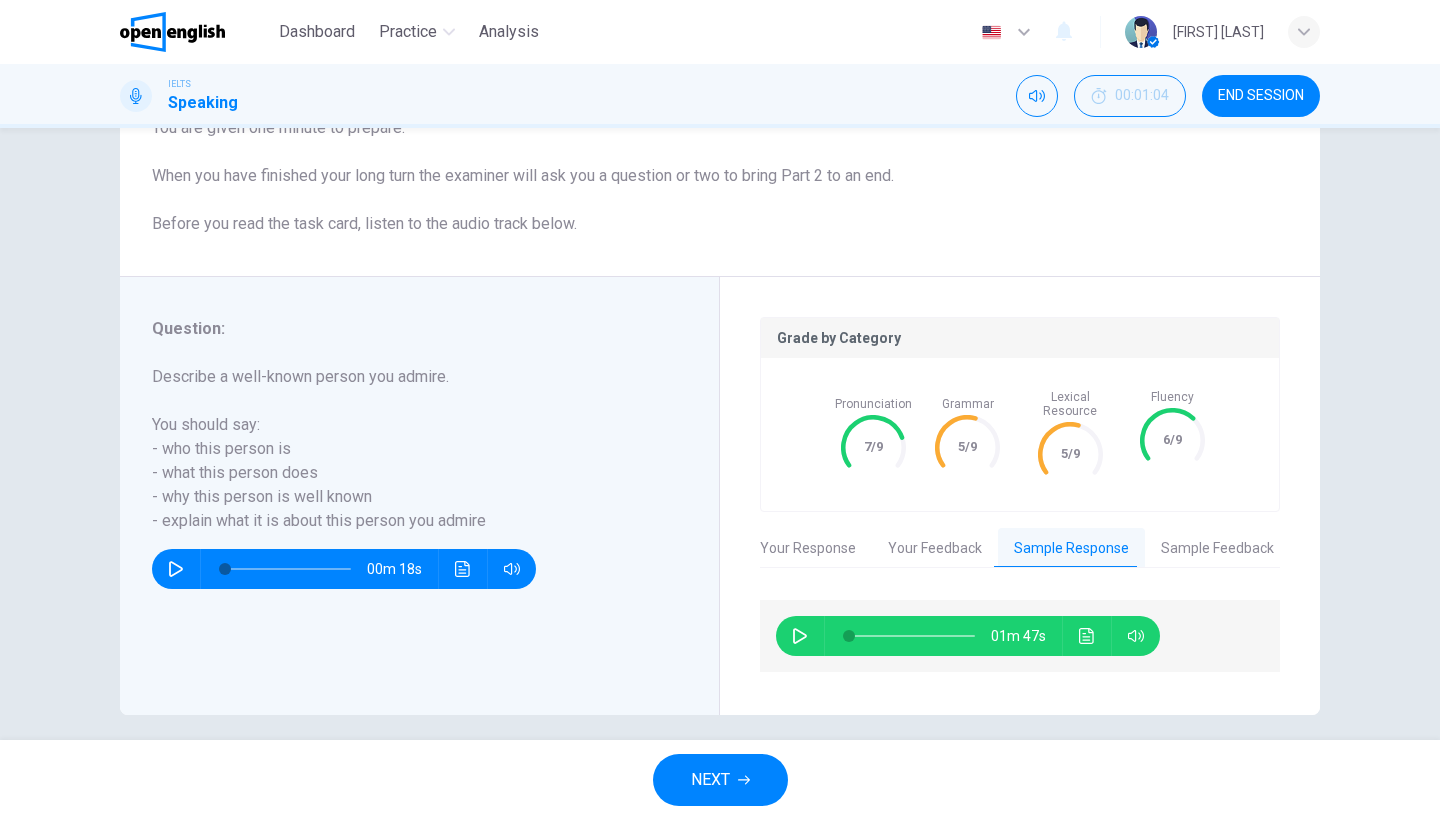 click at bounding box center (800, 636) 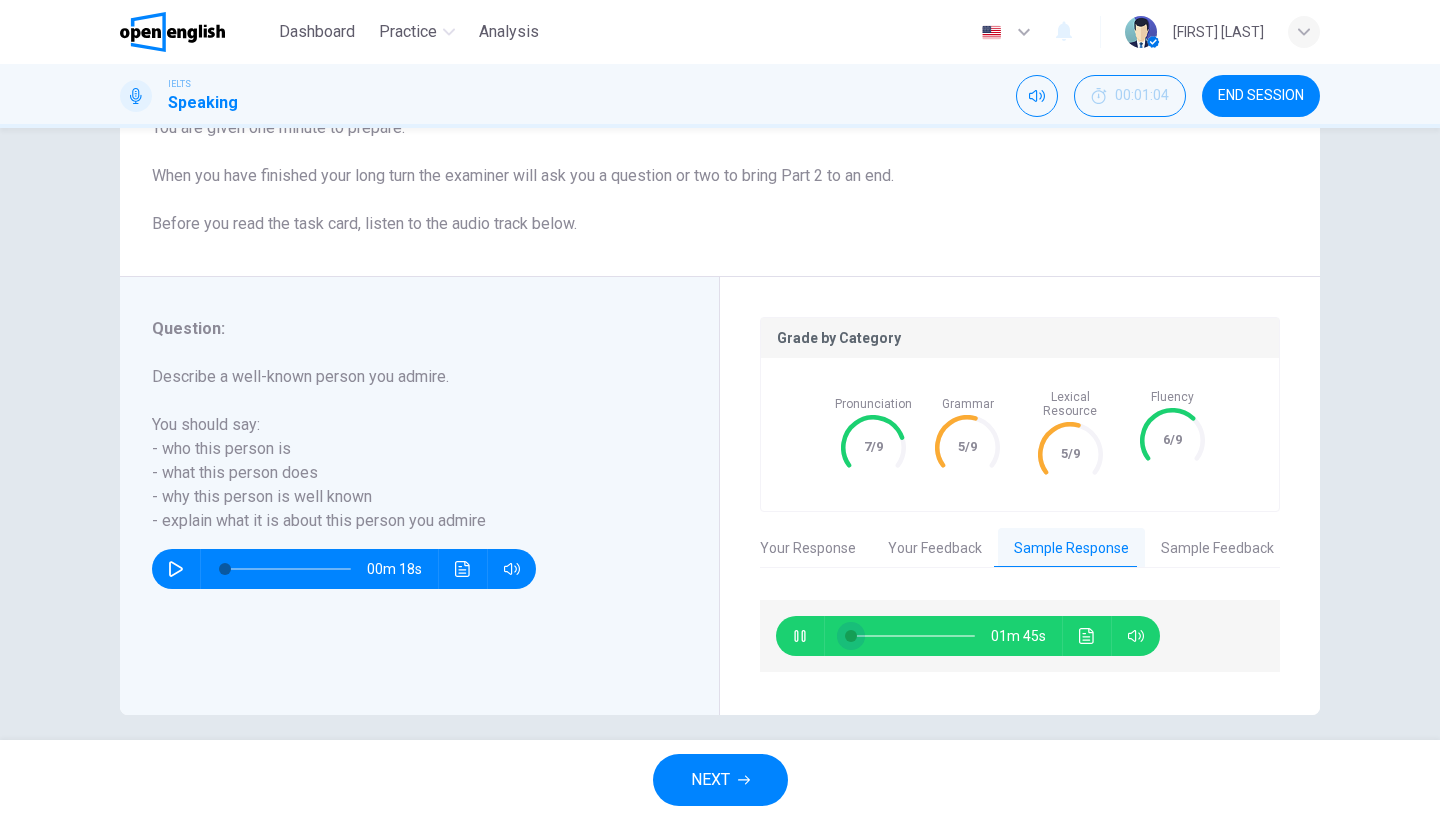 click at bounding box center [851, 636] 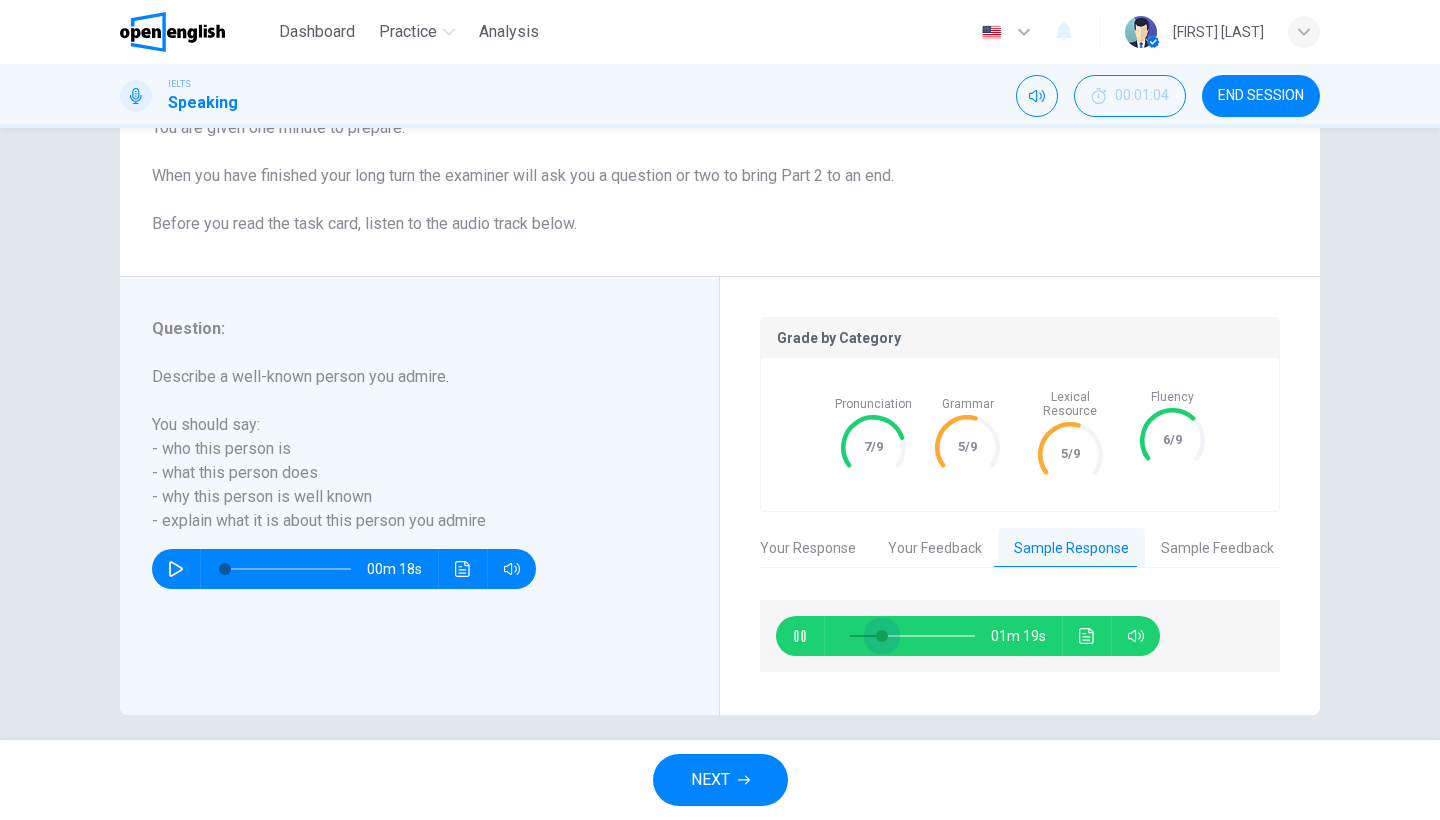 click at bounding box center (882, 636) 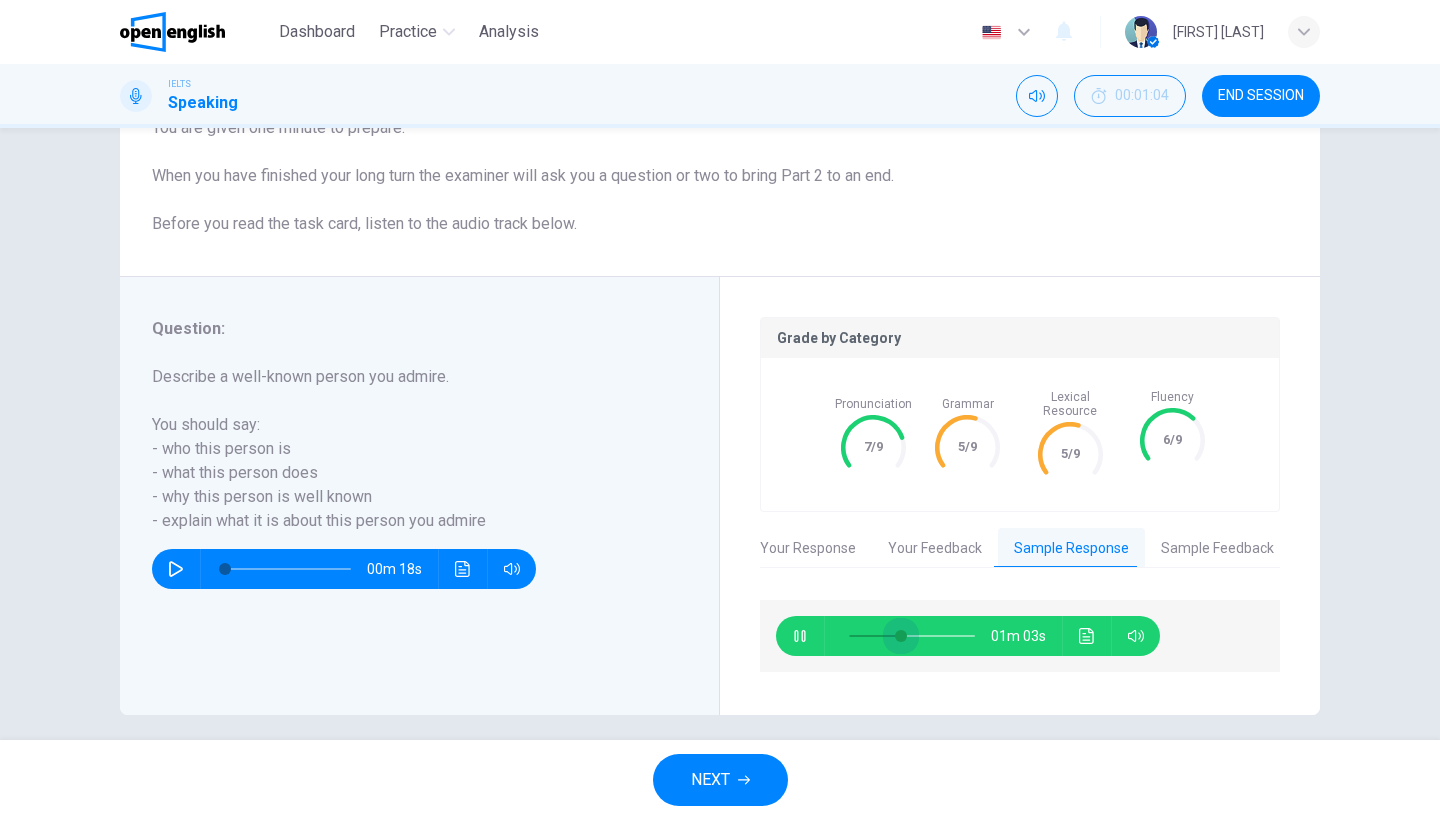 click at bounding box center [901, 636] 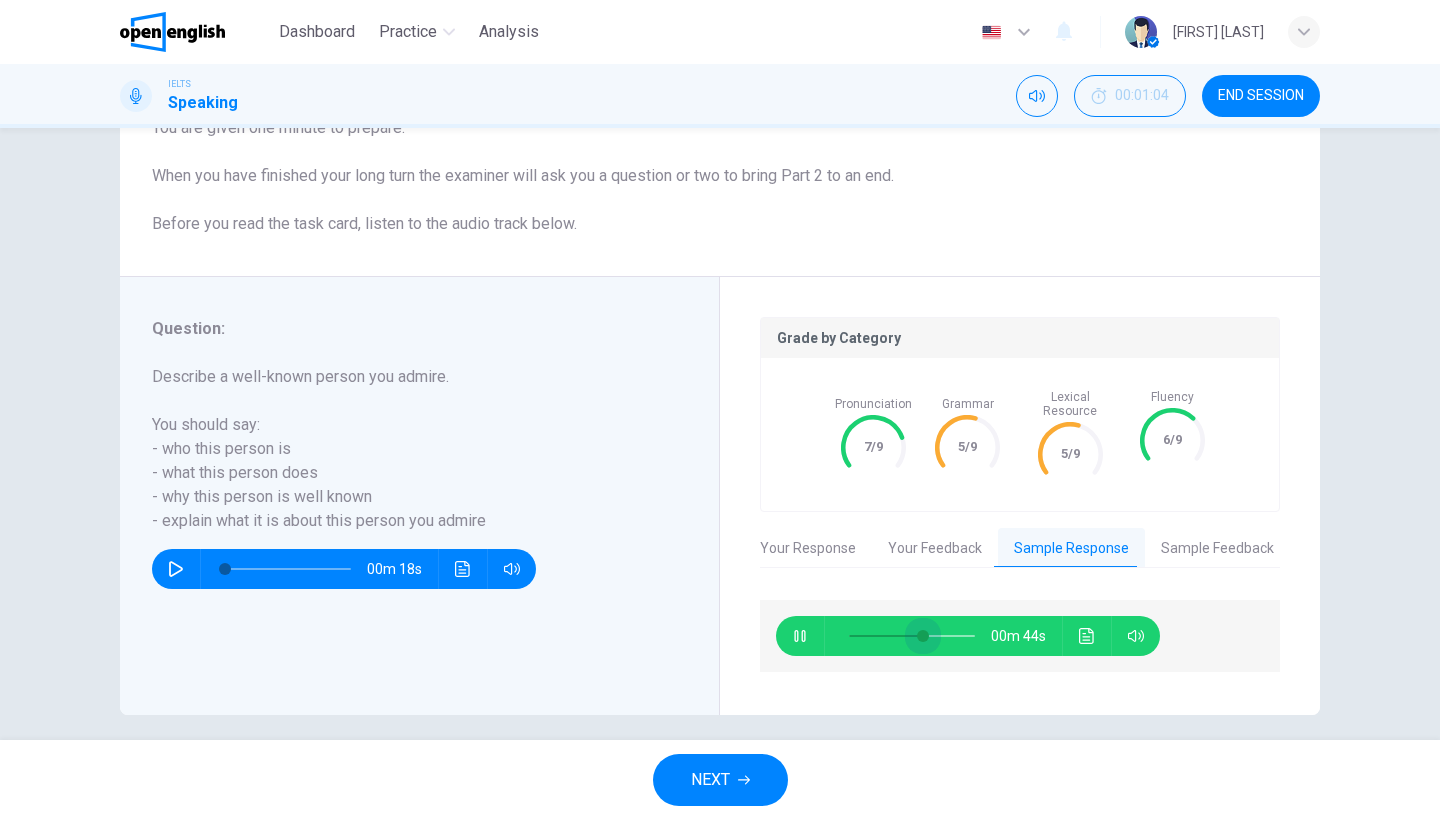 click at bounding box center [912, 636] 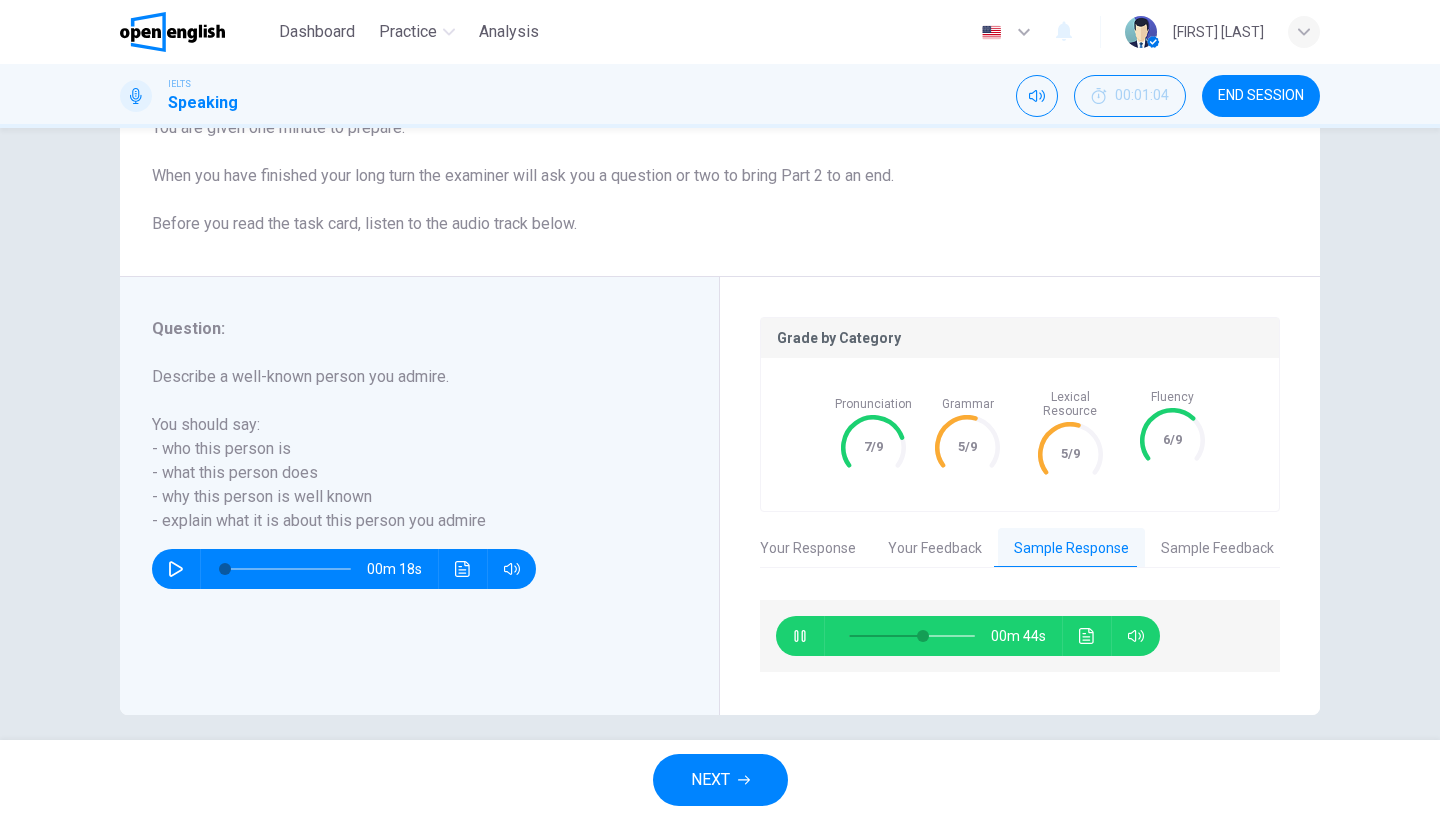 click at bounding box center [800, 636] 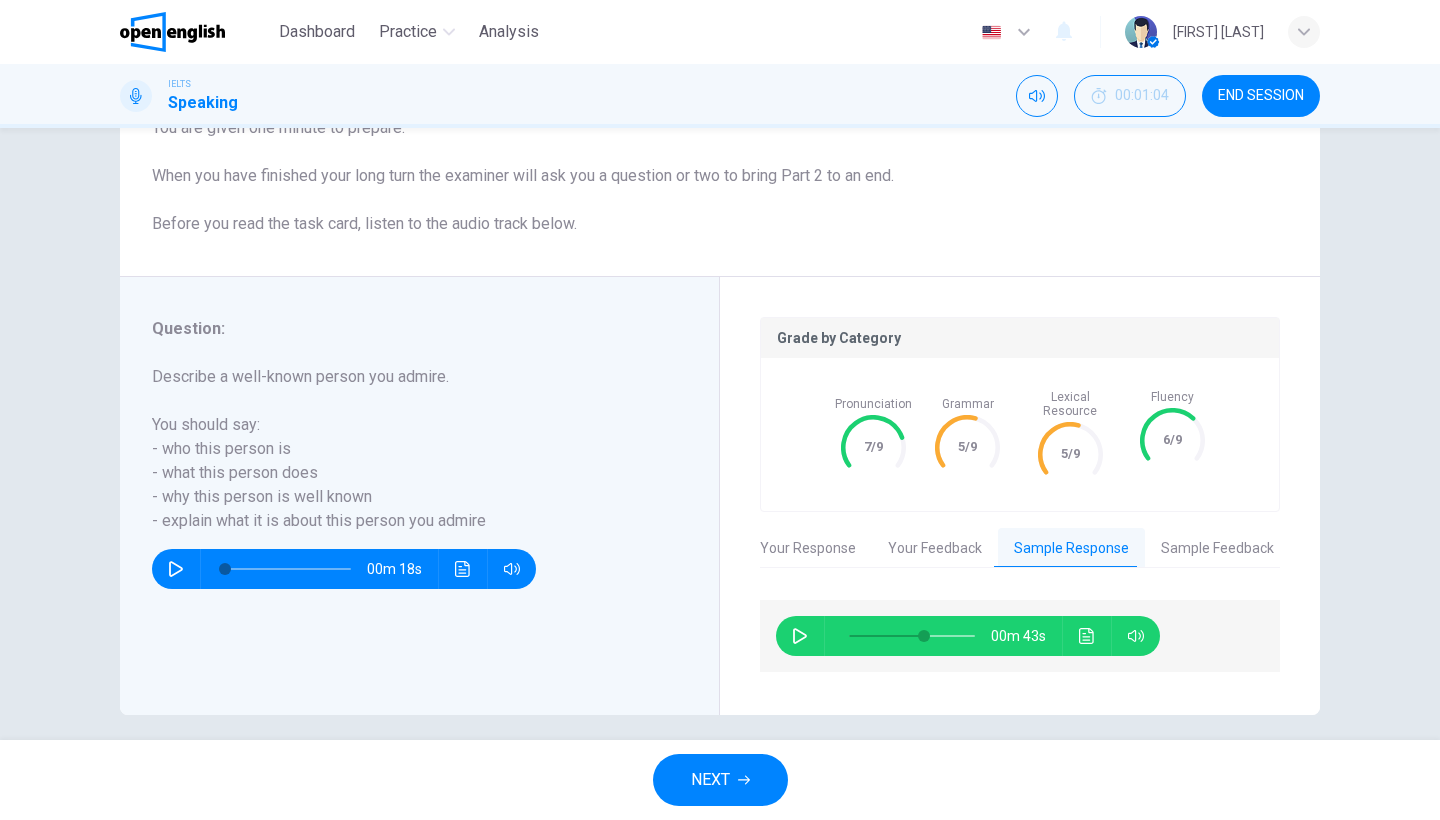 click on "Your Response" at bounding box center [808, 549] 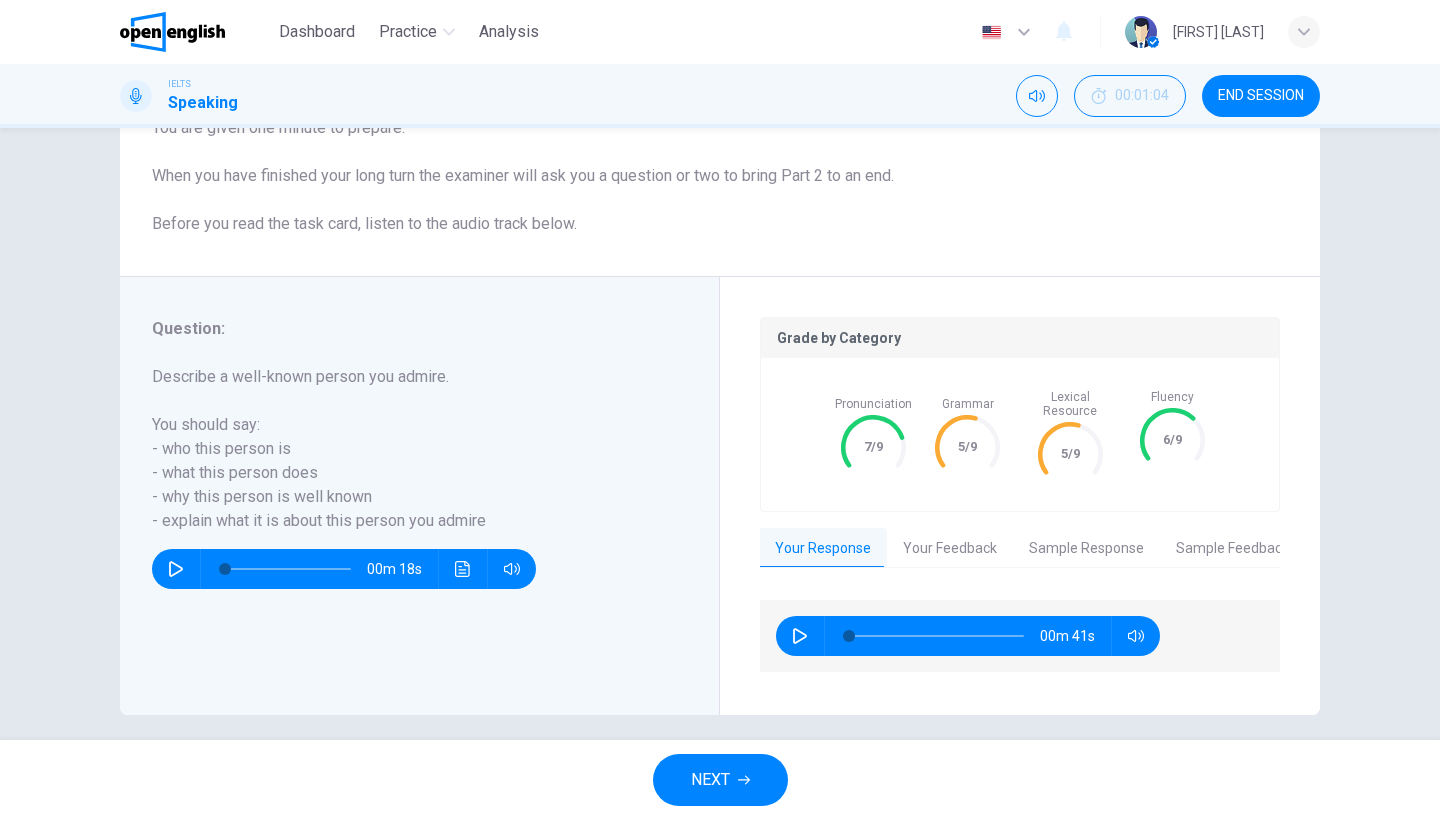 scroll, scrollTop: 0, scrollLeft: 0, axis: both 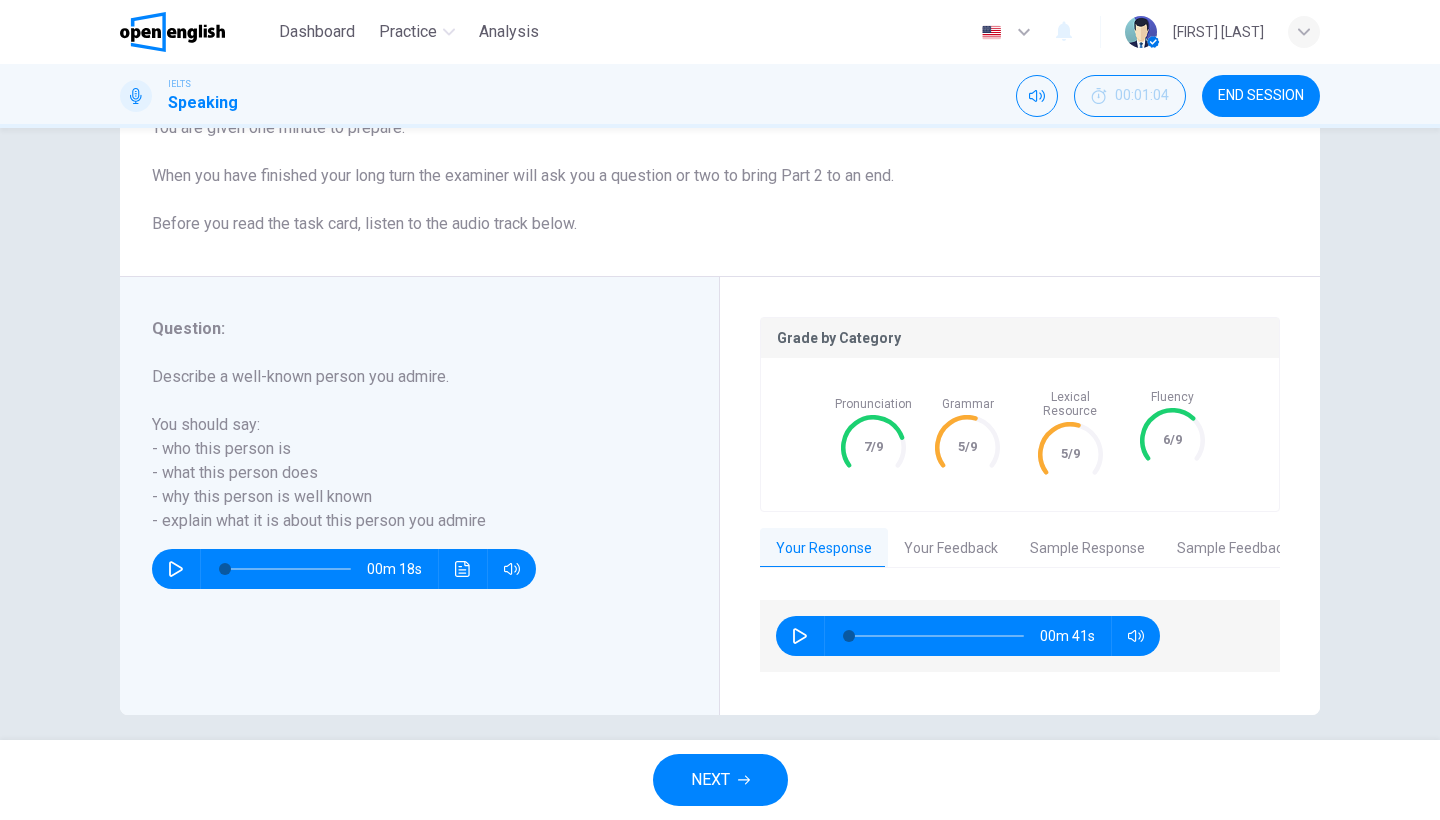 click at bounding box center [800, 636] 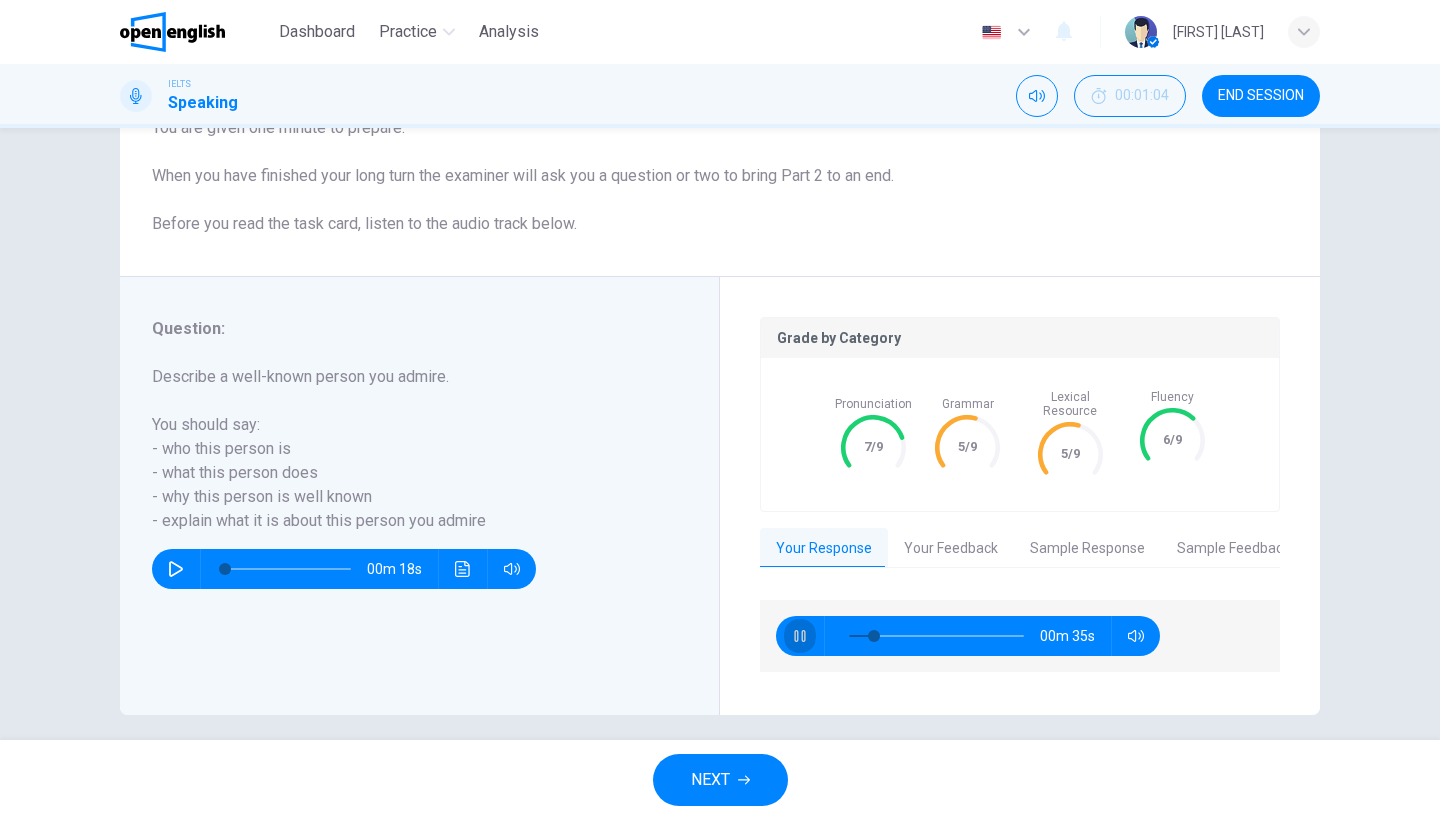 click at bounding box center (800, 636) 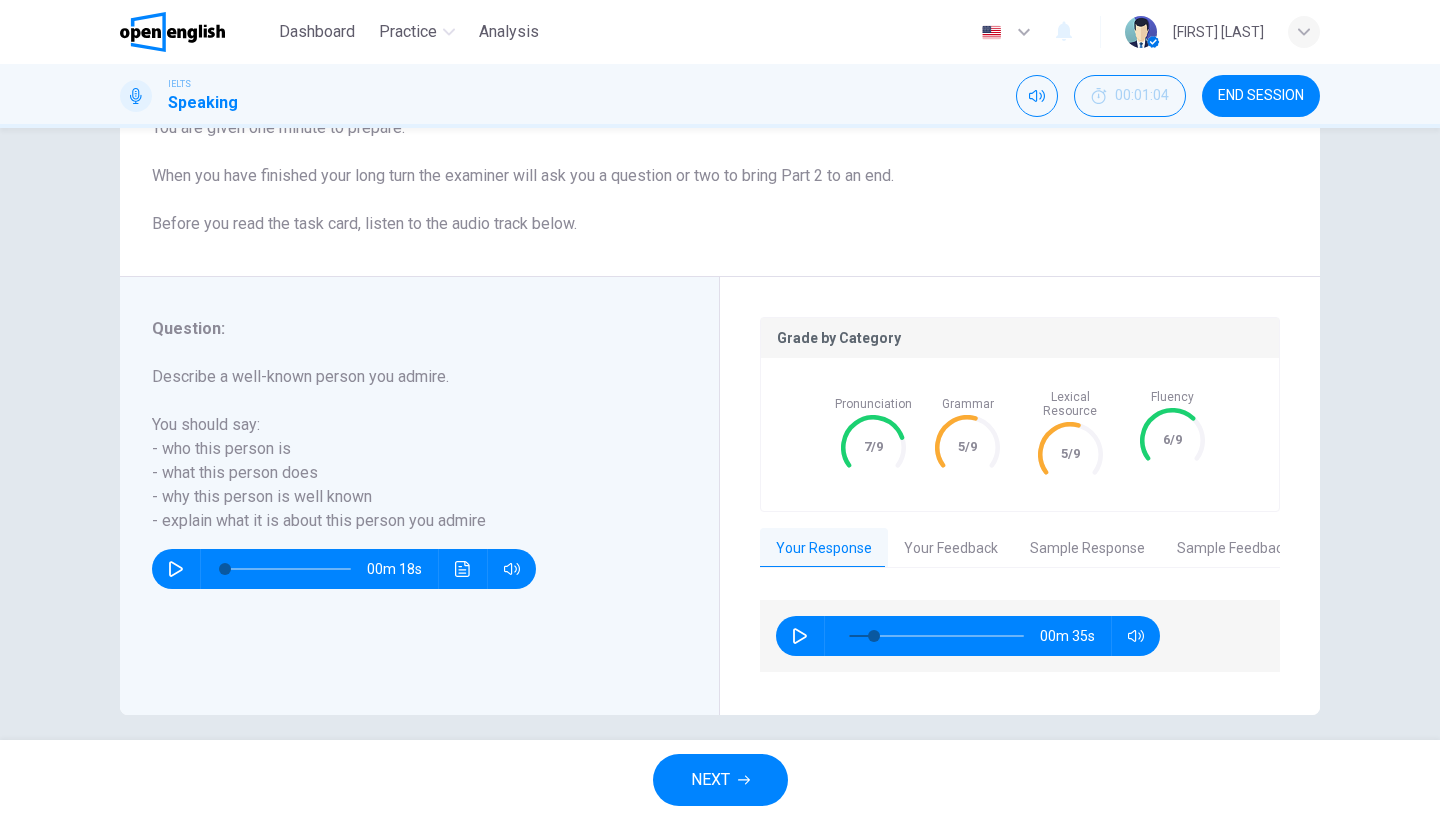 click at bounding box center [936, 636] 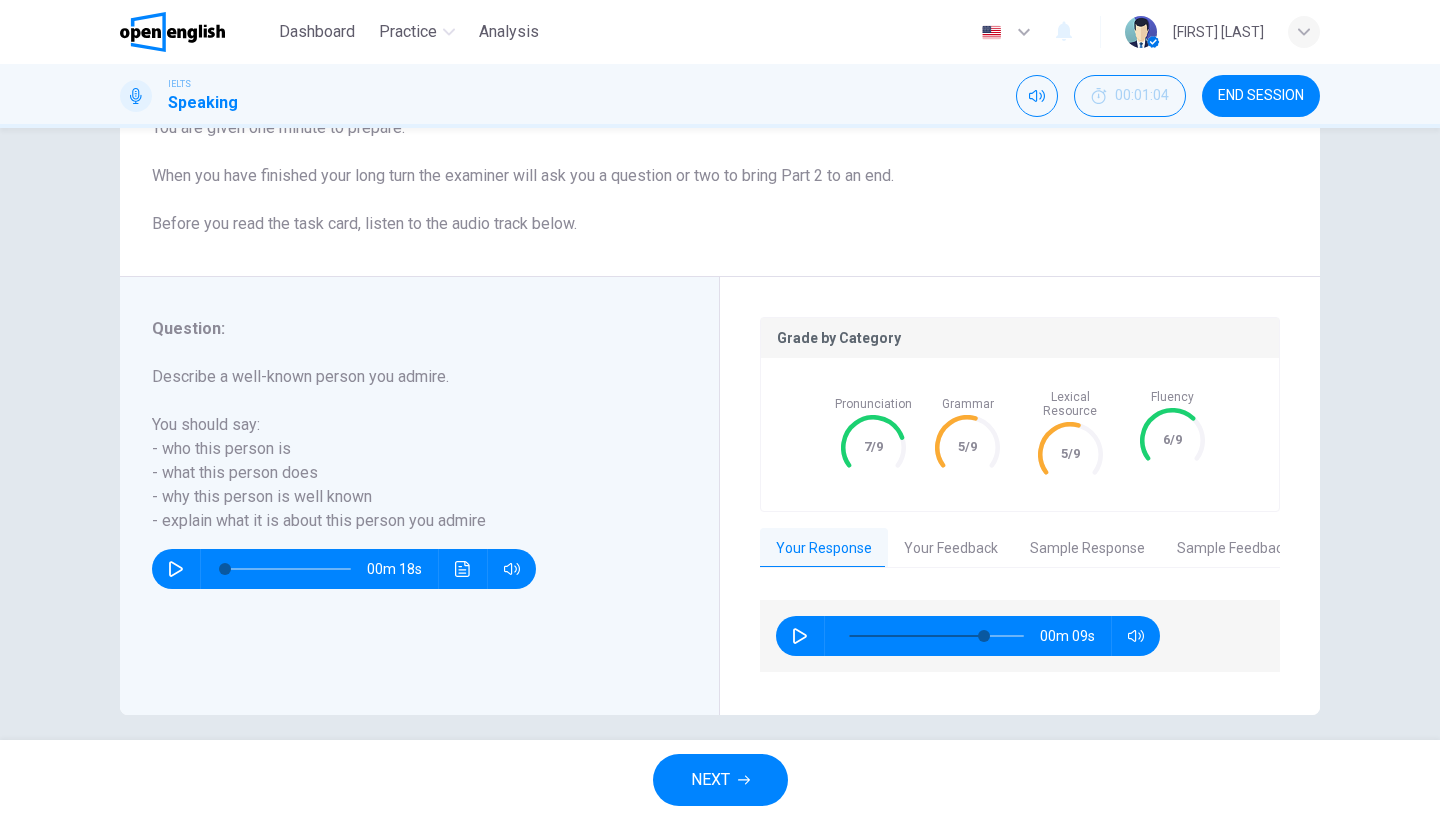 click at bounding box center (800, 636) 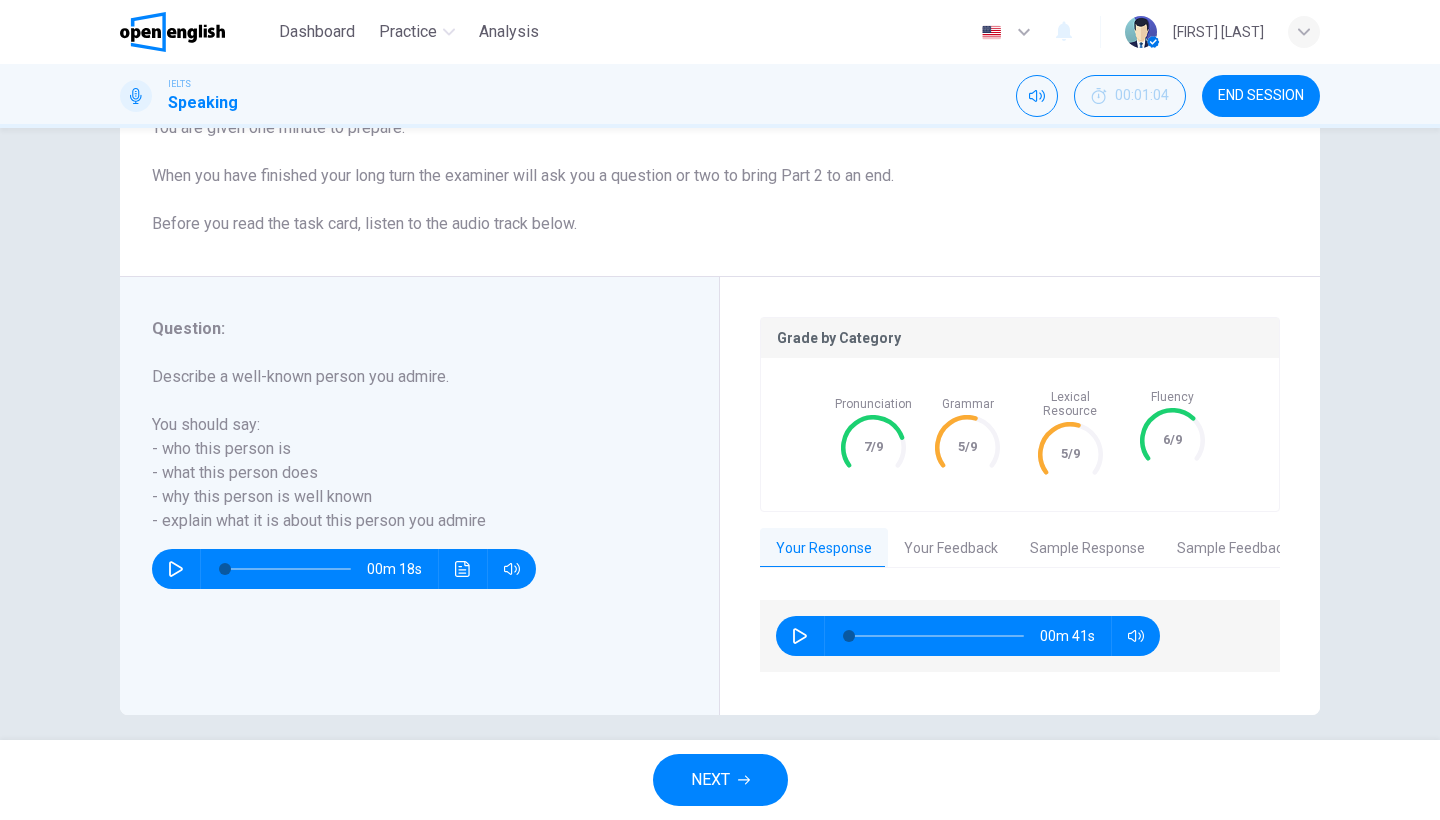 click on "NEXT" at bounding box center [720, 780] 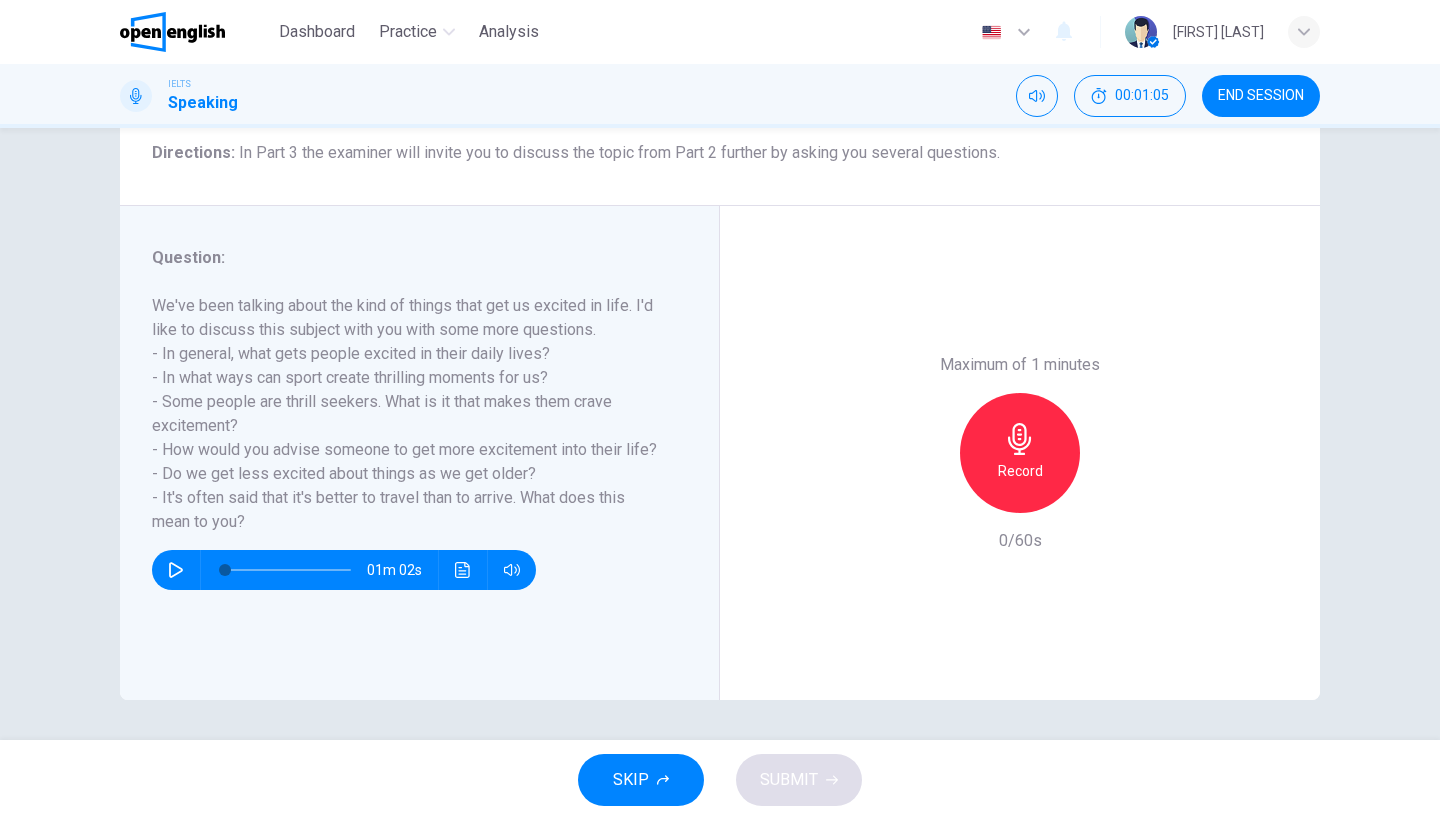scroll, scrollTop: 163, scrollLeft: 0, axis: vertical 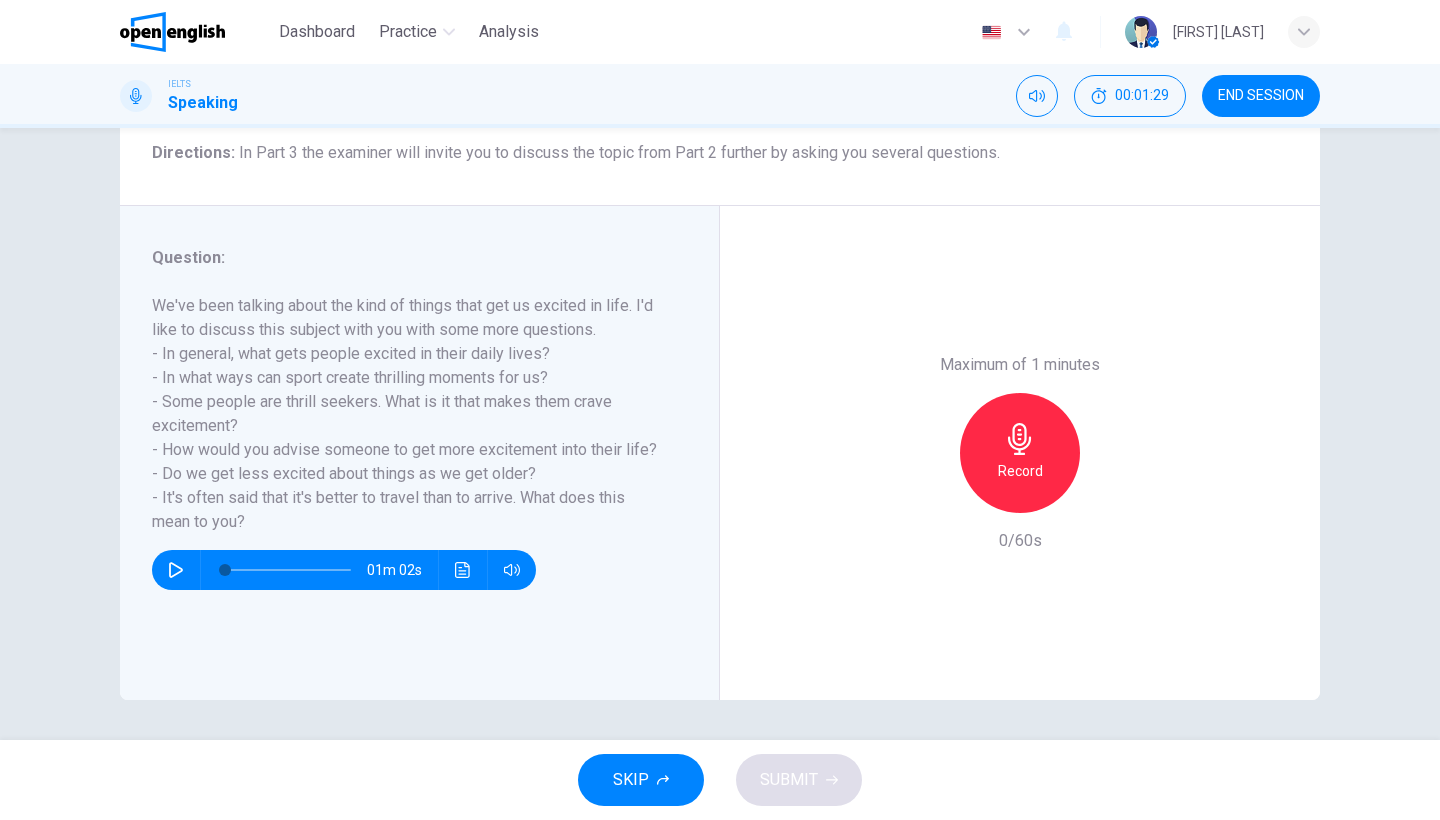 click on "SKIP" at bounding box center [641, 780] 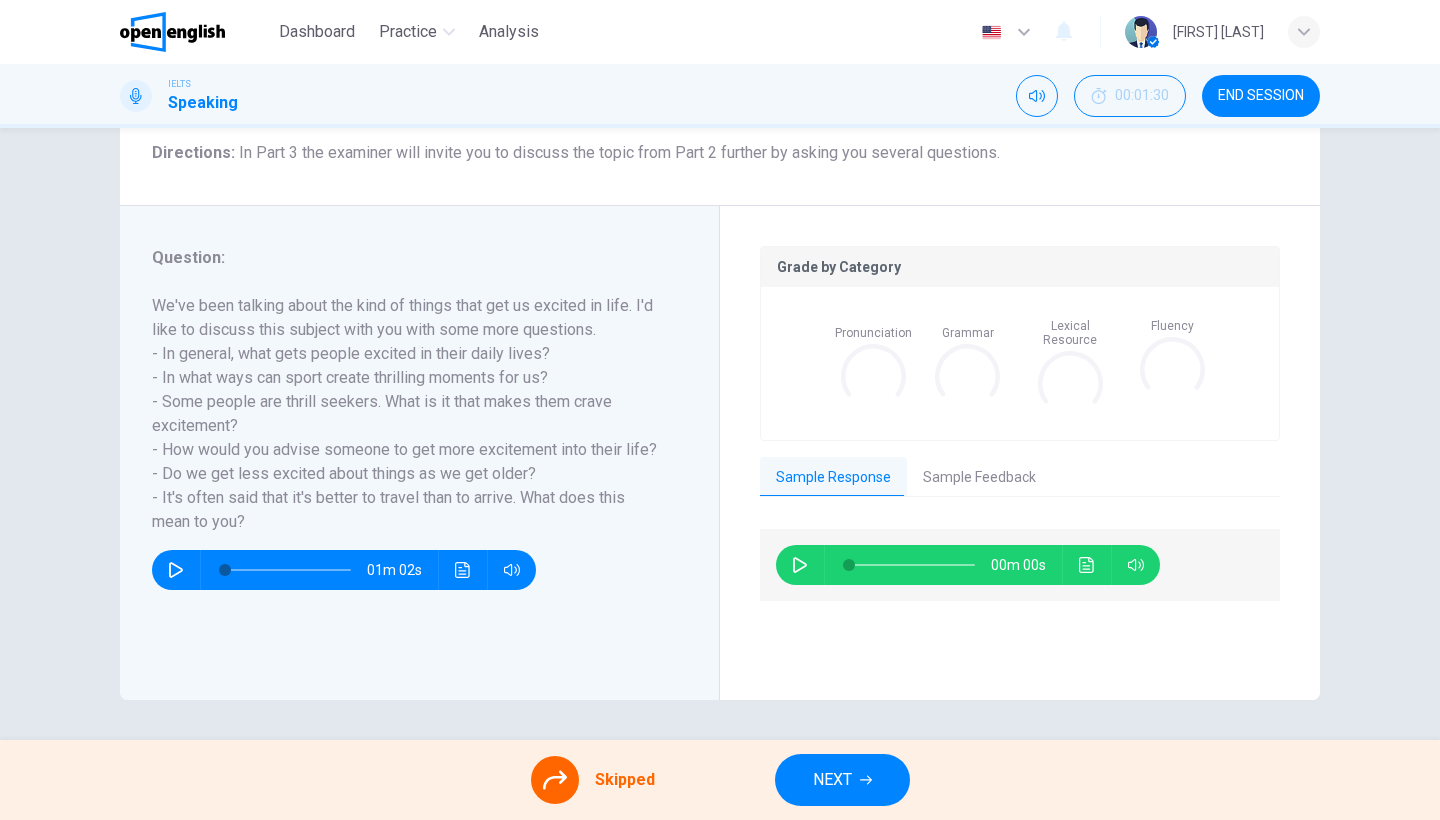 click at bounding box center (555, 780) 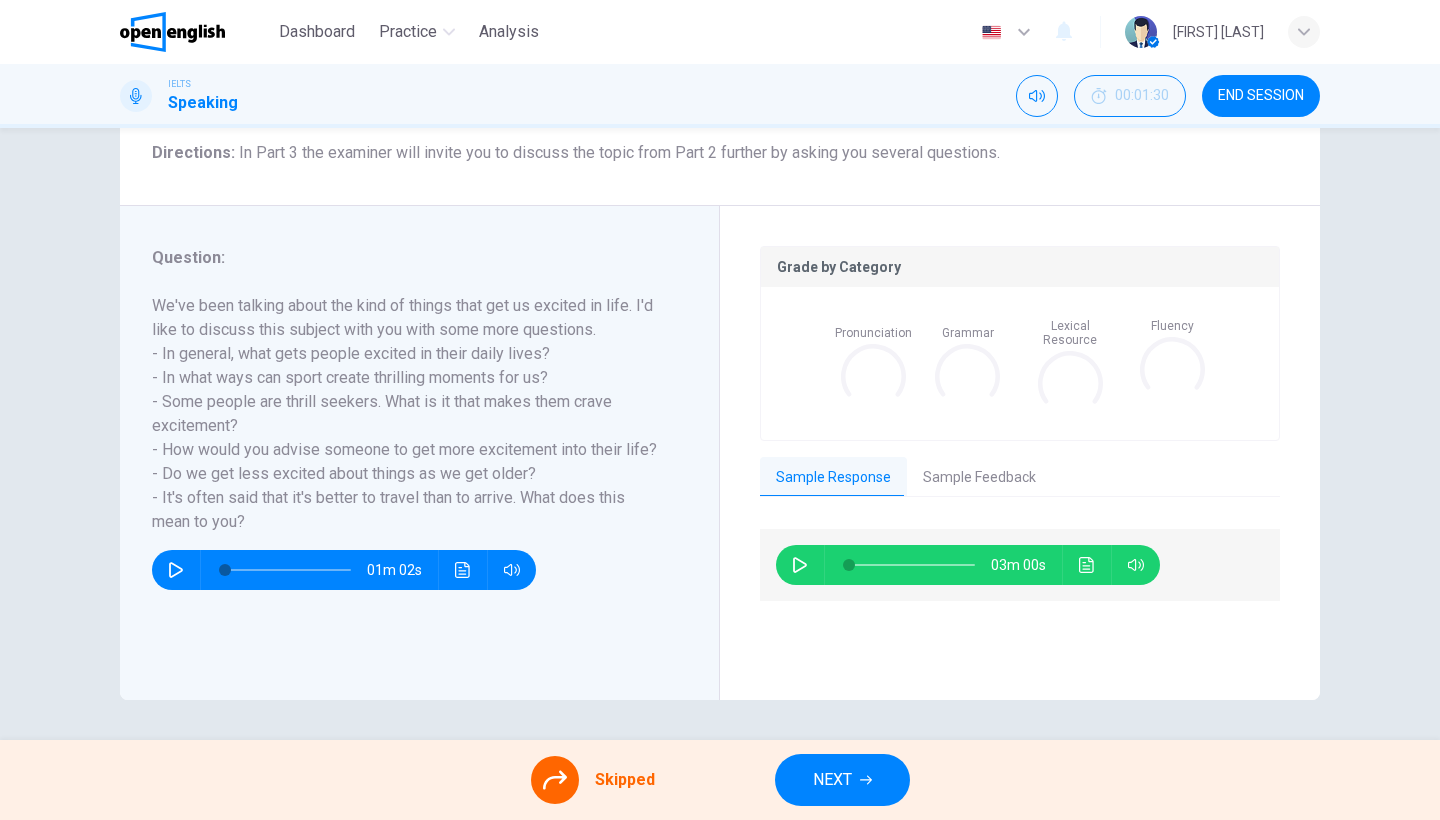 click on "NEXT" at bounding box center (832, 780) 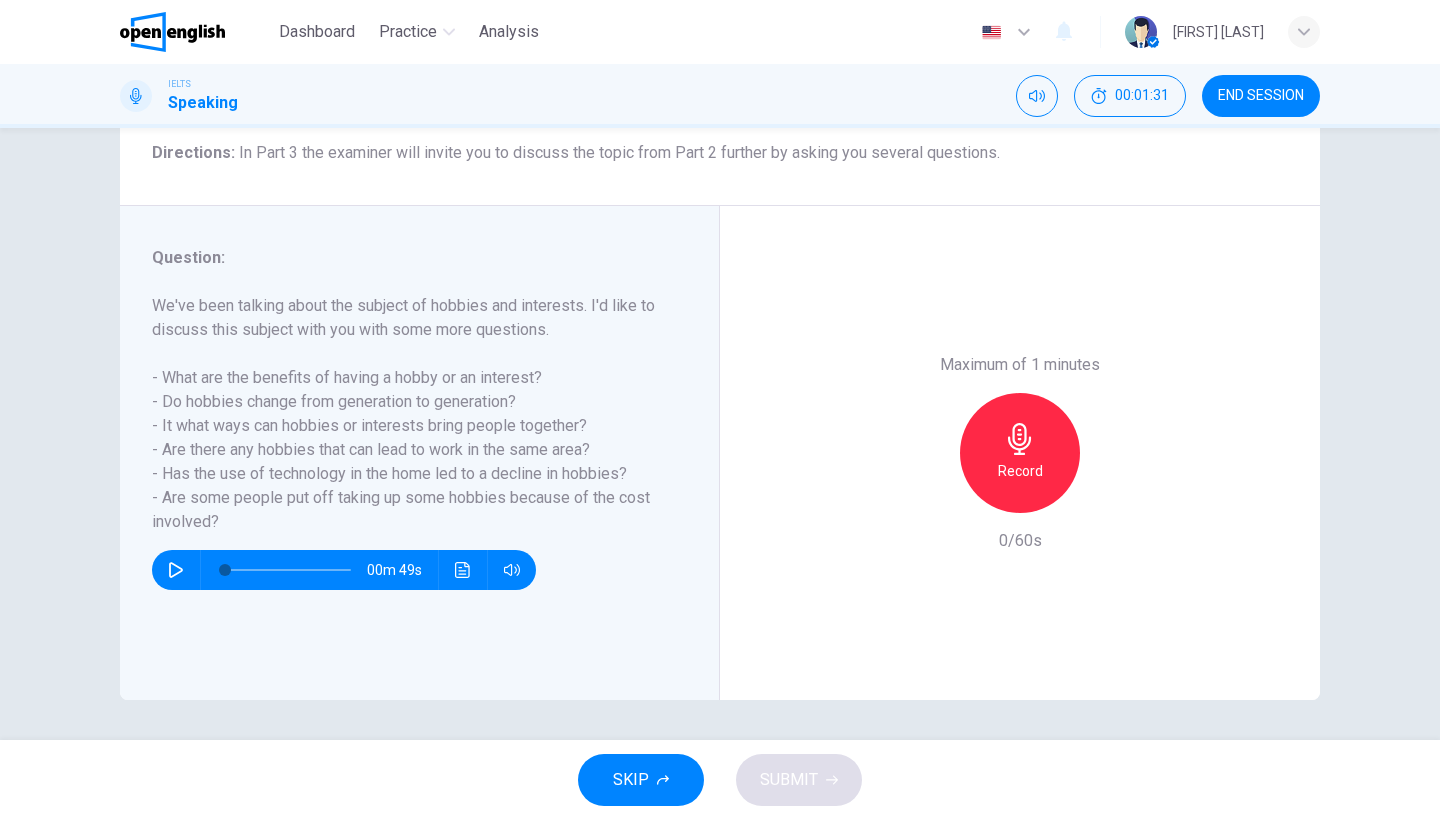 scroll, scrollTop: 163, scrollLeft: 0, axis: vertical 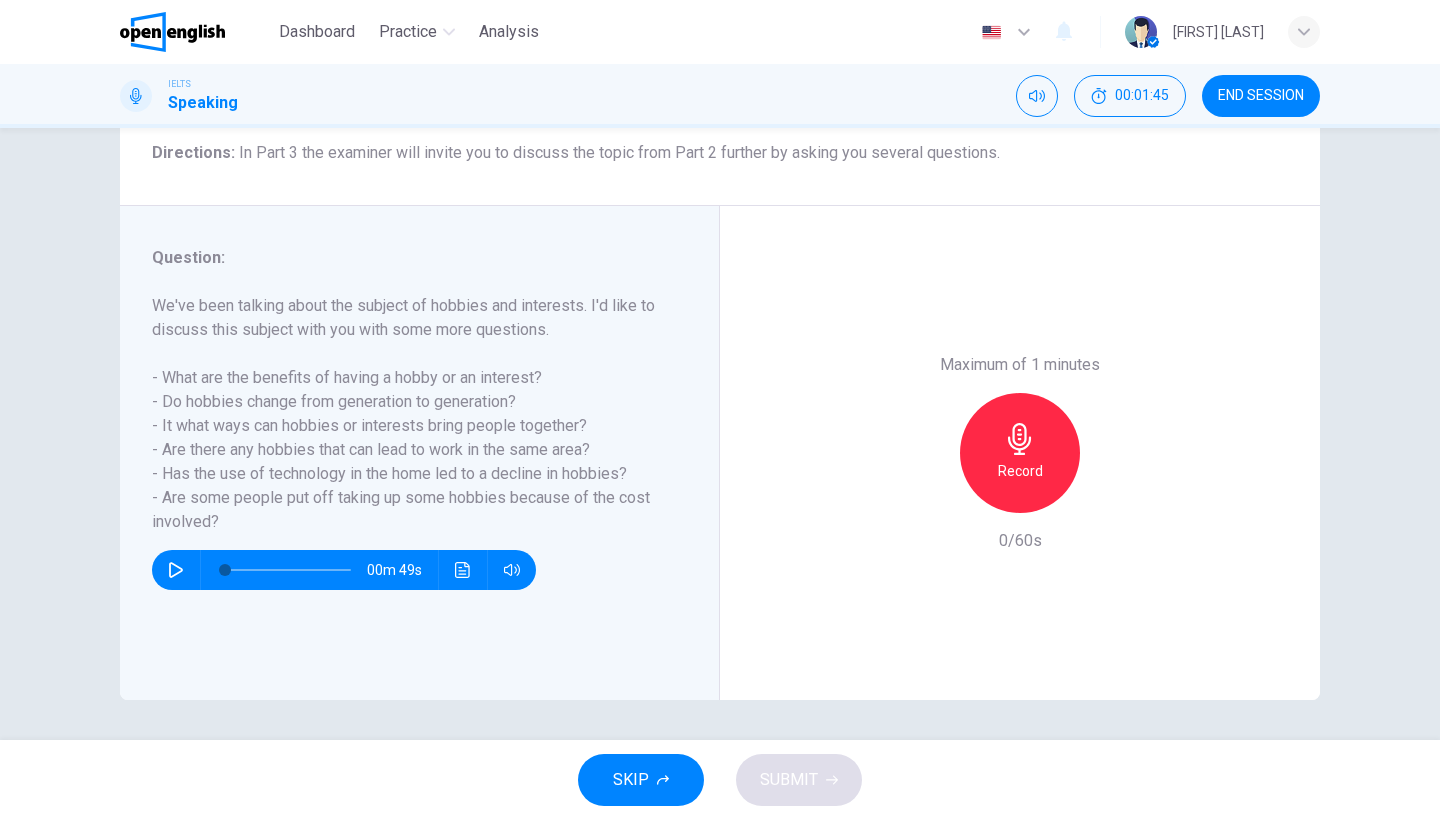 click on "Record" at bounding box center (1020, 453) 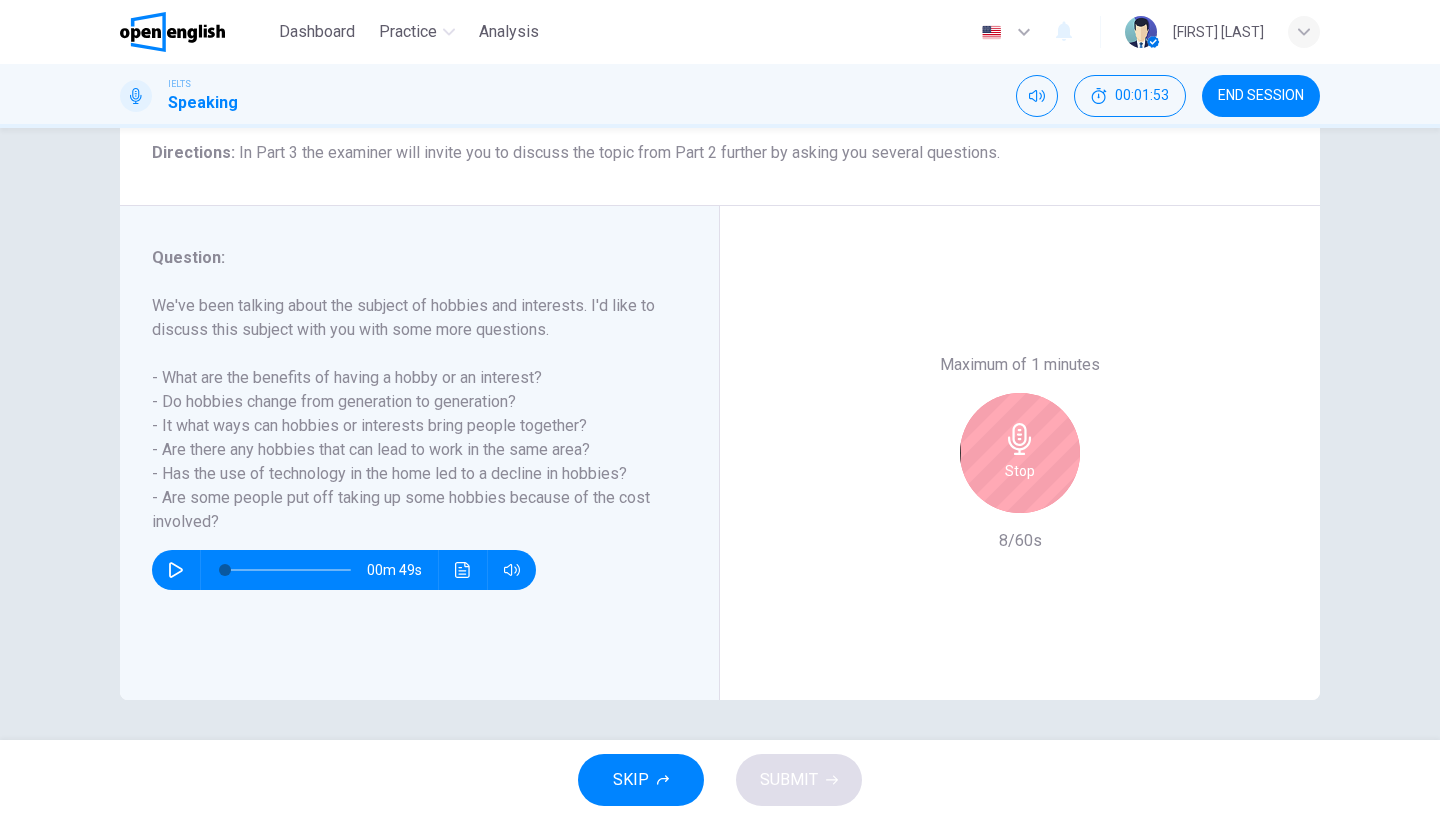 click on "Stop" at bounding box center (1020, 453) 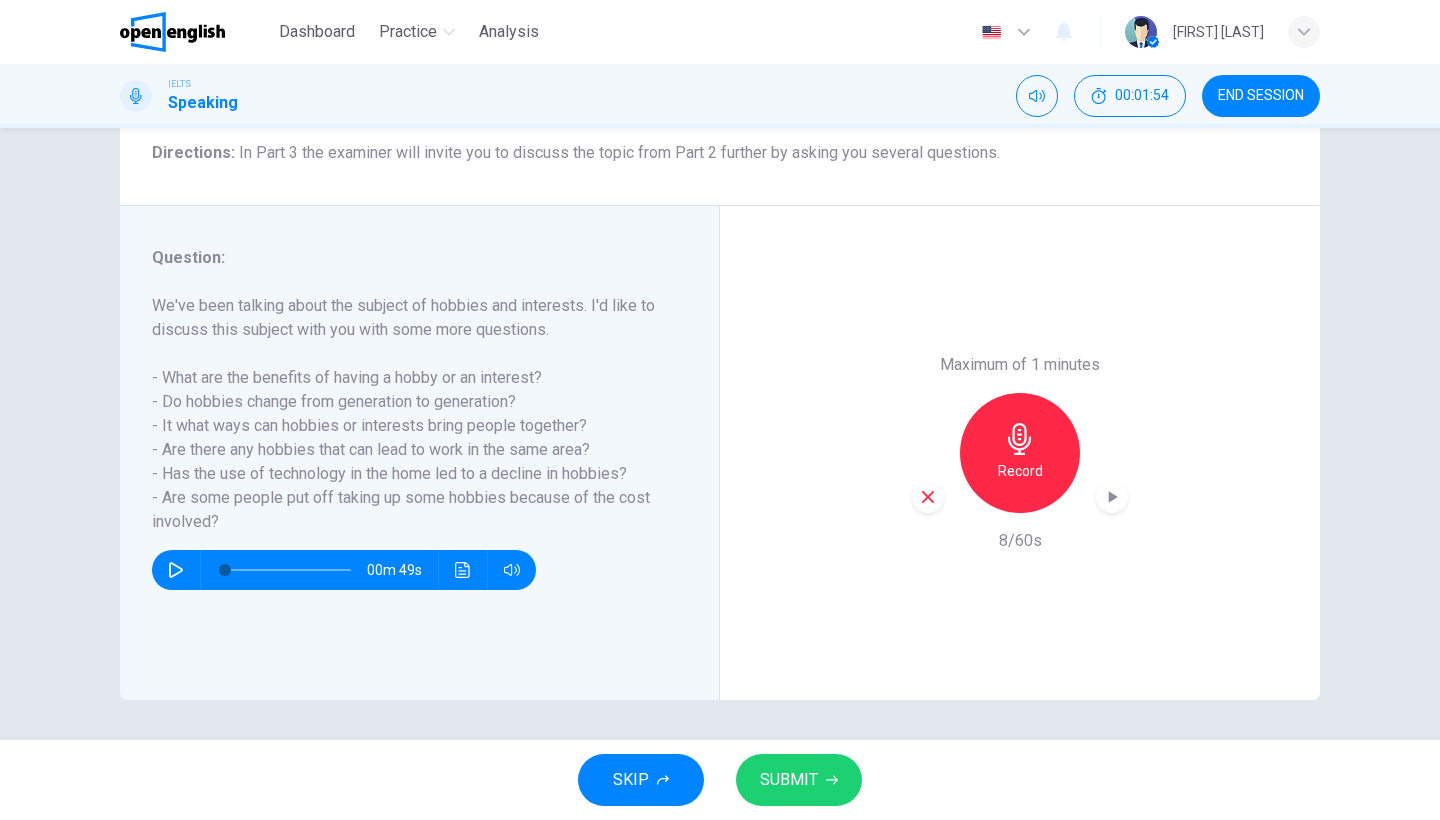 click at bounding box center [928, 497] 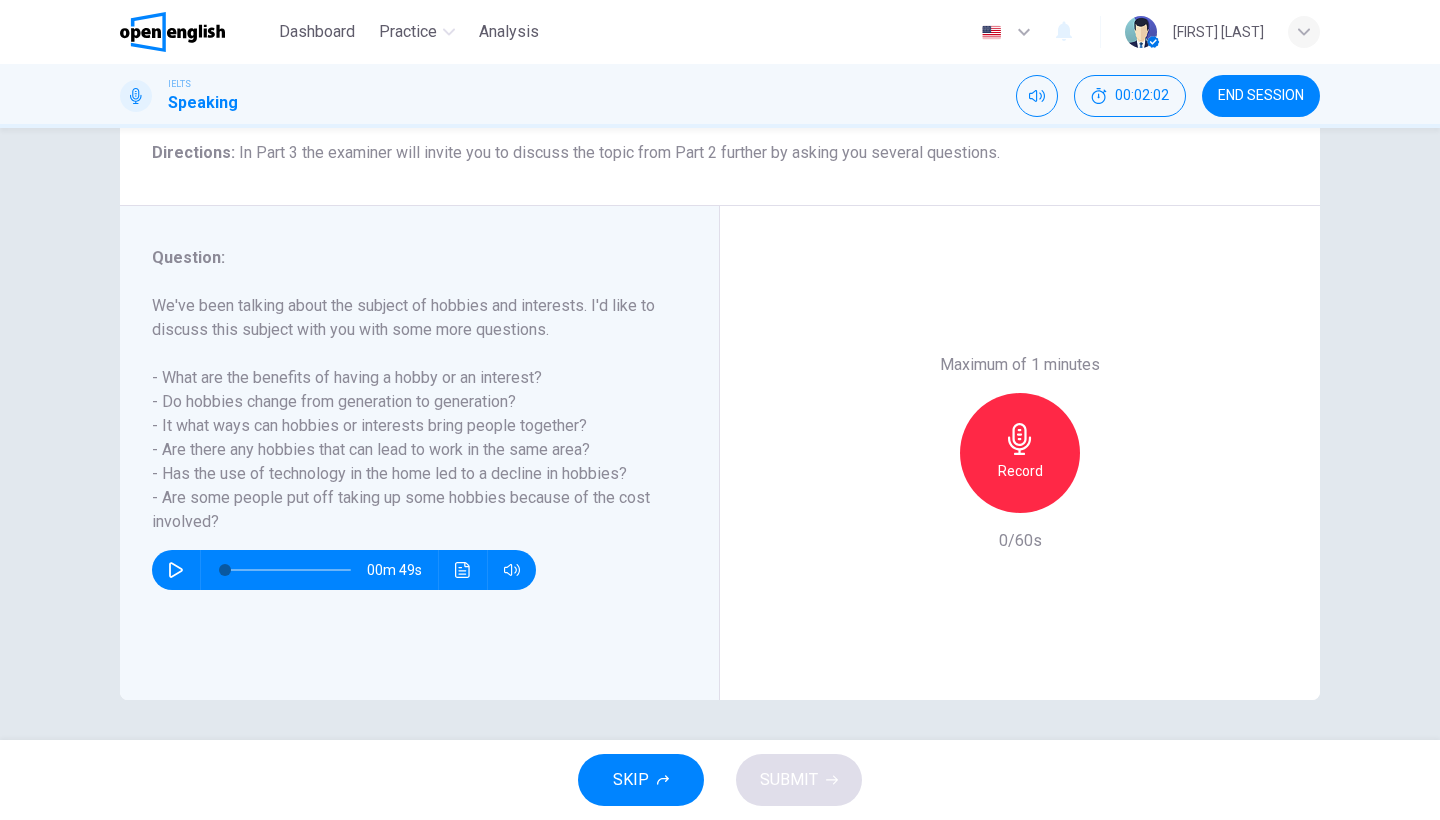 click on "Record" at bounding box center [1020, 453] 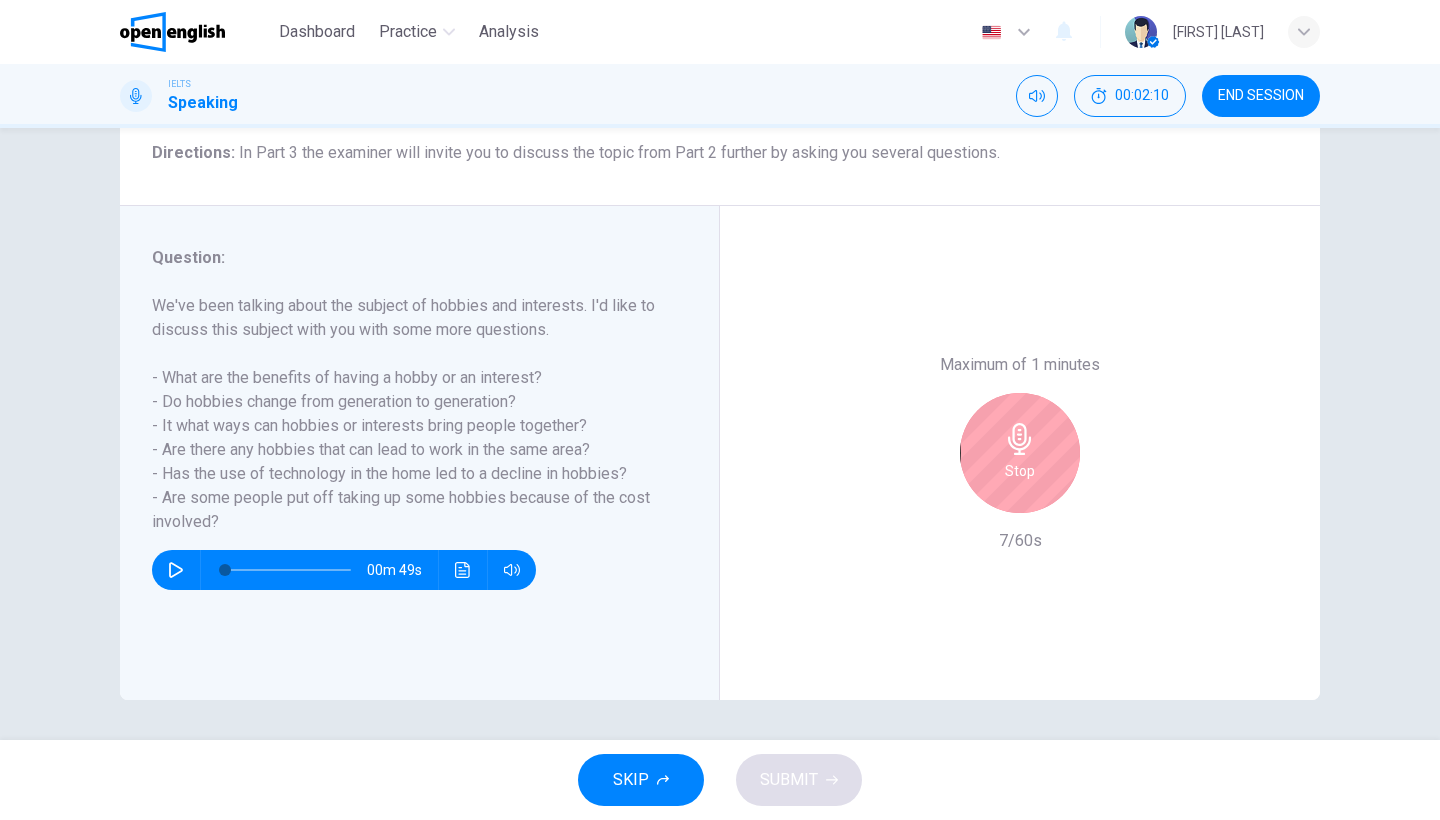 click on "Stop" at bounding box center [1020, 453] 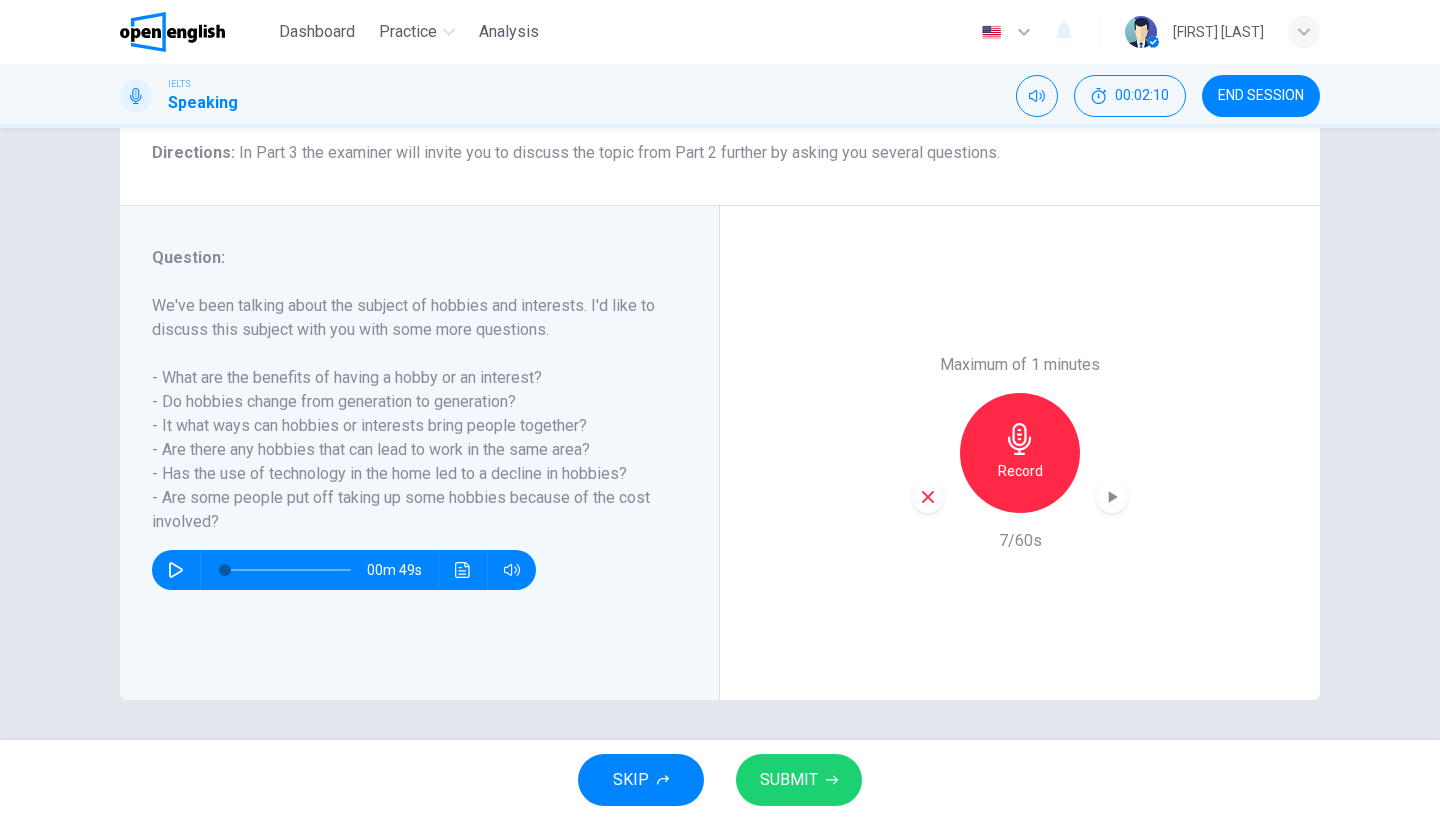 click at bounding box center [928, 497] 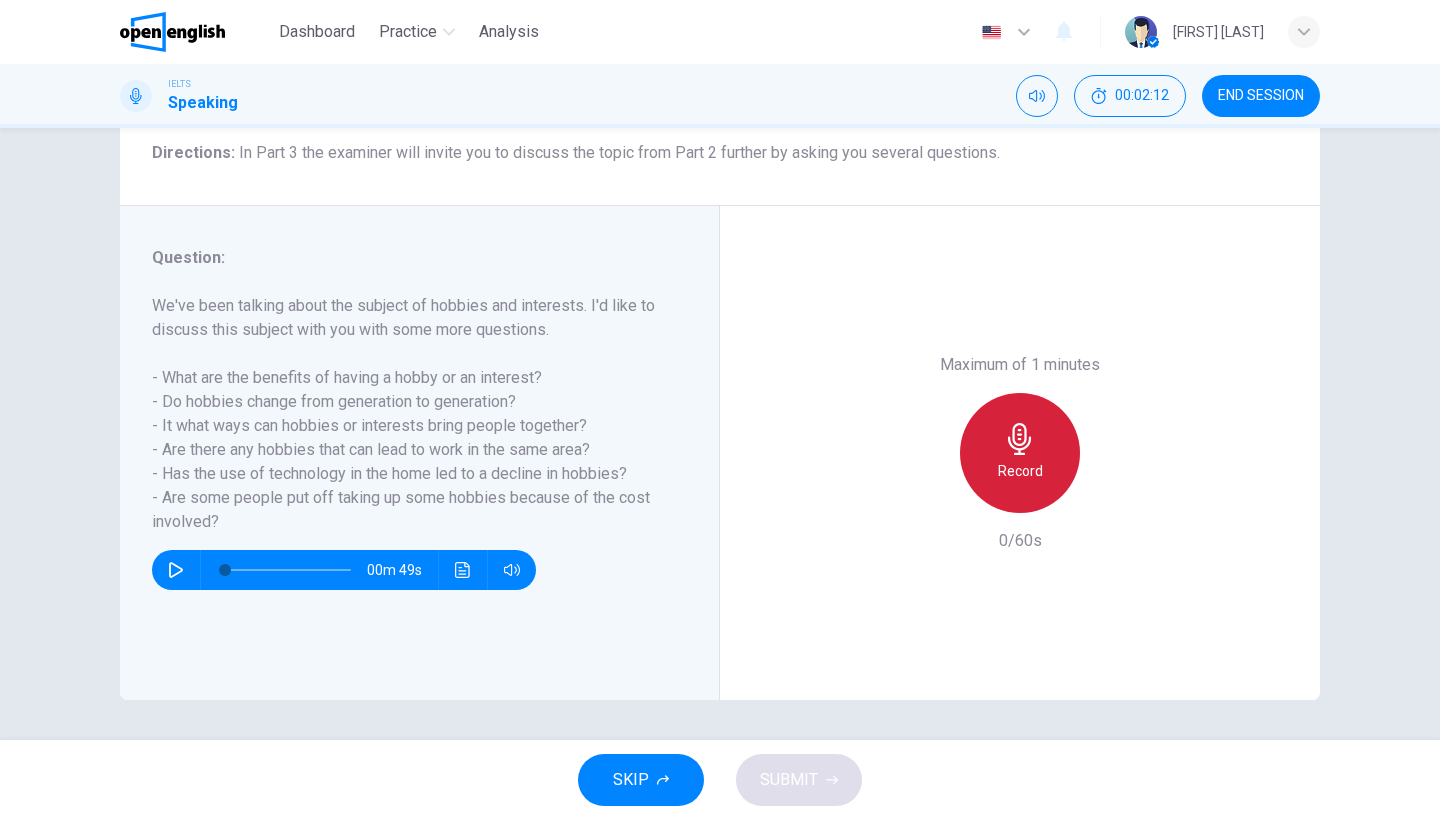 click on "Record" at bounding box center (1020, 471) 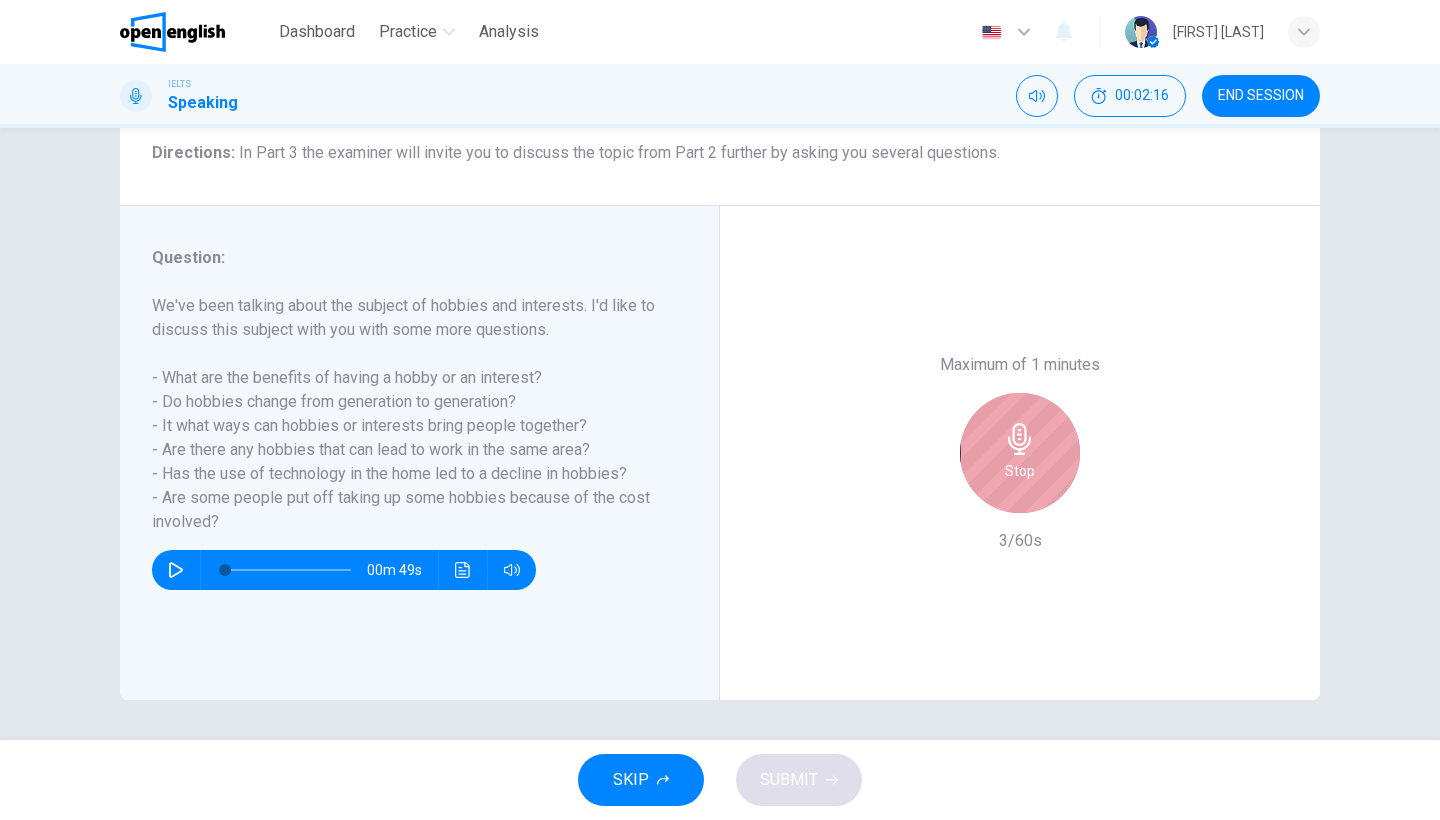 click on "Stop" at bounding box center (1020, 471) 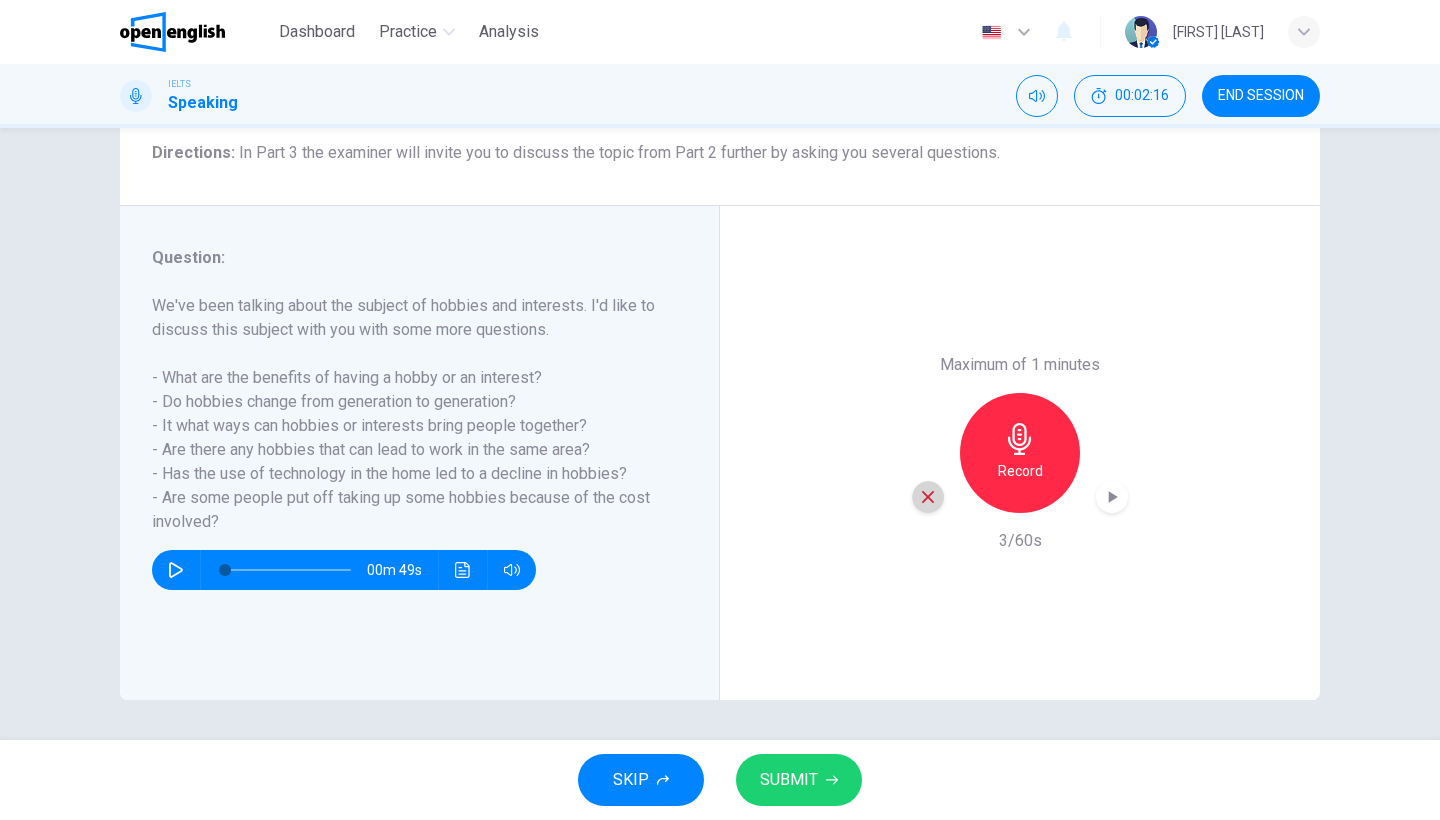 click at bounding box center (928, 497) 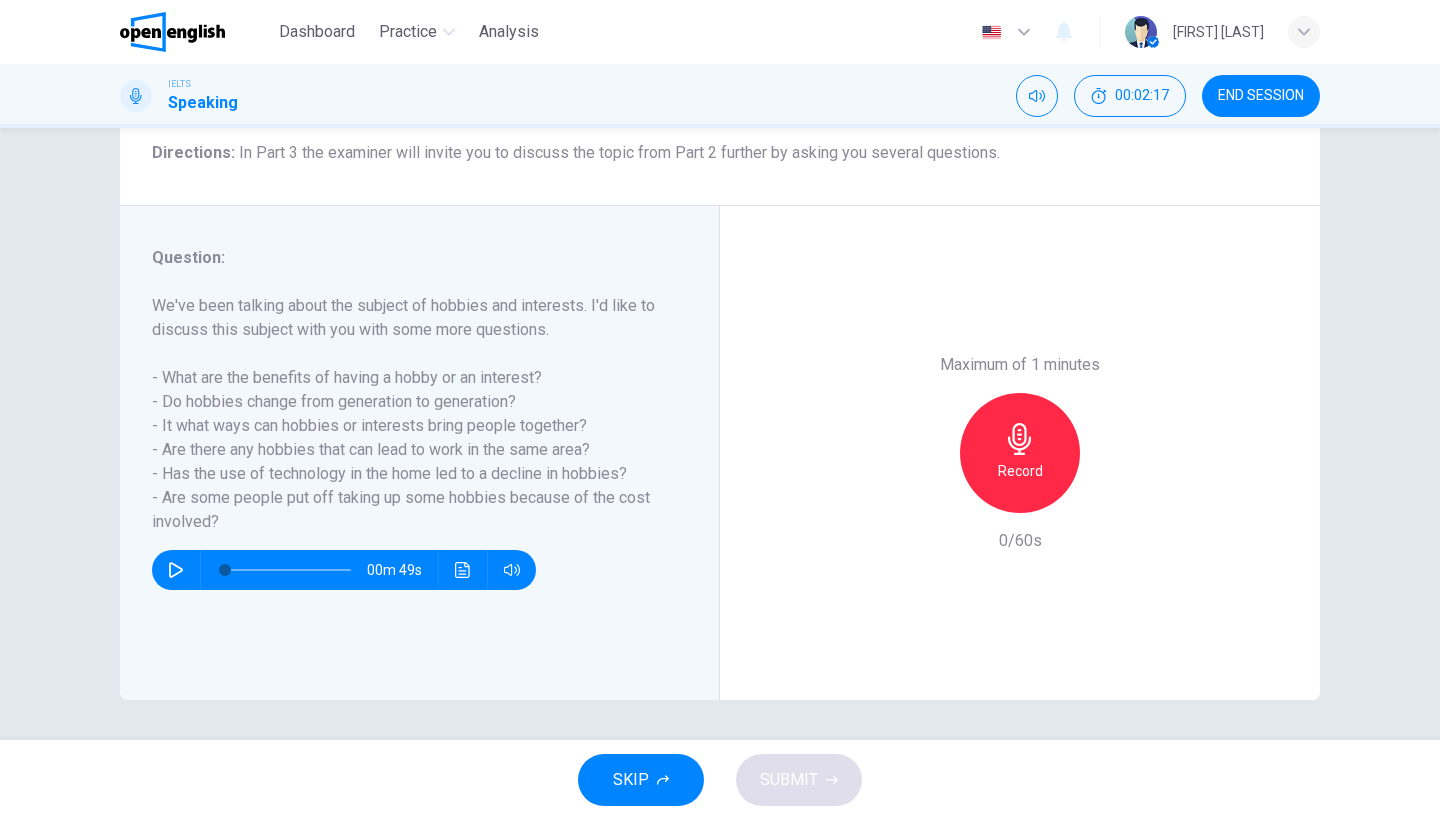 click on "Record" at bounding box center [1020, 471] 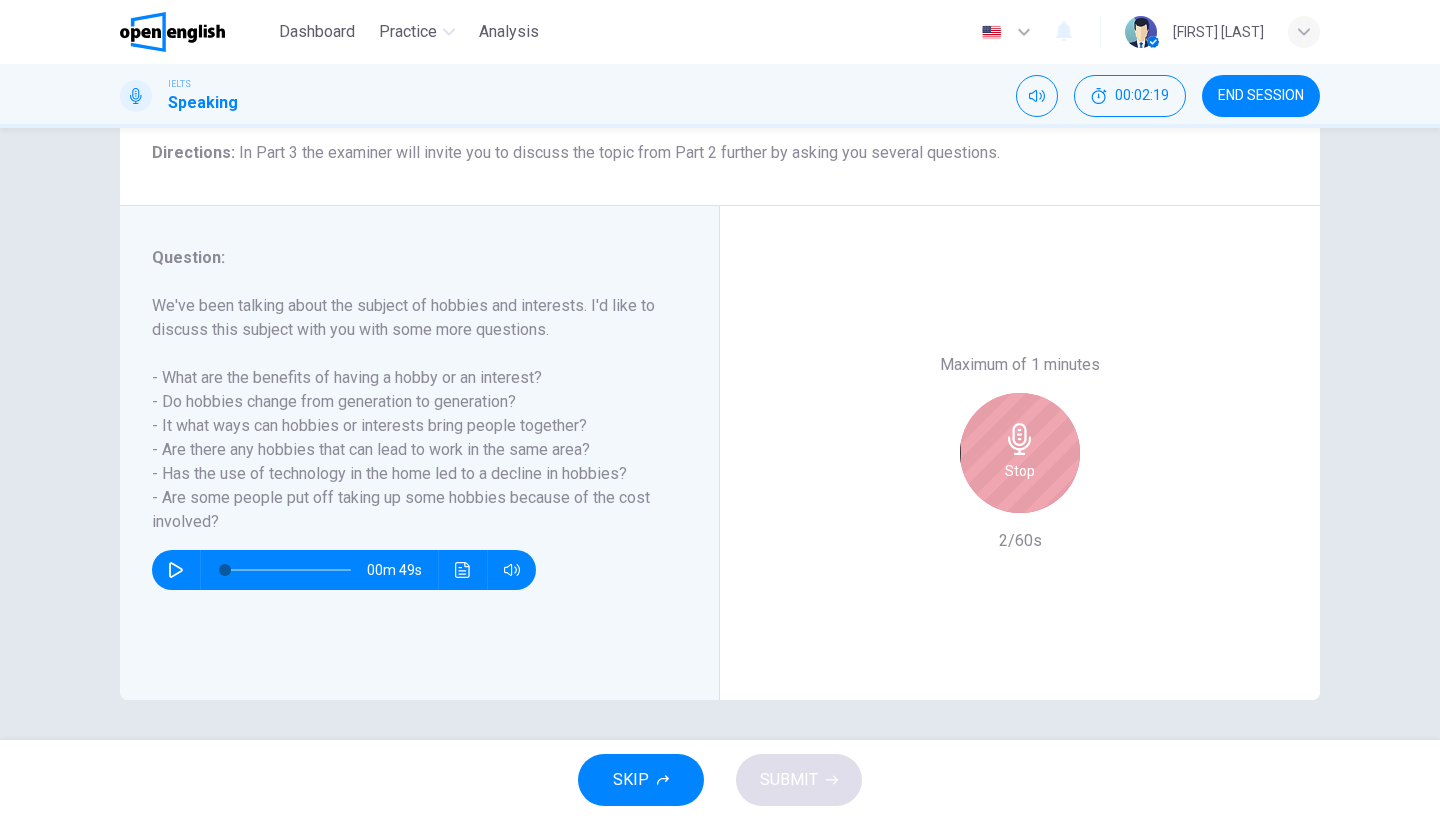 click on "Stop" at bounding box center [1020, 453] 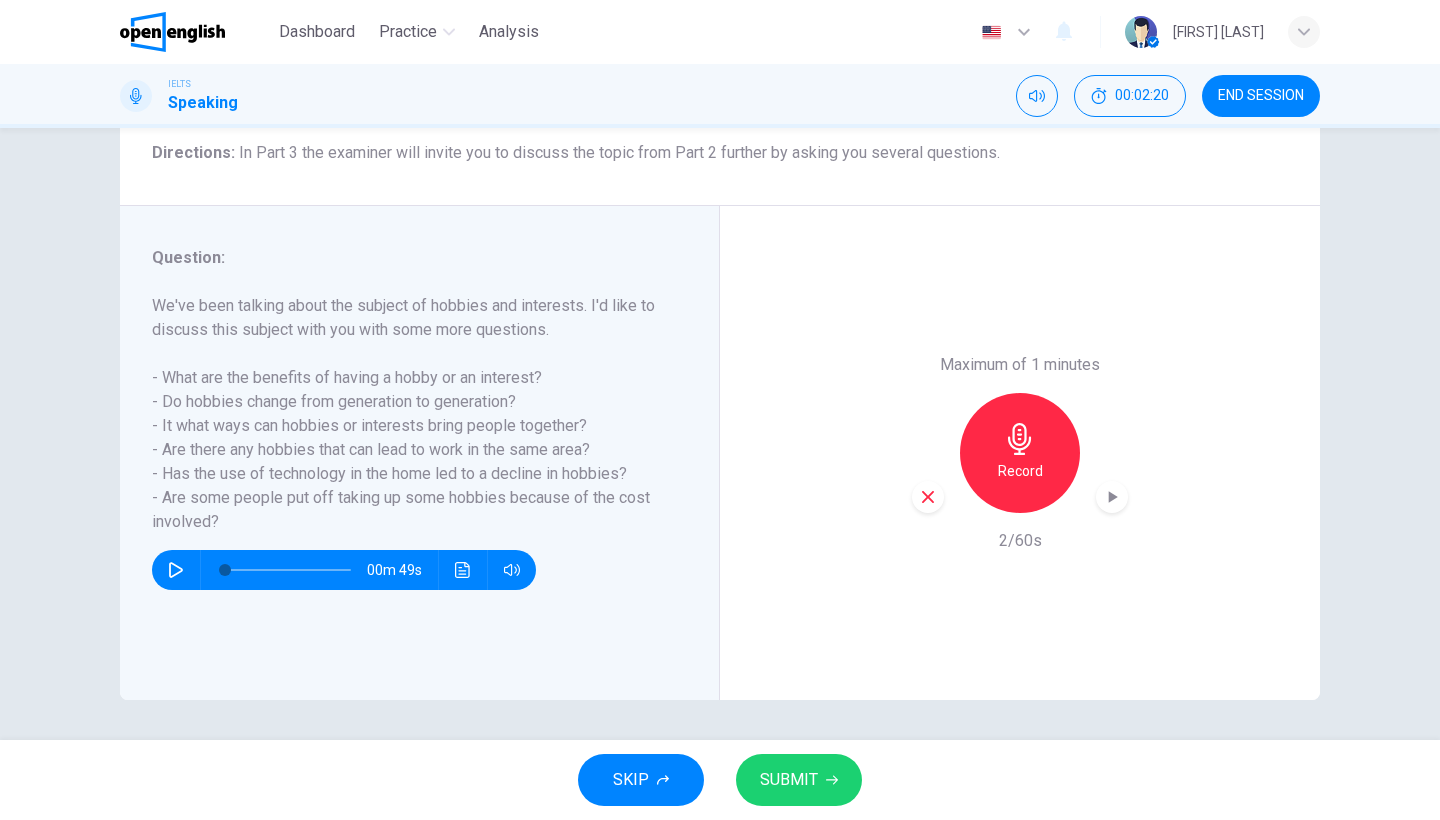 click at bounding box center (928, 497) 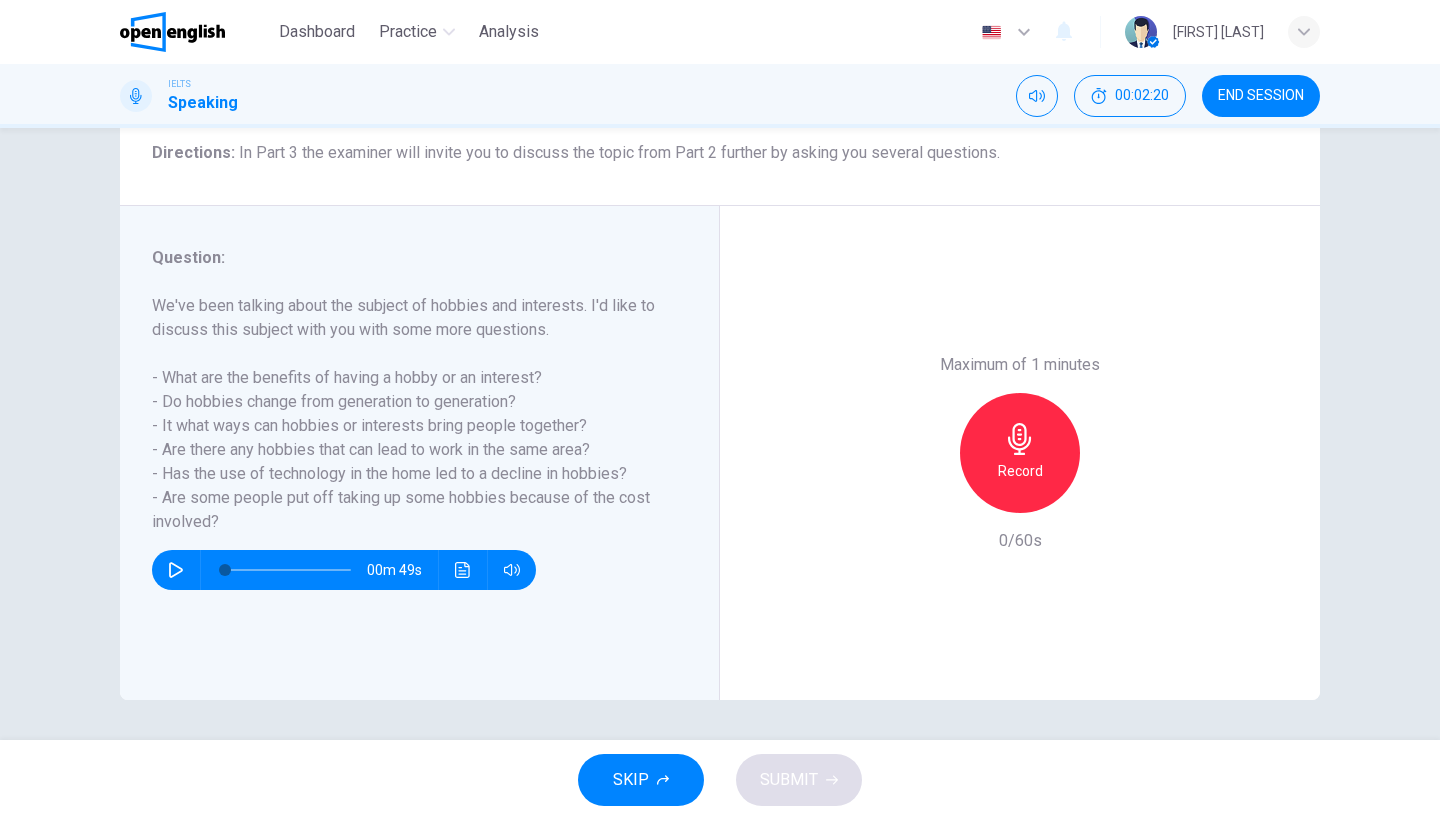 click on "Record" at bounding box center [1020, 453] 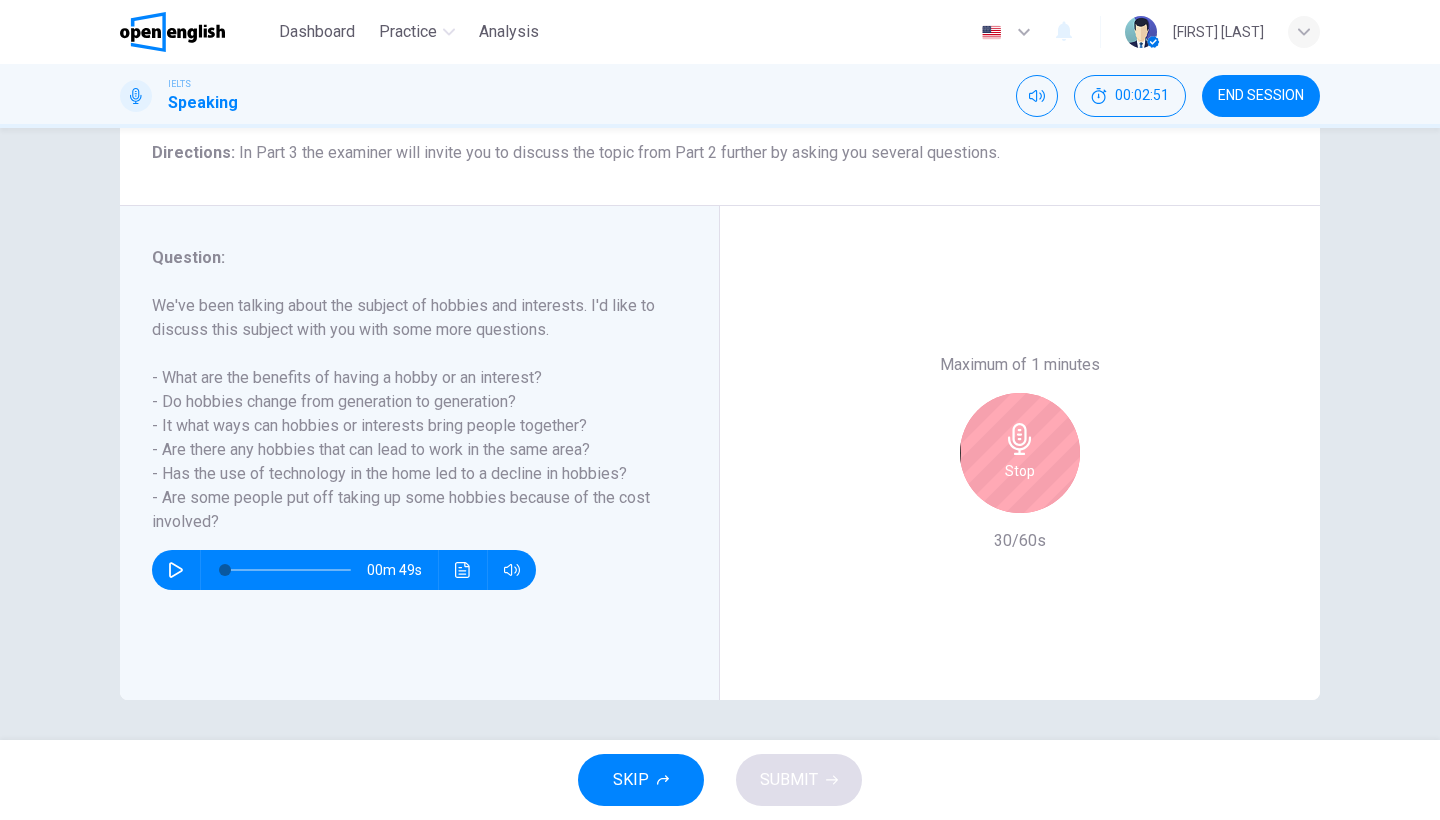 click on "Stop" at bounding box center (1020, 453) 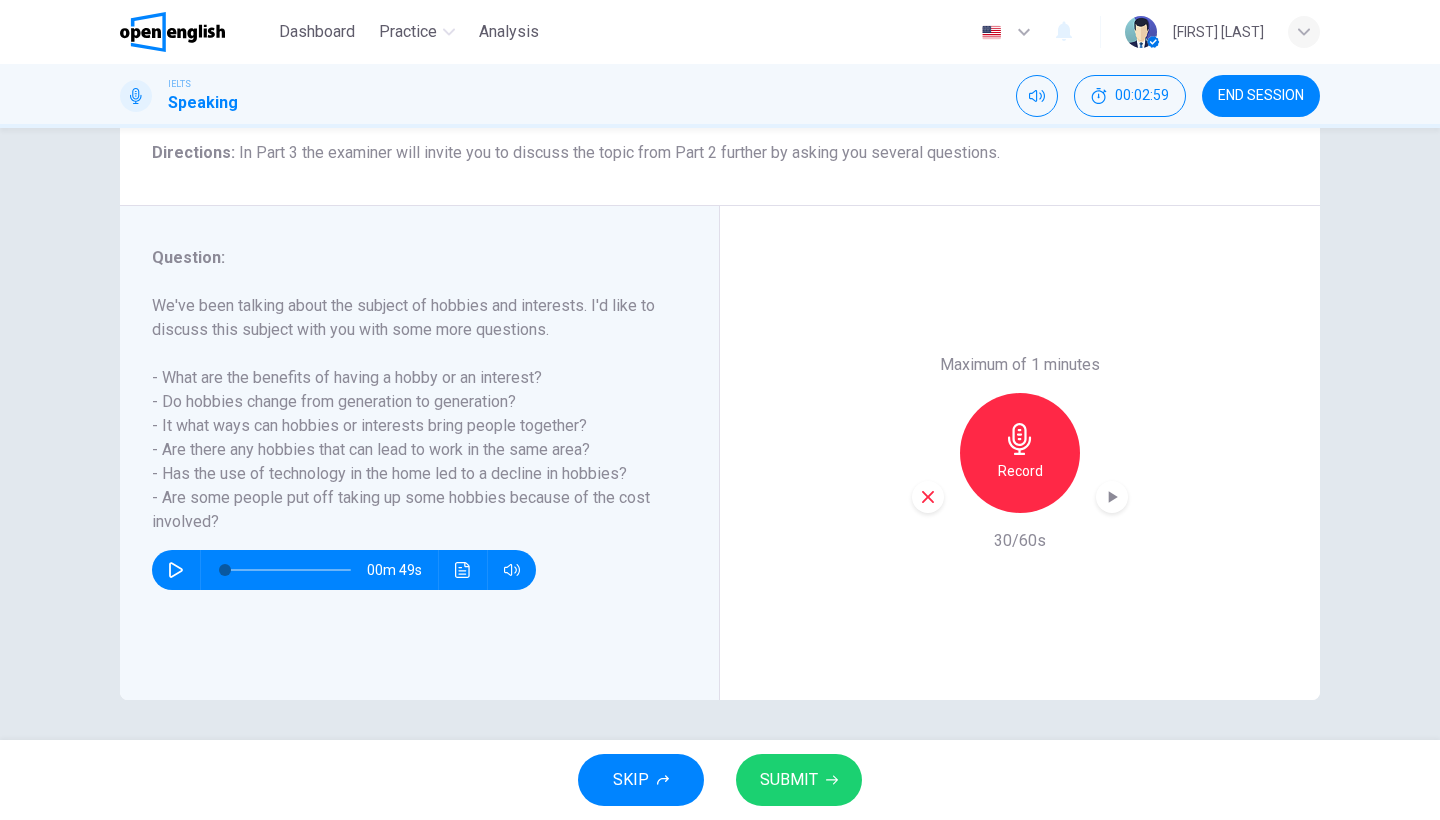 click on "Record" at bounding box center (1020, 453) 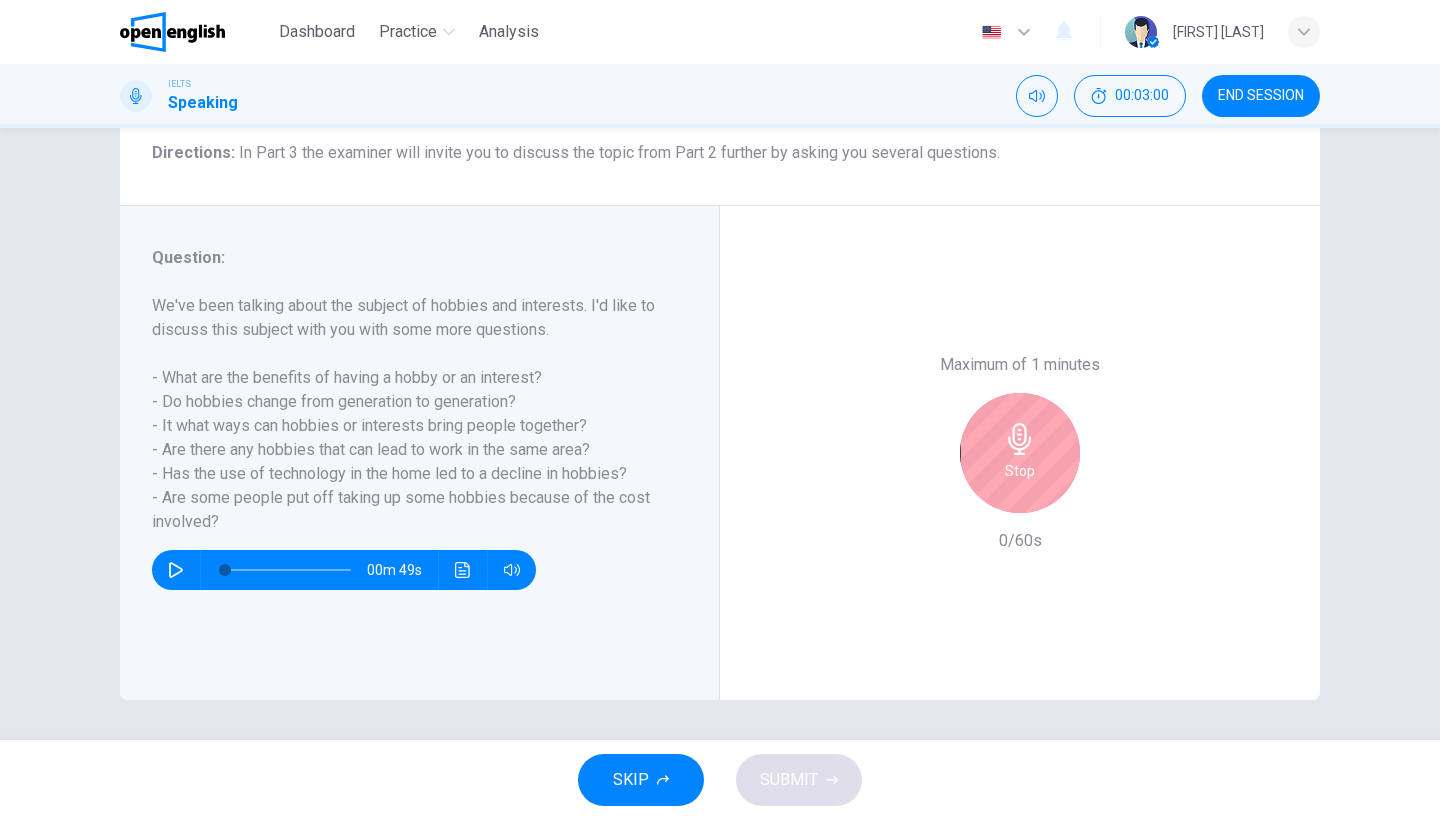 click on "Stop" at bounding box center [1020, 471] 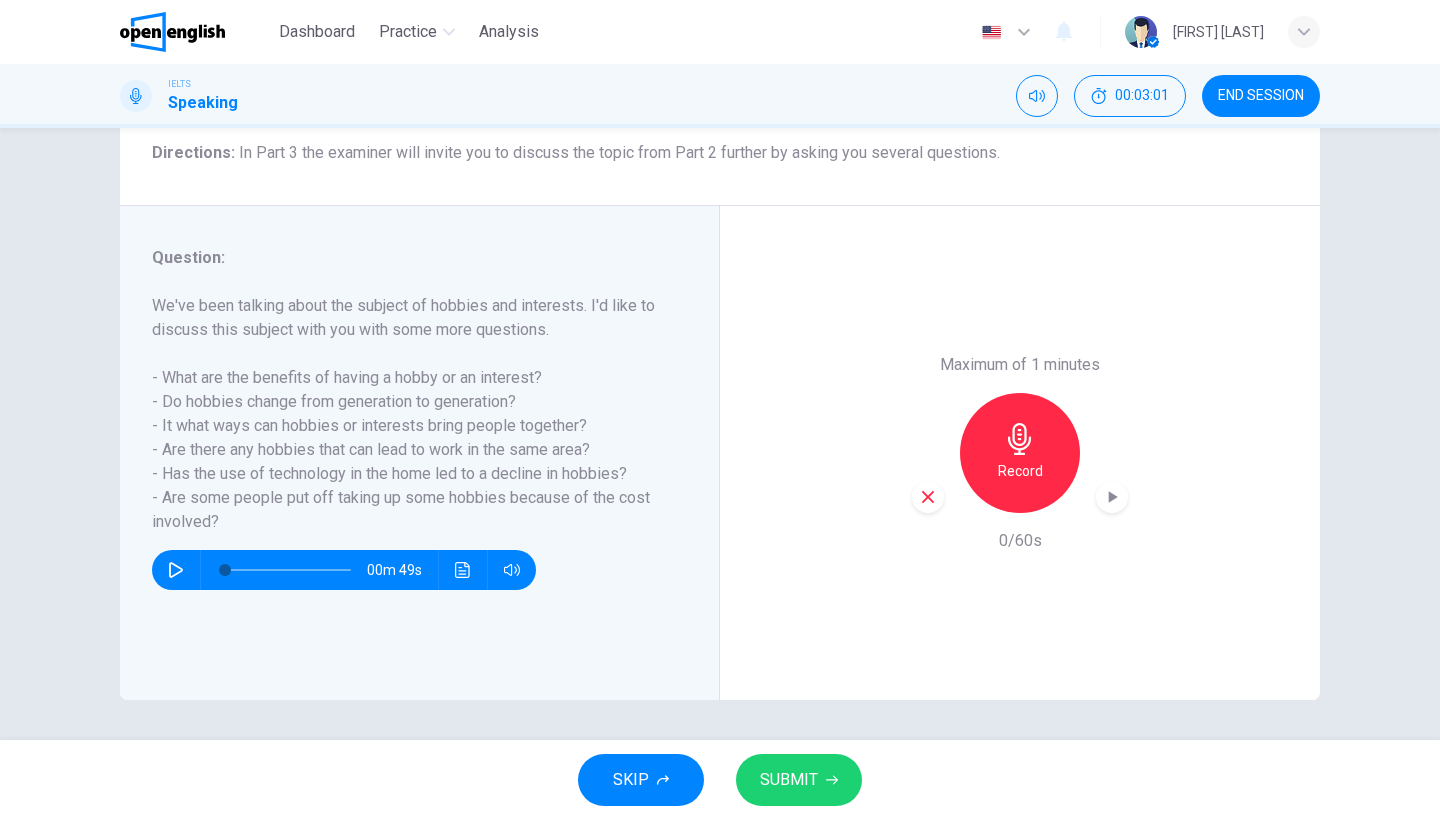click at bounding box center (928, 497) 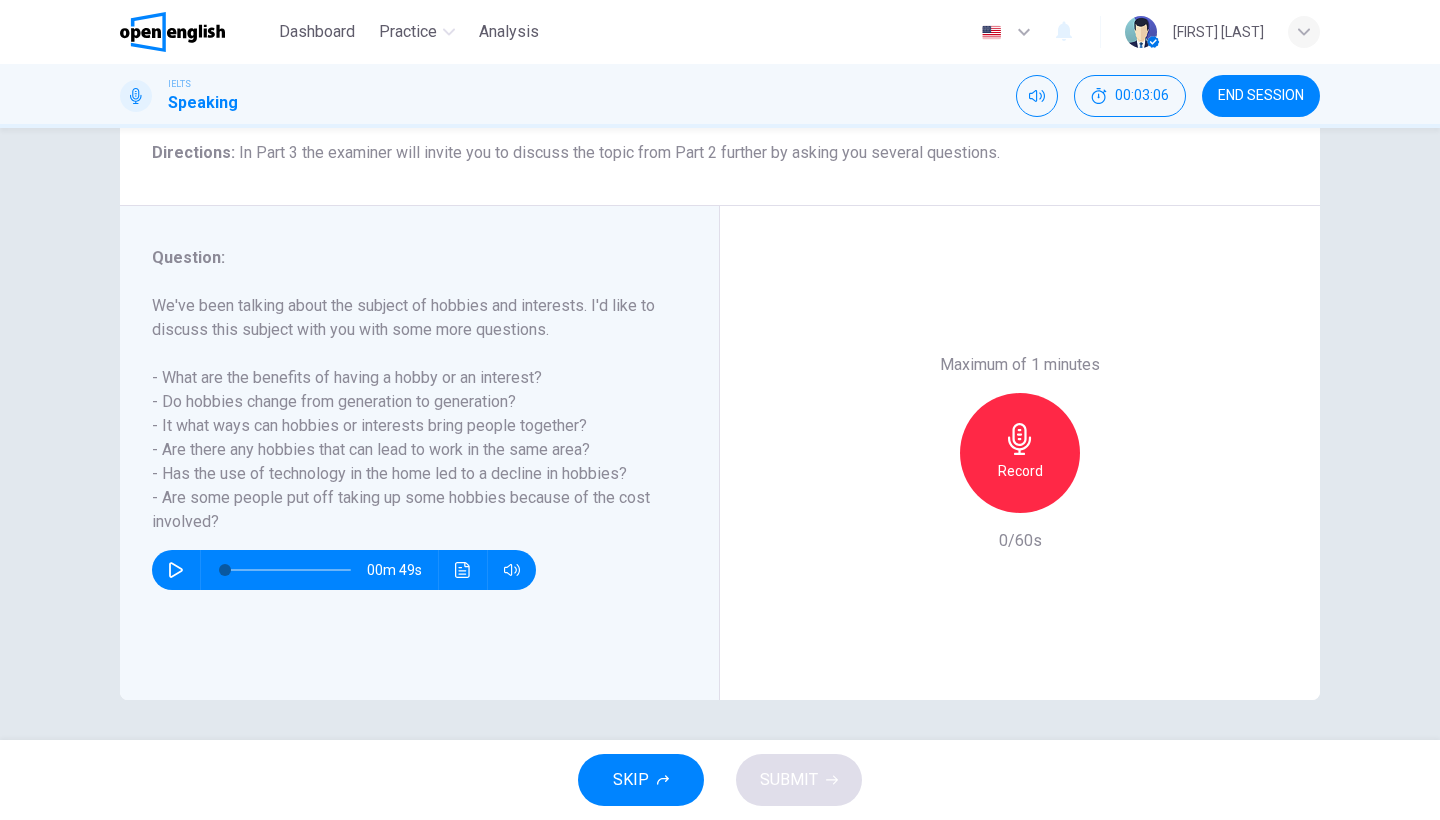 click on "Record" at bounding box center [1020, 453] 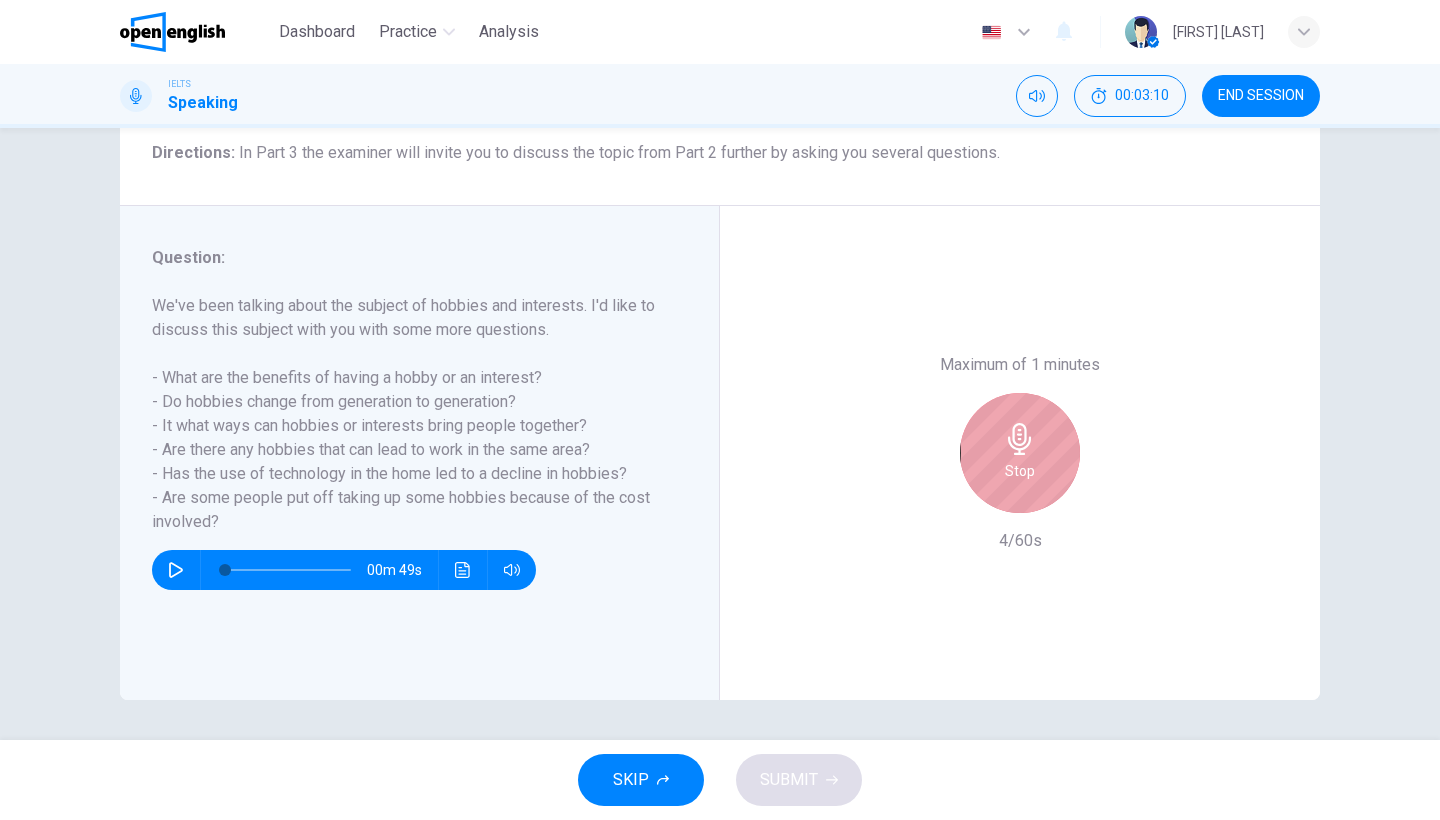 click on "Stop" at bounding box center [1020, 453] 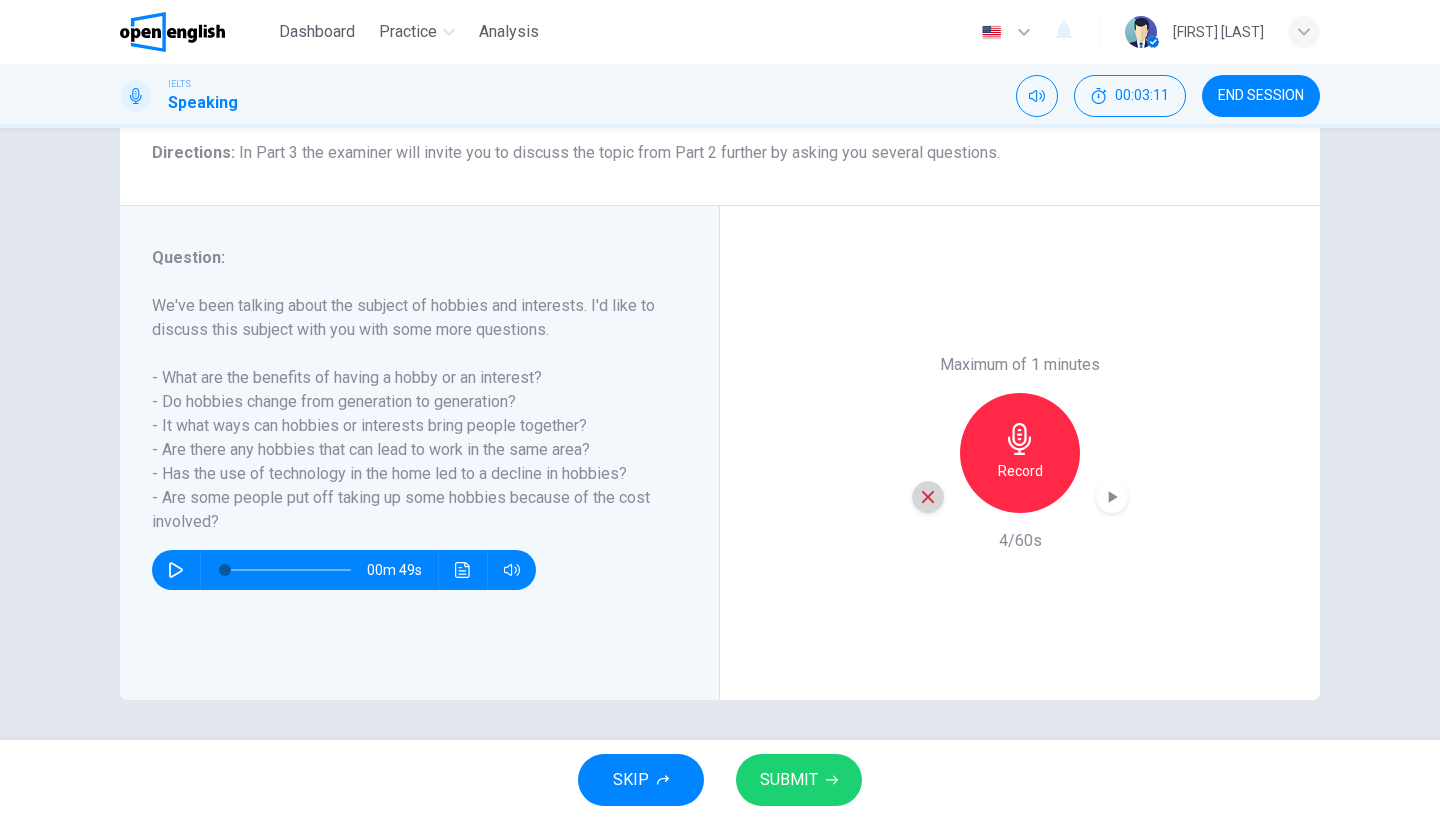 click at bounding box center (928, 497) 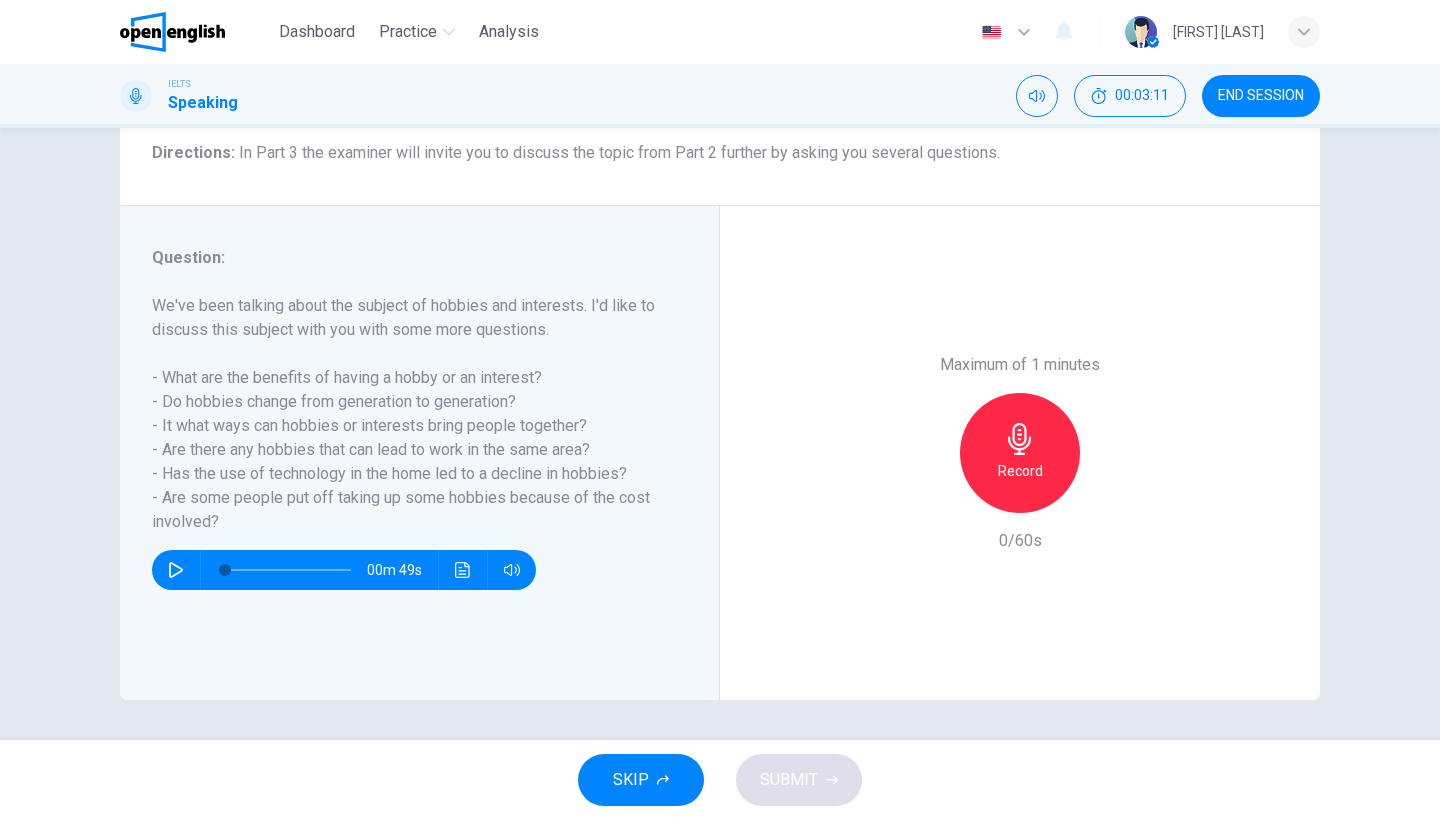 click on "Record" at bounding box center [1020, 453] 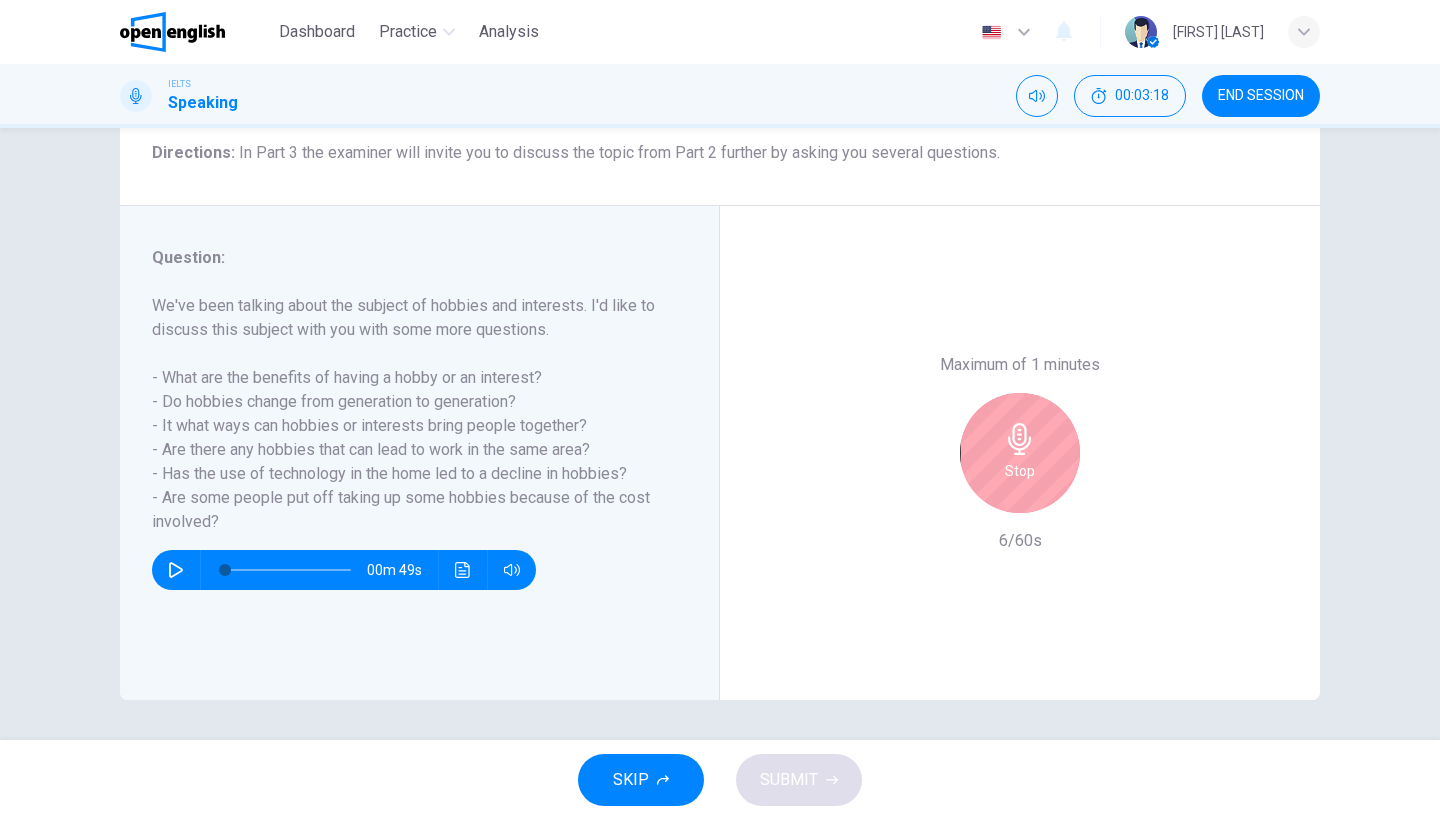 click on "Stop" at bounding box center [1020, 453] 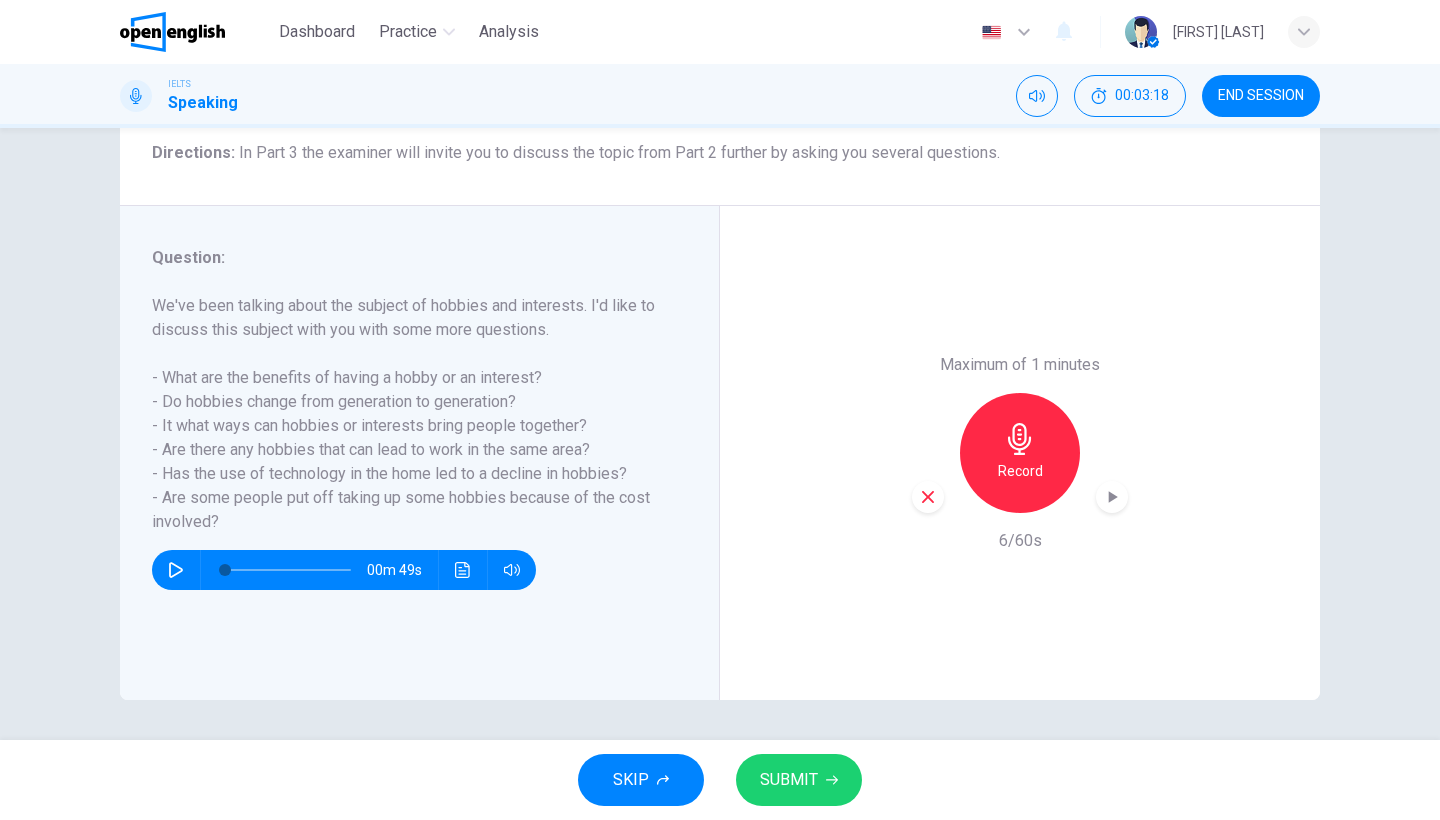 click at bounding box center [928, 497] 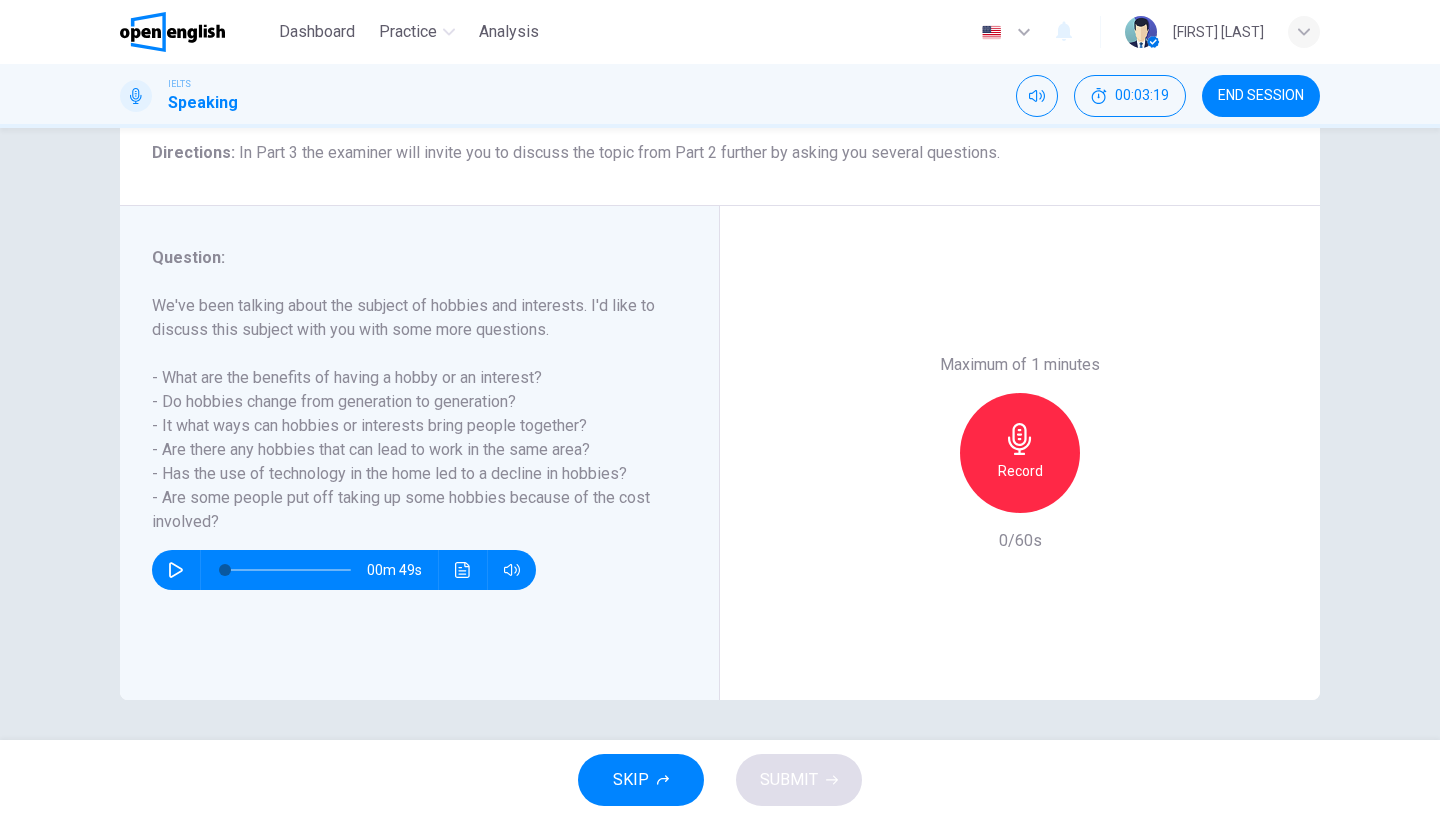 click on "Record" at bounding box center [1020, 471] 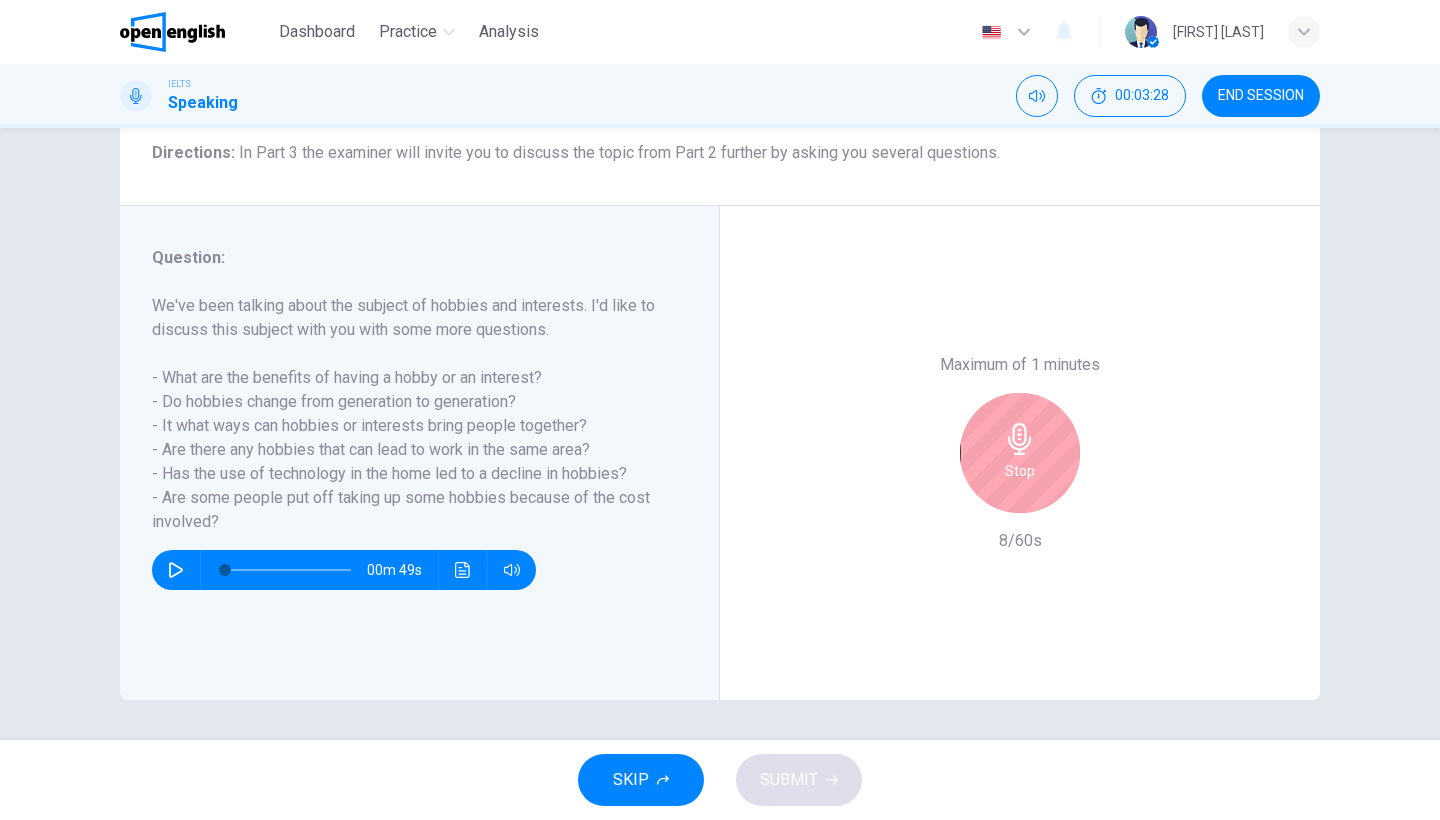 click on "Stop" at bounding box center [1020, 471] 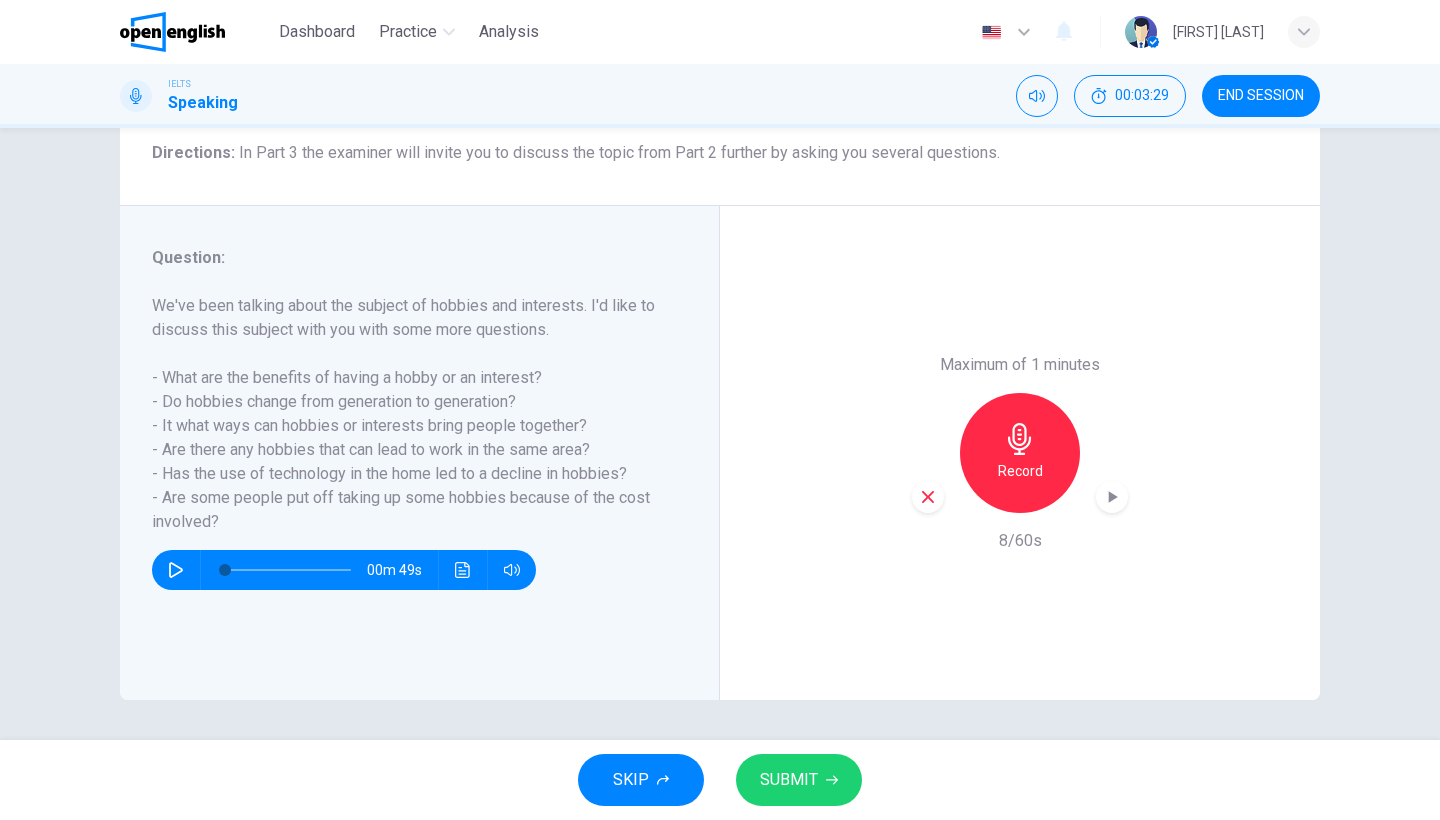 click at bounding box center (928, 497) 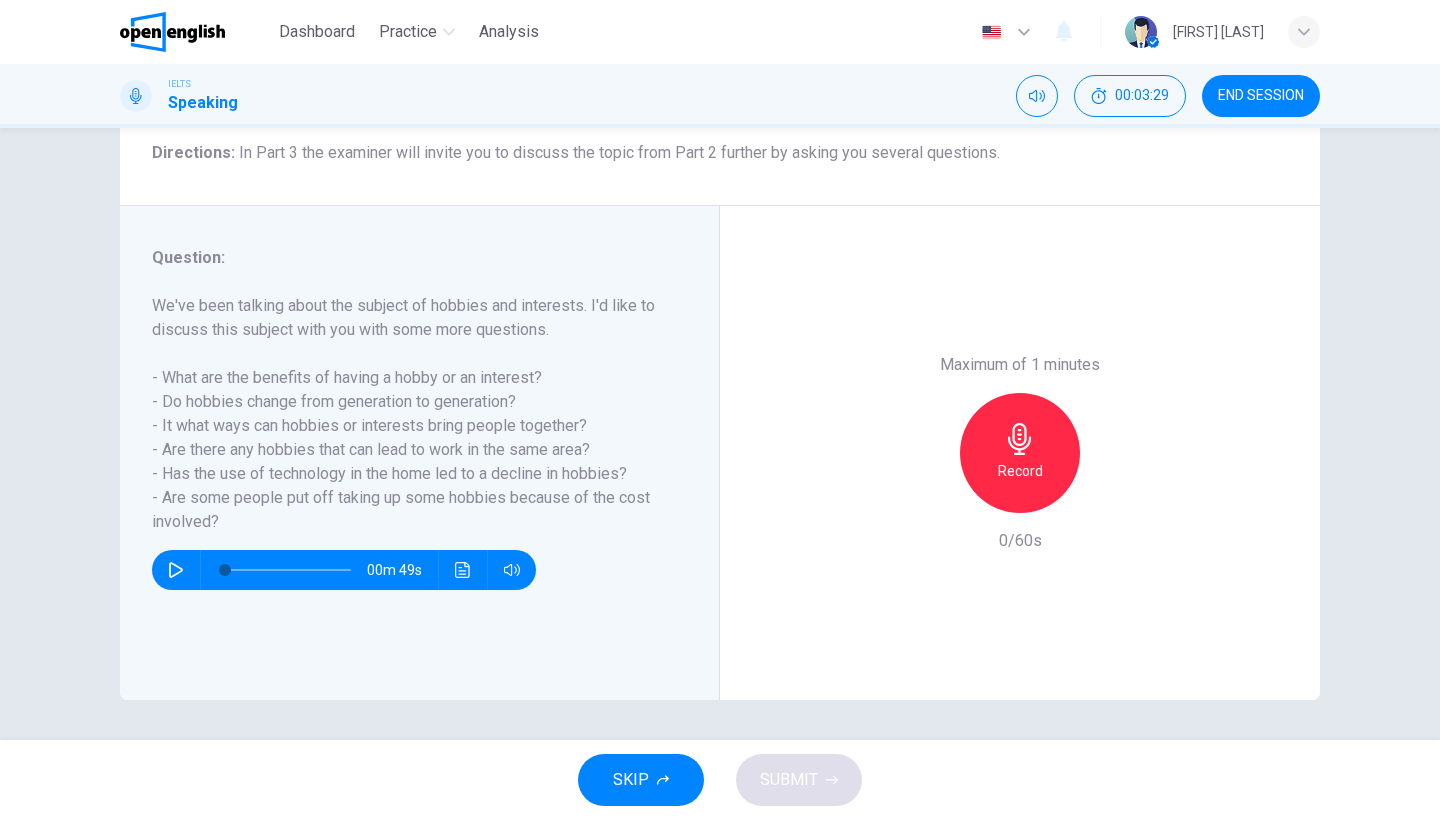 click on "Record" at bounding box center (1020, 453) 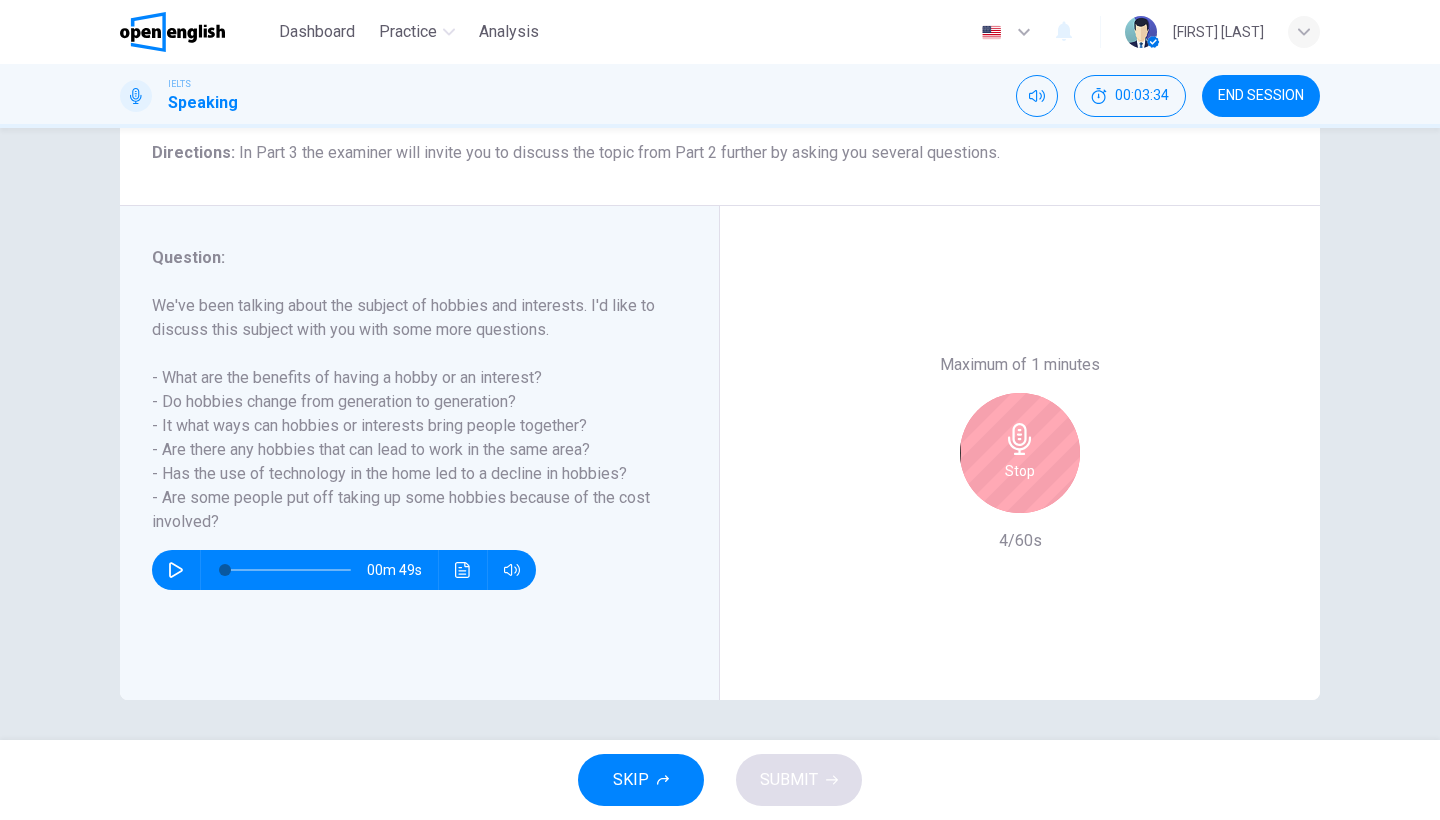 click on "Stop" at bounding box center [1020, 453] 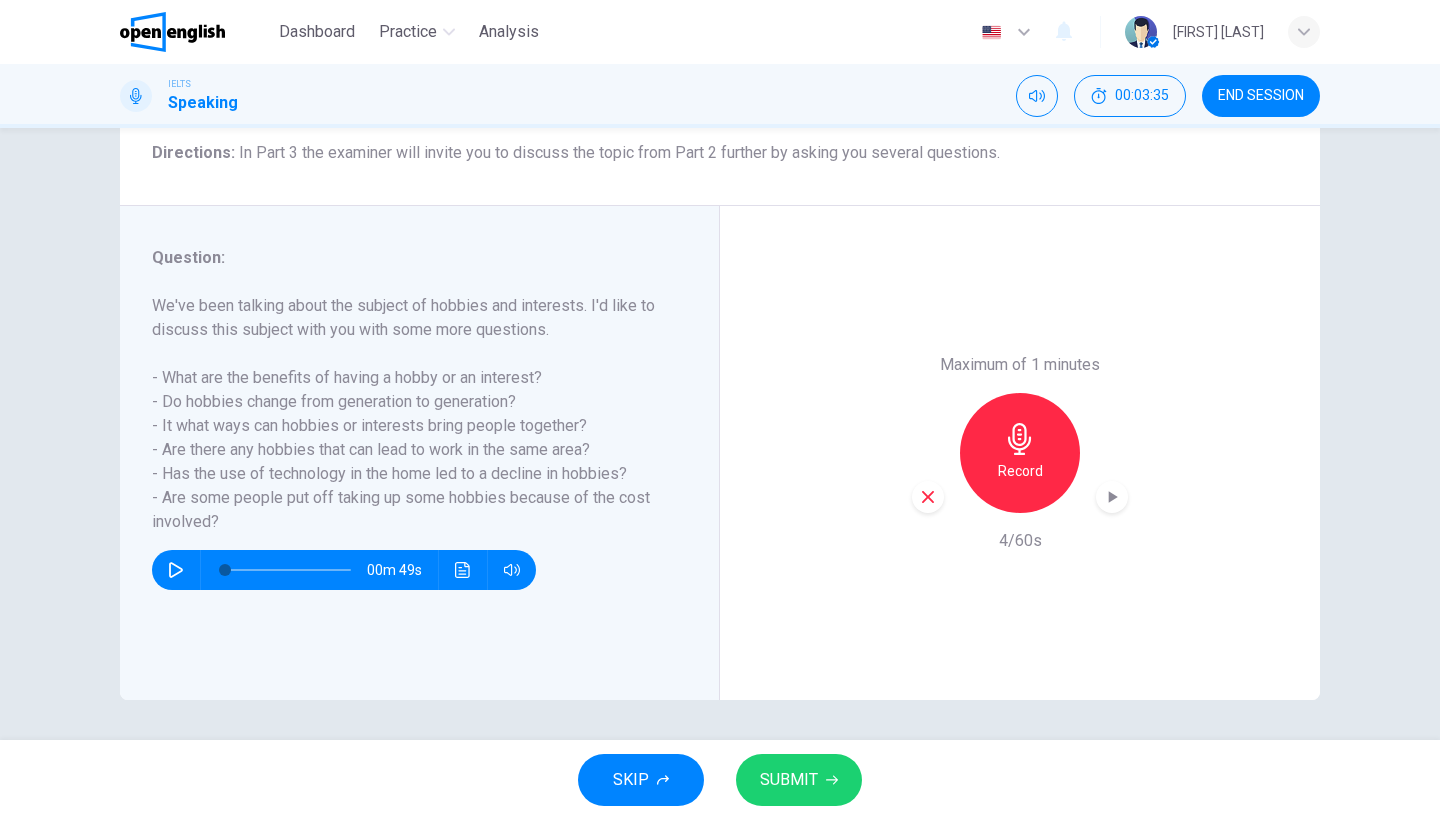 click on "Maximum of 1 minutes Record 4/60s" at bounding box center (1020, 453) 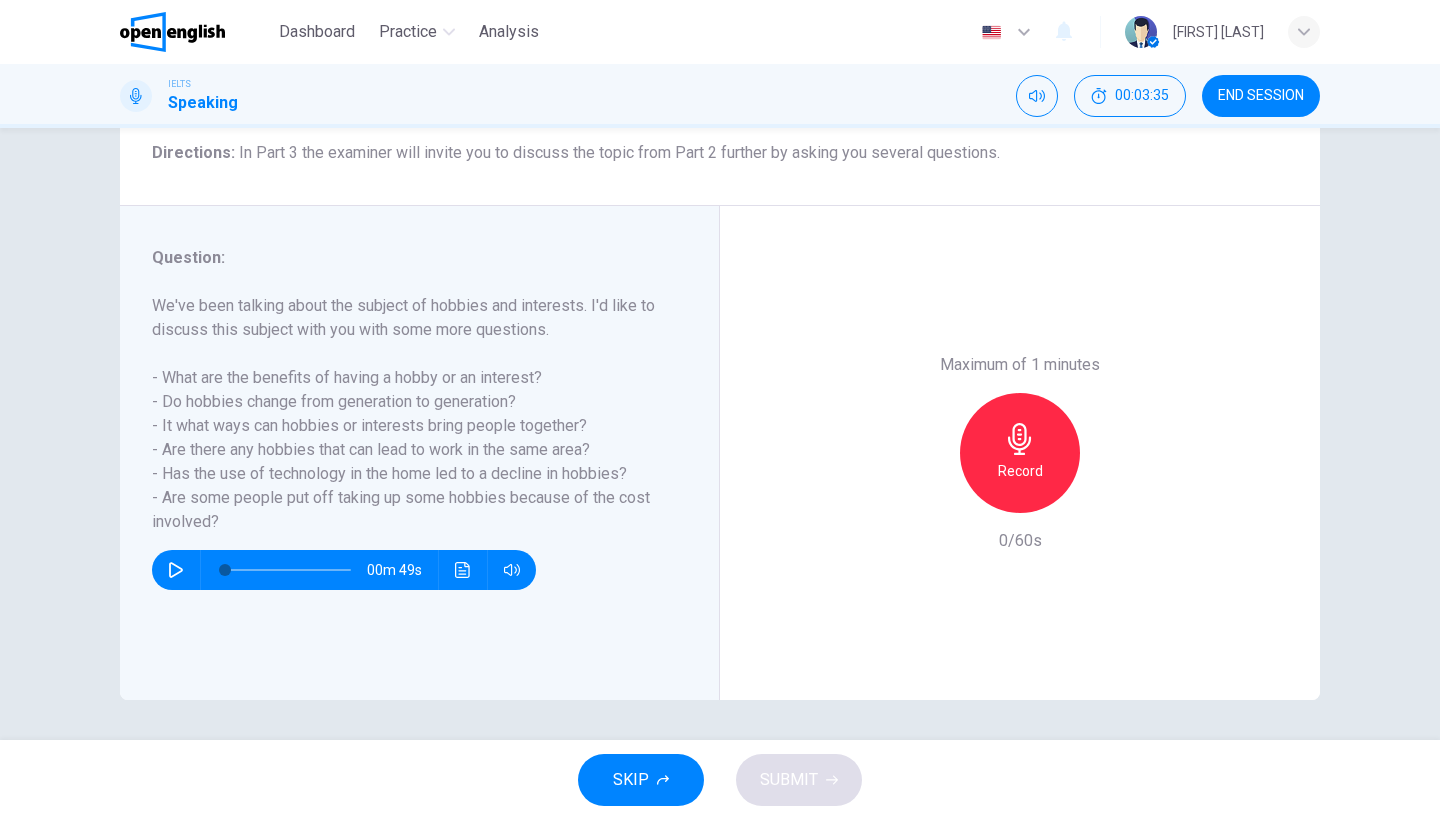 click at bounding box center [1020, 439] 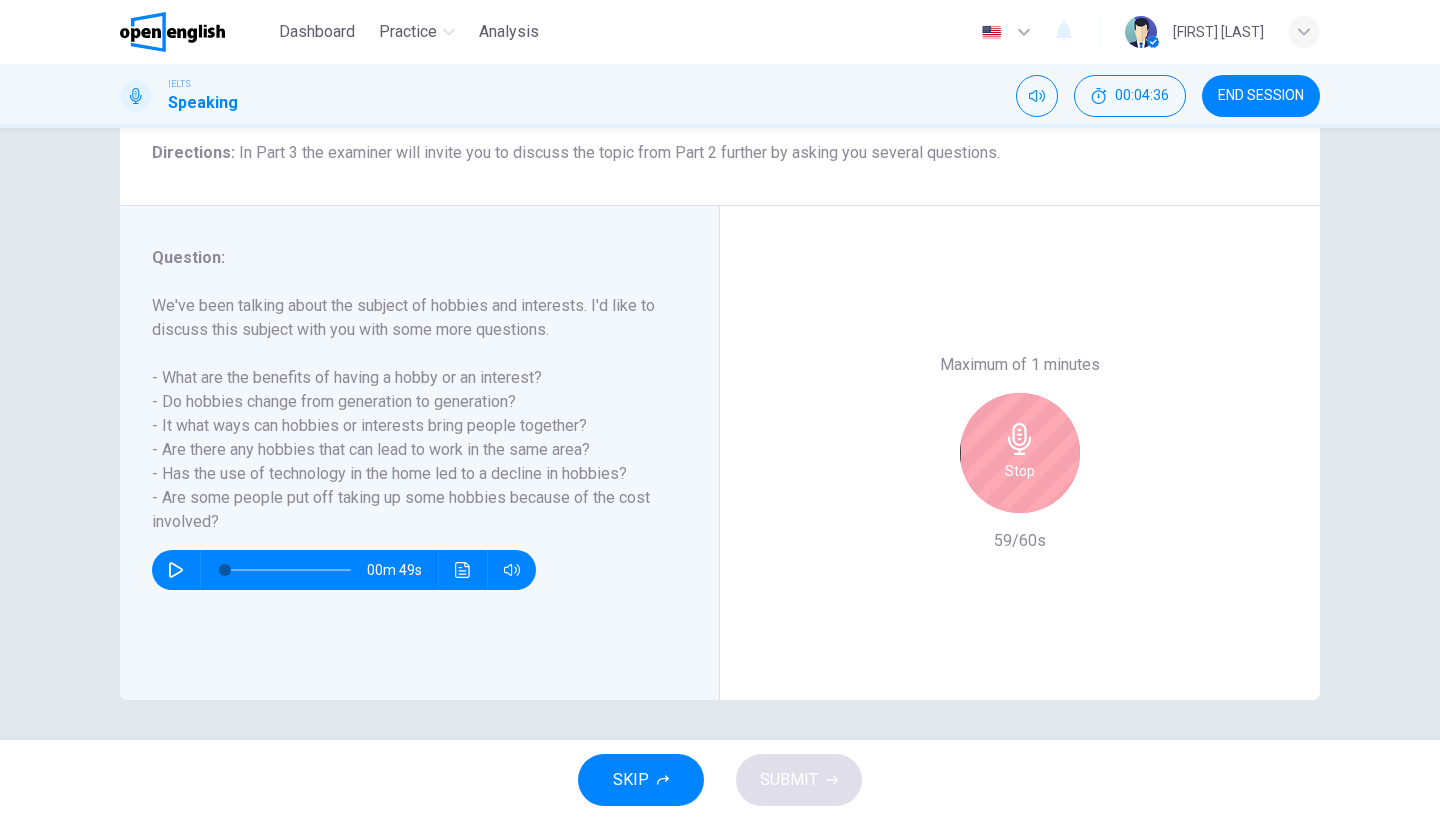 click at bounding box center (1020, 439) 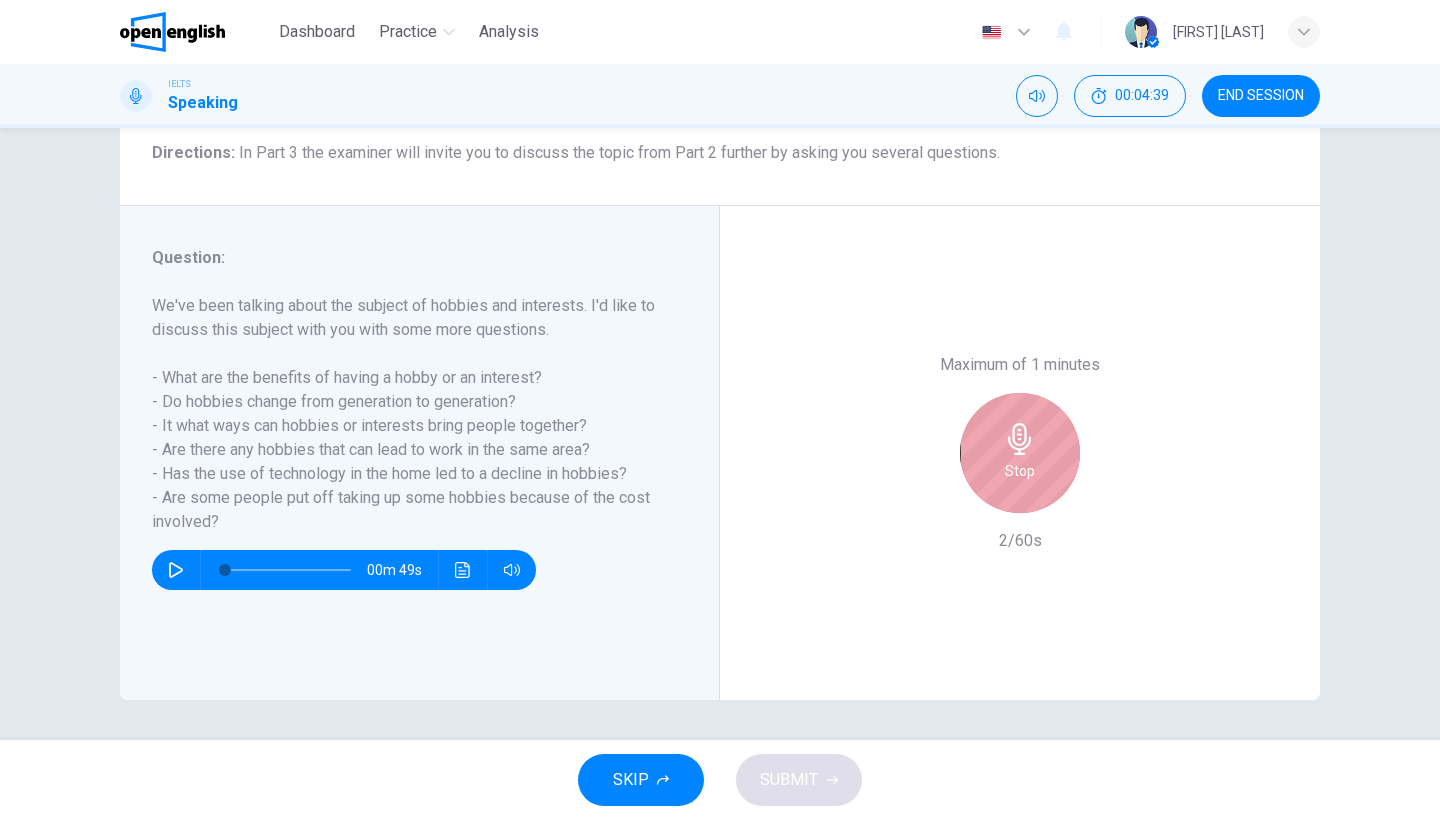 click at bounding box center (1020, 439) 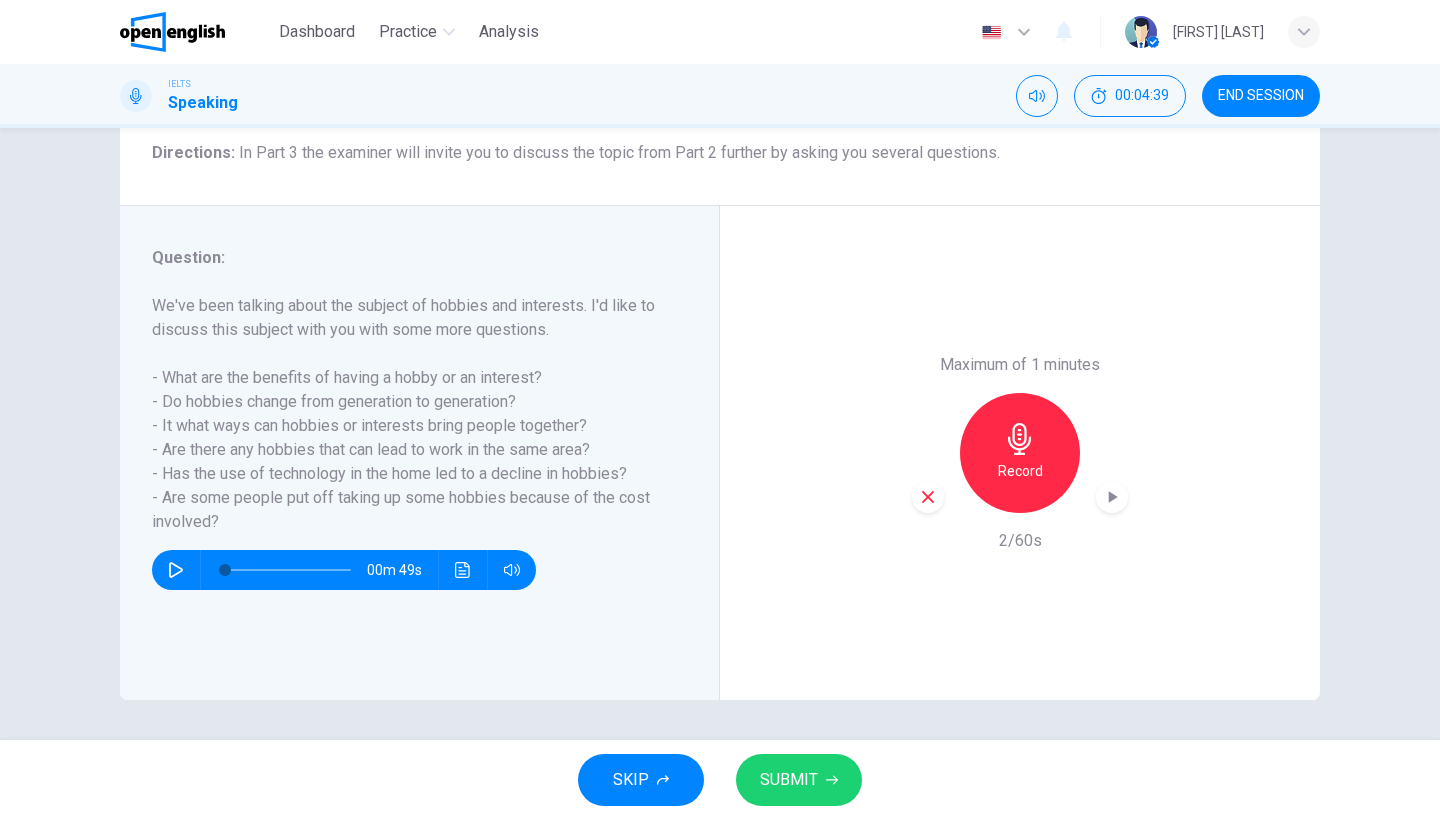 click at bounding box center [928, 497] 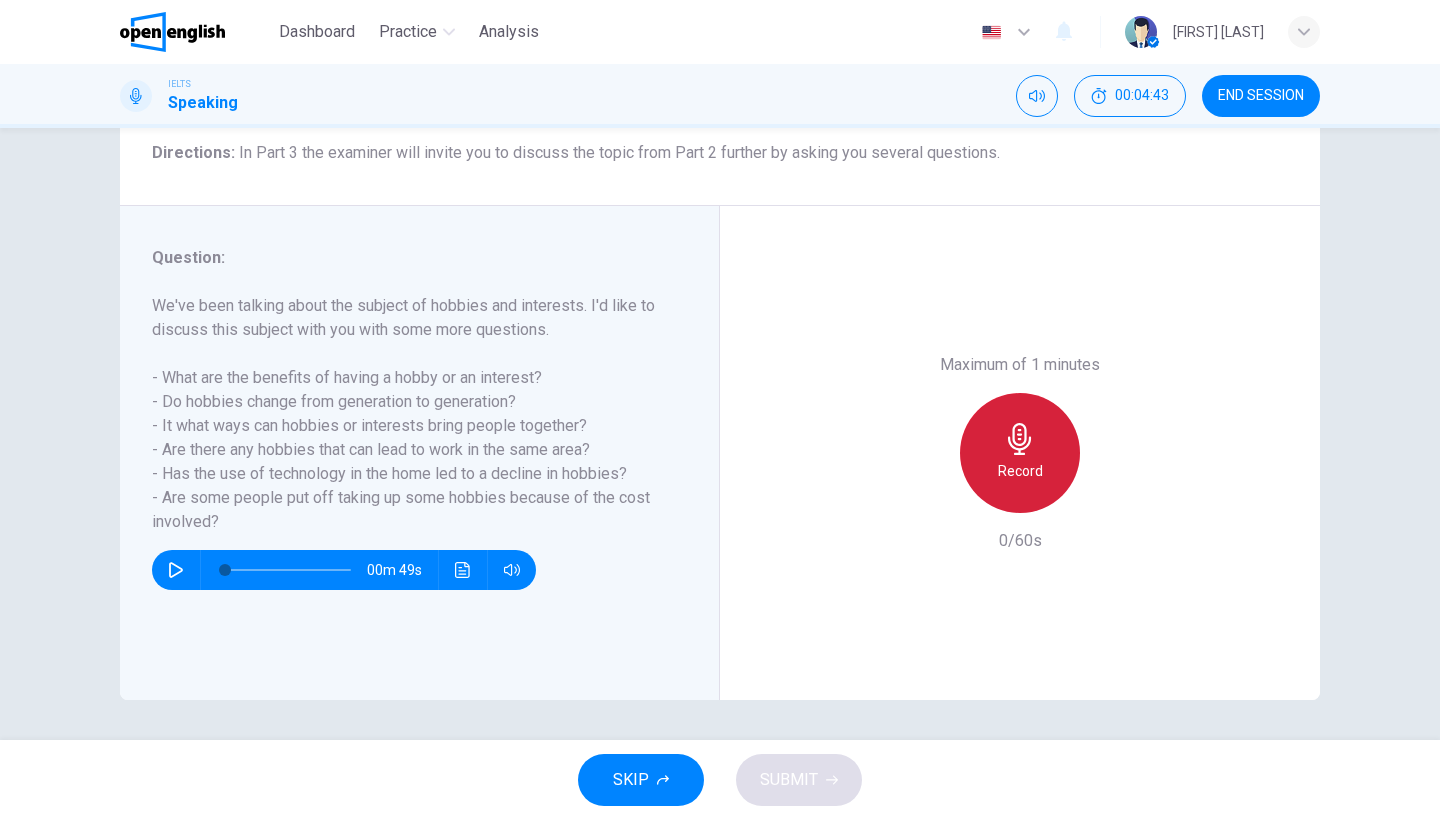 click at bounding box center (1019, 439) 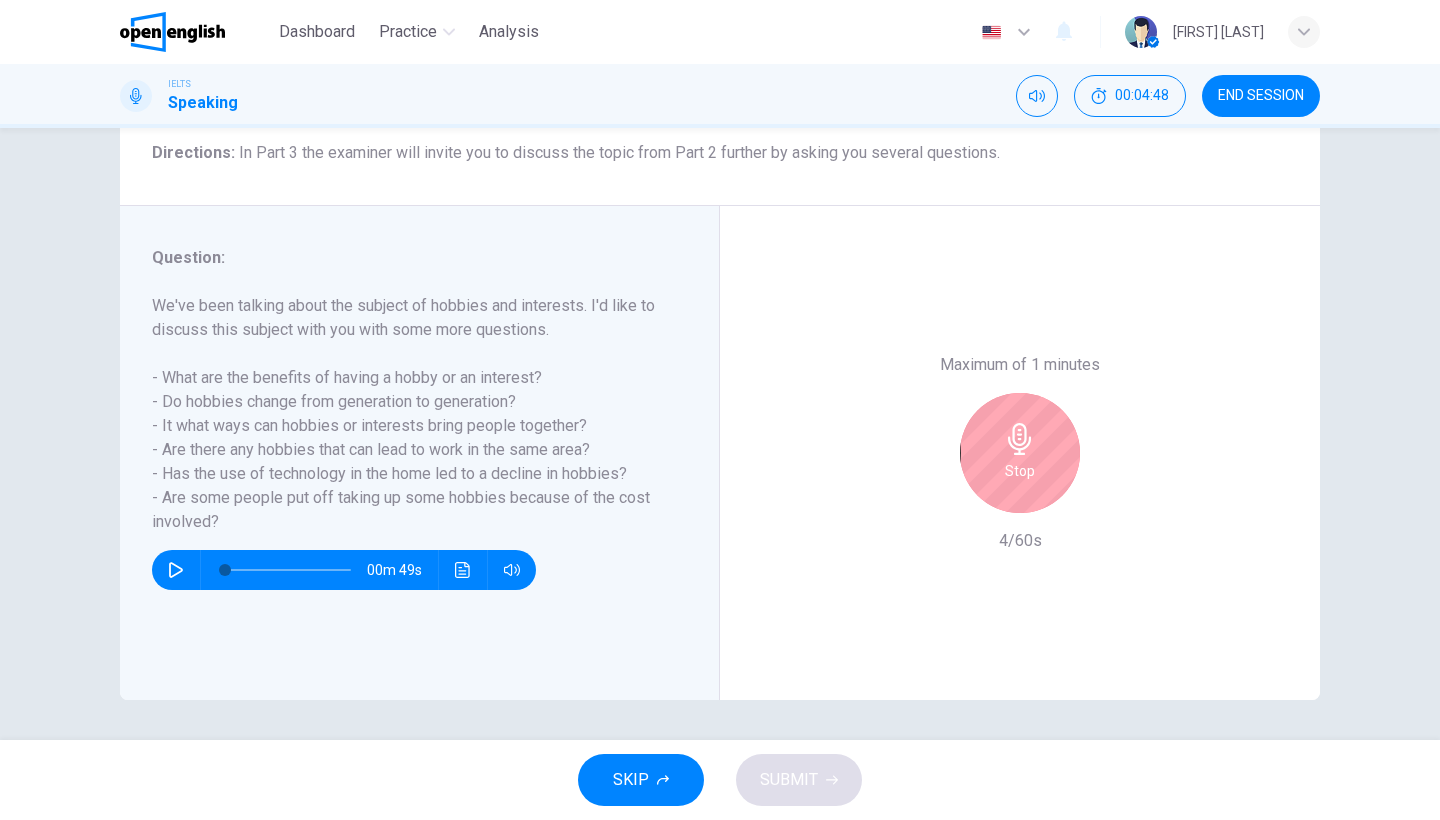 click at bounding box center [1019, 439] 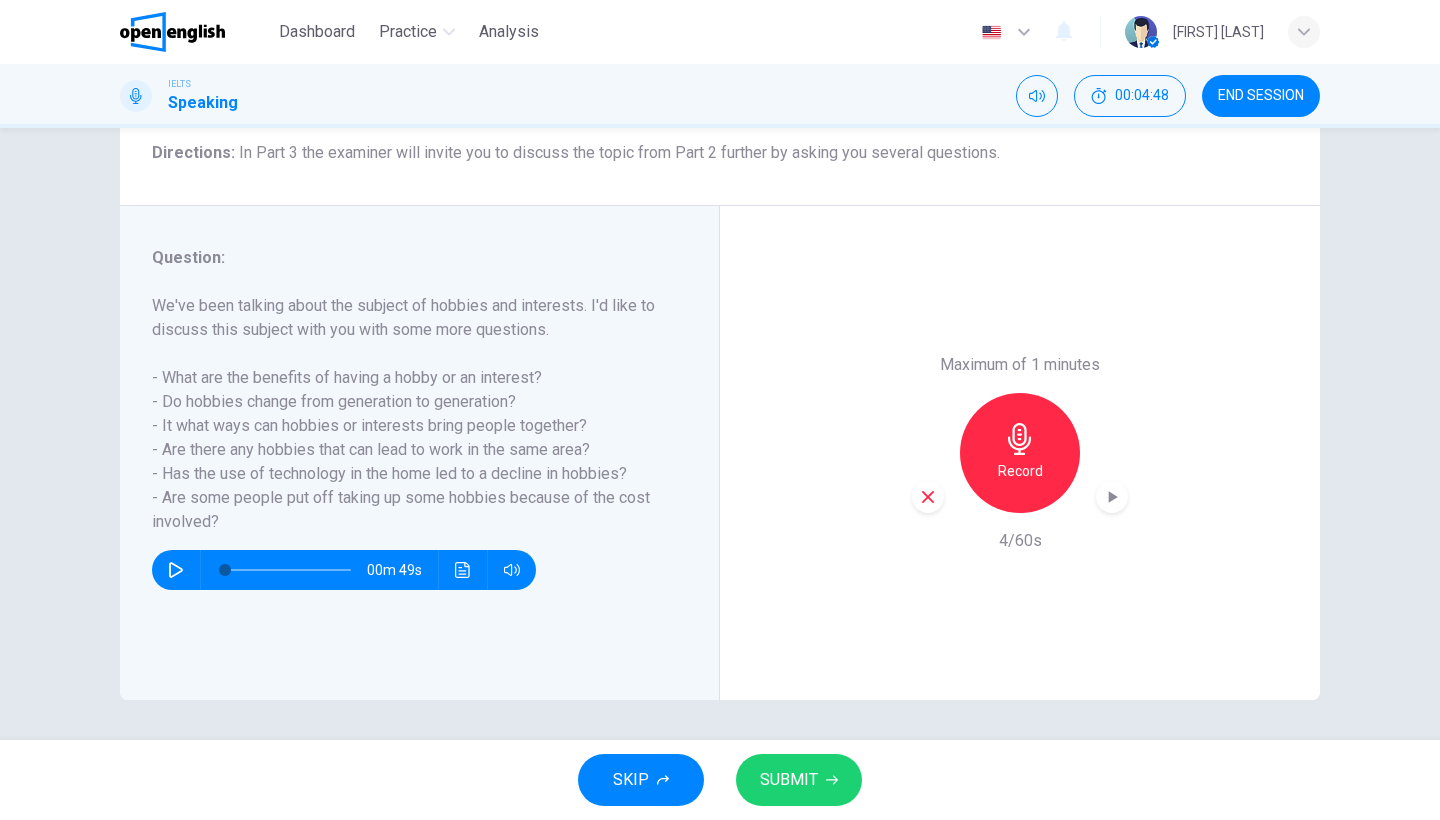 click at bounding box center (928, 497) 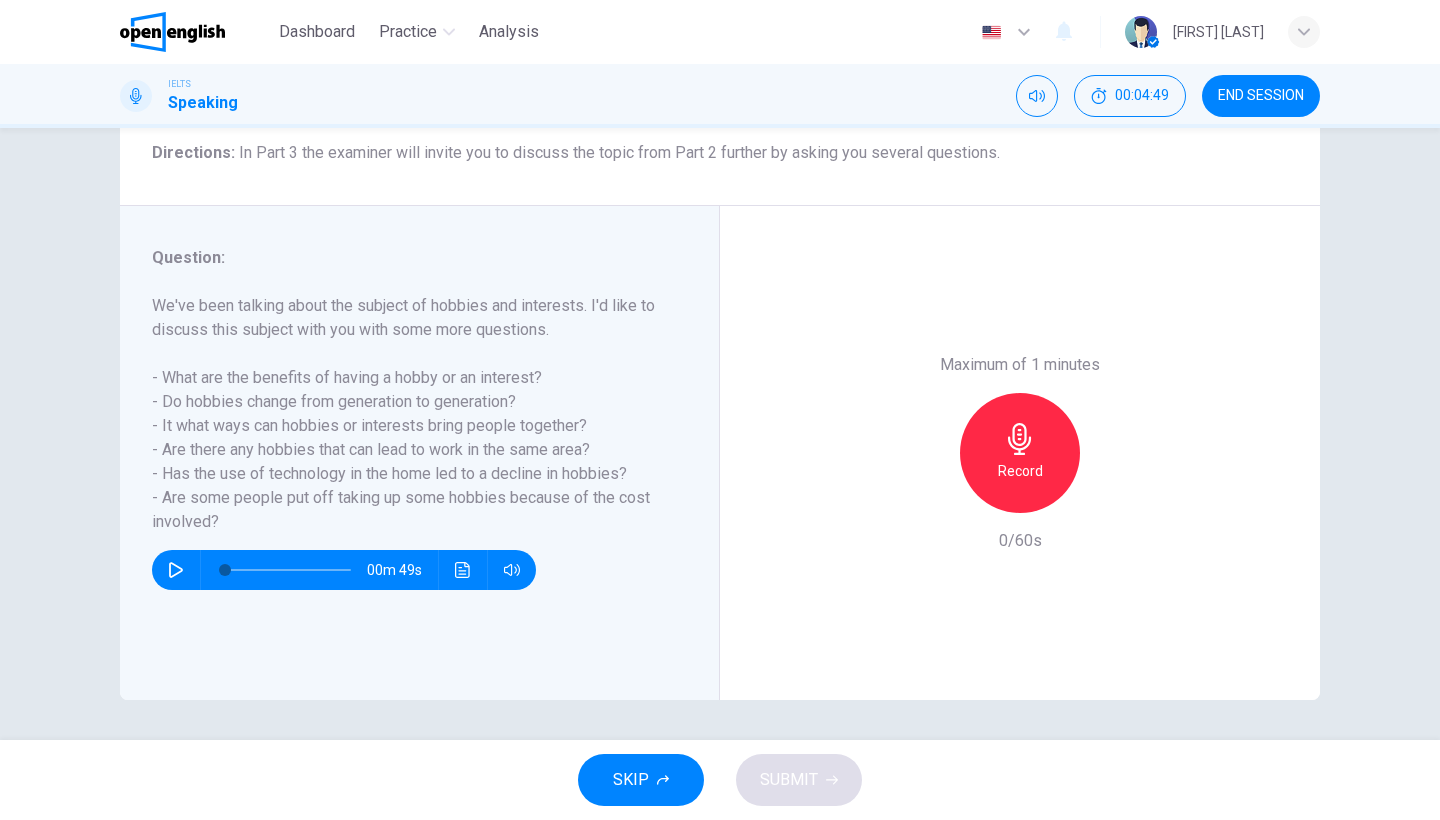 click at bounding box center [1020, 439] 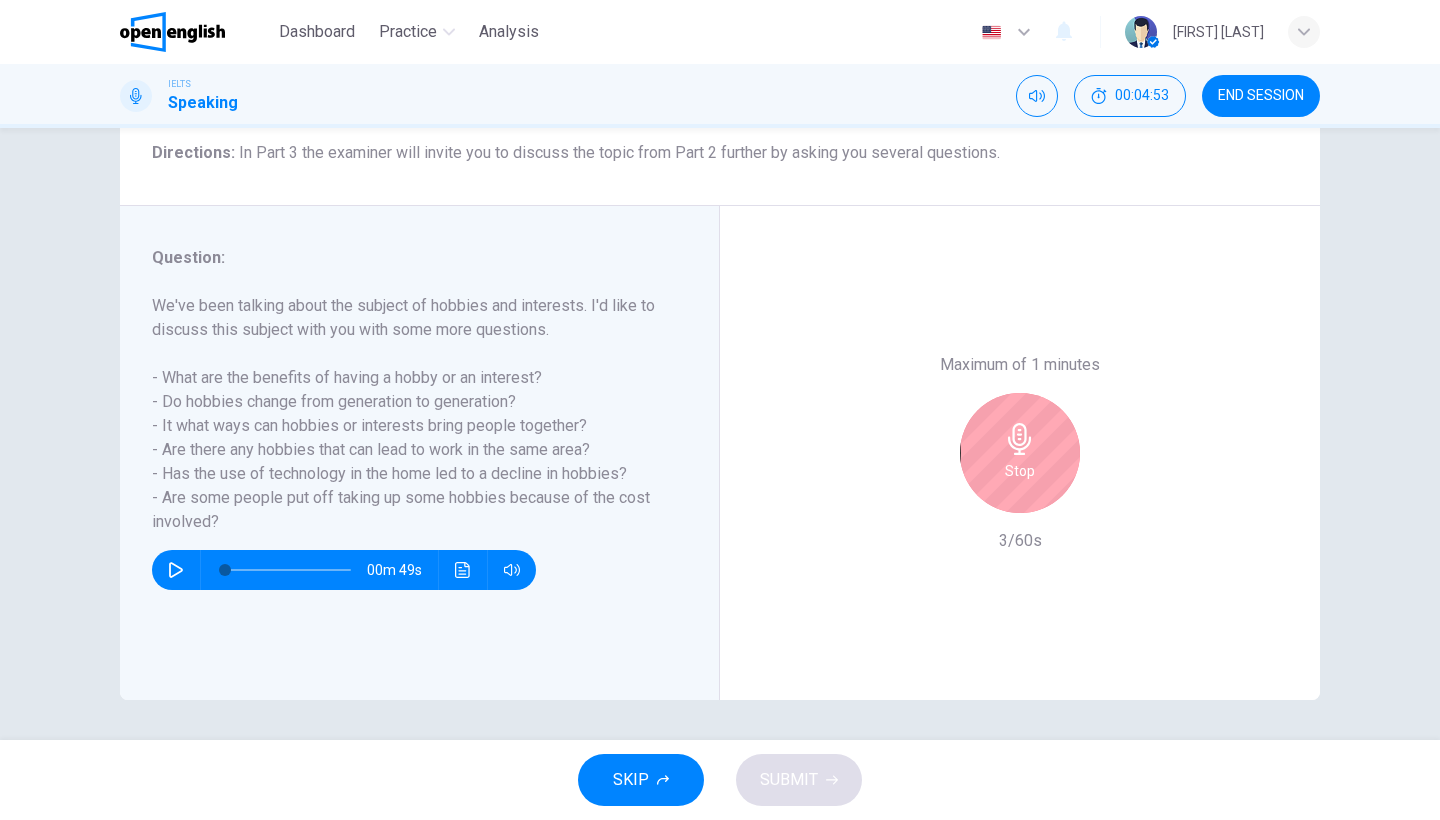 click at bounding box center [1020, 439] 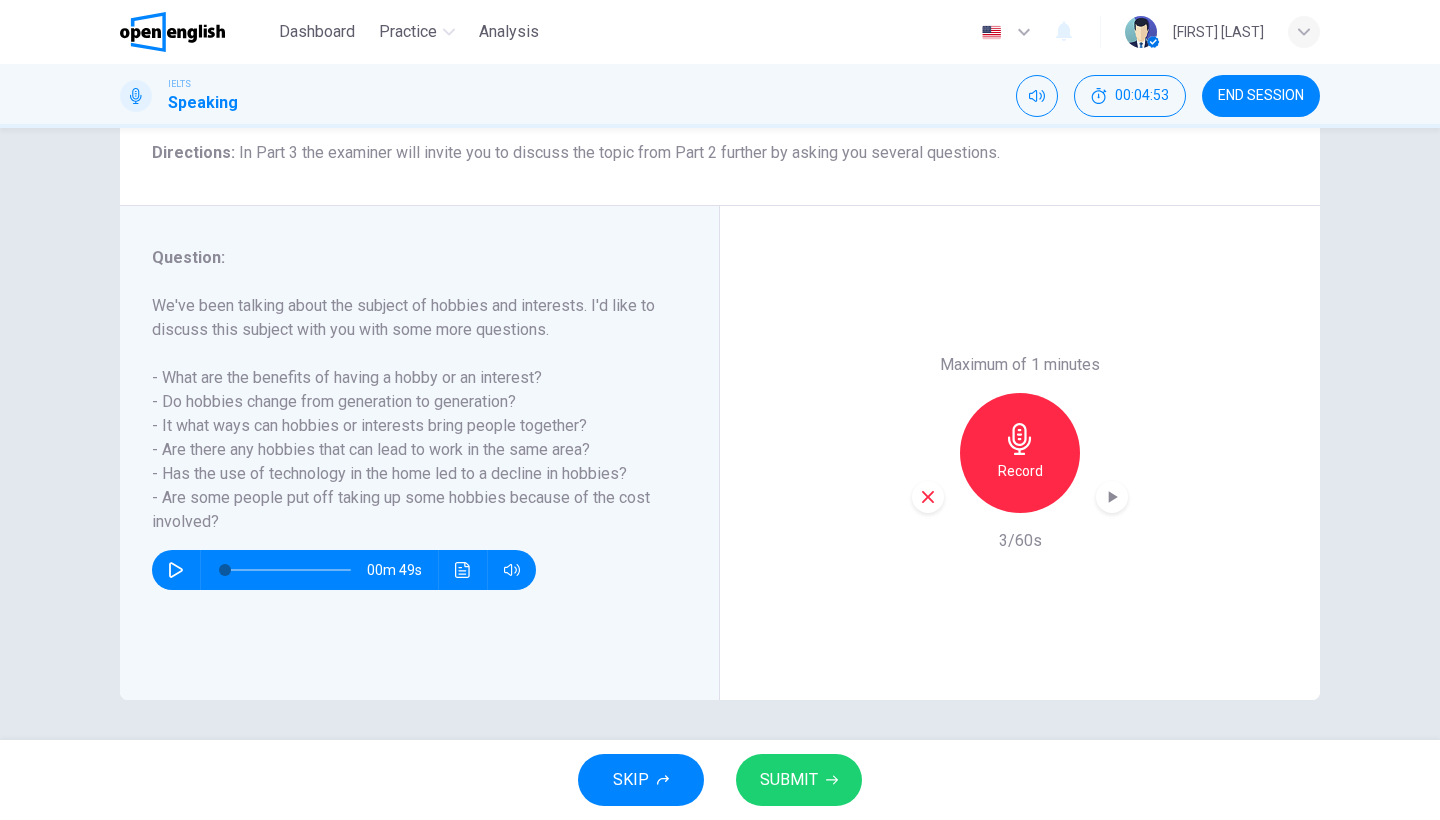 click at bounding box center [928, 497] 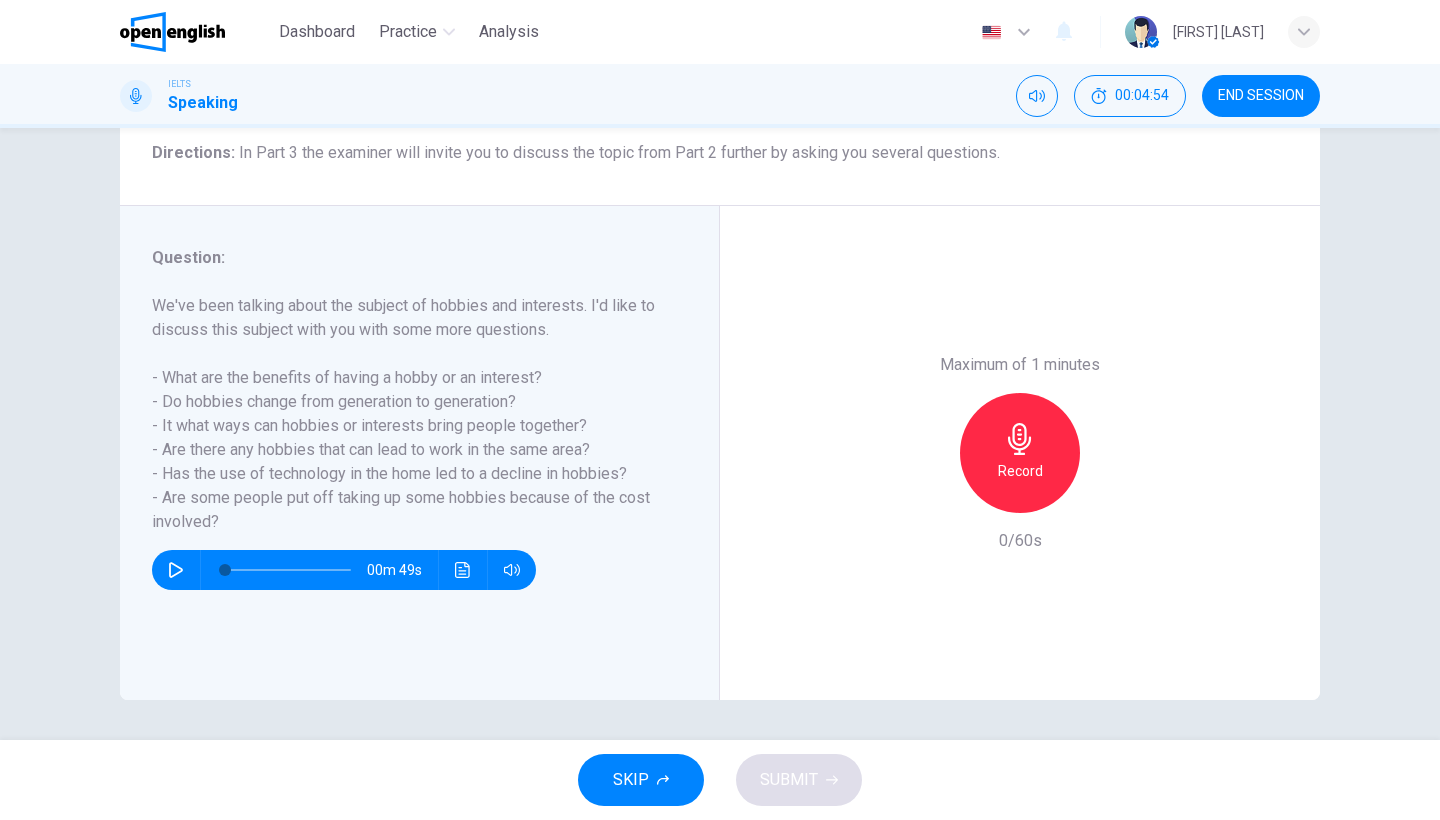 click on "Record" at bounding box center (1020, 453) 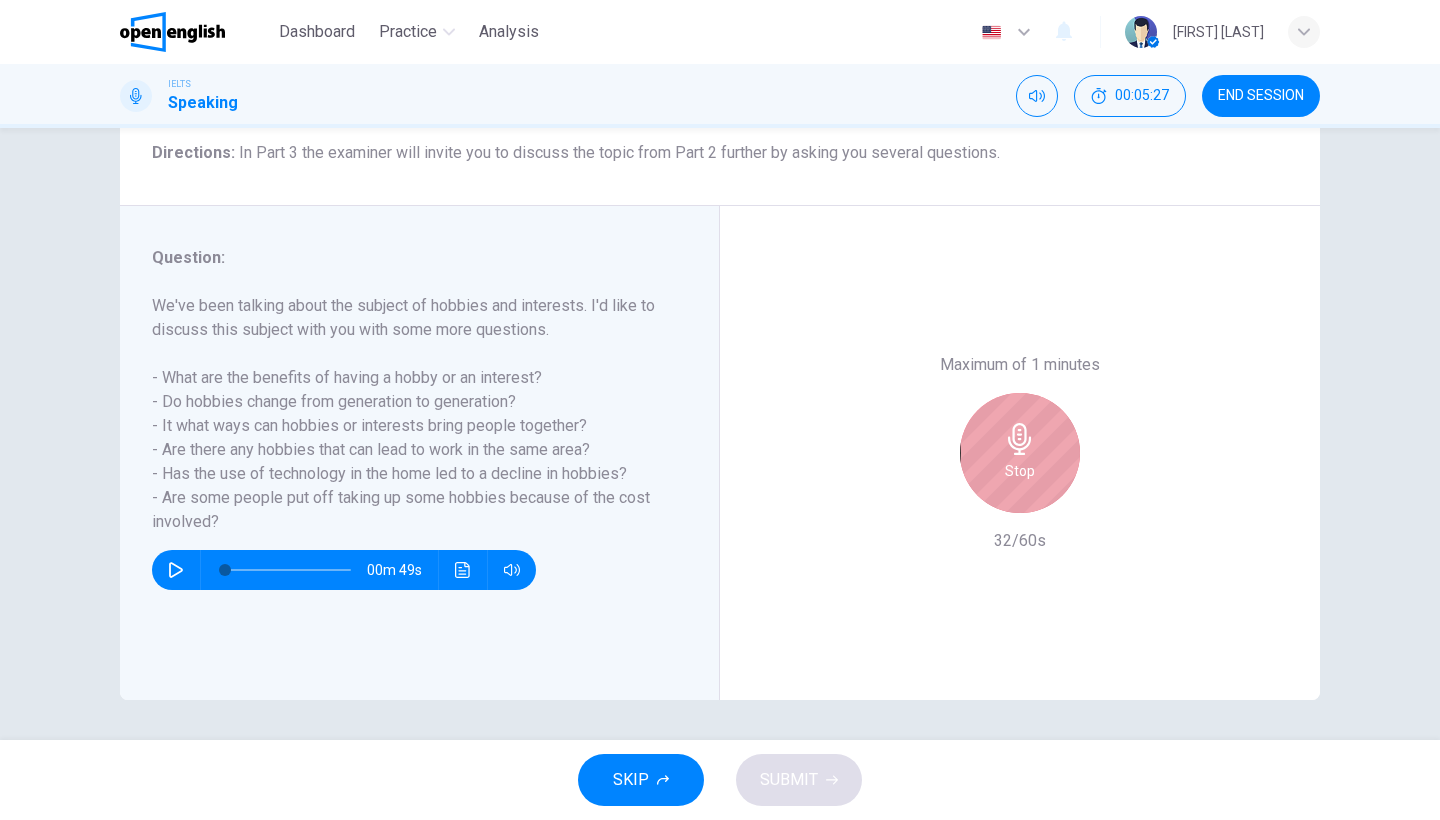 click on "Stop" at bounding box center (1020, 453) 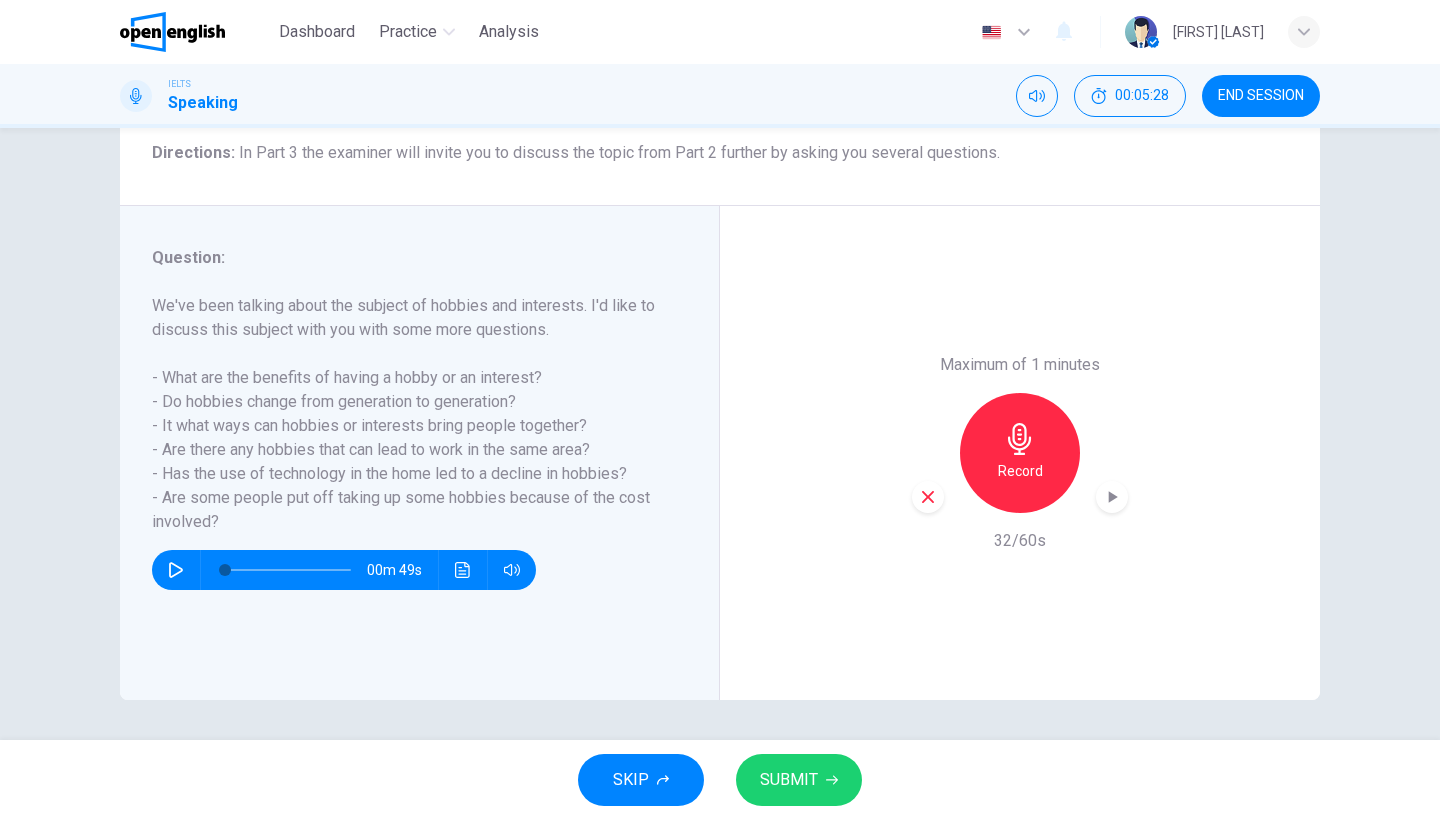 click at bounding box center (928, 497) 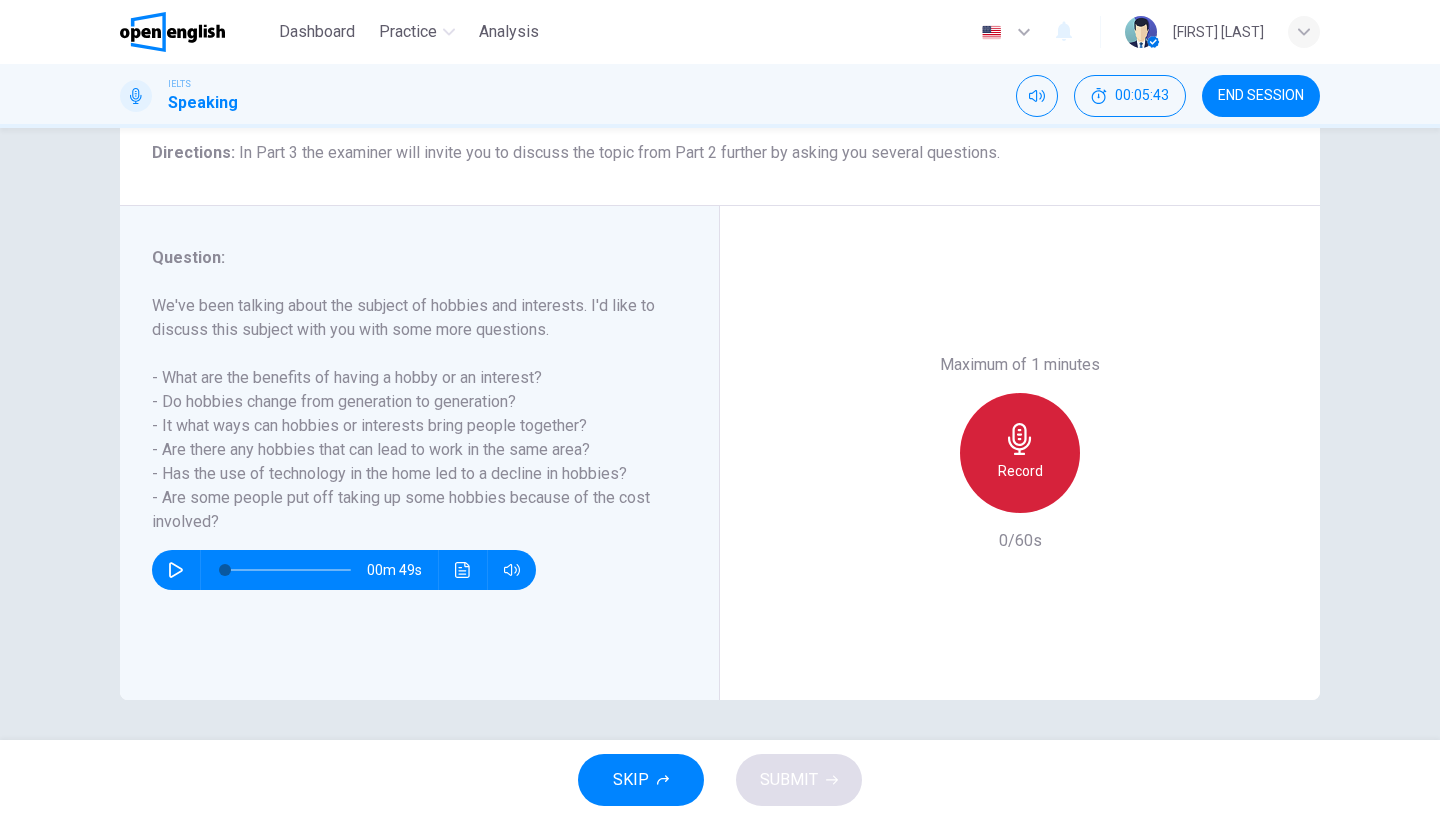 click on "Record" at bounding box center (1020, 453) 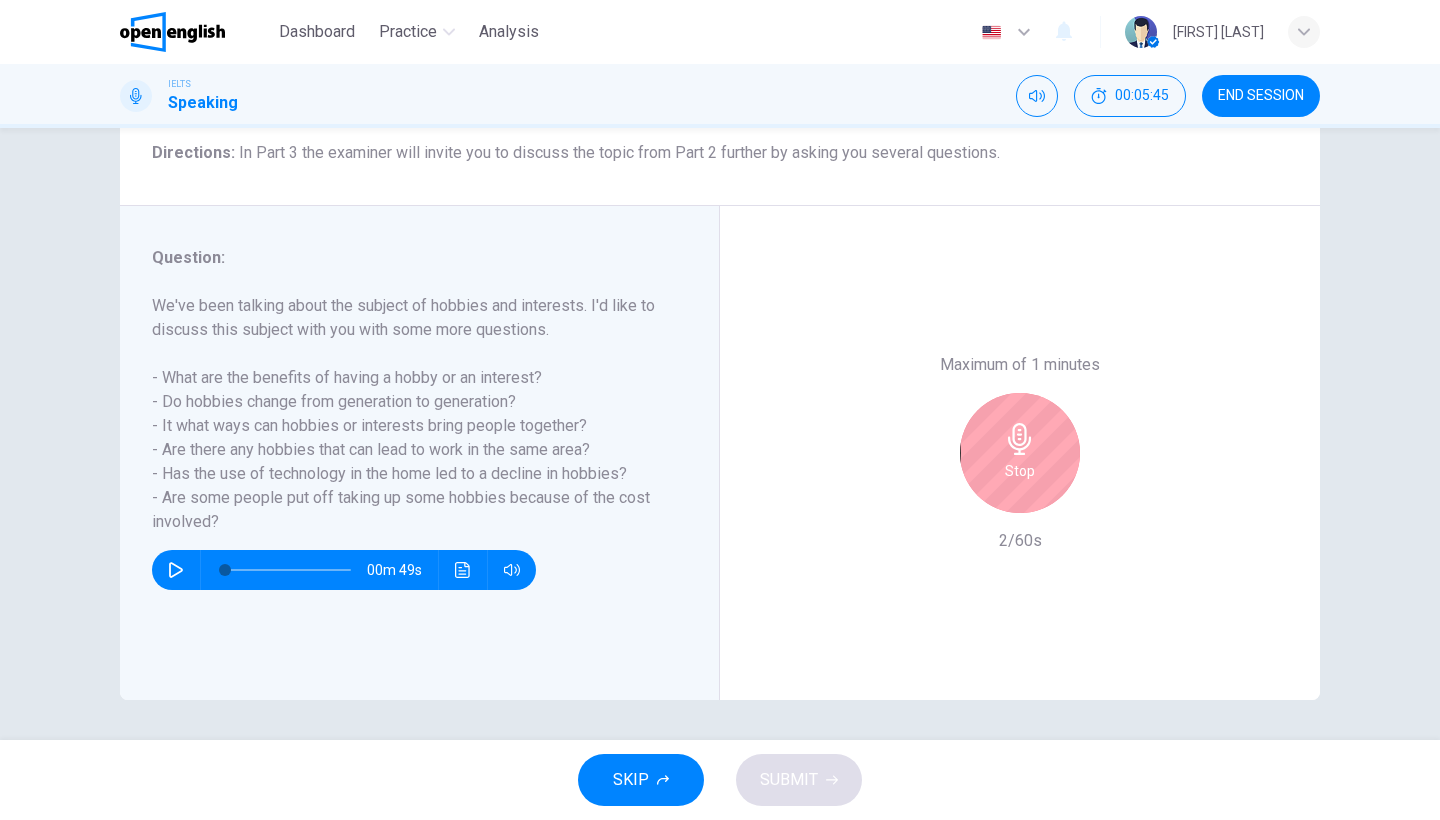 click on "Stop" at bounding box center (1020, 453) 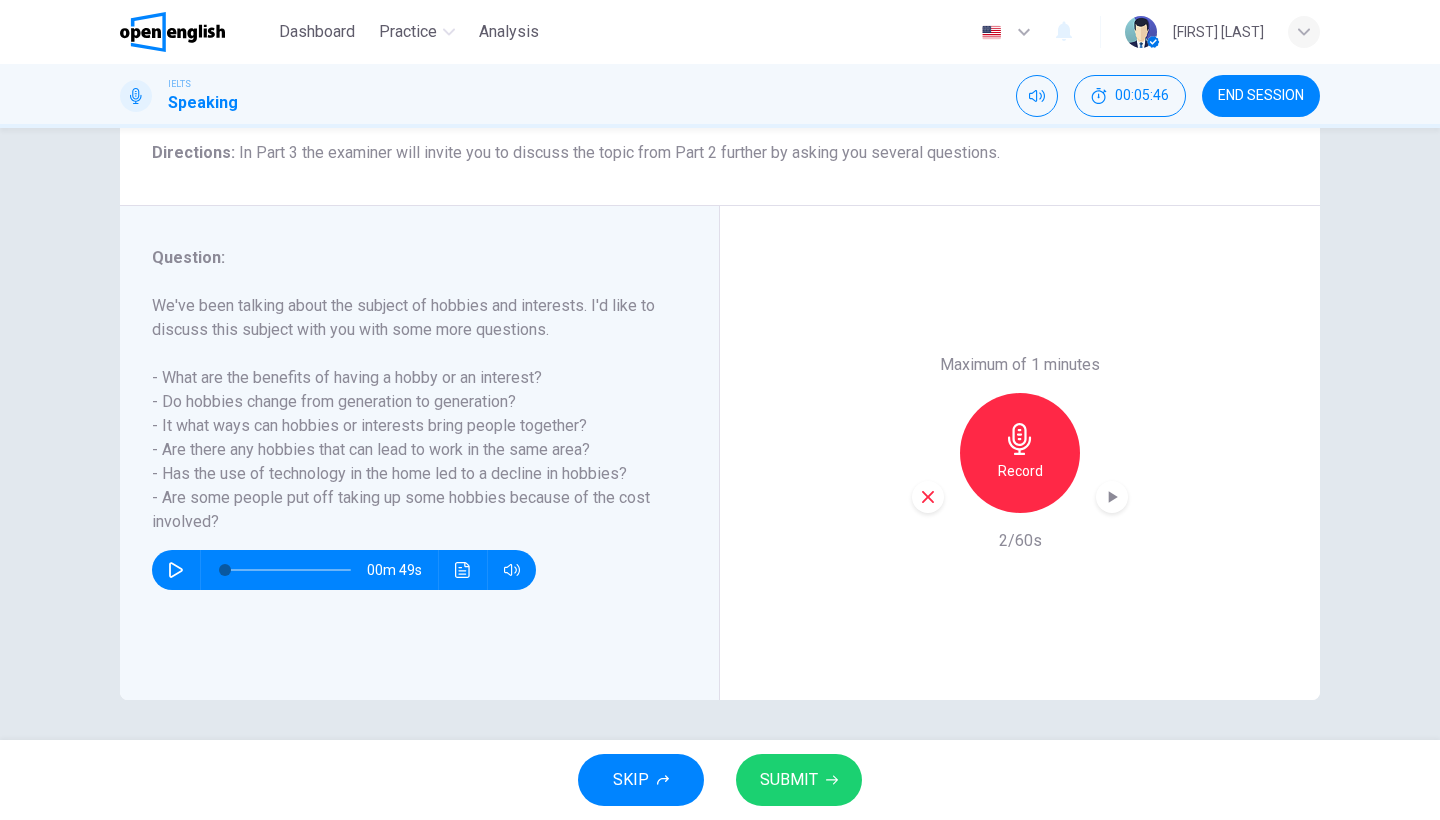 click at bounding box center (928, 497) 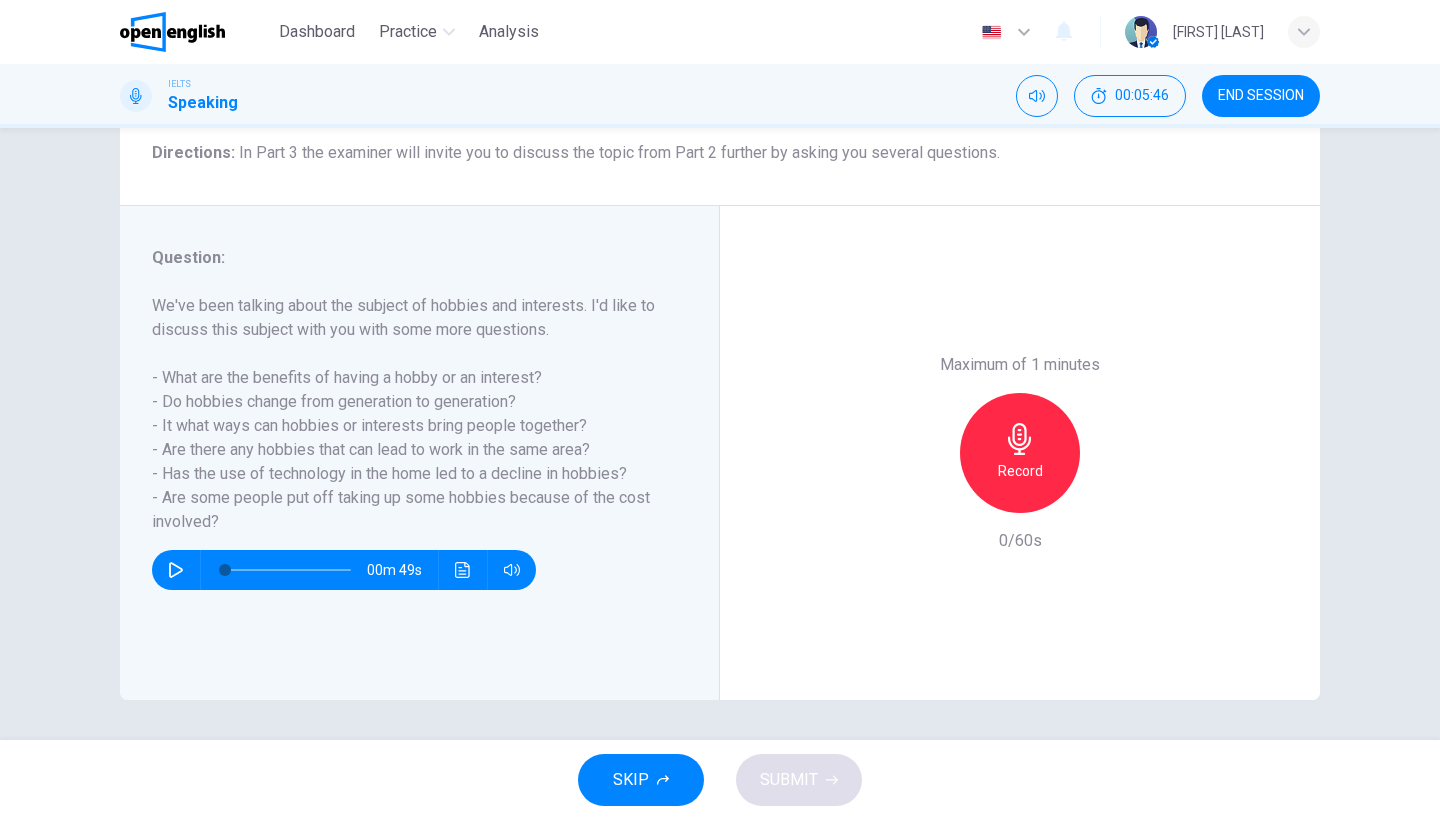 click on "Record" at bounding box center (1020, 471) 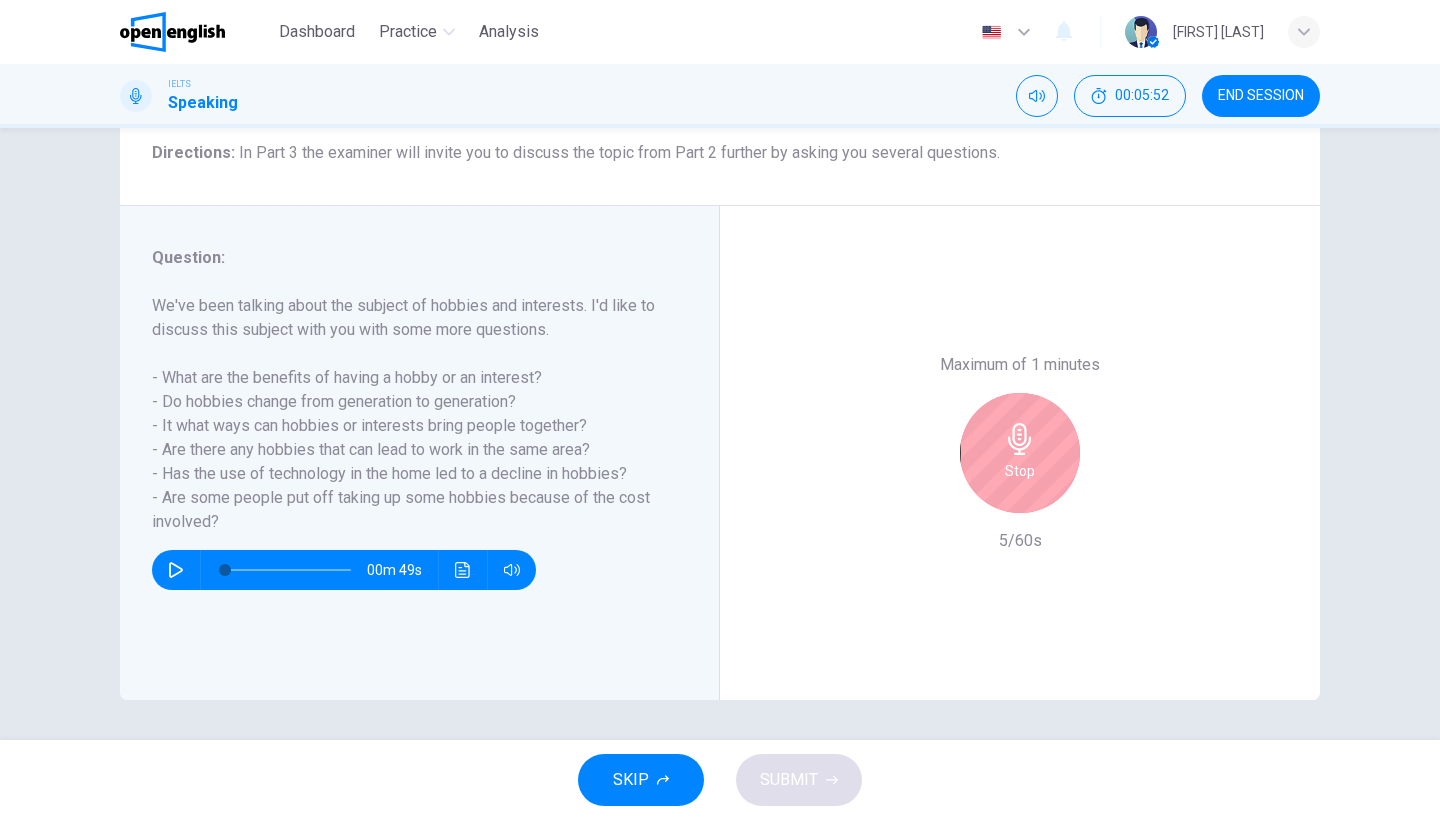 click on "Stop" at bounding box center (1020, 471) 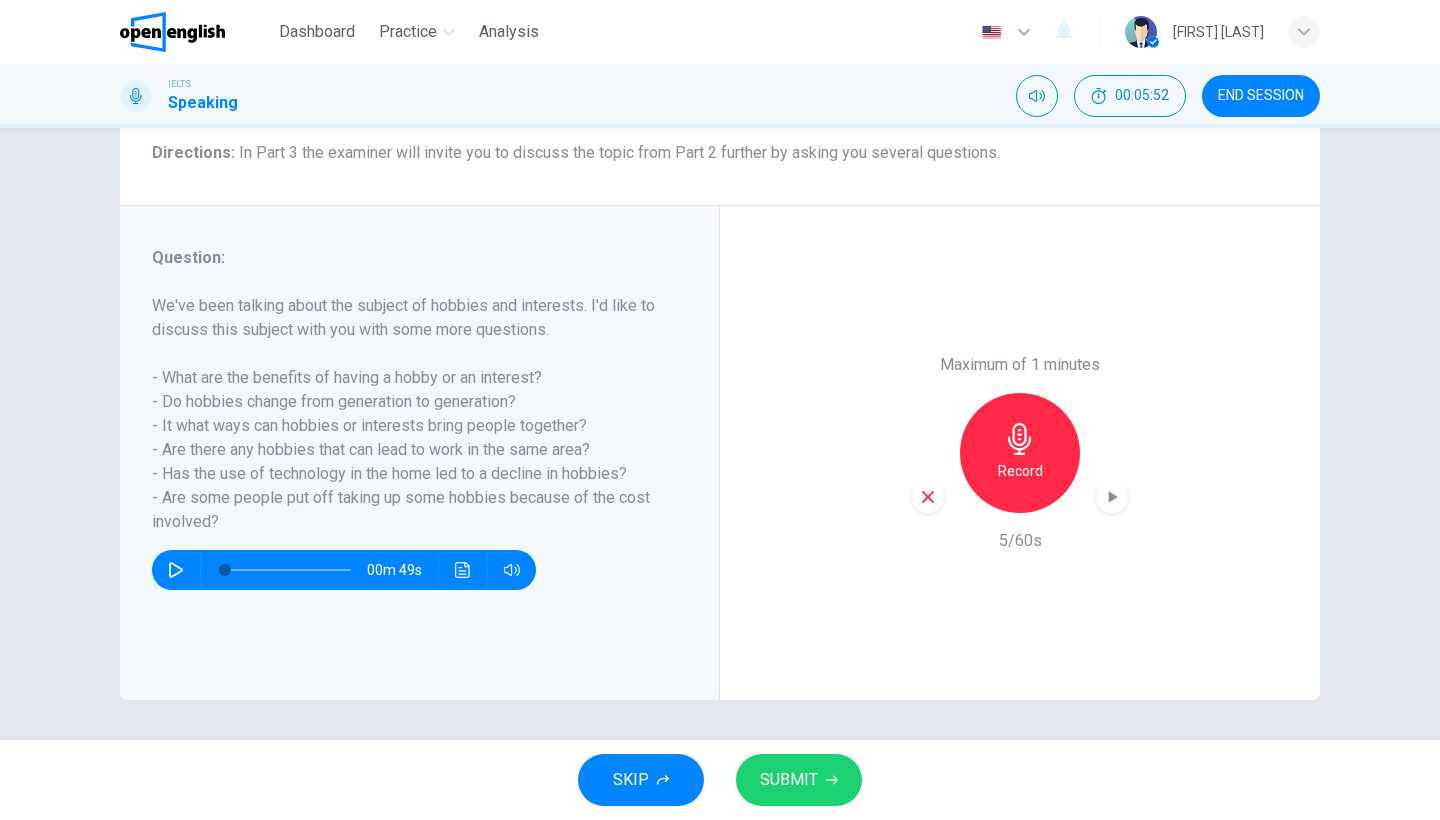 click at bounding box center (928, 497) 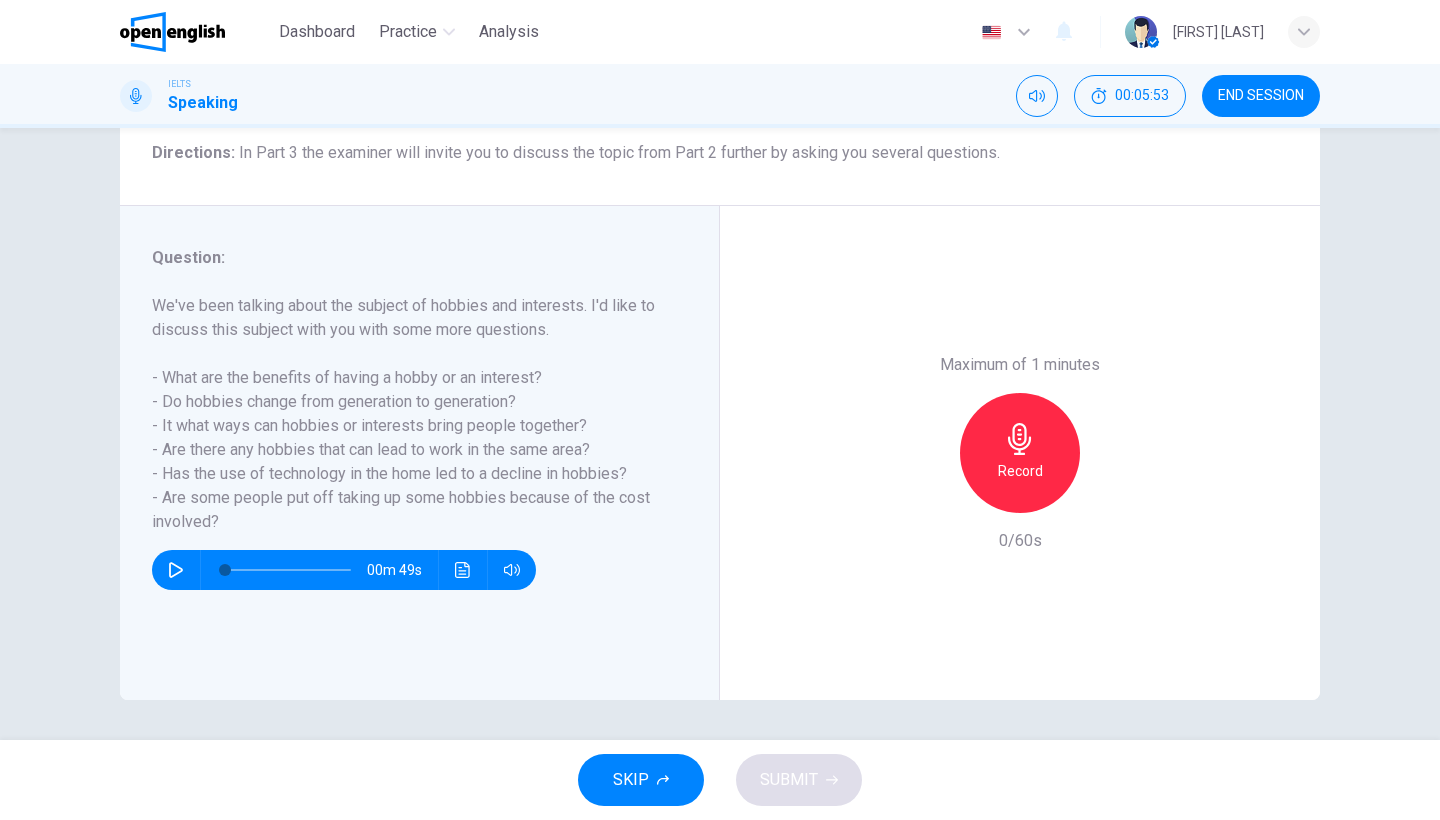 click on "Record" at bounding box center [1020, 453] 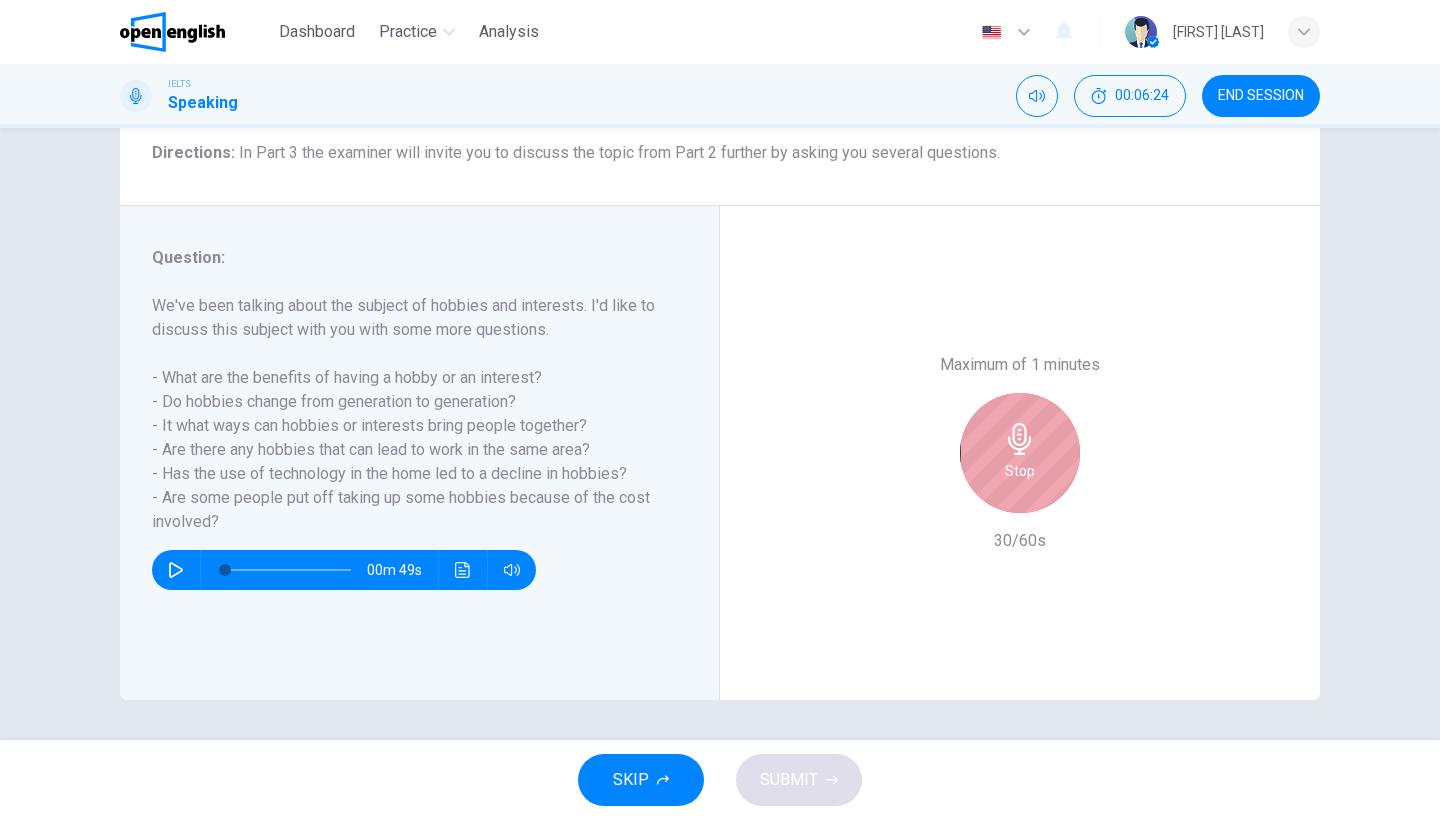 click on "Stop" at bounding box center (1020, 453) 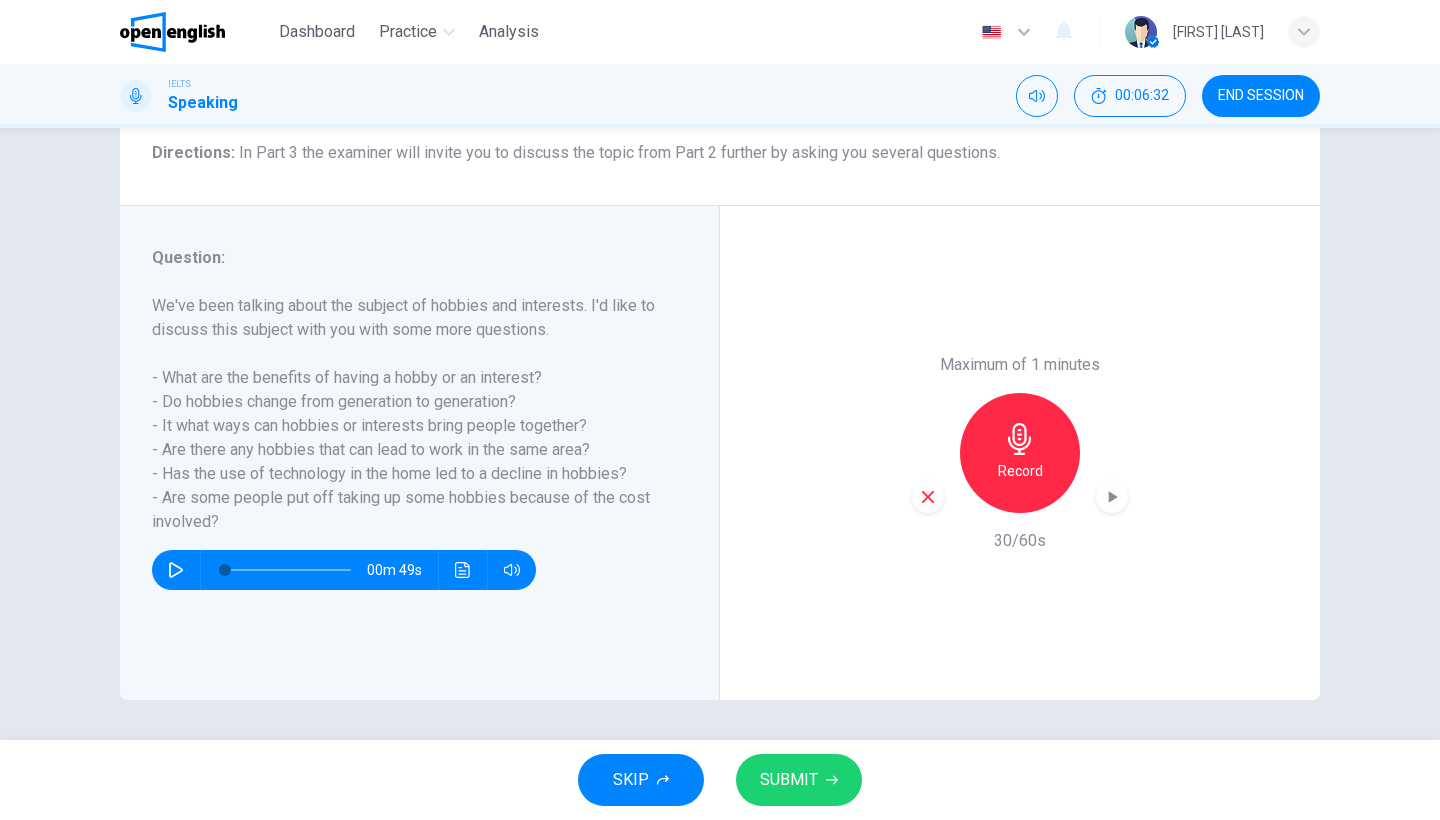 click at bounding box center [1112, 497] 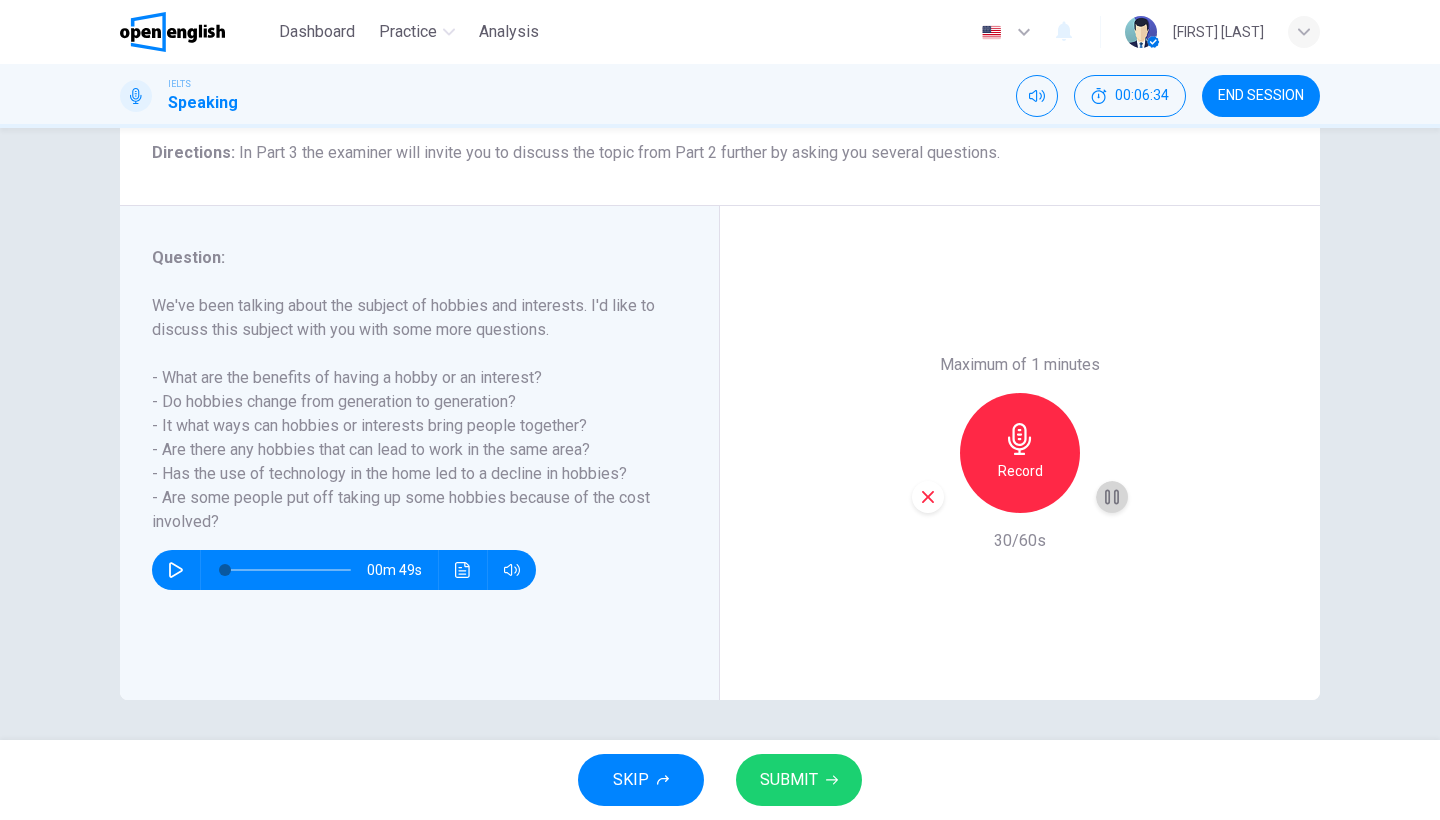 click at bounding box center [1112, 497] 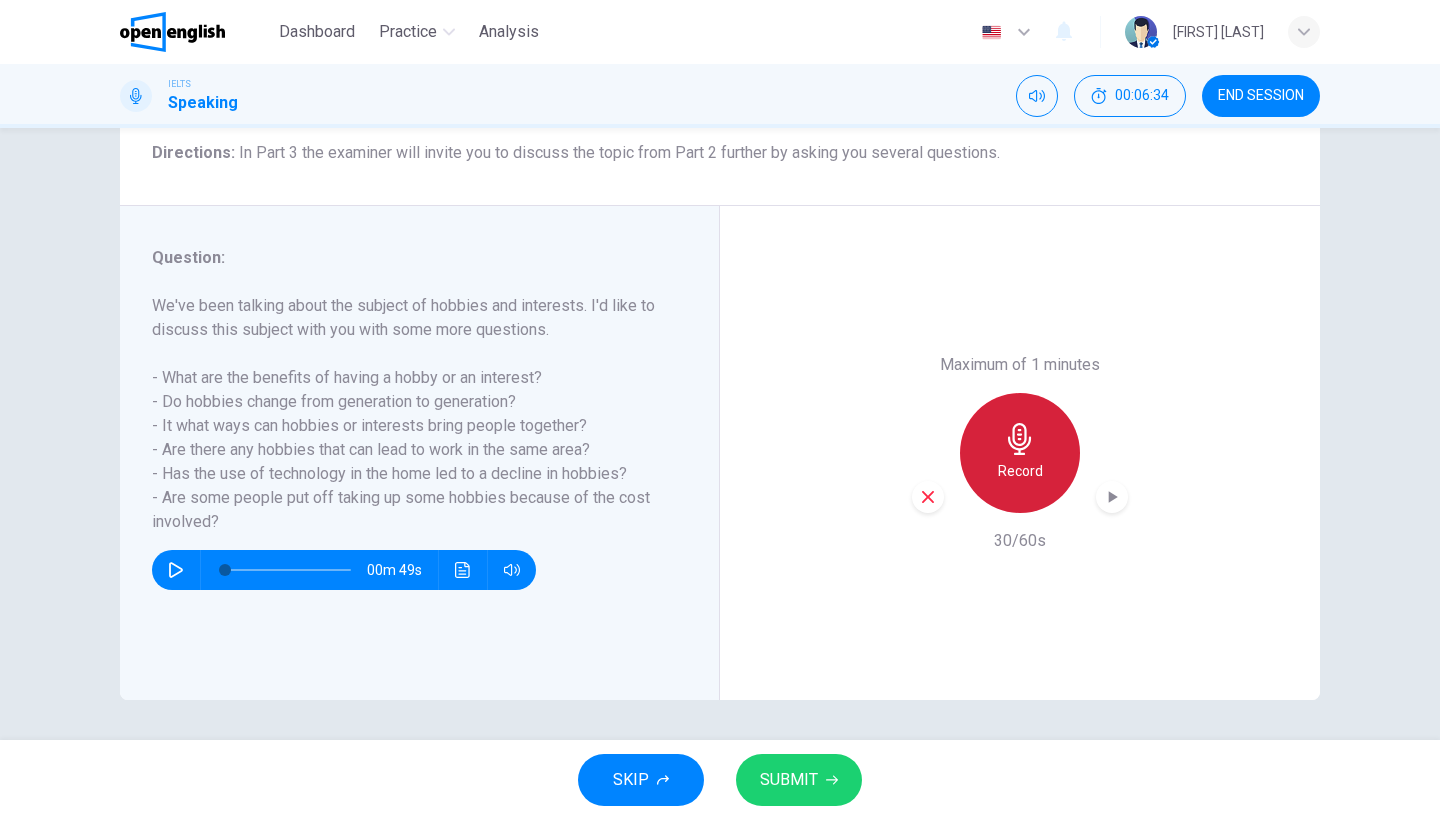 click on "Record" at bounding box center (1020, 453) 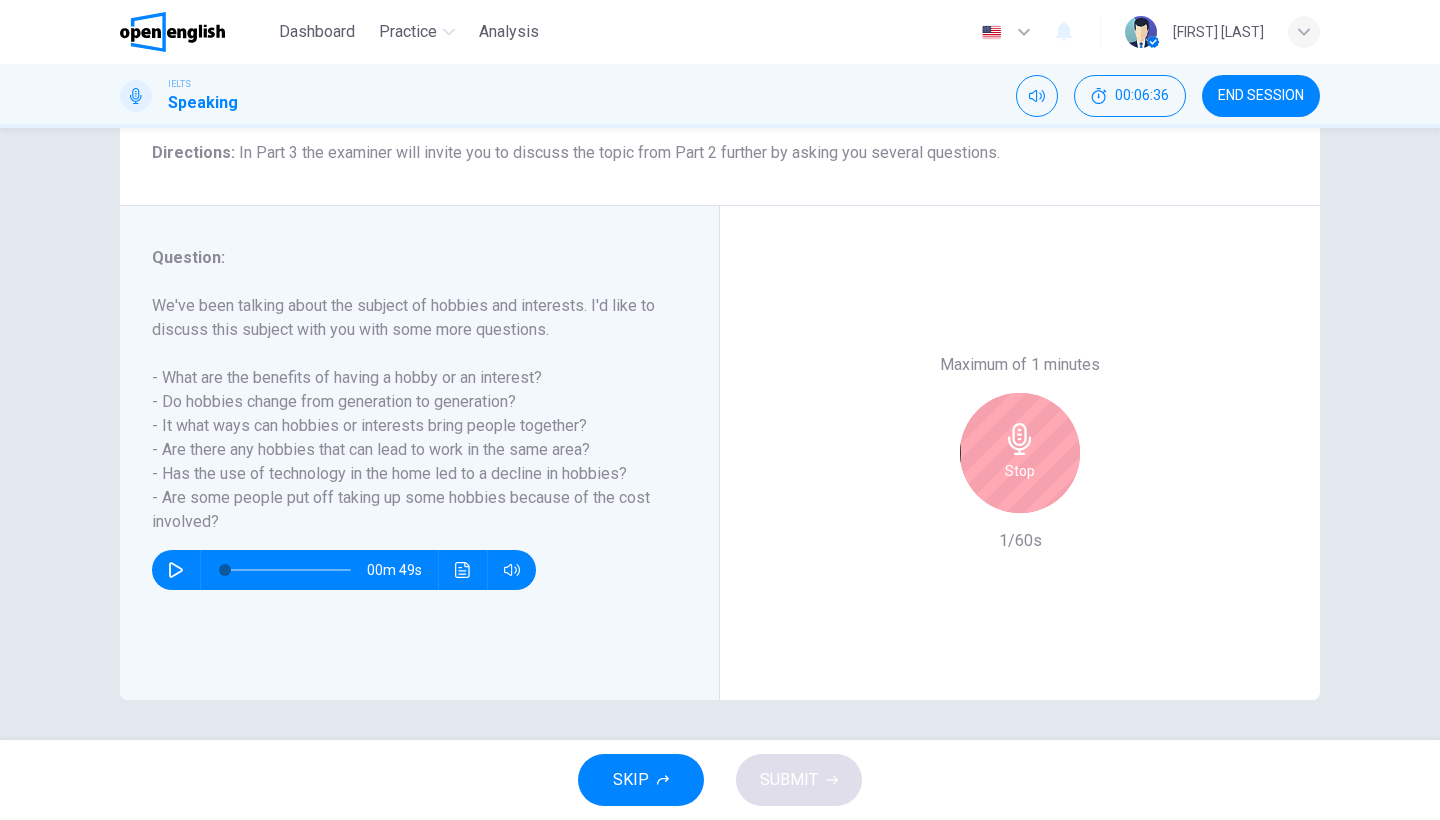 click at bounding box center [1020, 439] 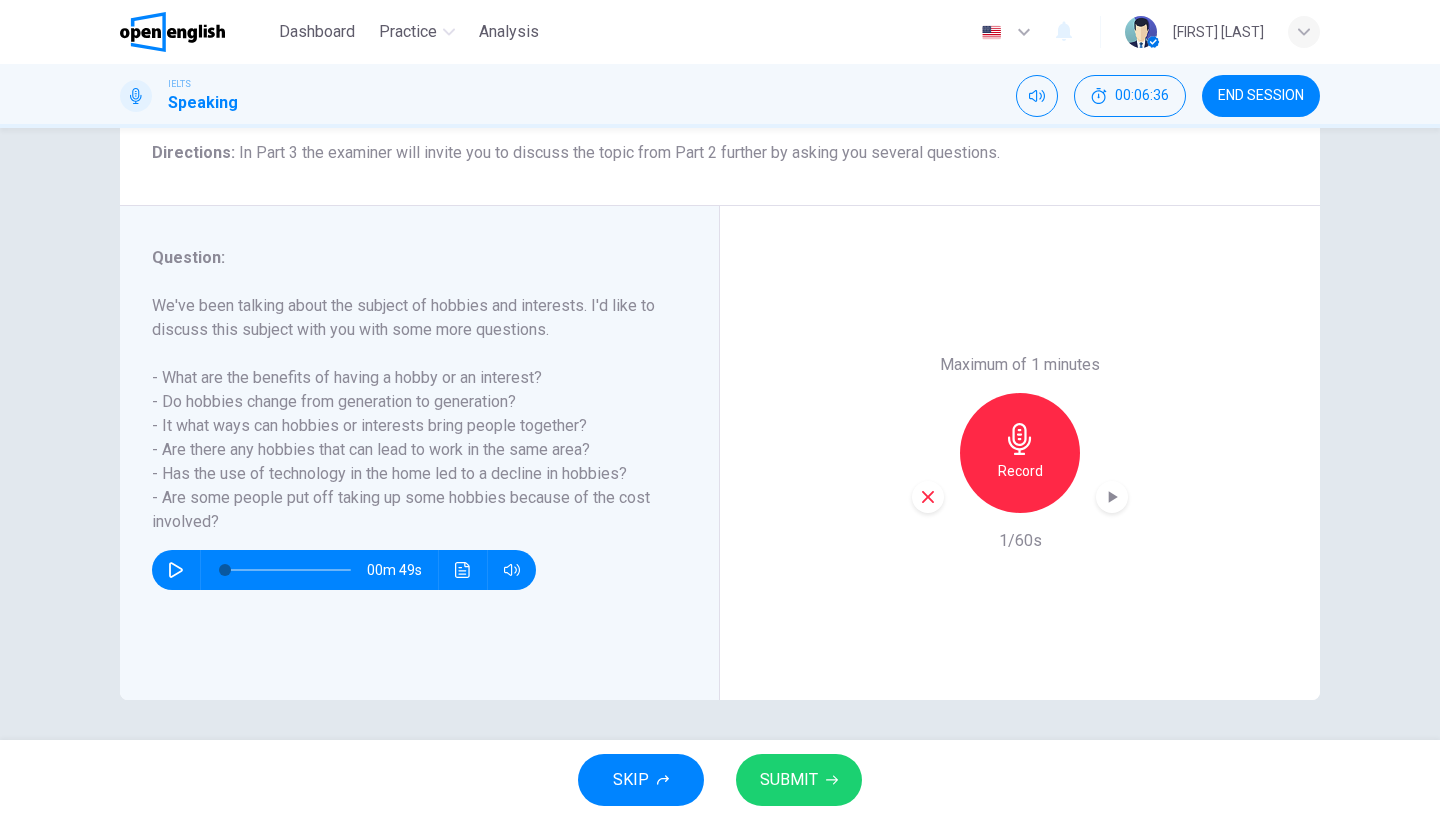 click at bounding box center (928, 497) 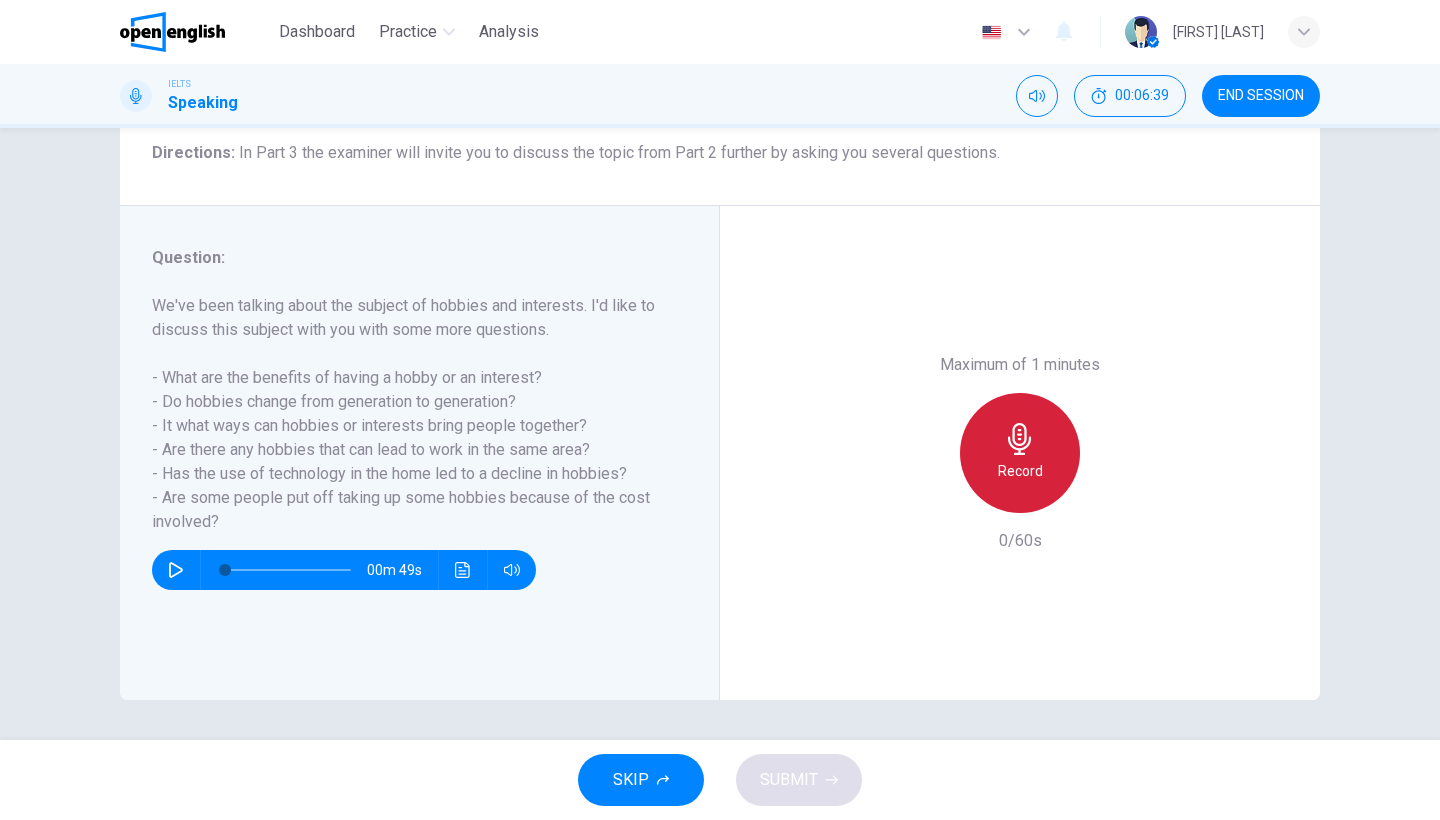 click at bounding box center (1020, 439) 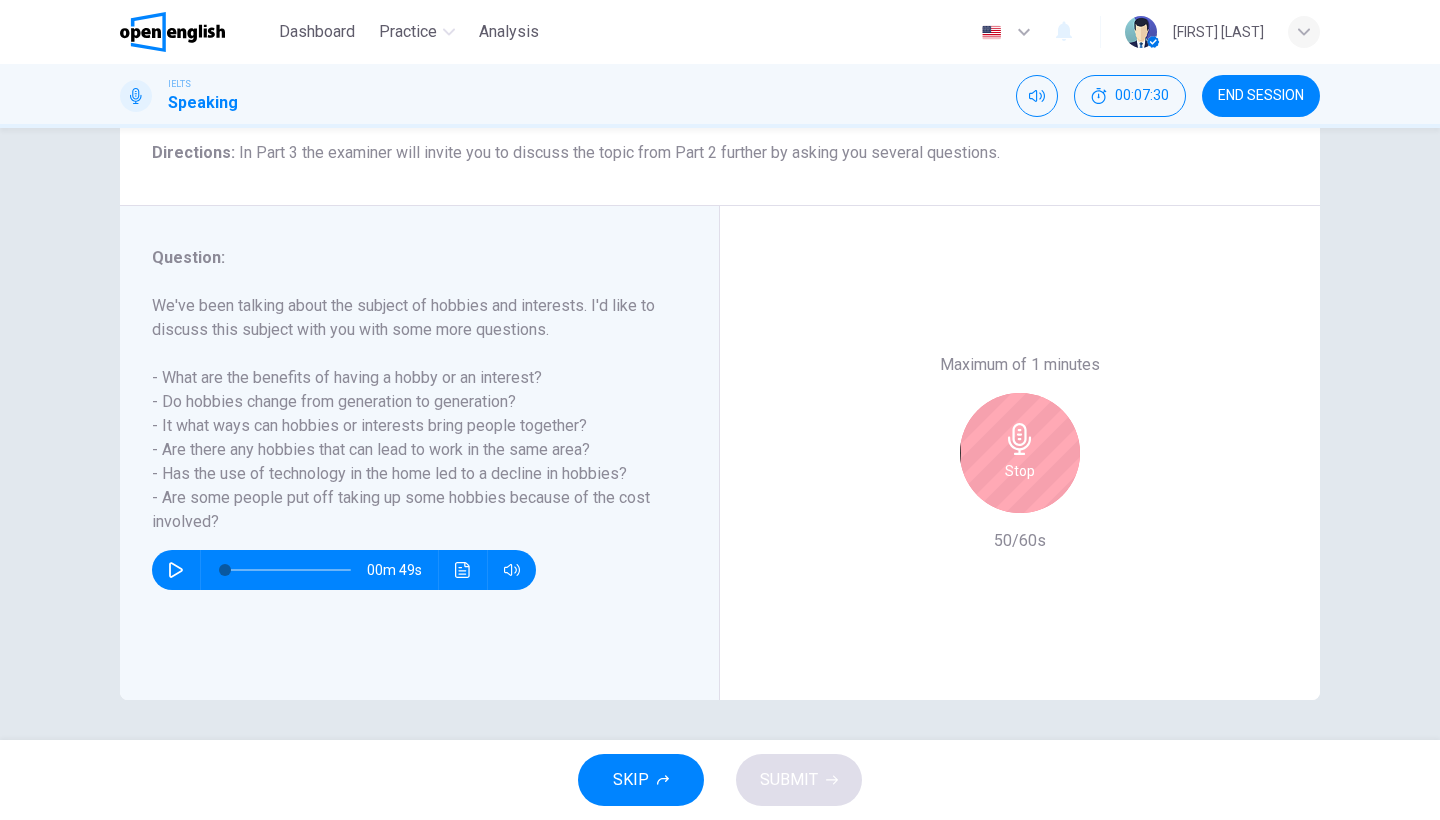 click at bounding box center (1020, 439) 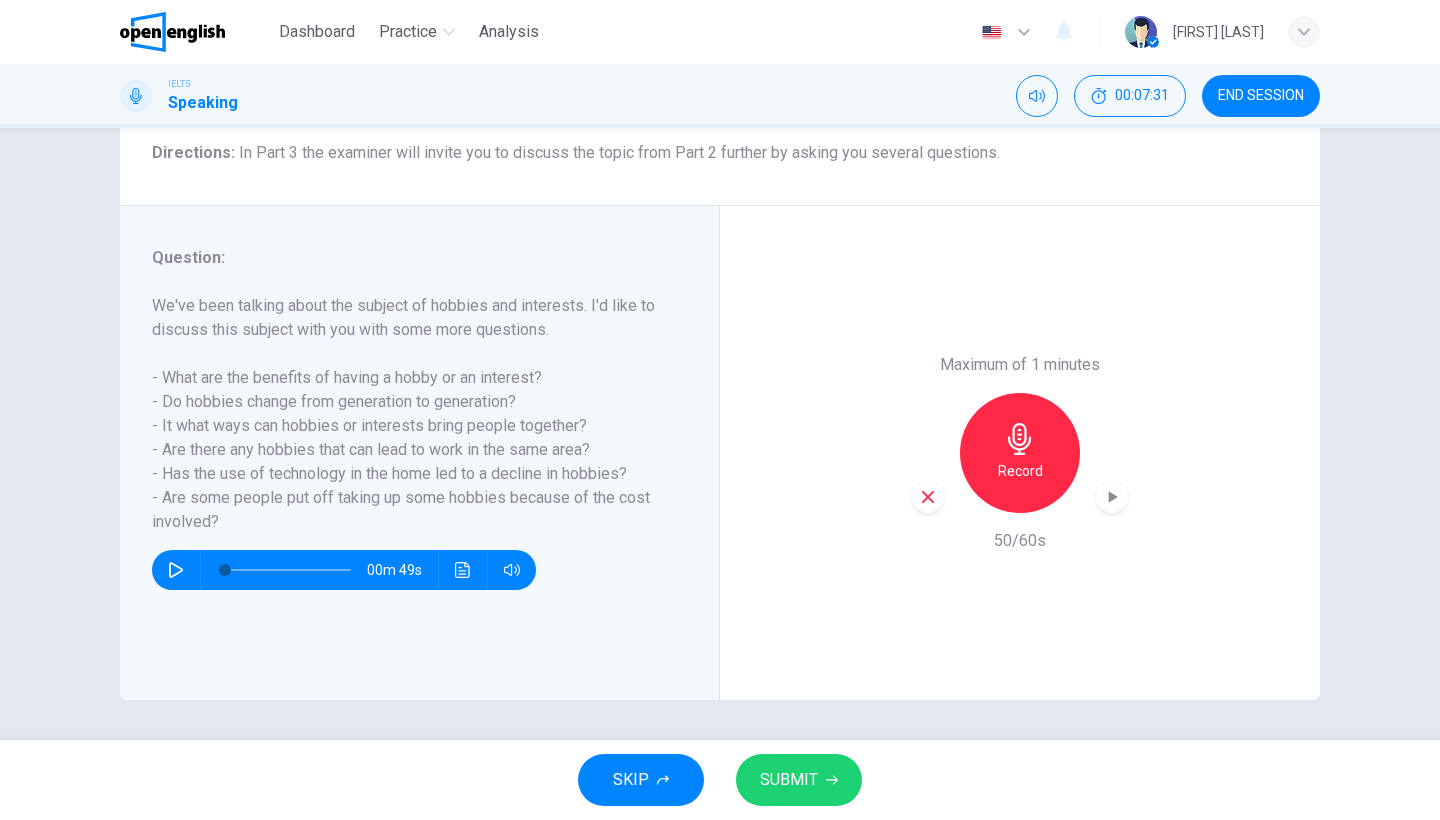 click at bounding box center [928, 497] 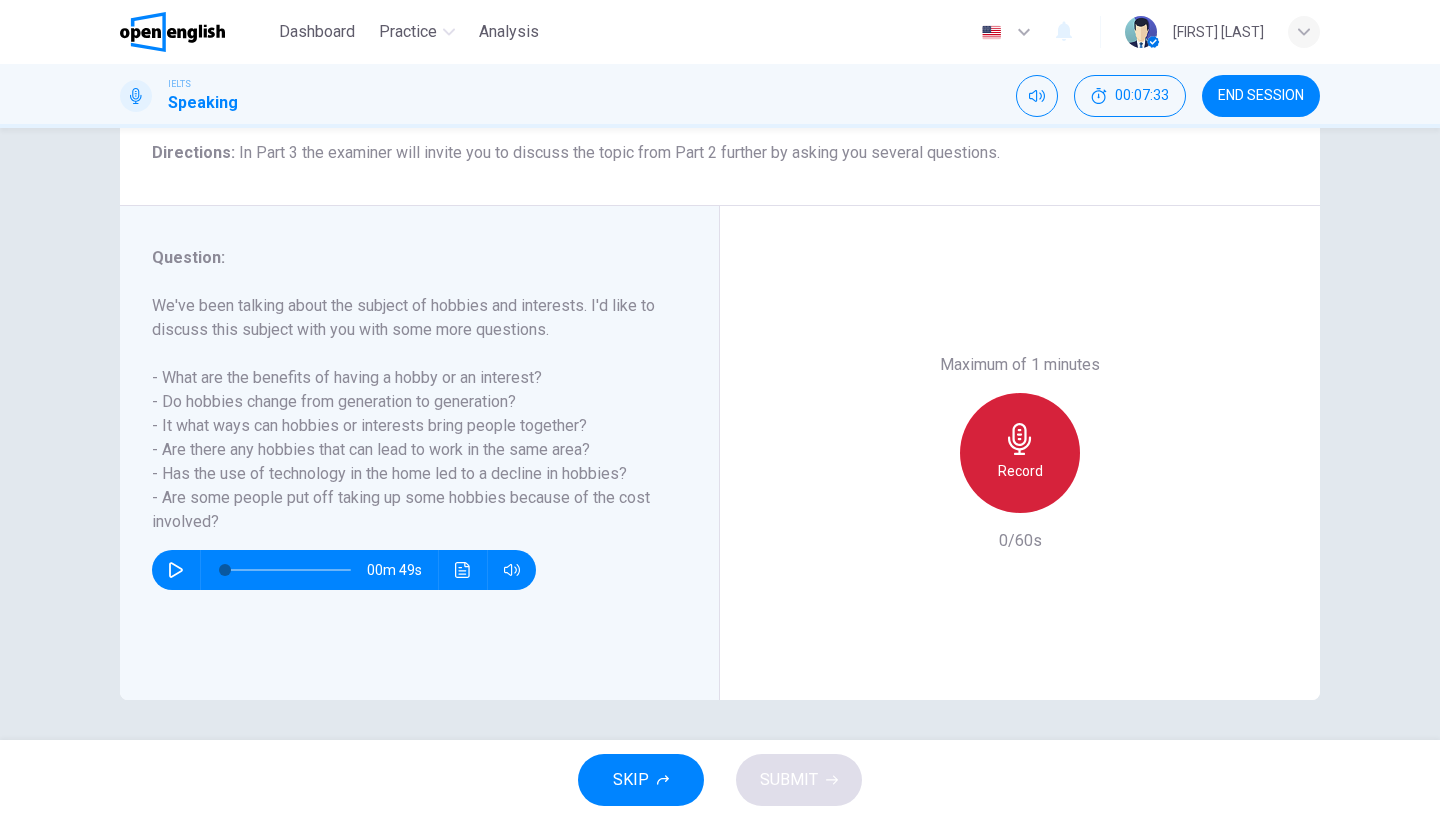 click at bounding box center (1020, 439) 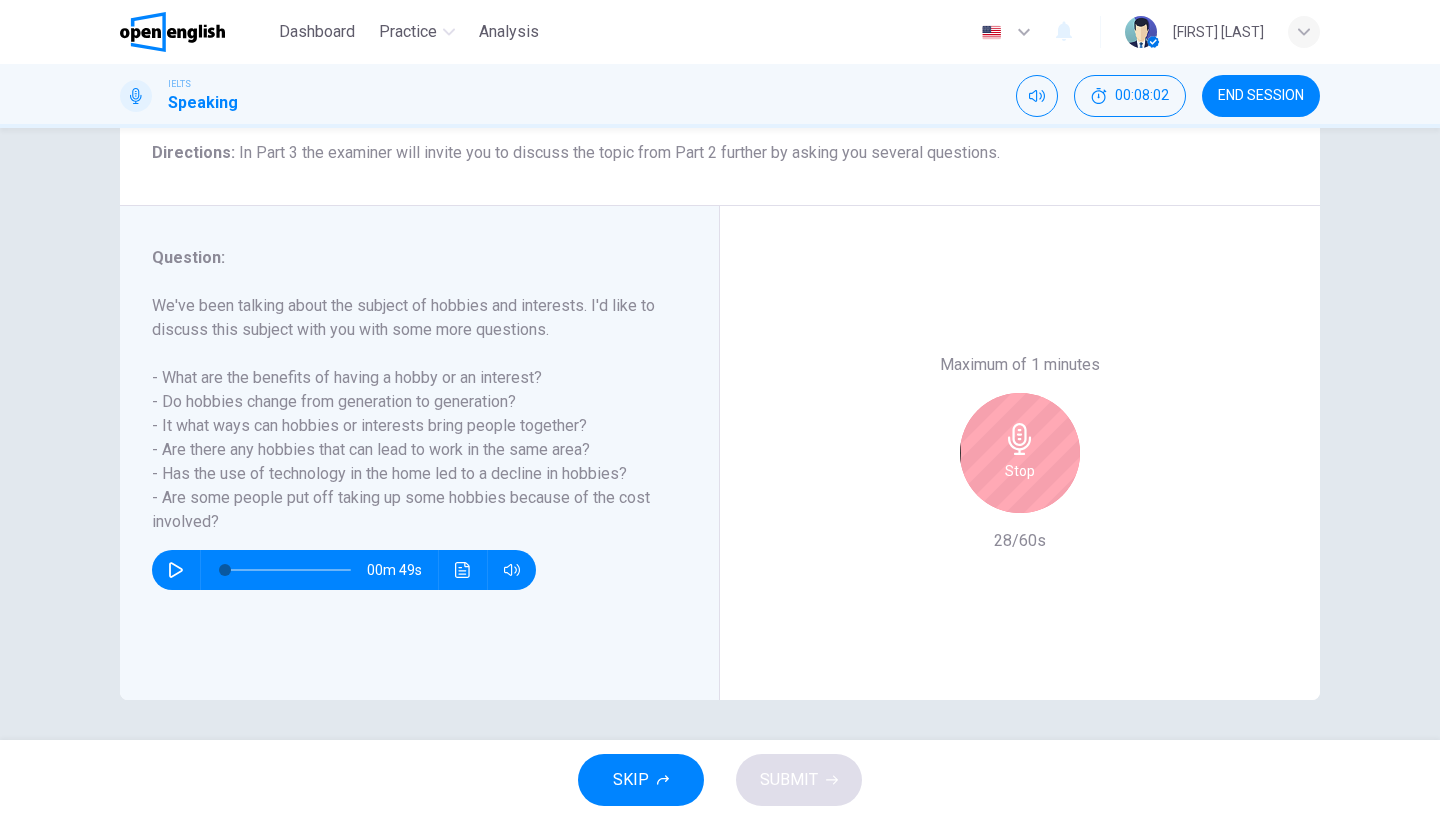 click at bounding box center [1020, 439] 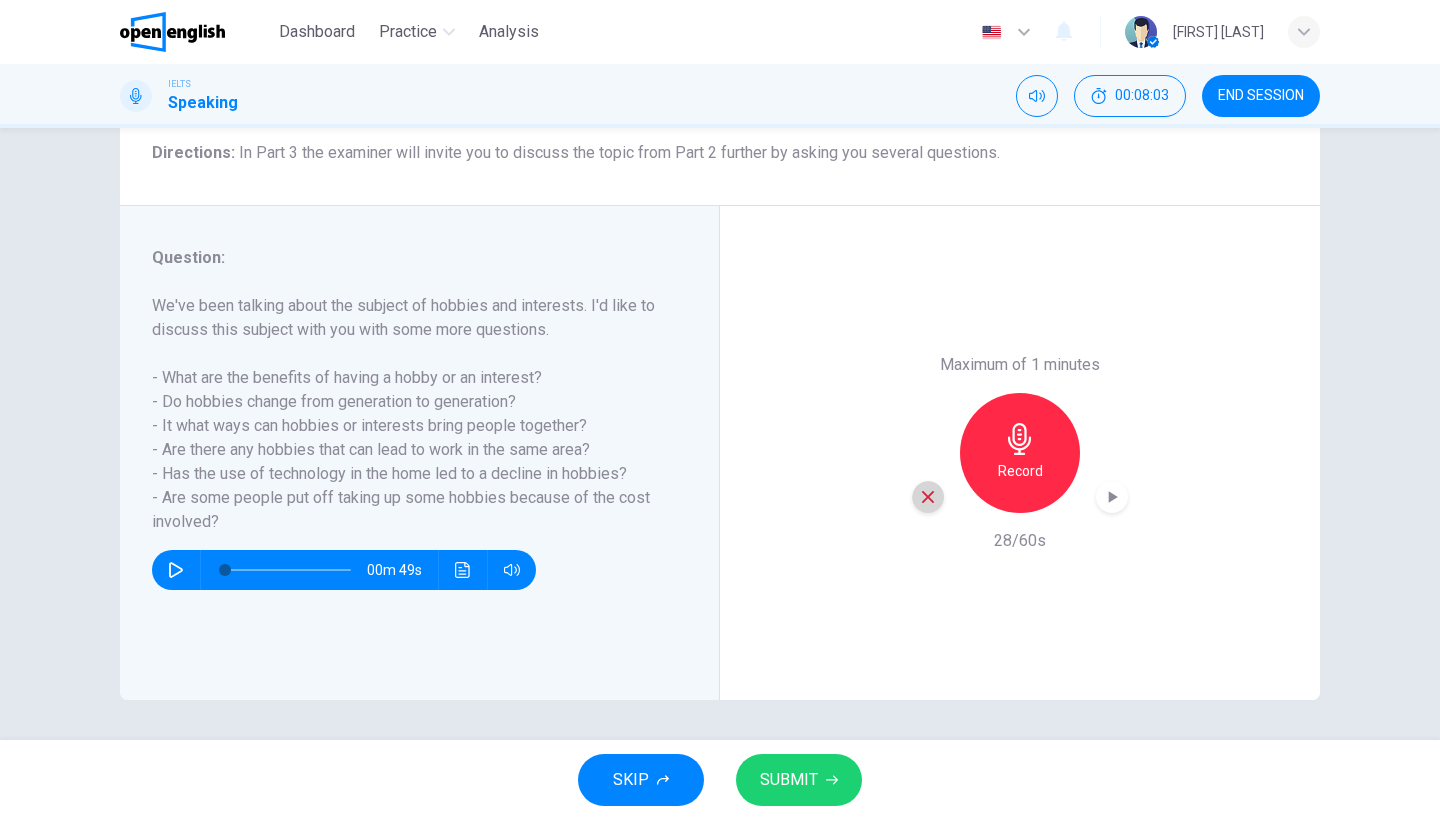 click at bounding box center (928, 497) 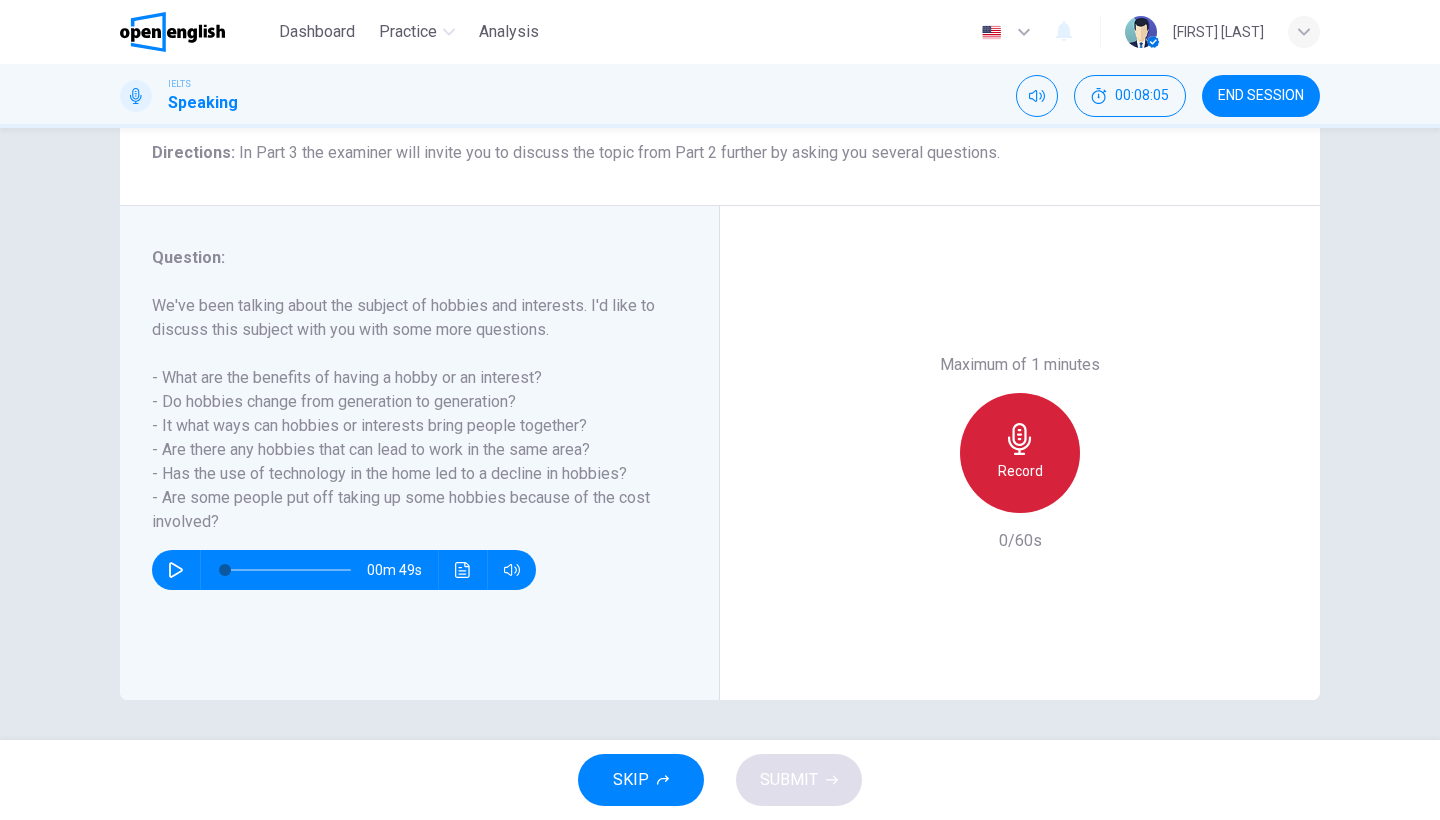 click on "Record" at bounding box center [1020, 471] 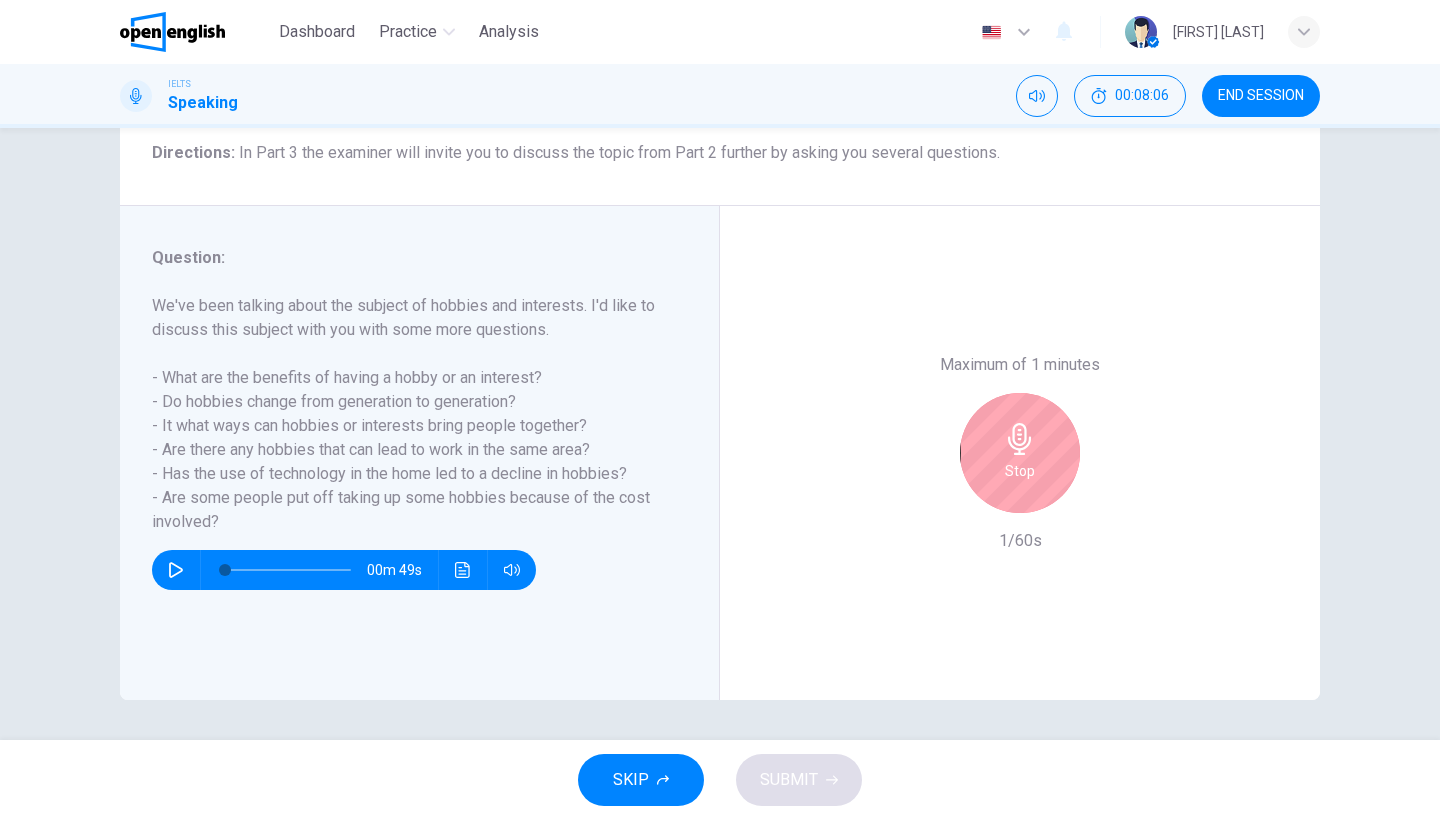 click on "Stop" at bounding box center [1020, 453] 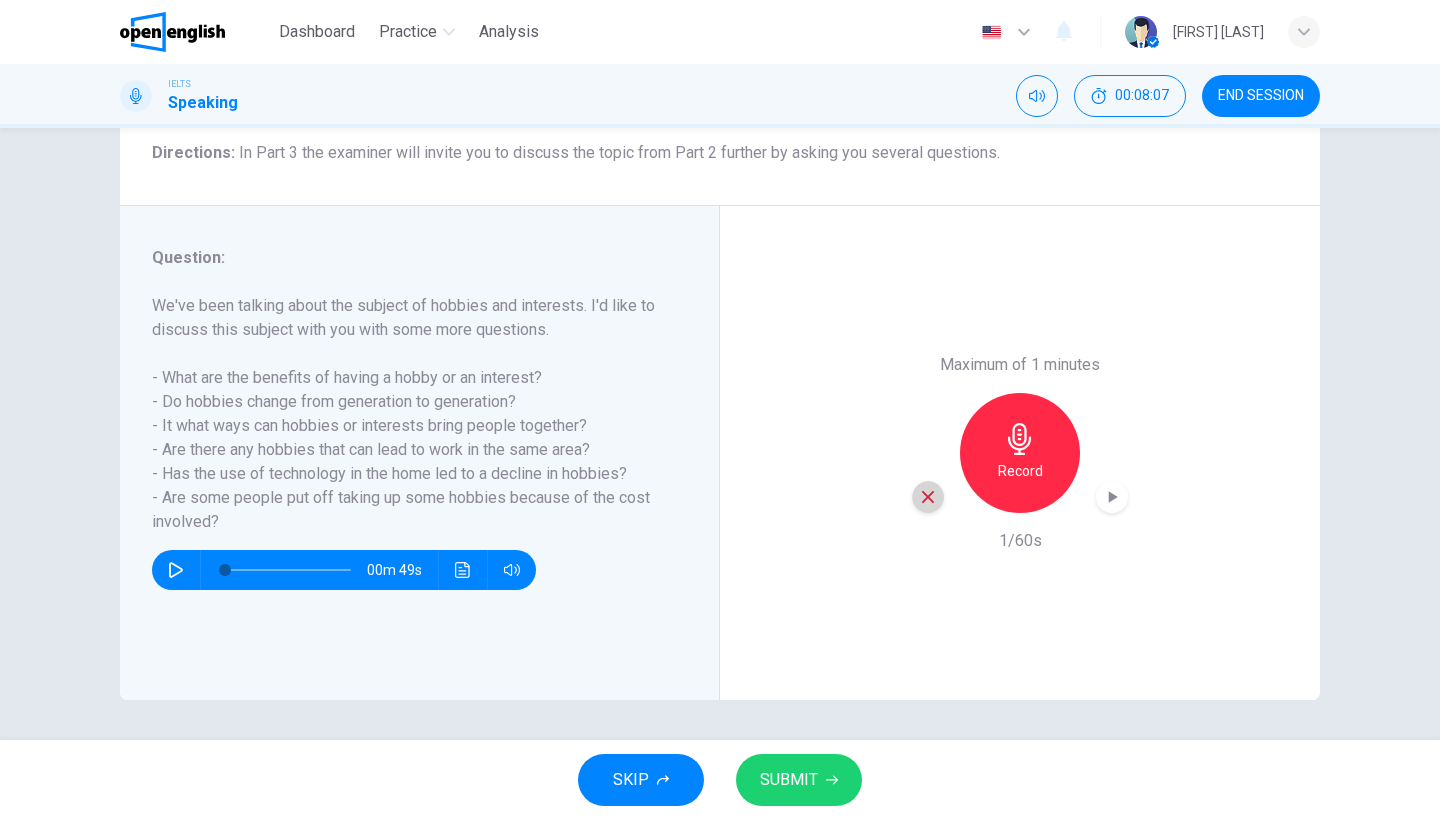 click at bounding box center [928, 497] 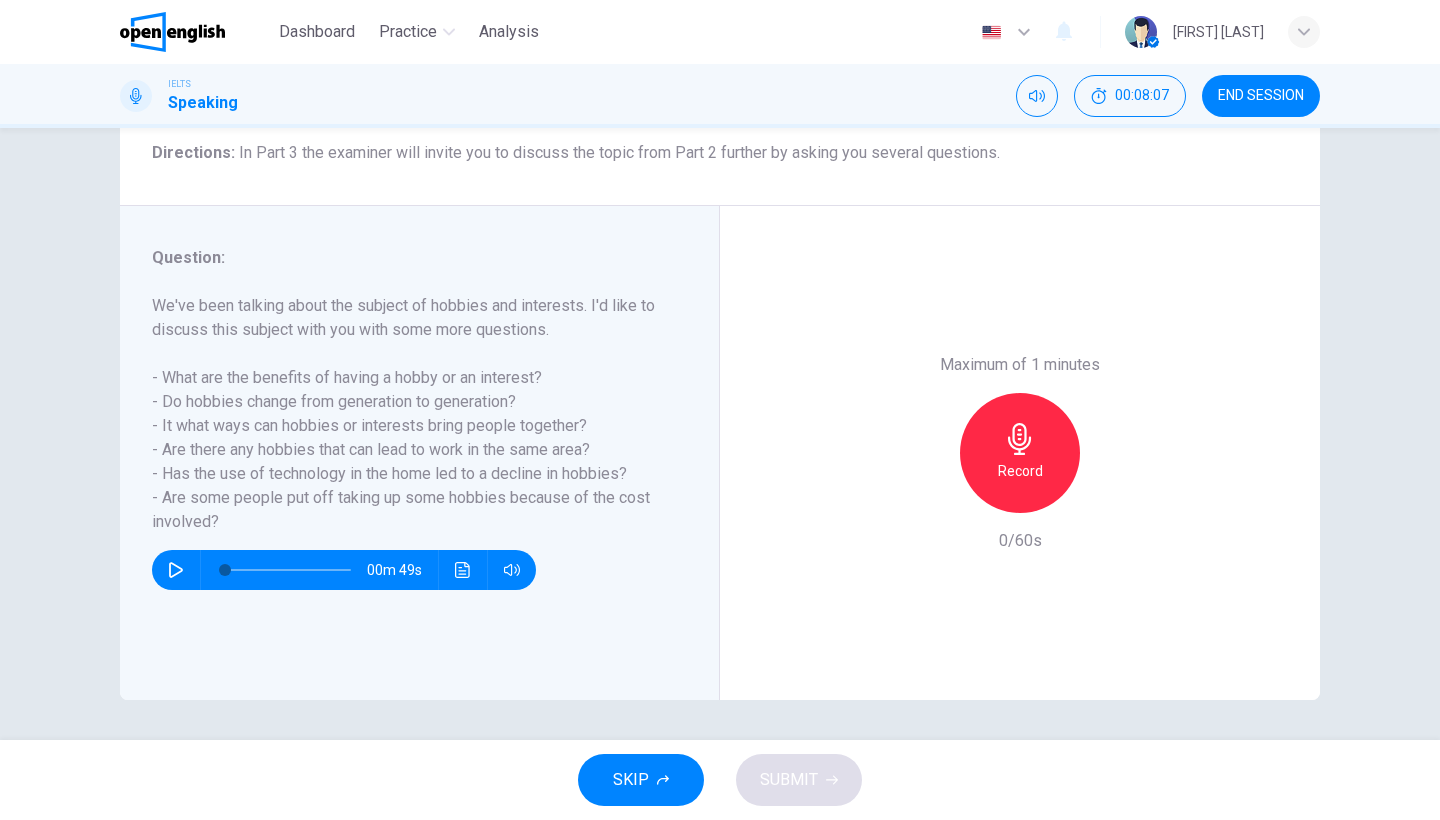 click at bounding box center (1019, 439) 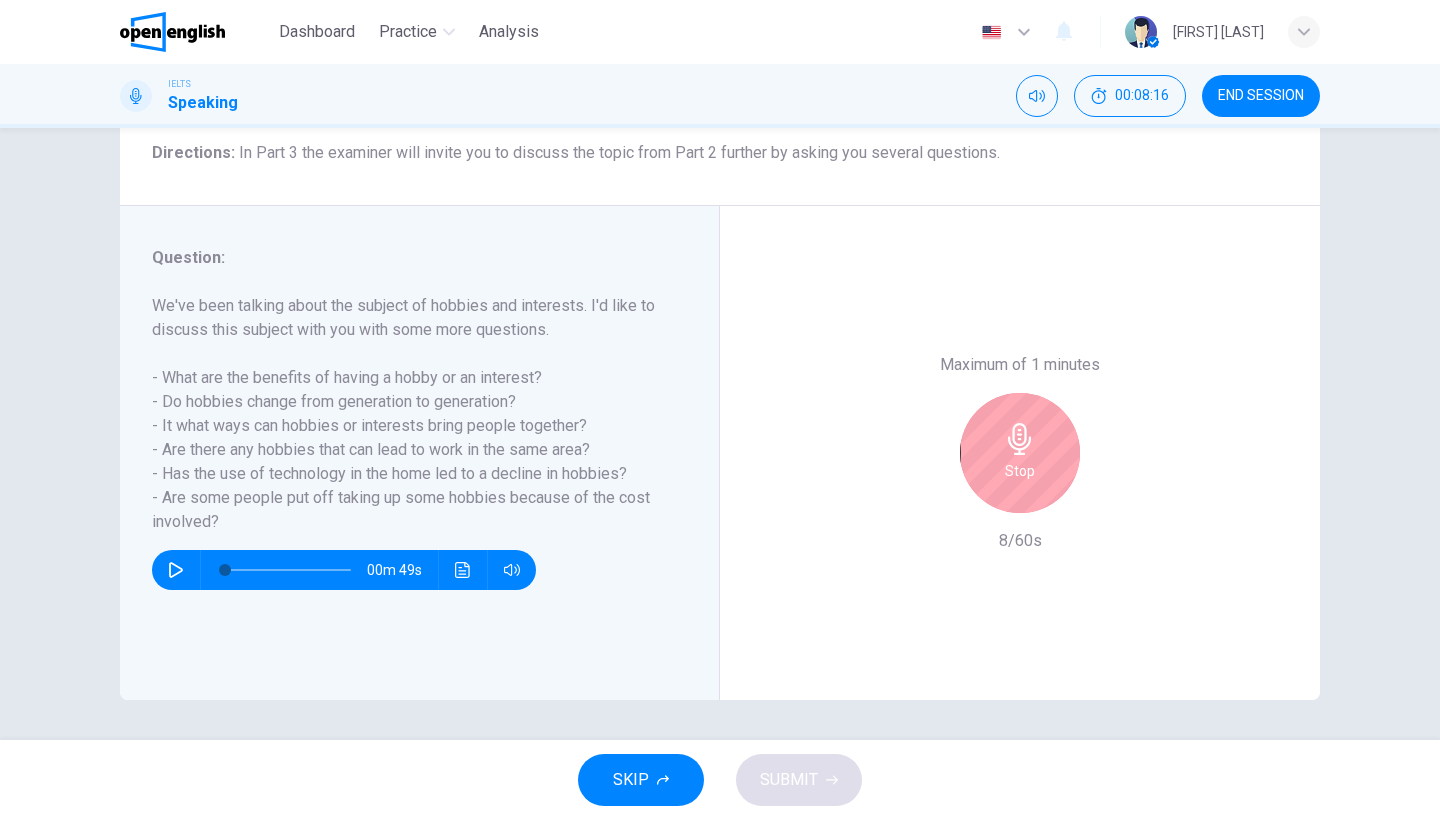 click at bounding box center [1019, 439] 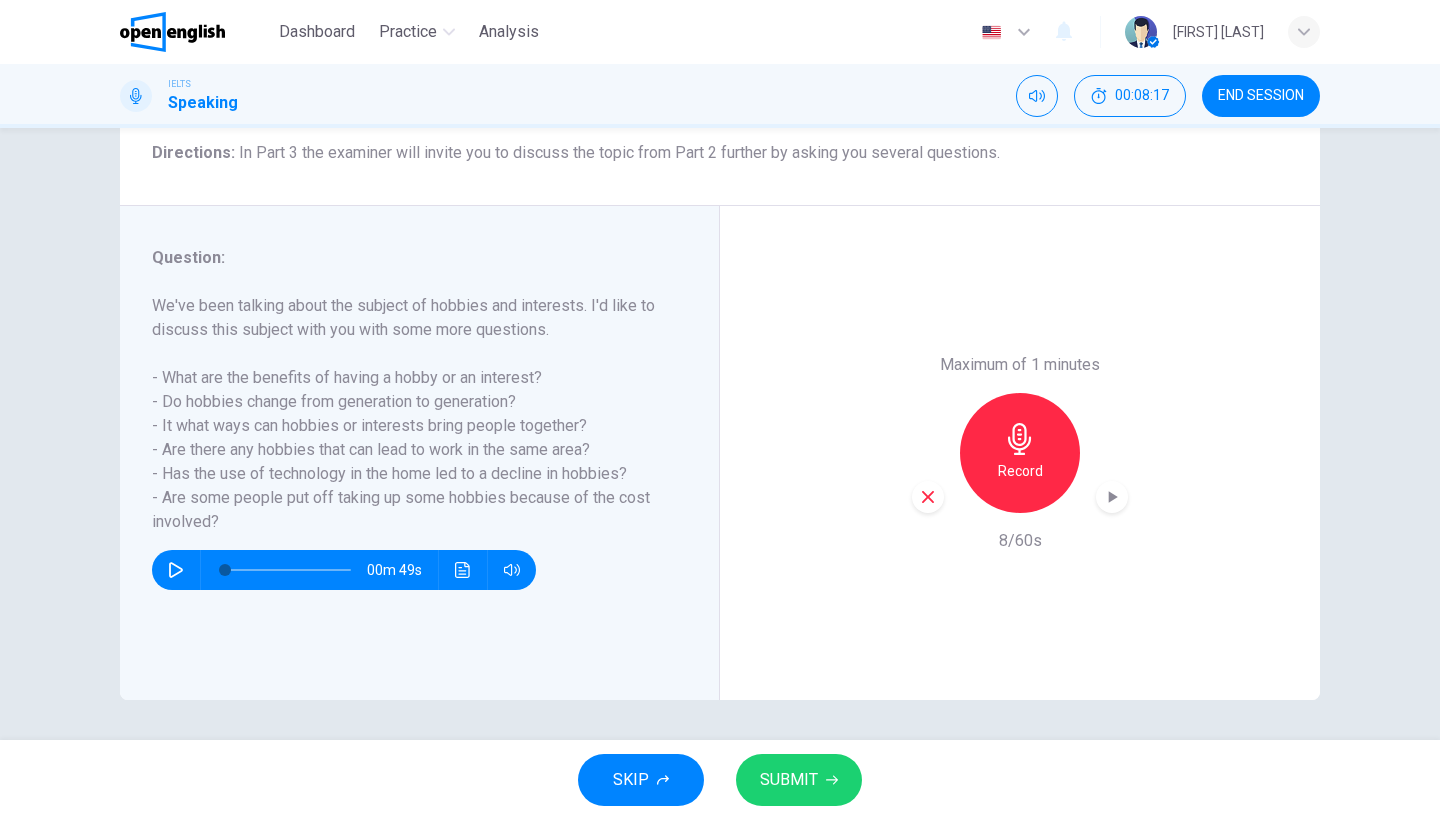 click at bounding box center (928, 497) 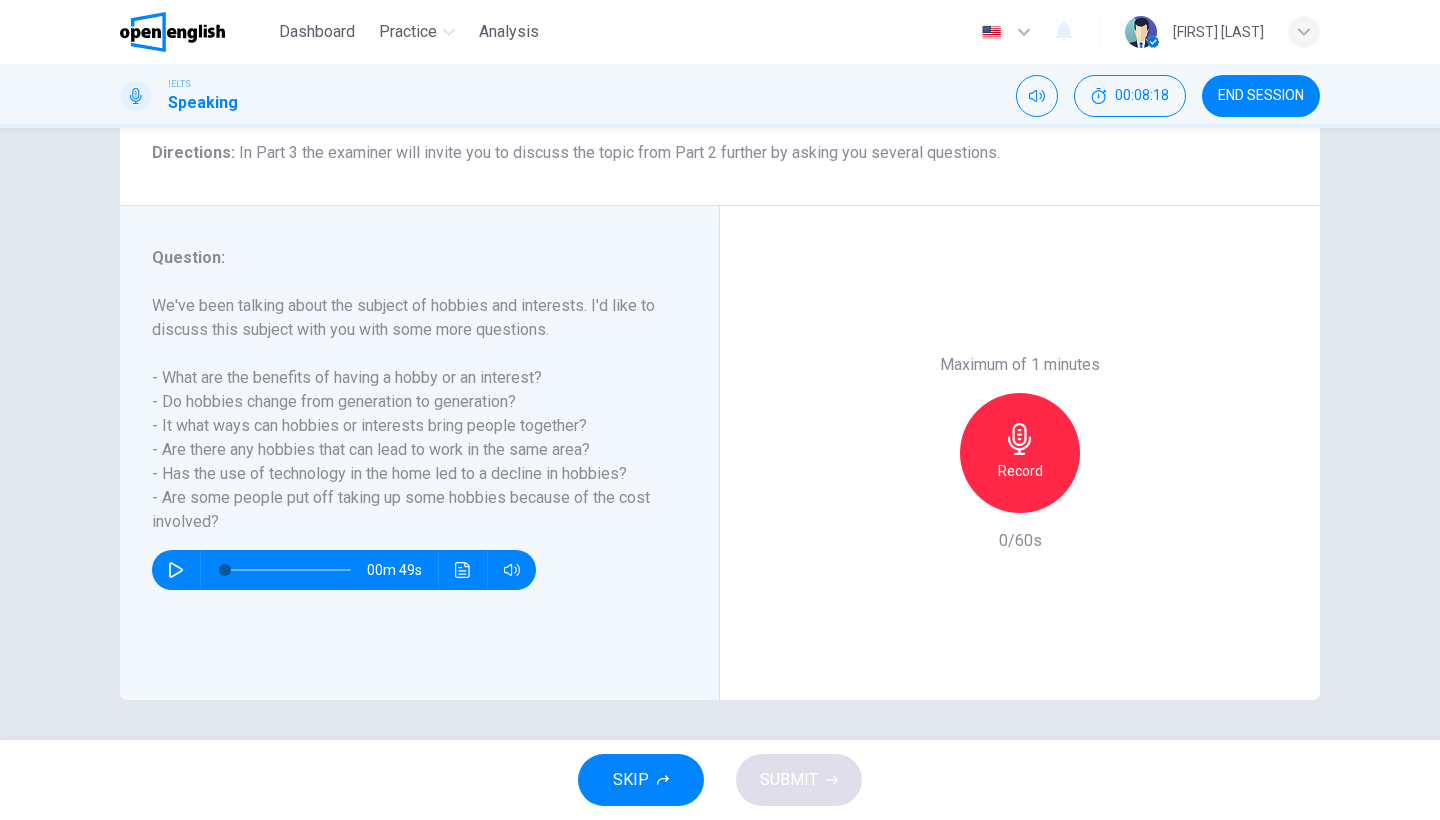click on "Record" at bounding box center [1020, 453] 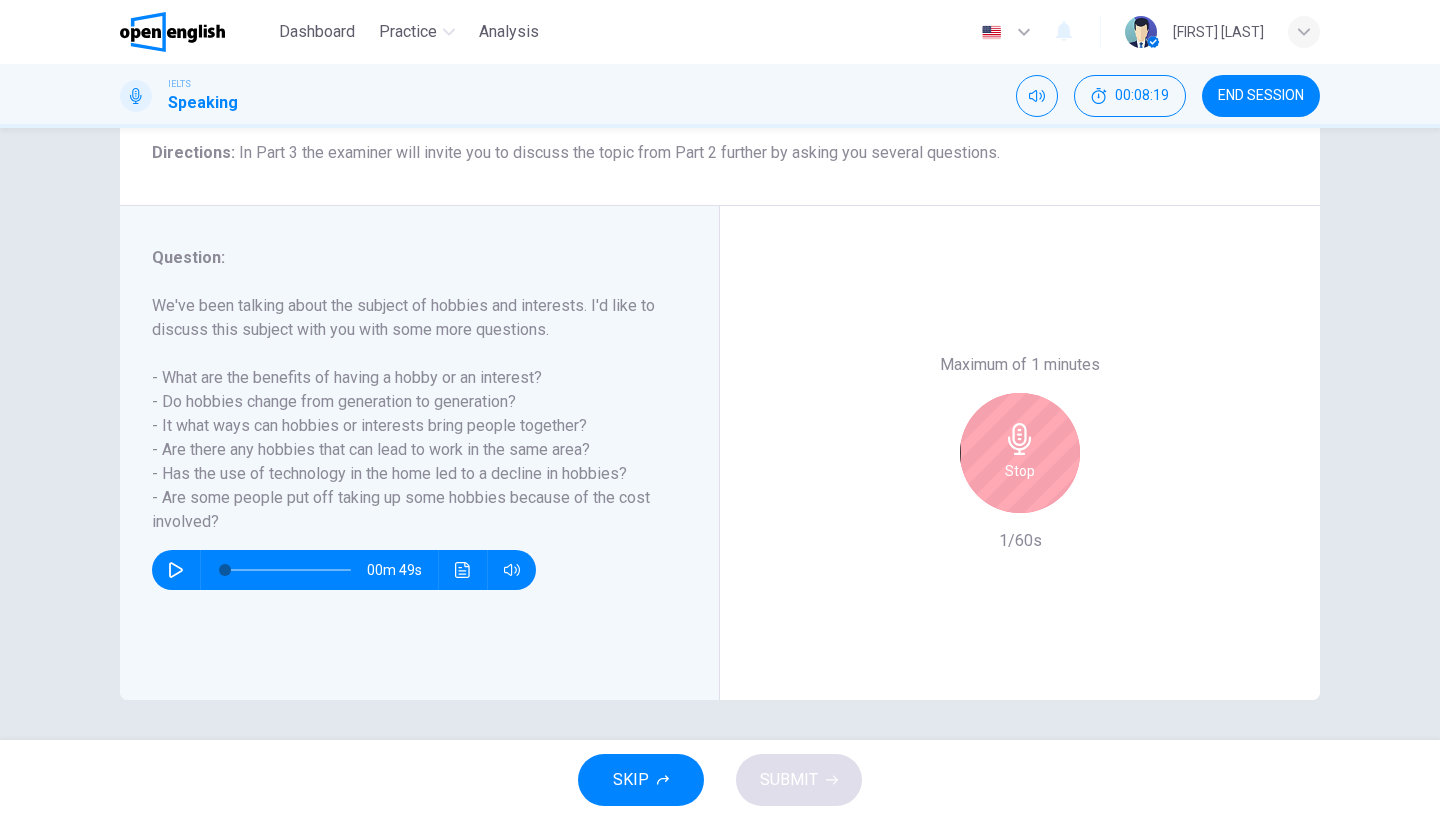 click on "Stop" at bounding box center [1020, 453] 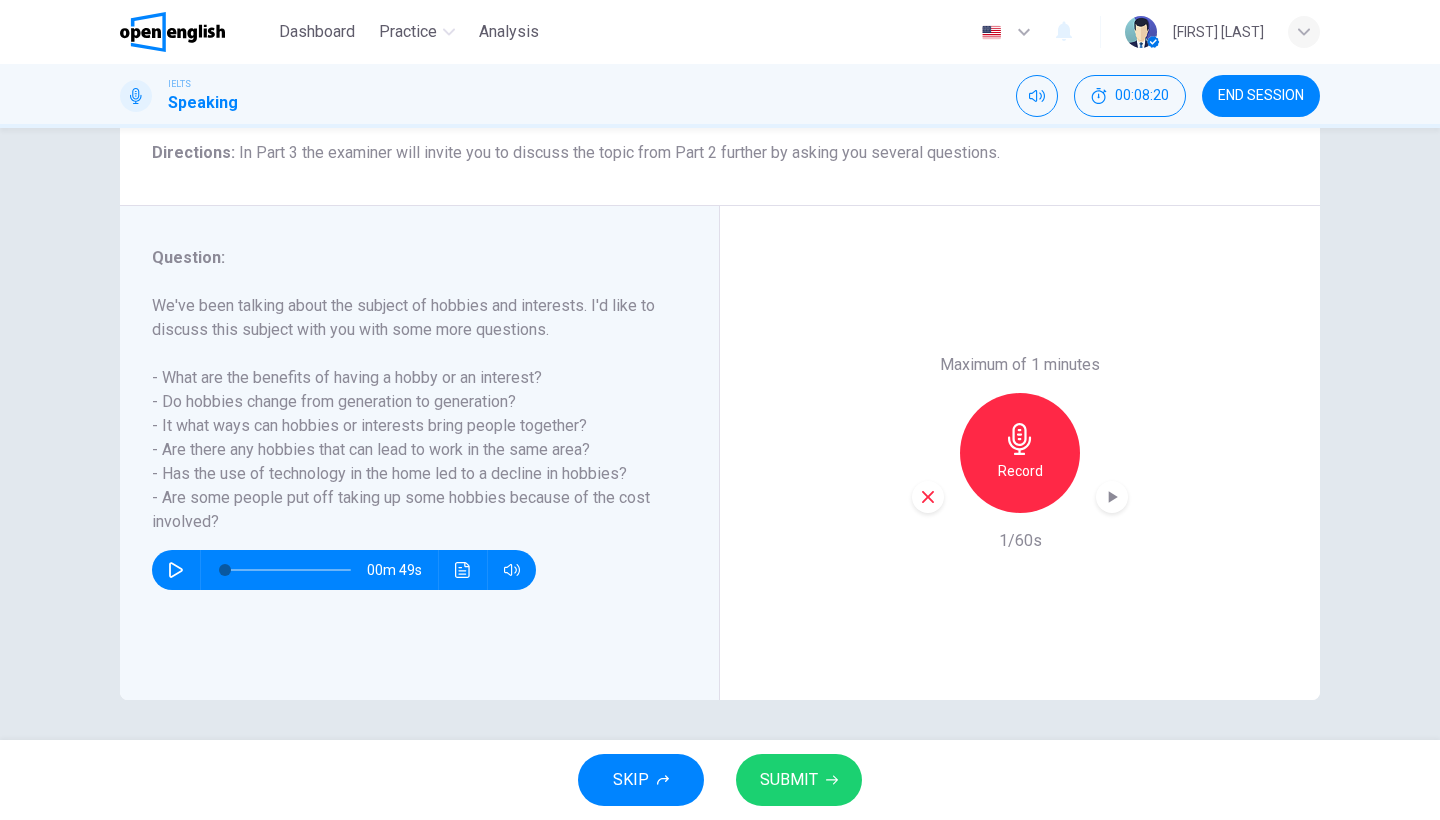 click at bounding box center [928, 497] 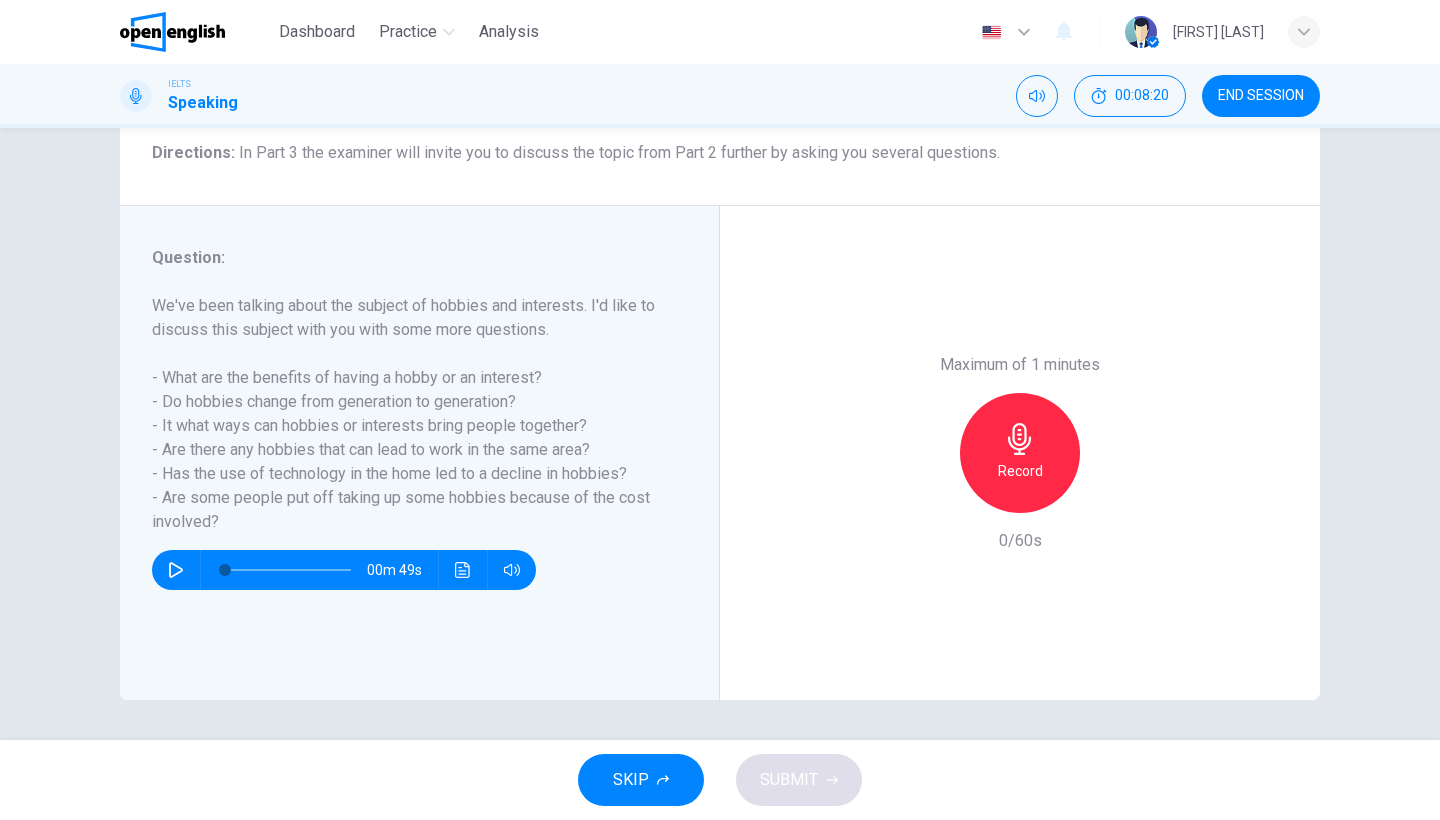click at bounding box center (1020, 439) 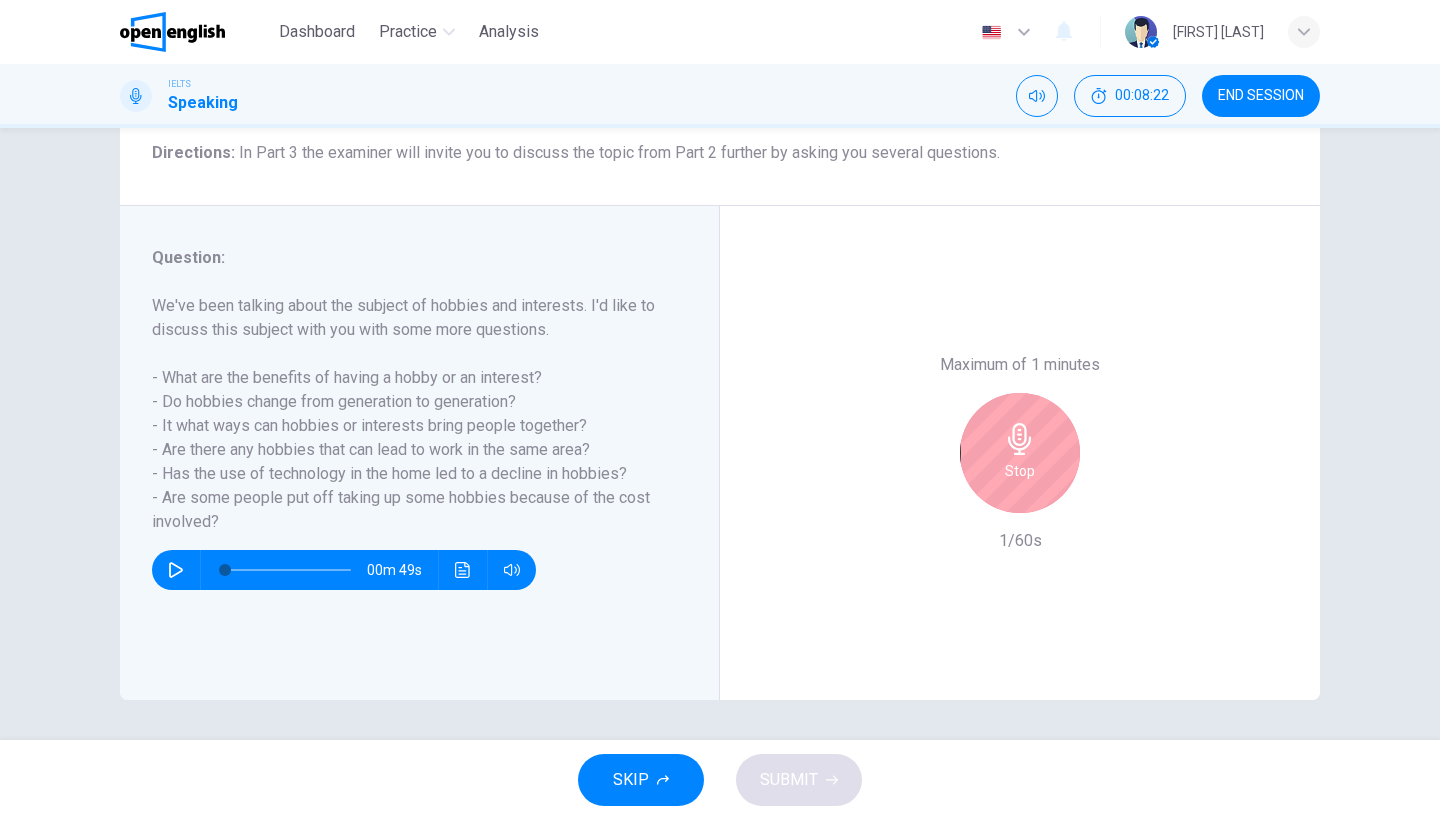 click at bounding box center (1020, 439) 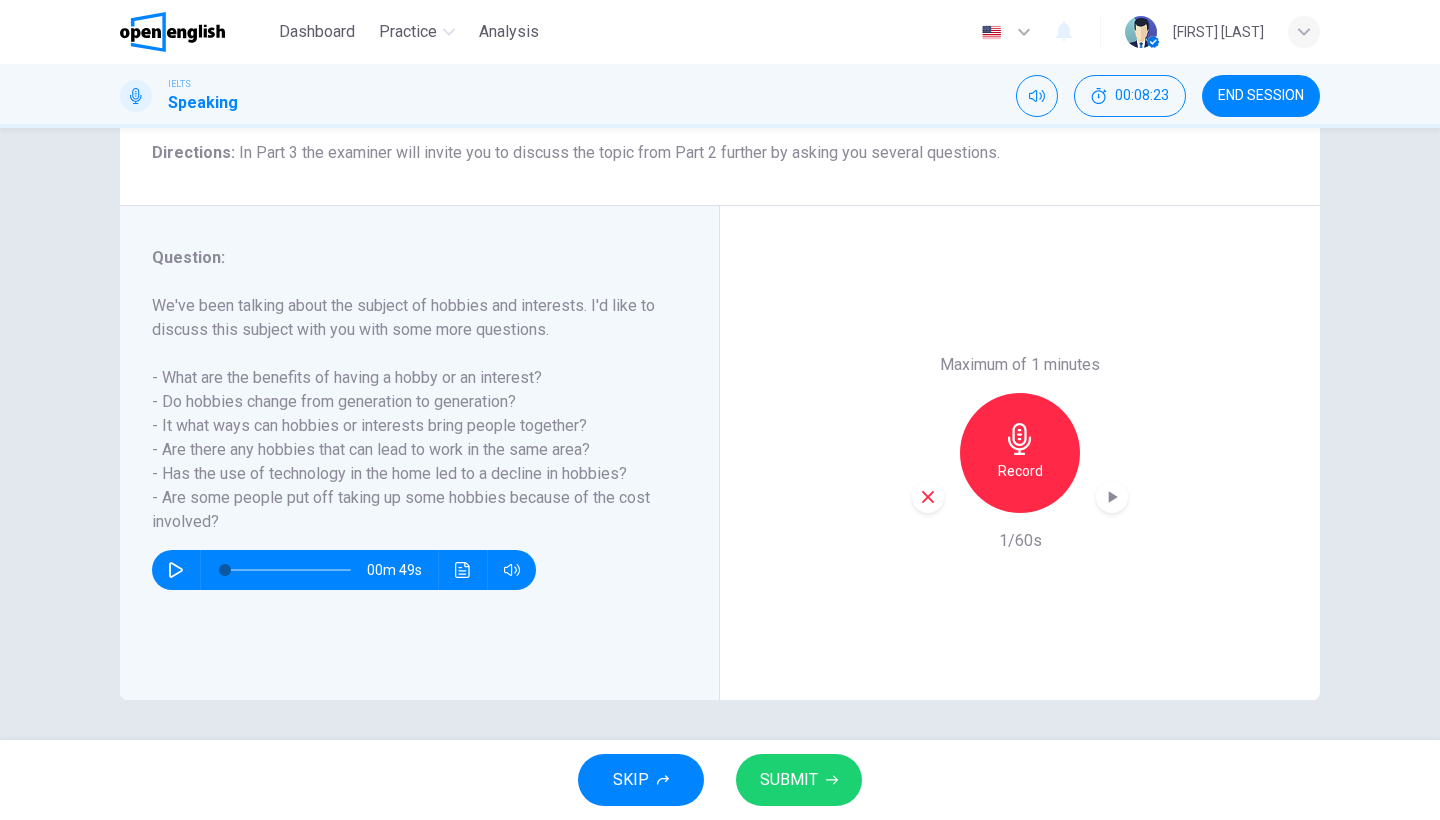 click at bounding box center (928, 497) 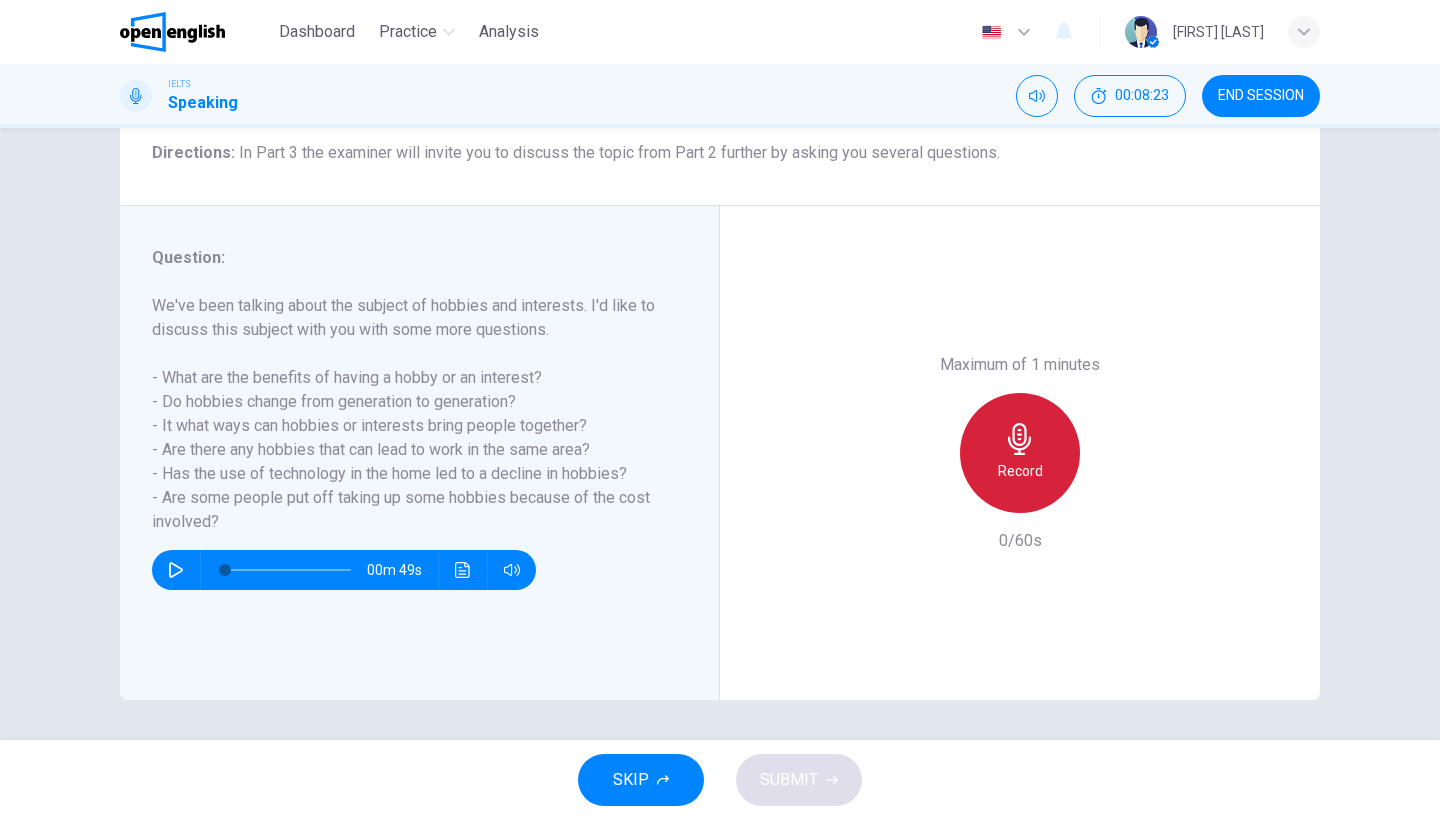 click at bounding box center [1020, 439] 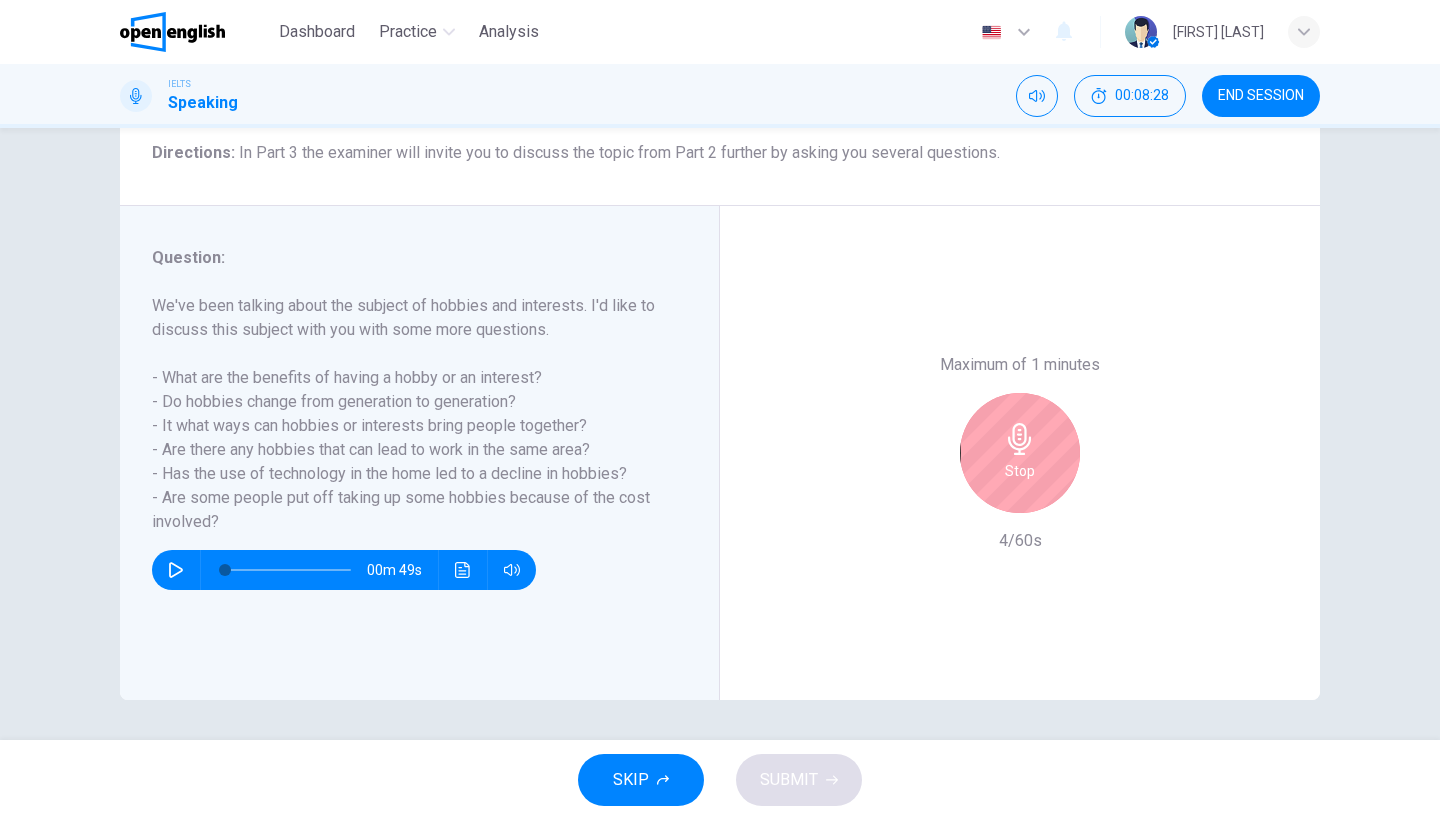 click at bounding box center (1020, 439) 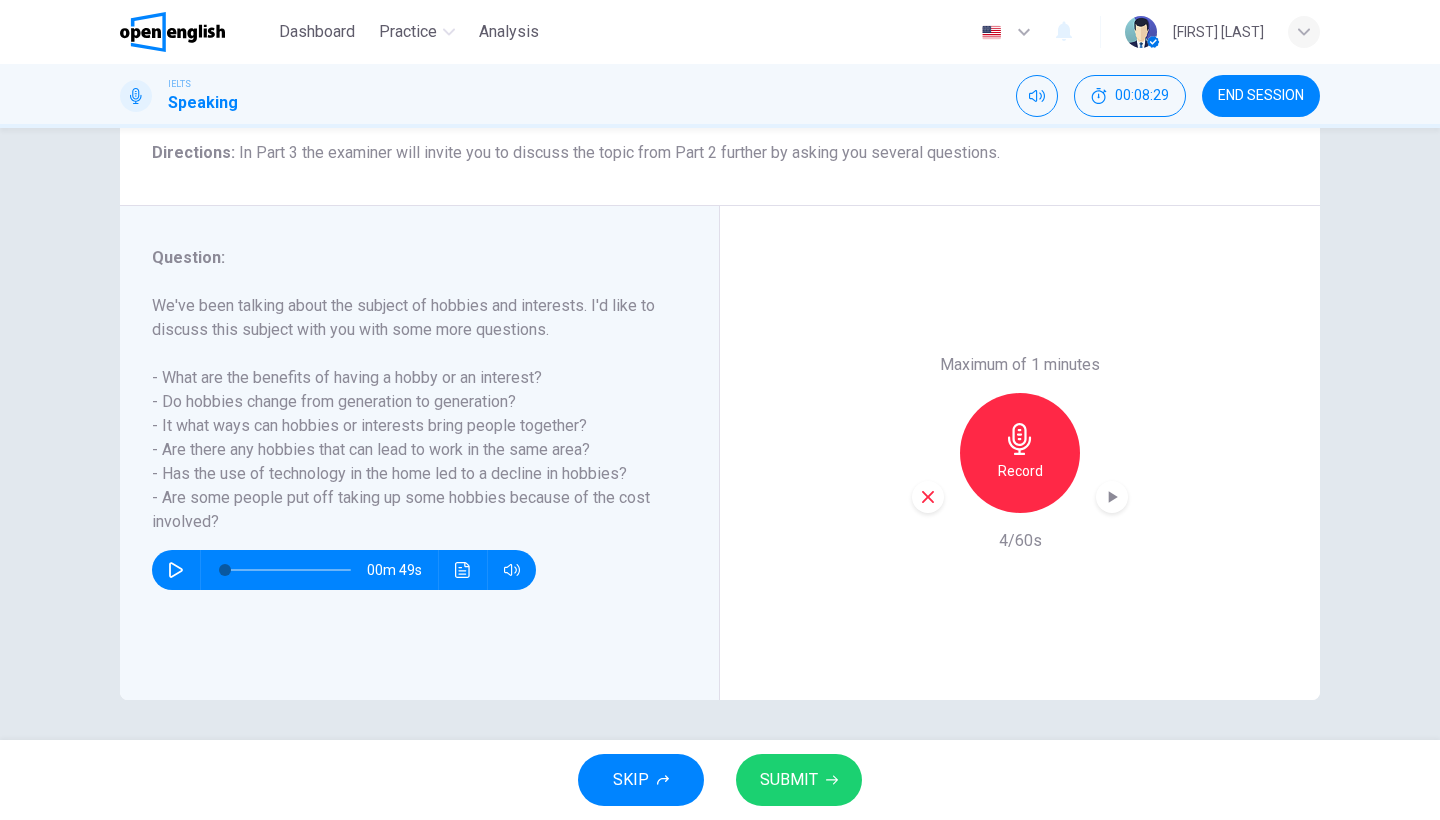 click at bounding box center (928, 497) 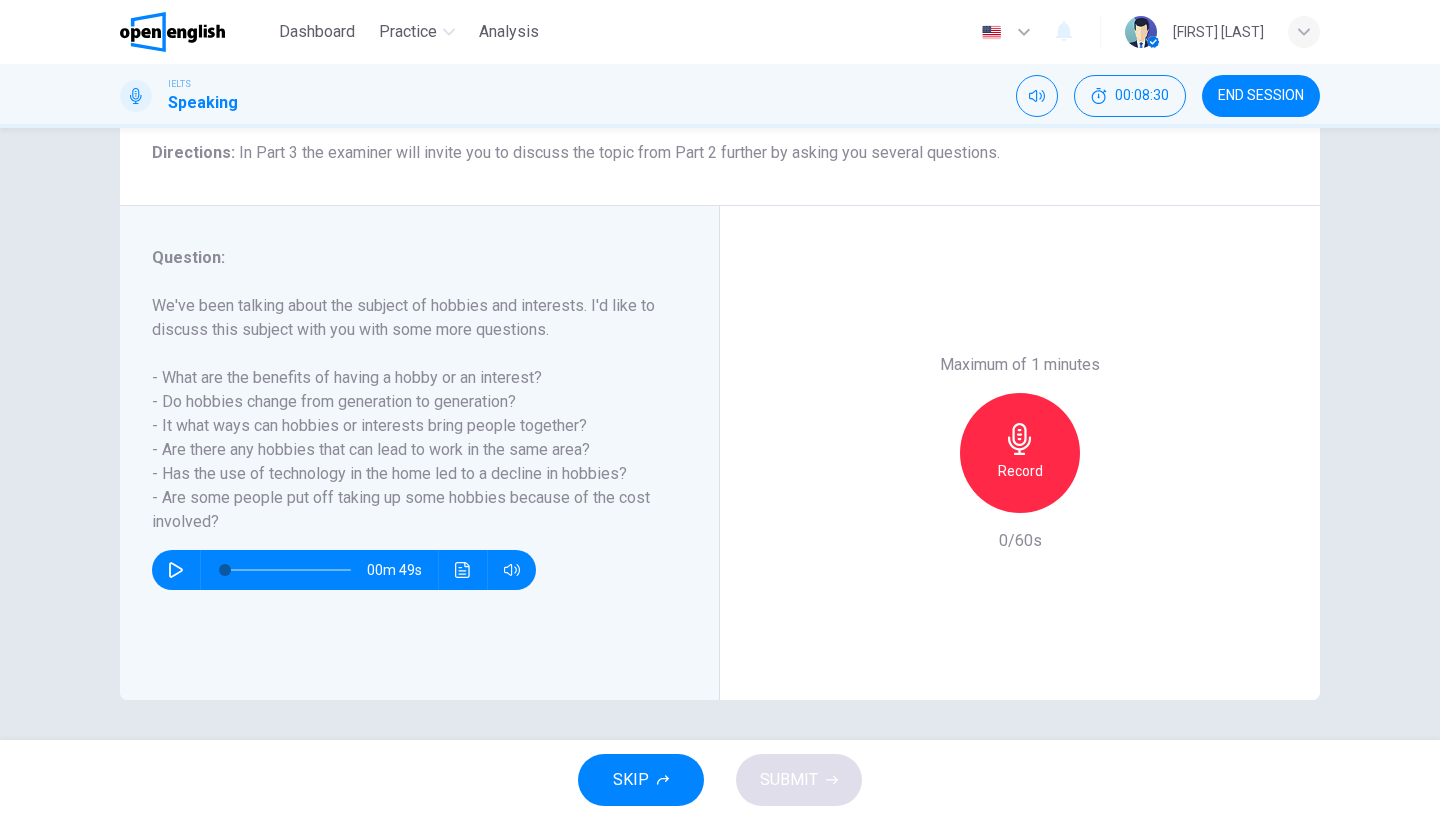 click on "Record" at bounding box center (1020, 471) 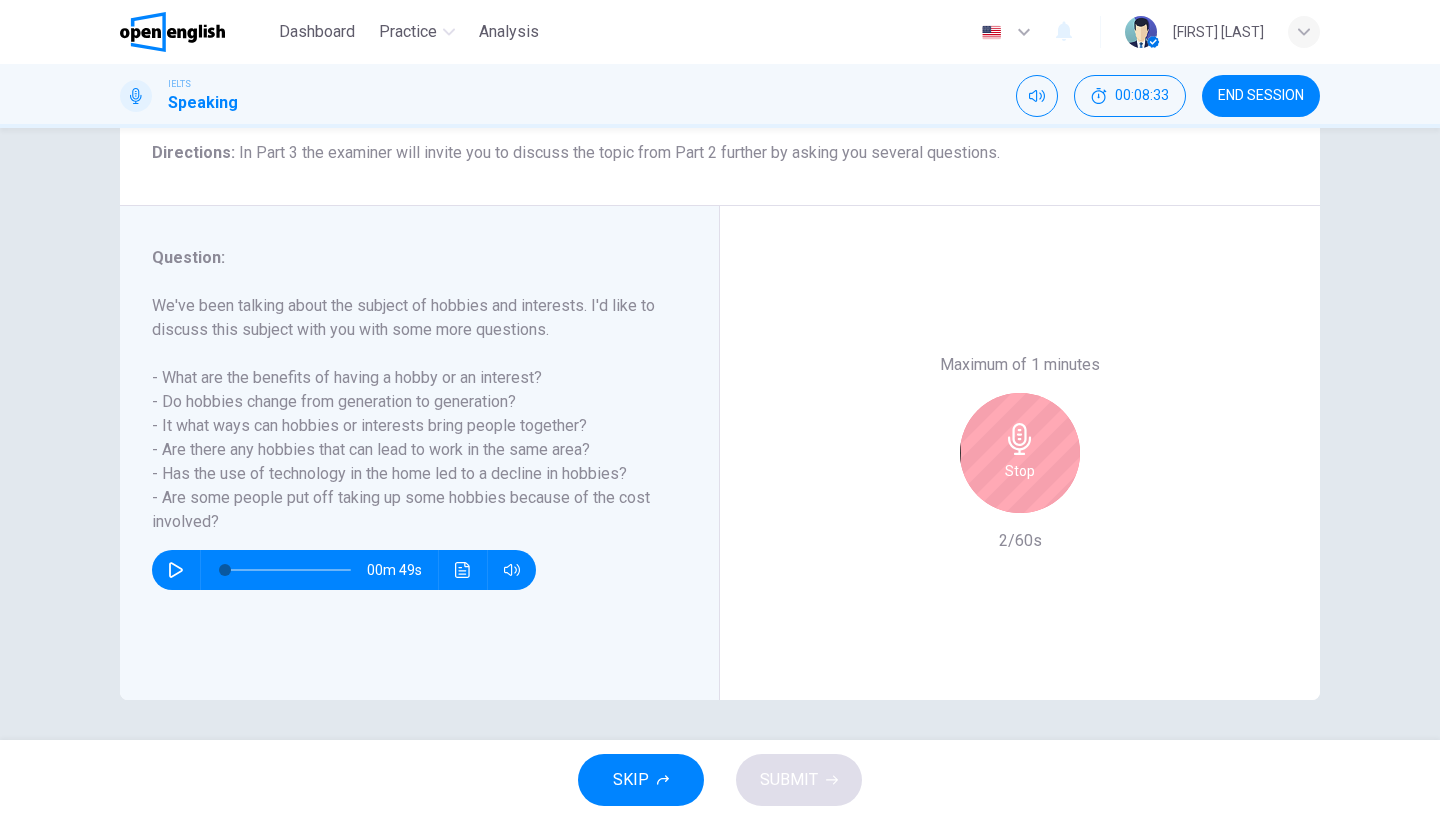 click on "Stop" at bounding box center [1020, 453] 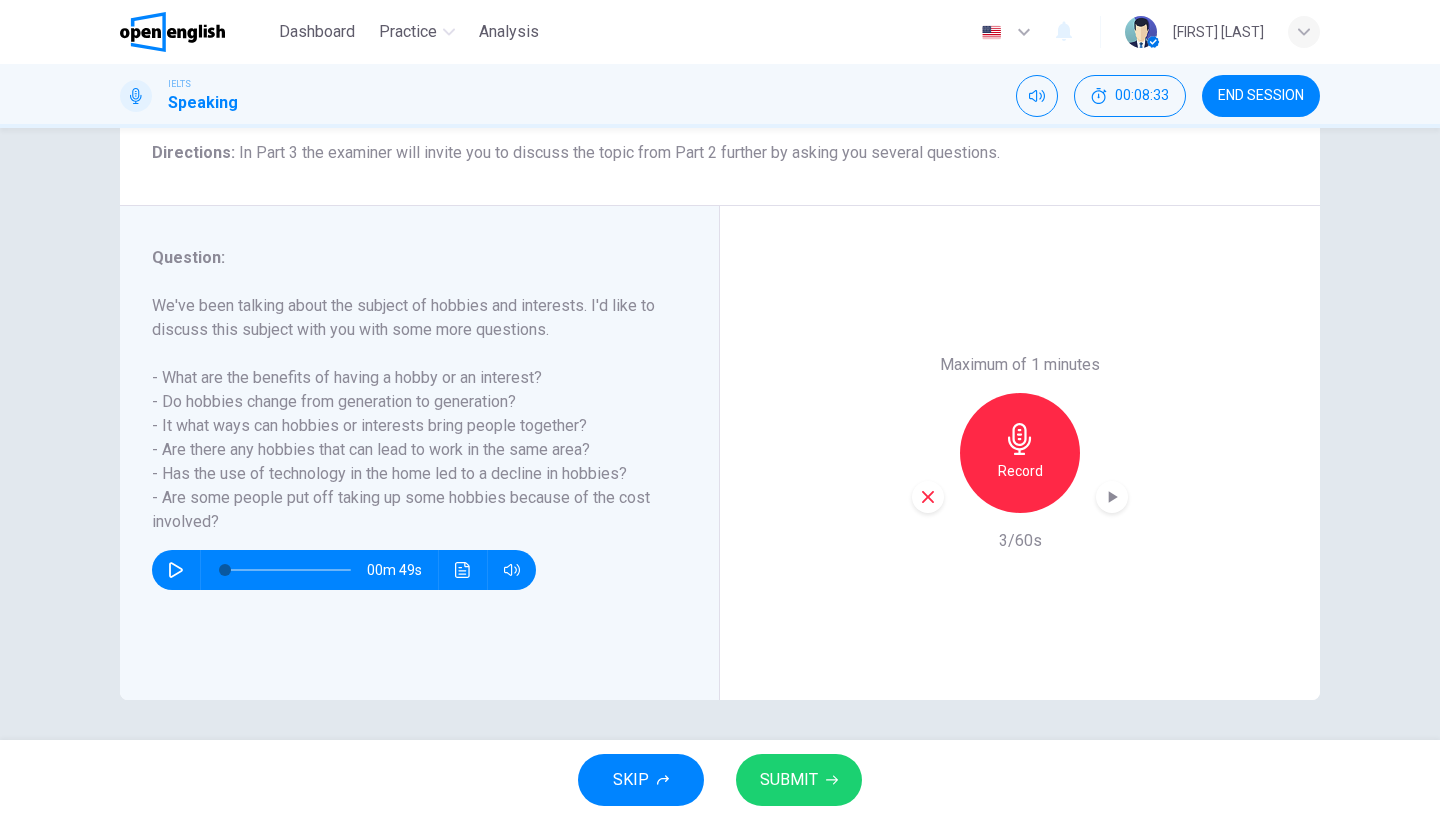 click at bounding box center (928, 497) 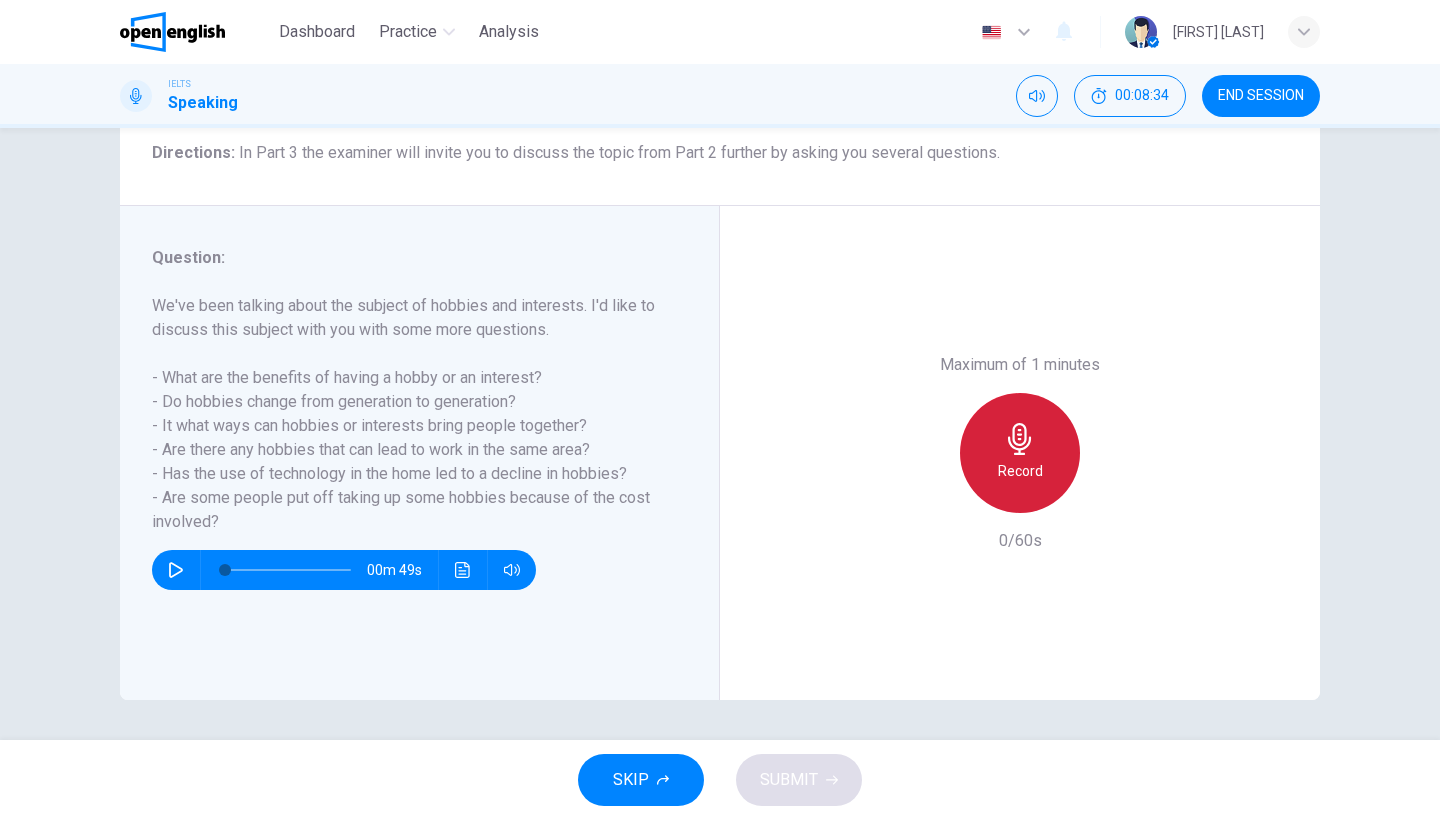 click on "Record" at bounding box center [1020, 453] 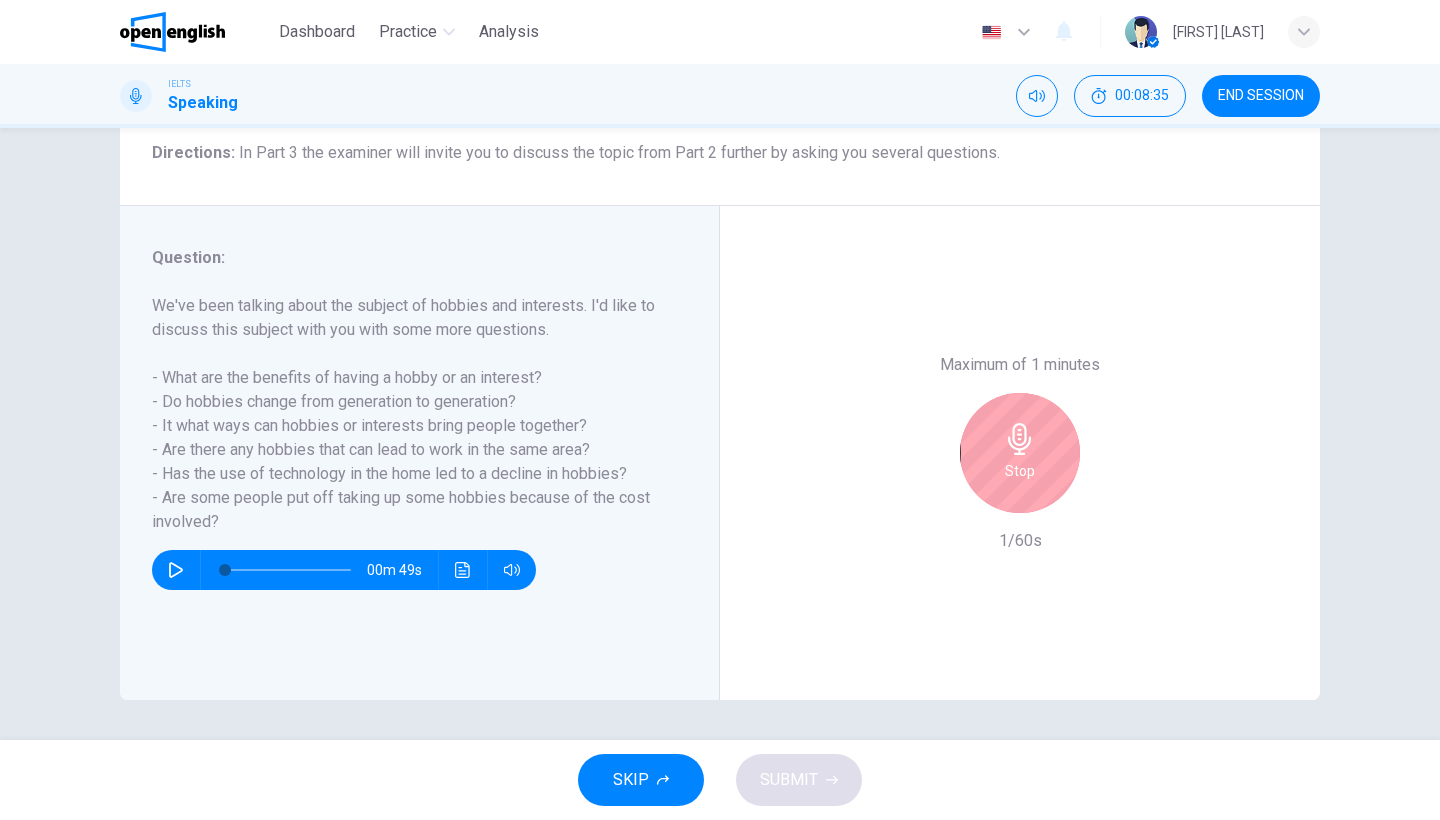 click on "Stop" at bounding box center [1020, 453] 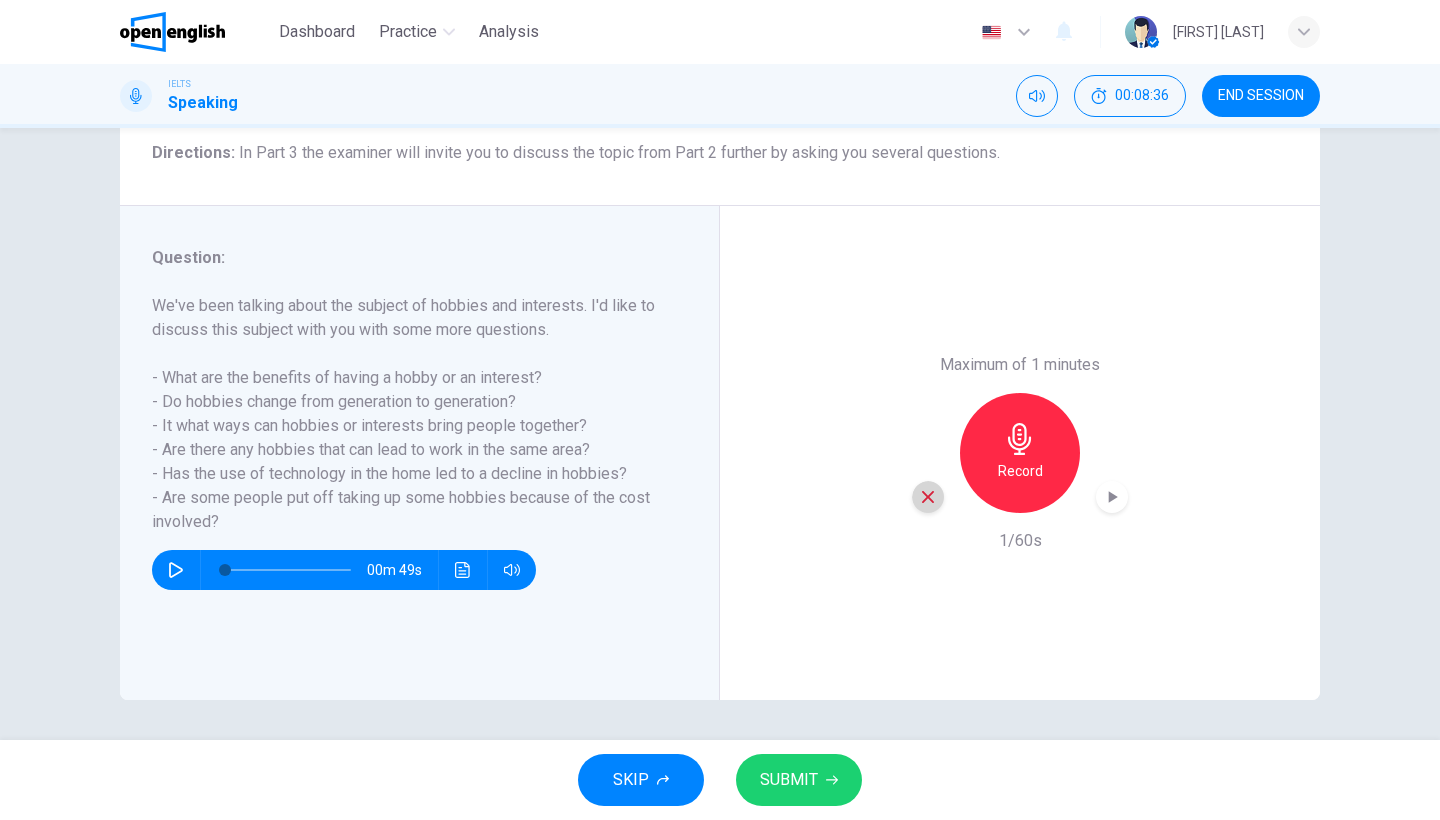 click at bounding box center (928, 497) 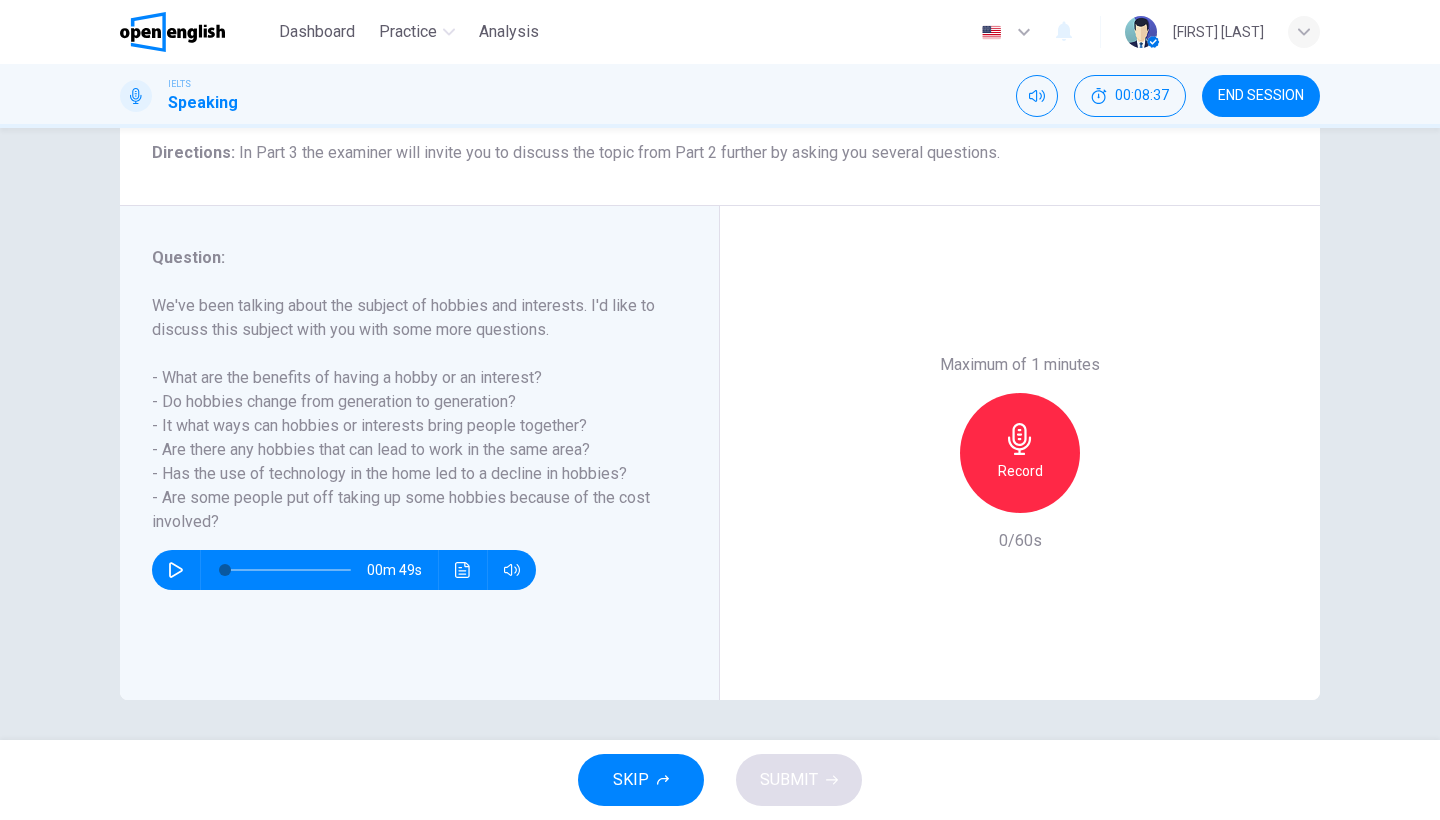 click at bounding box center (1019, 439) 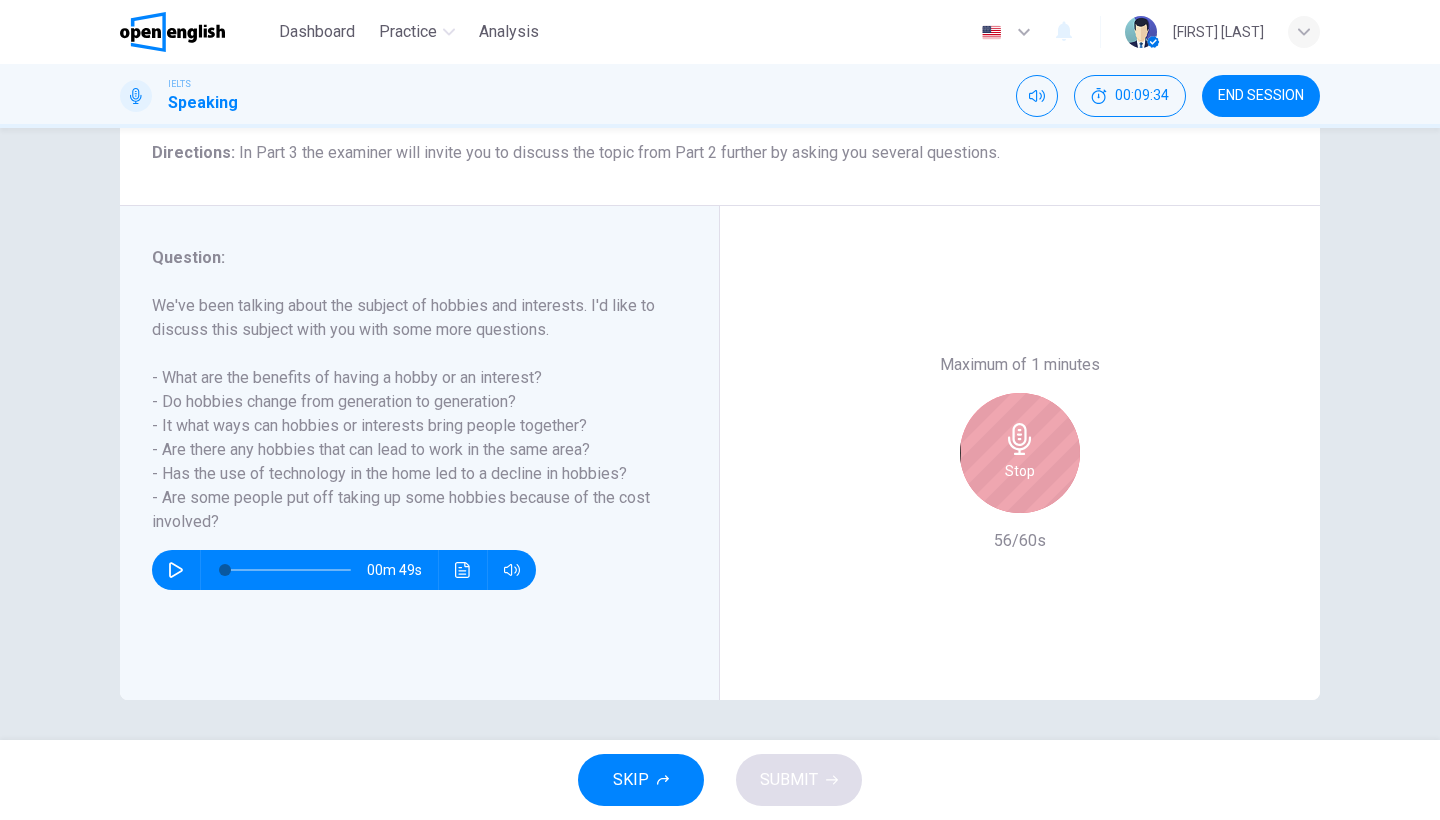 click at bounding box center [1019, 439] 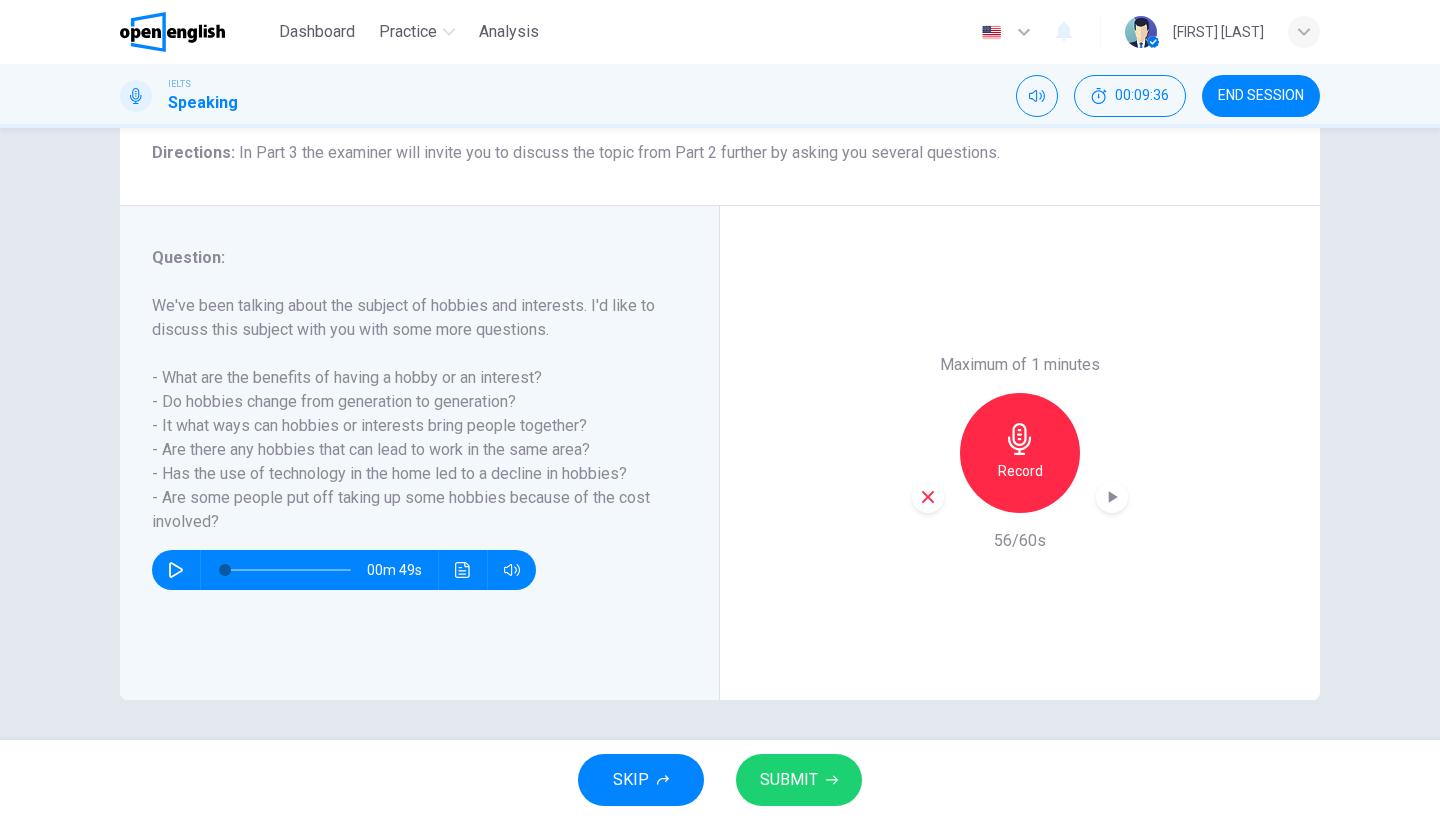 click on "SUBMIT" at bounding box center (799, 780) 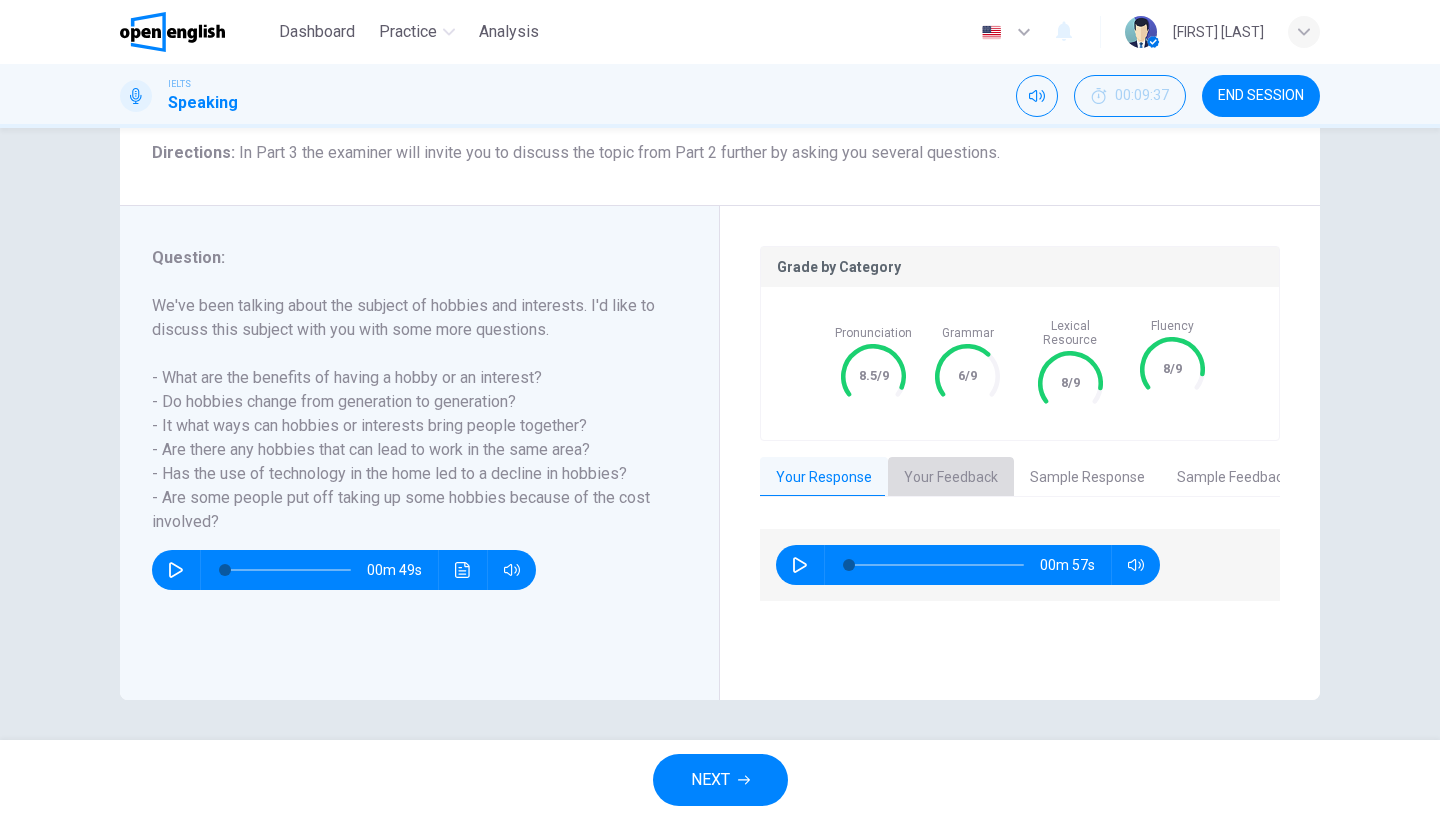 click on "Your Feedback" at bounding box center (951, 478) 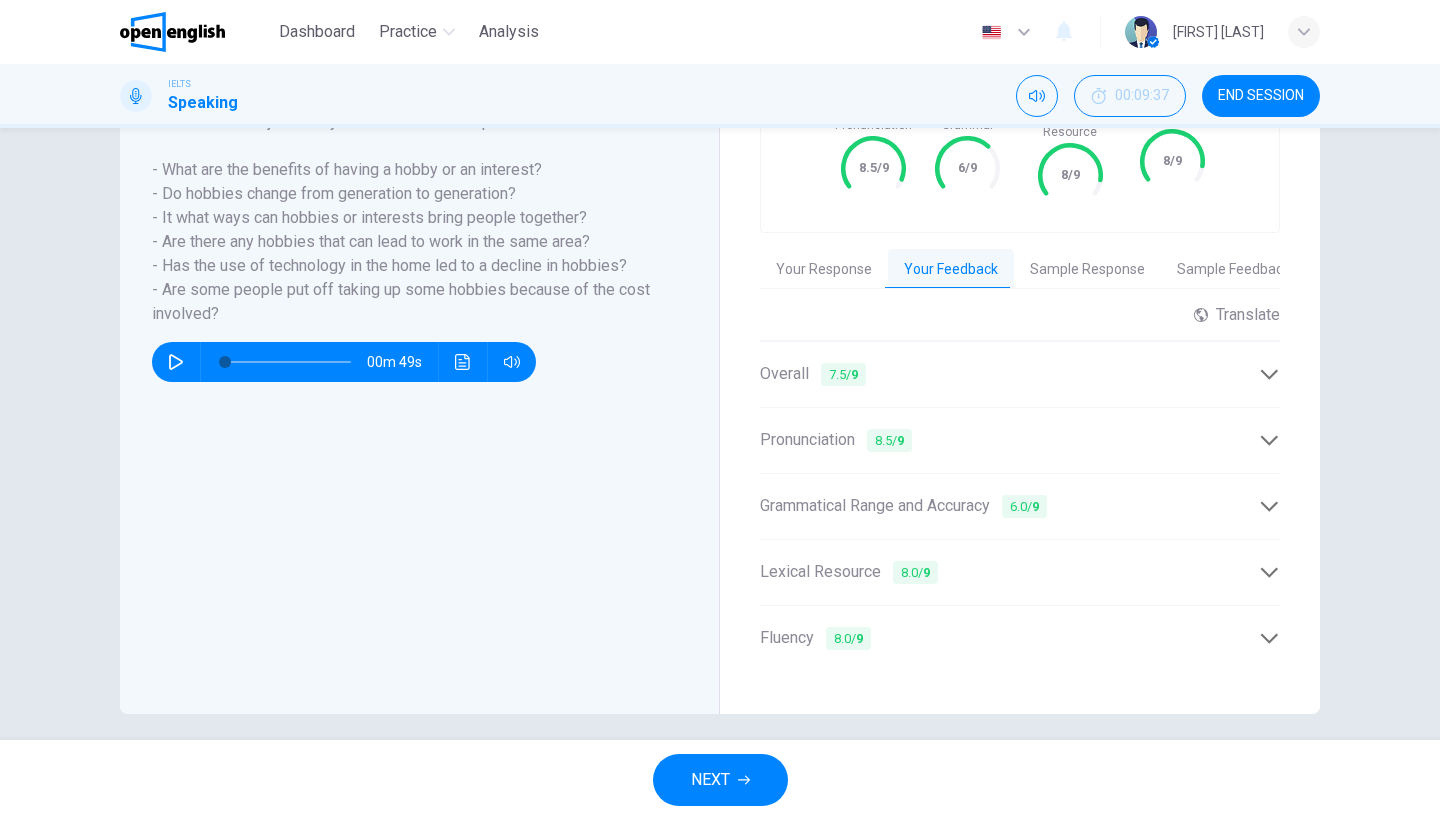 scroll, scrollTop: 370, scrollLeft: 0, axis: vertical 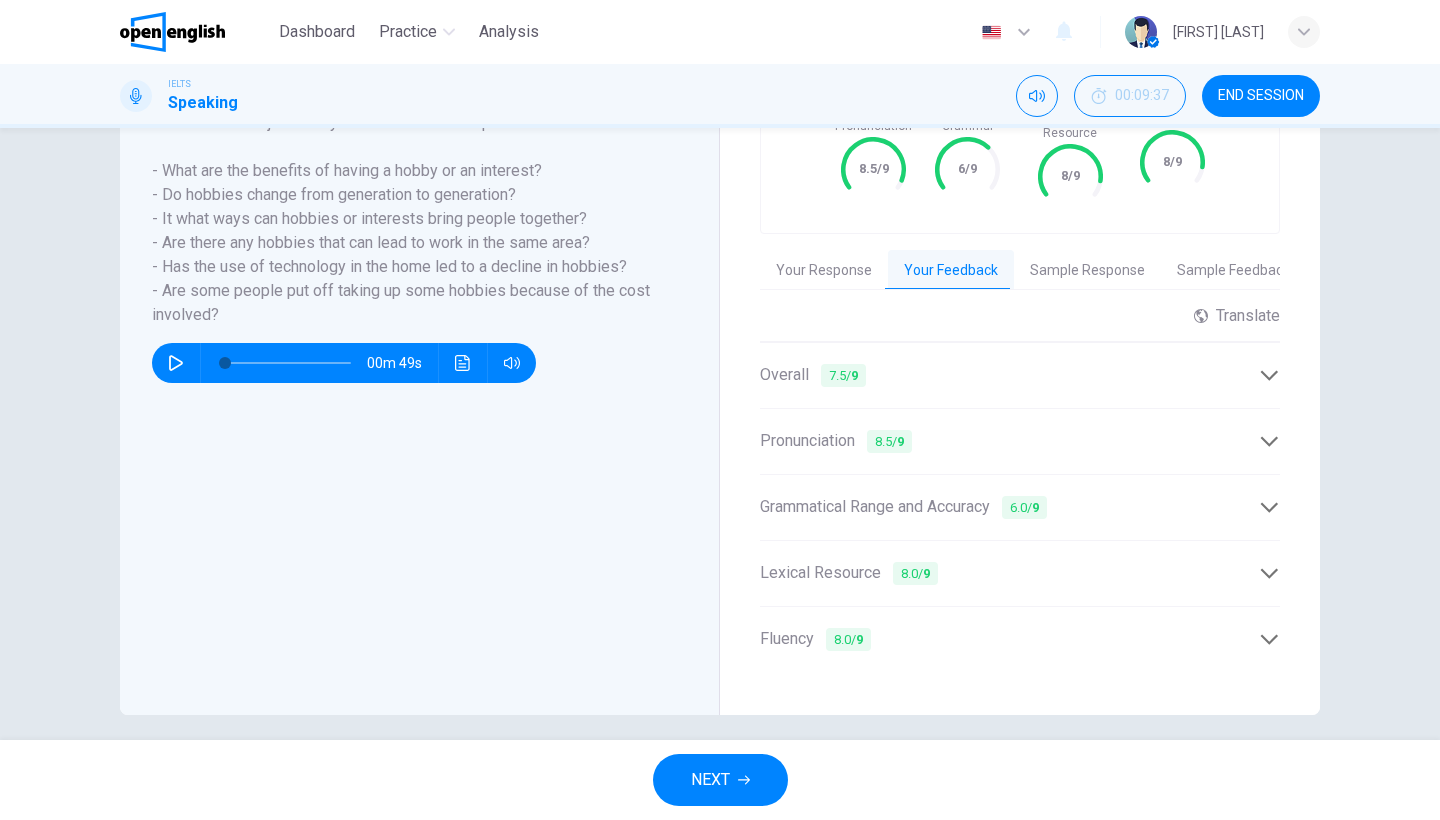 click on "Pronunciation   8.5 / 9" at bounding box center (1009, 441) 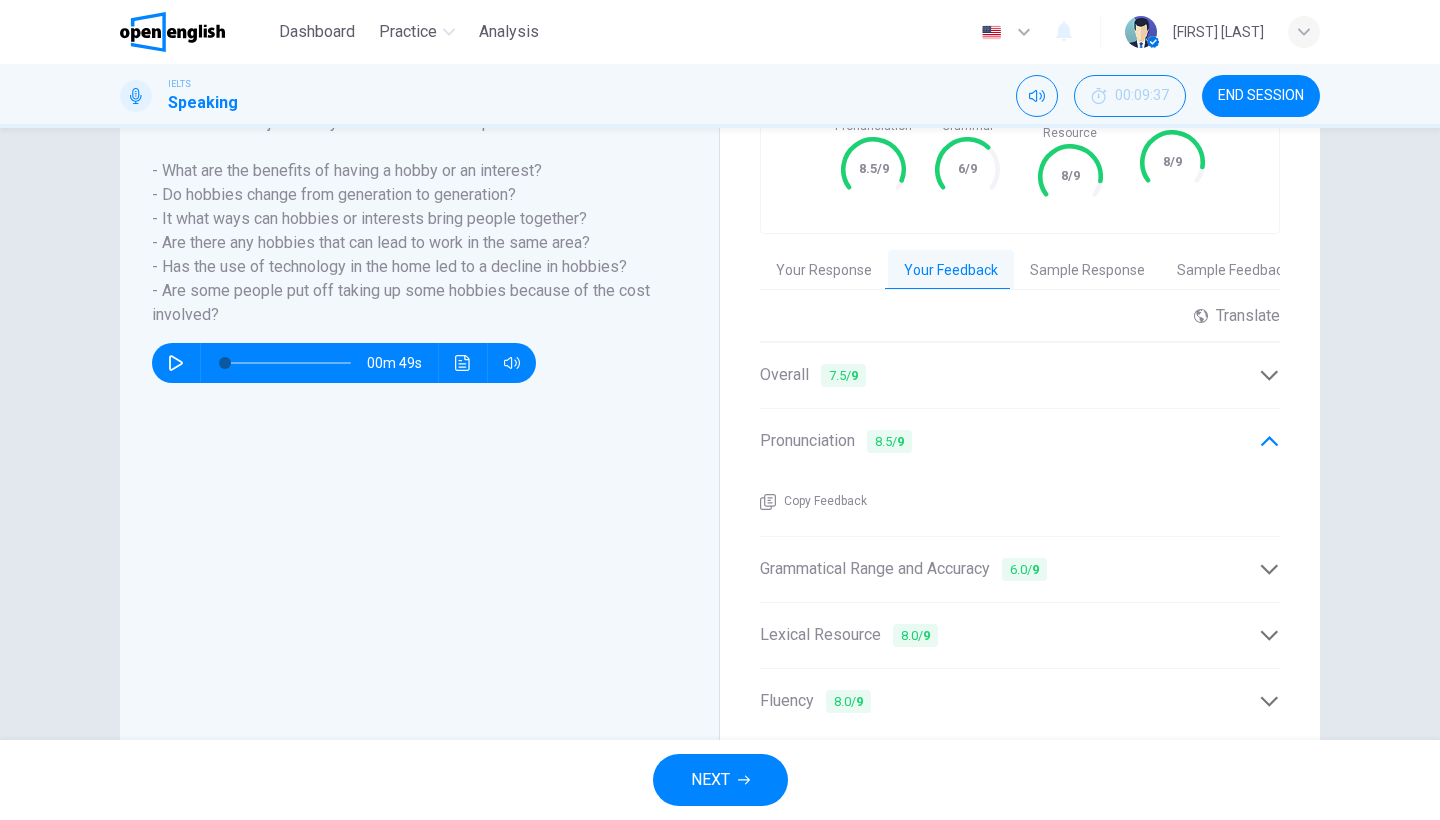 click on "Pronunciation   8.5 / 9" at bounding box center (1009, 441) 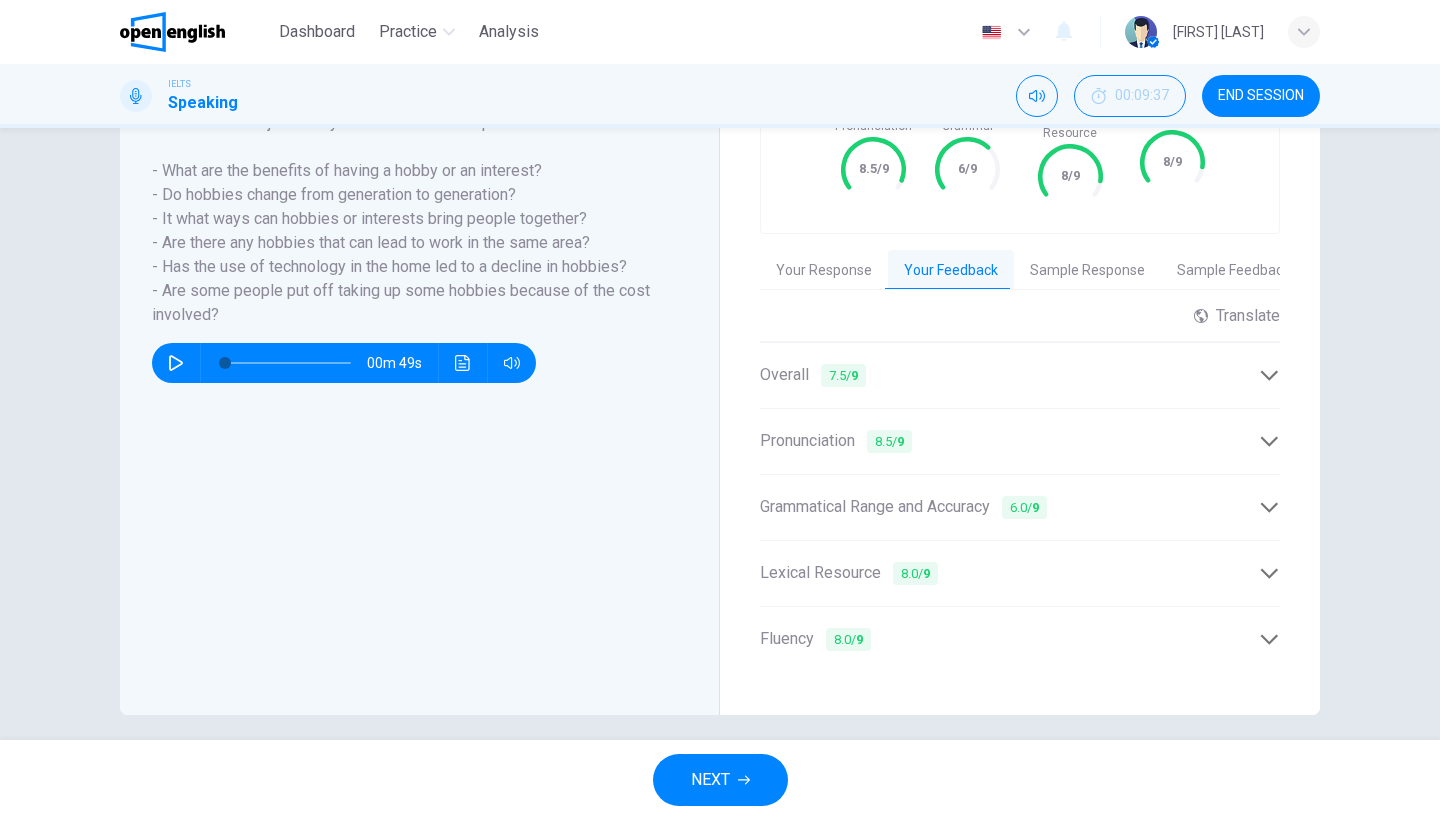 click on "Grammatical Range and Accuracy   6.0 / 9" at bounding box center (1009, 507) 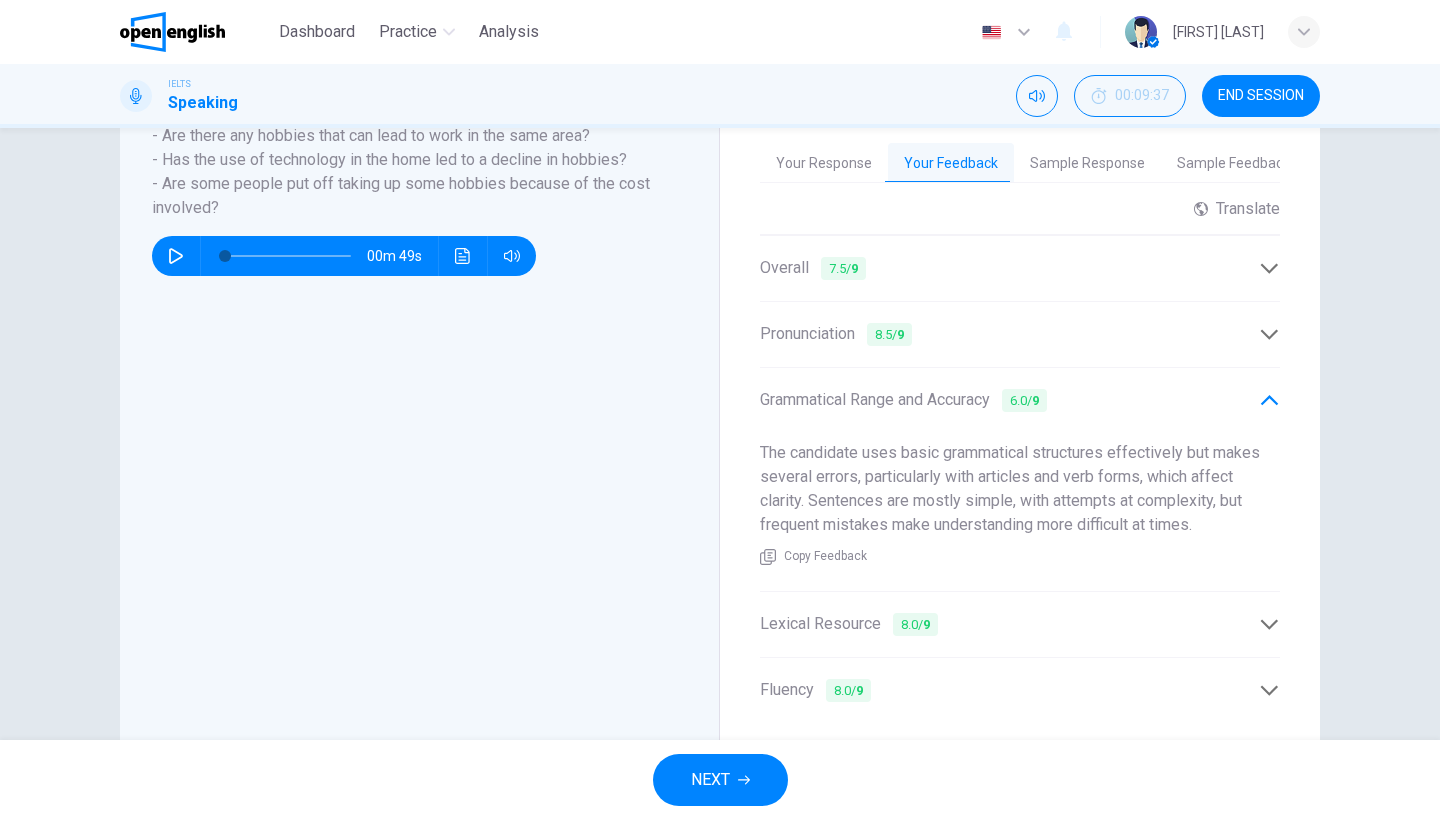 scroll, scrollTop: 479, scrollLeft: 0, axis: vertical 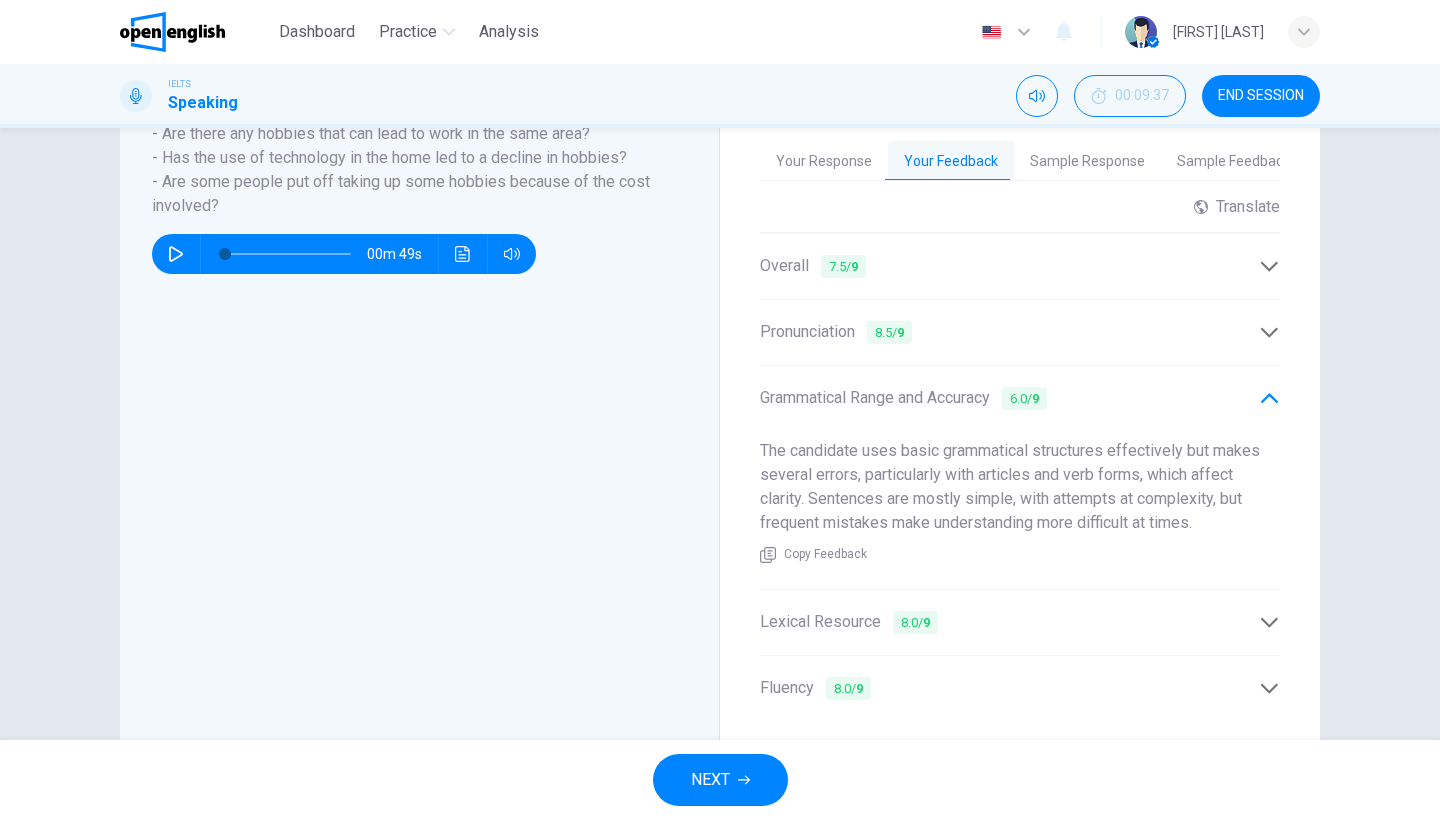 drag, startPoint x: 755, startPoint y: 436, endPoint x: 1110, endPoint y: 475, distance: 357.13583 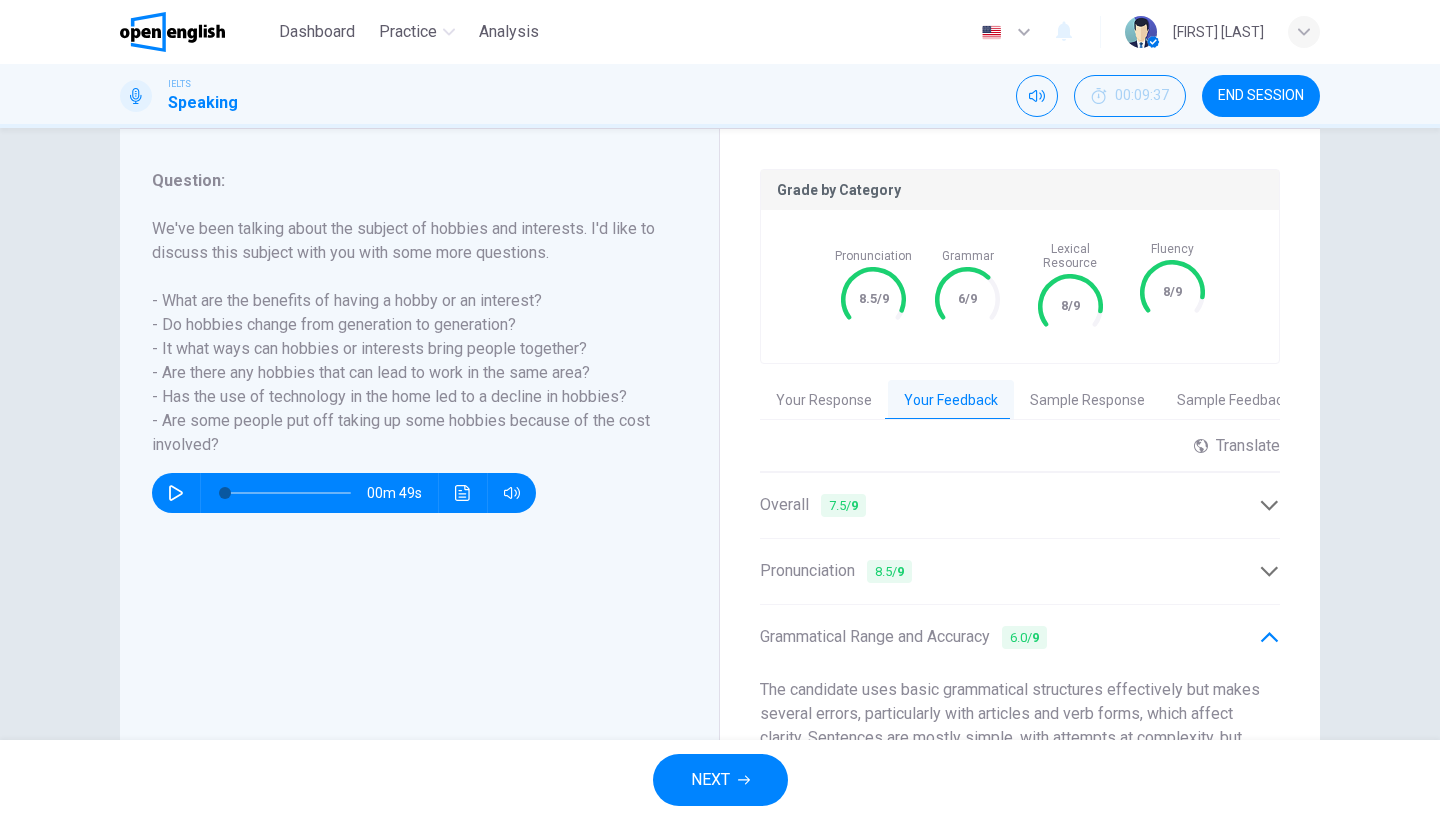 scroll, scrollTop: 204, scrollLeft: 0, axis: vertical 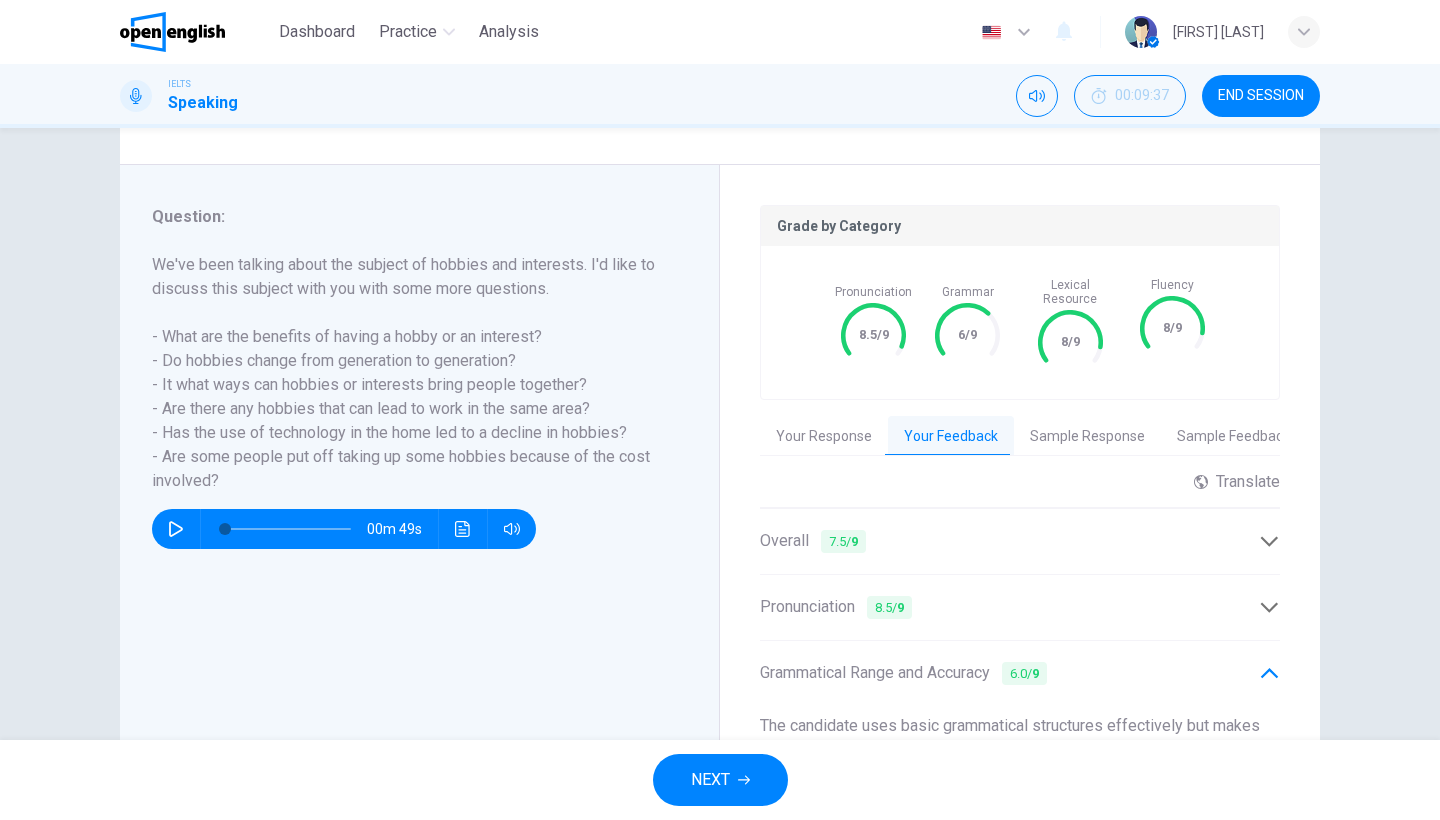click on "Grammatical Range and Accuracy   6.0 / 9" at bounding box center (903, 673) 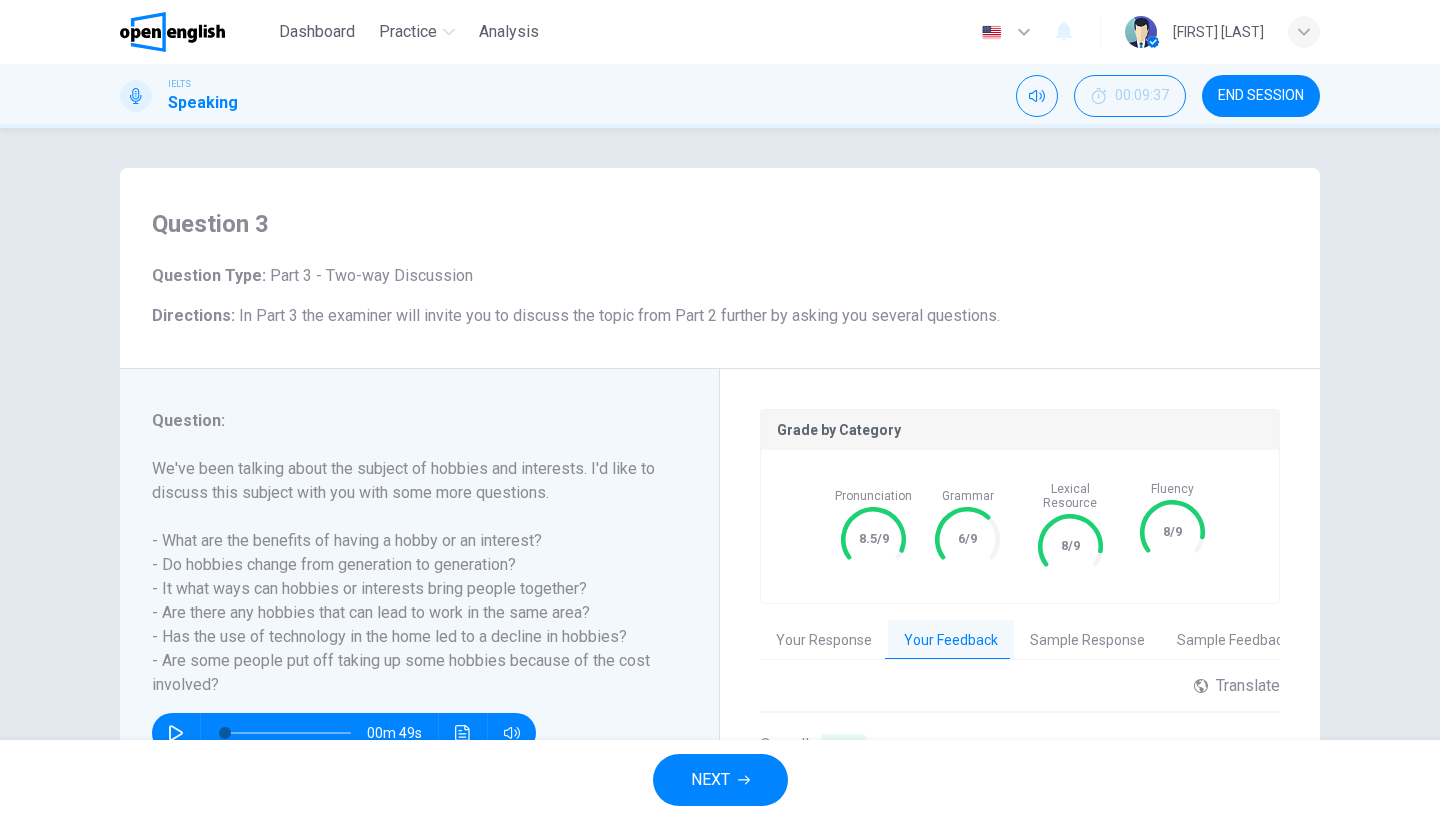 scroll, scrollTop: 0, scrollLeft: 0, axis: both 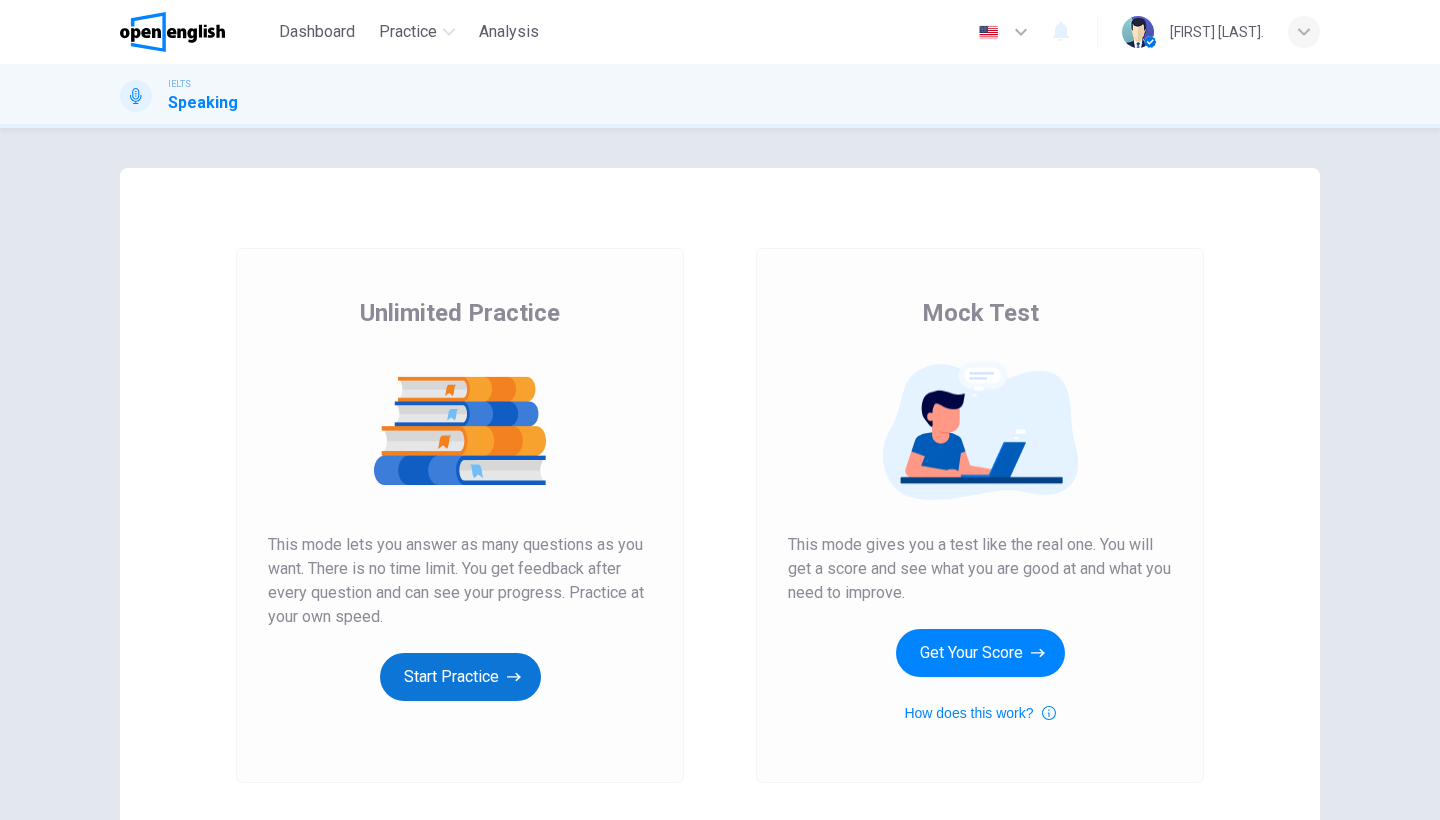 click on "Start Practice" at bounding box center [460, 677] 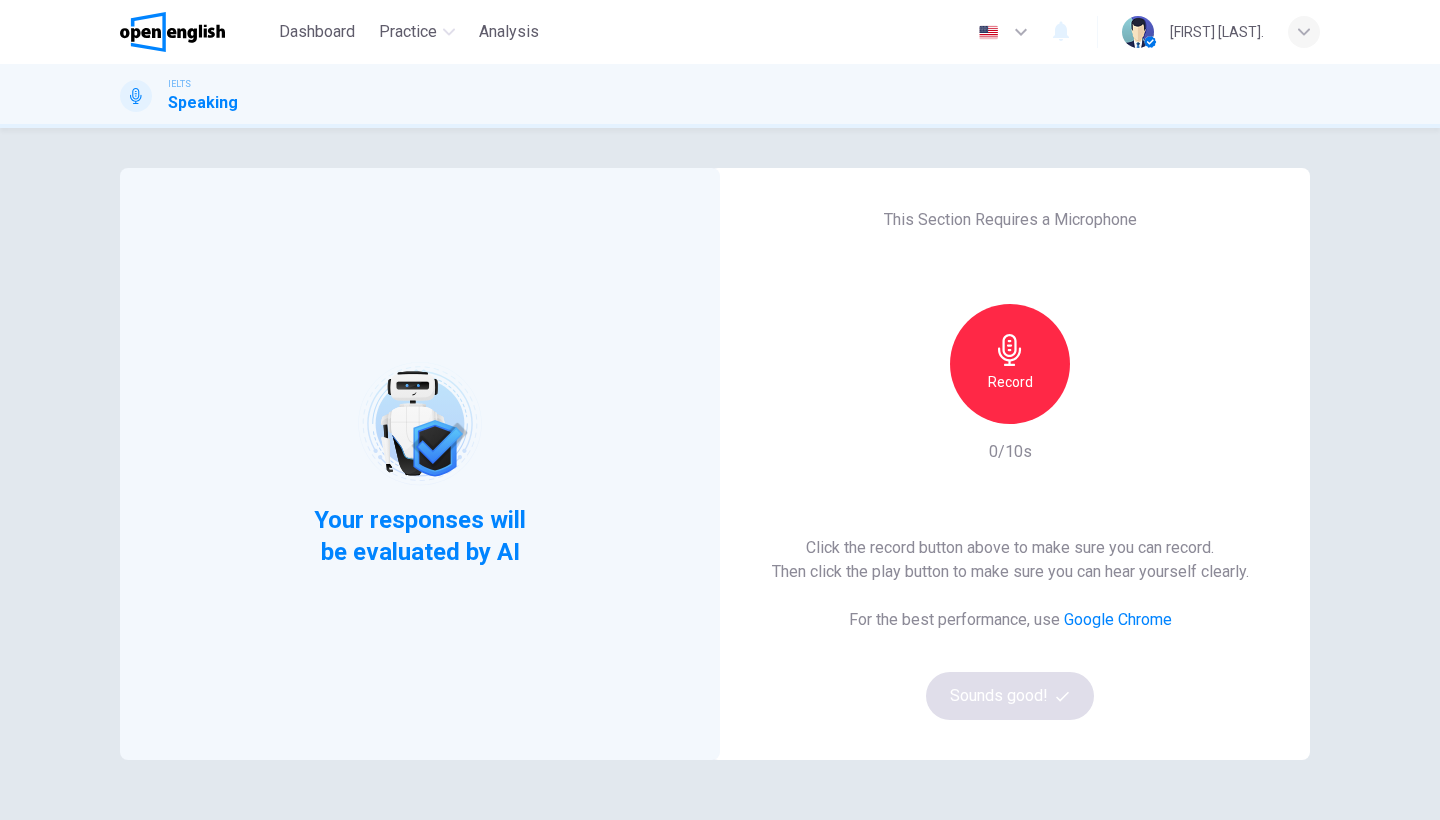 click on "Record" at bounding box center (1010, 382) 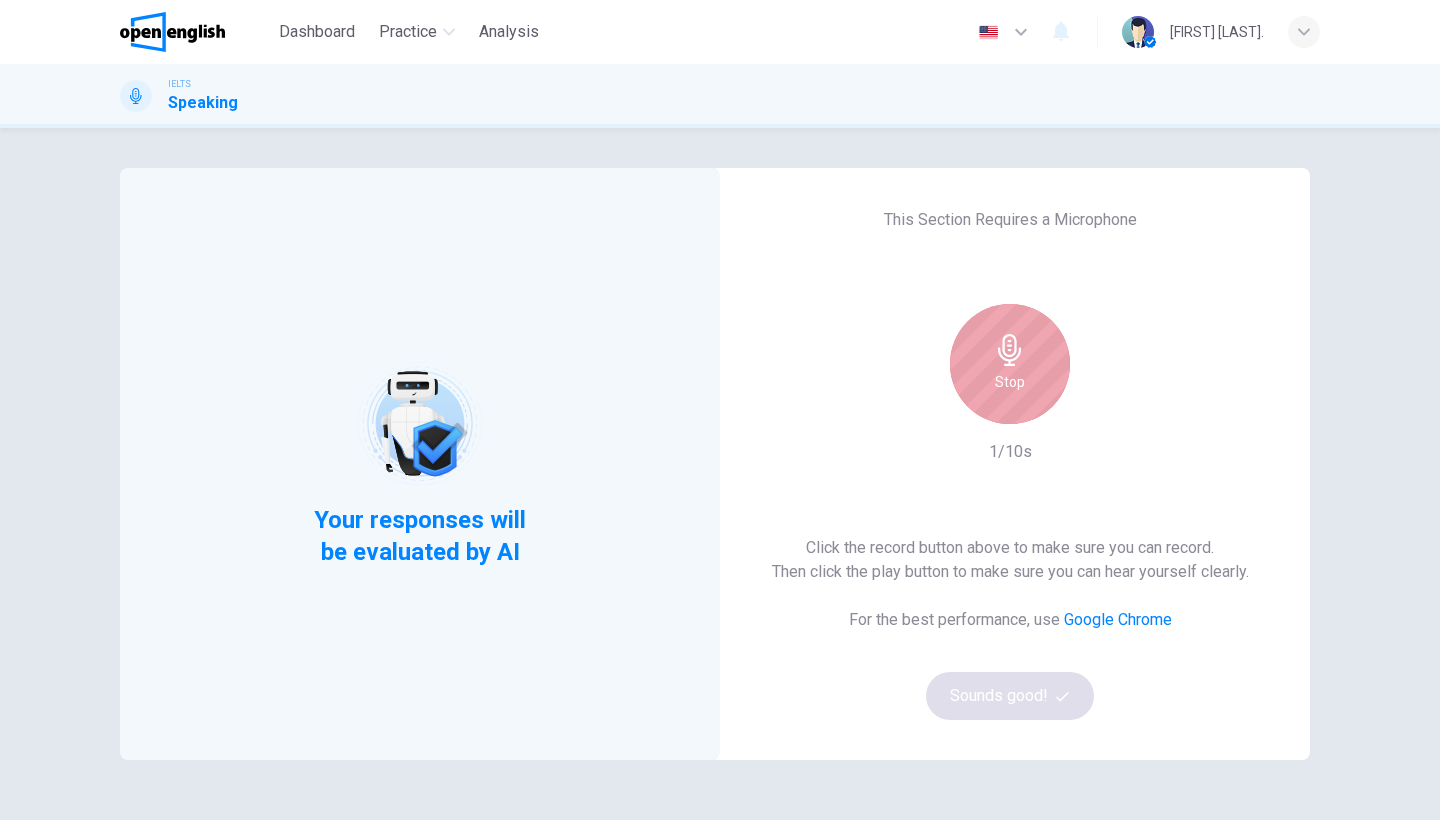 click at bounding box center (1010, 350) 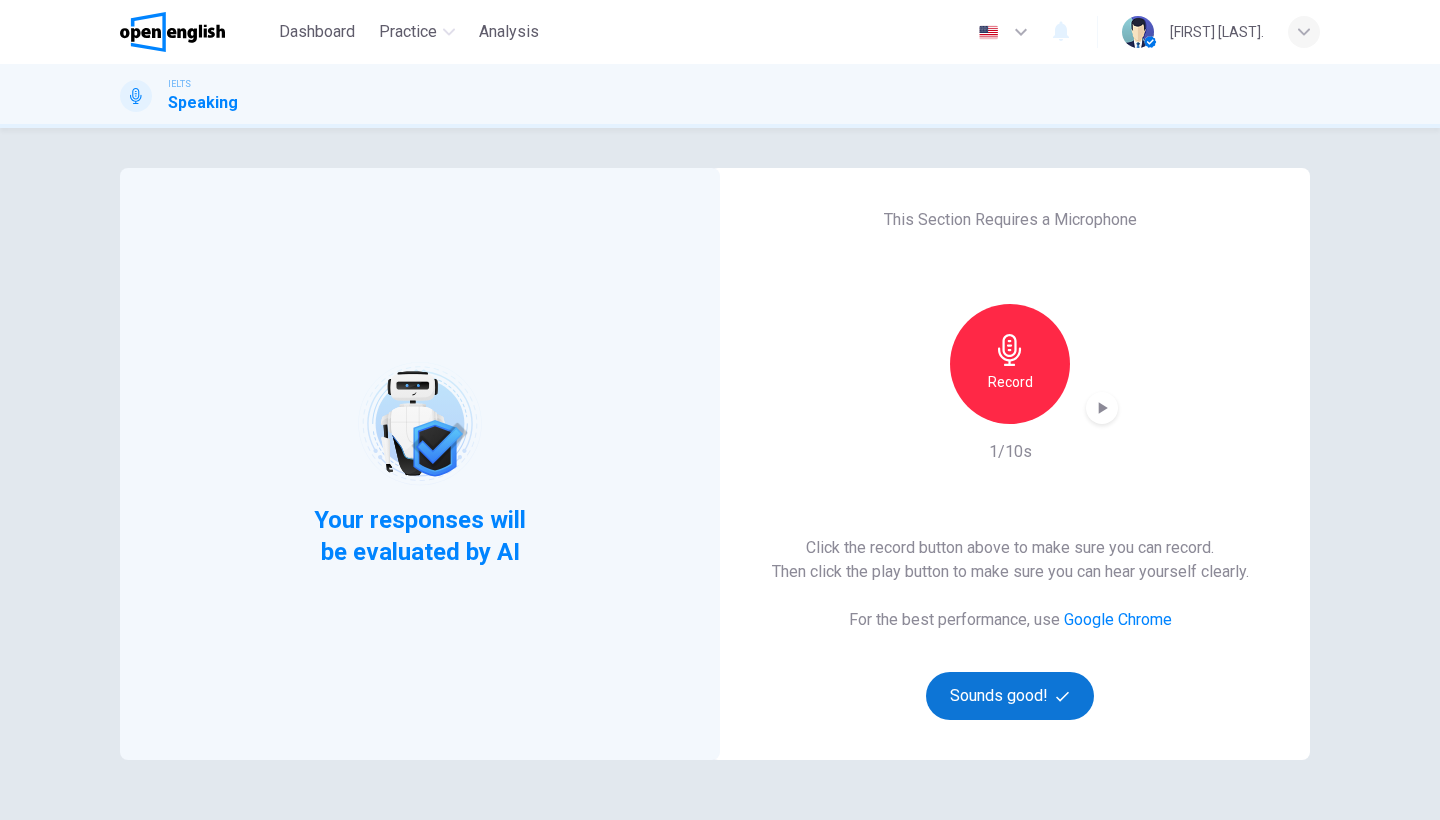 click on "Sounds good!" at bounding box center (1010, 696) 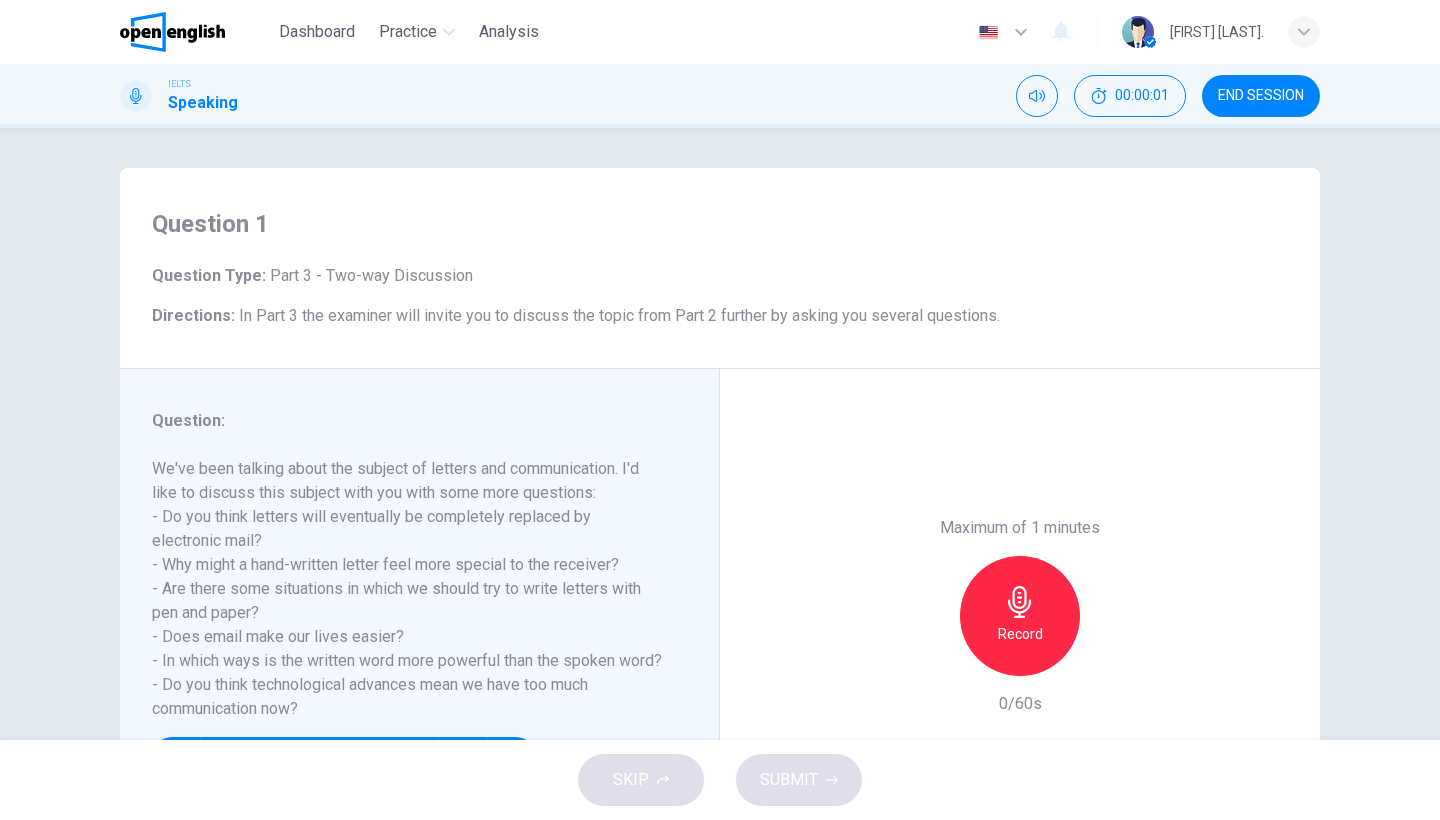 scroll, scrollTop: 1, scrollLeft: 0, axis: vertical 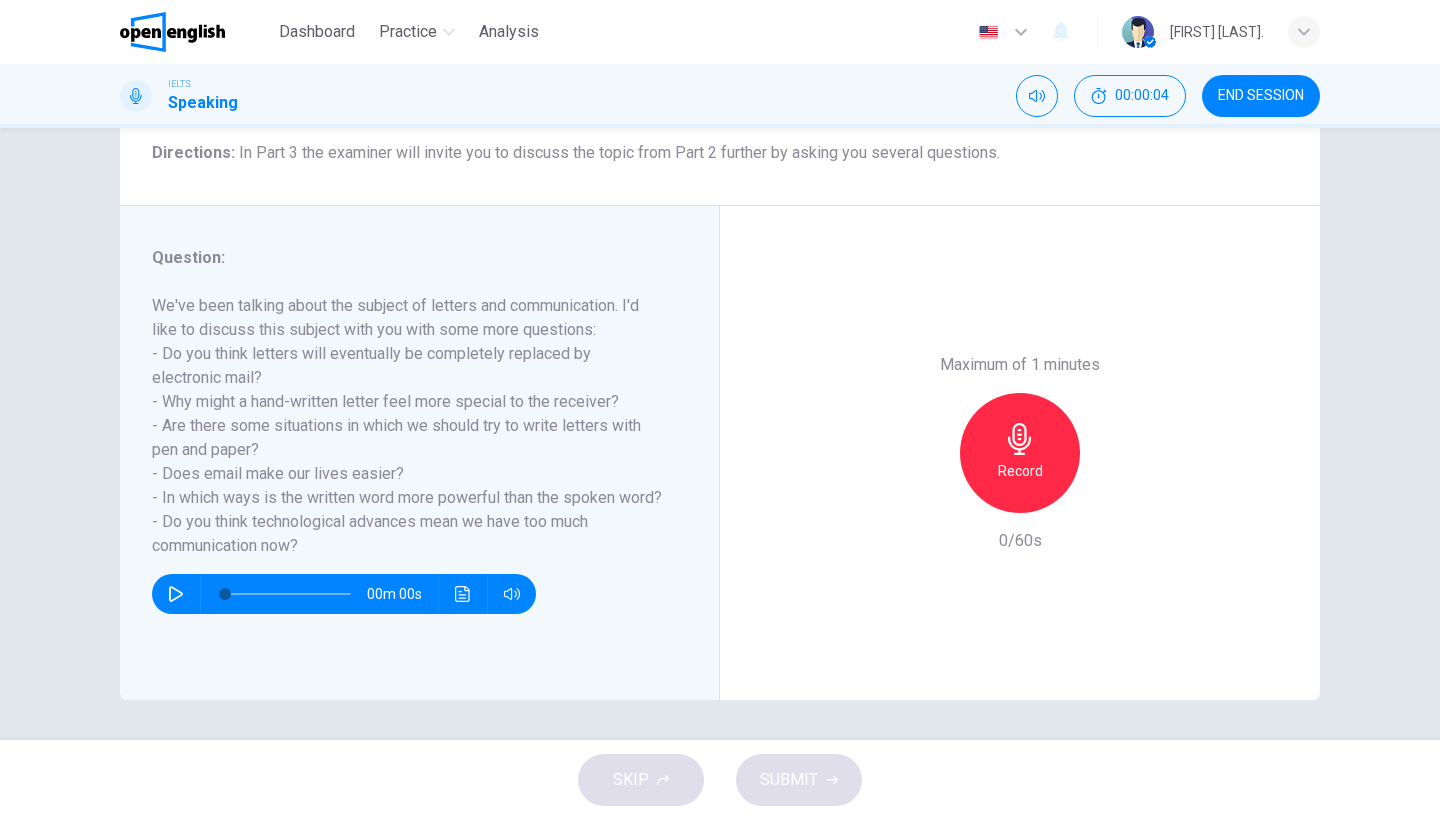click on "SKIP SUBMIT" at bounding box center (720, 780) 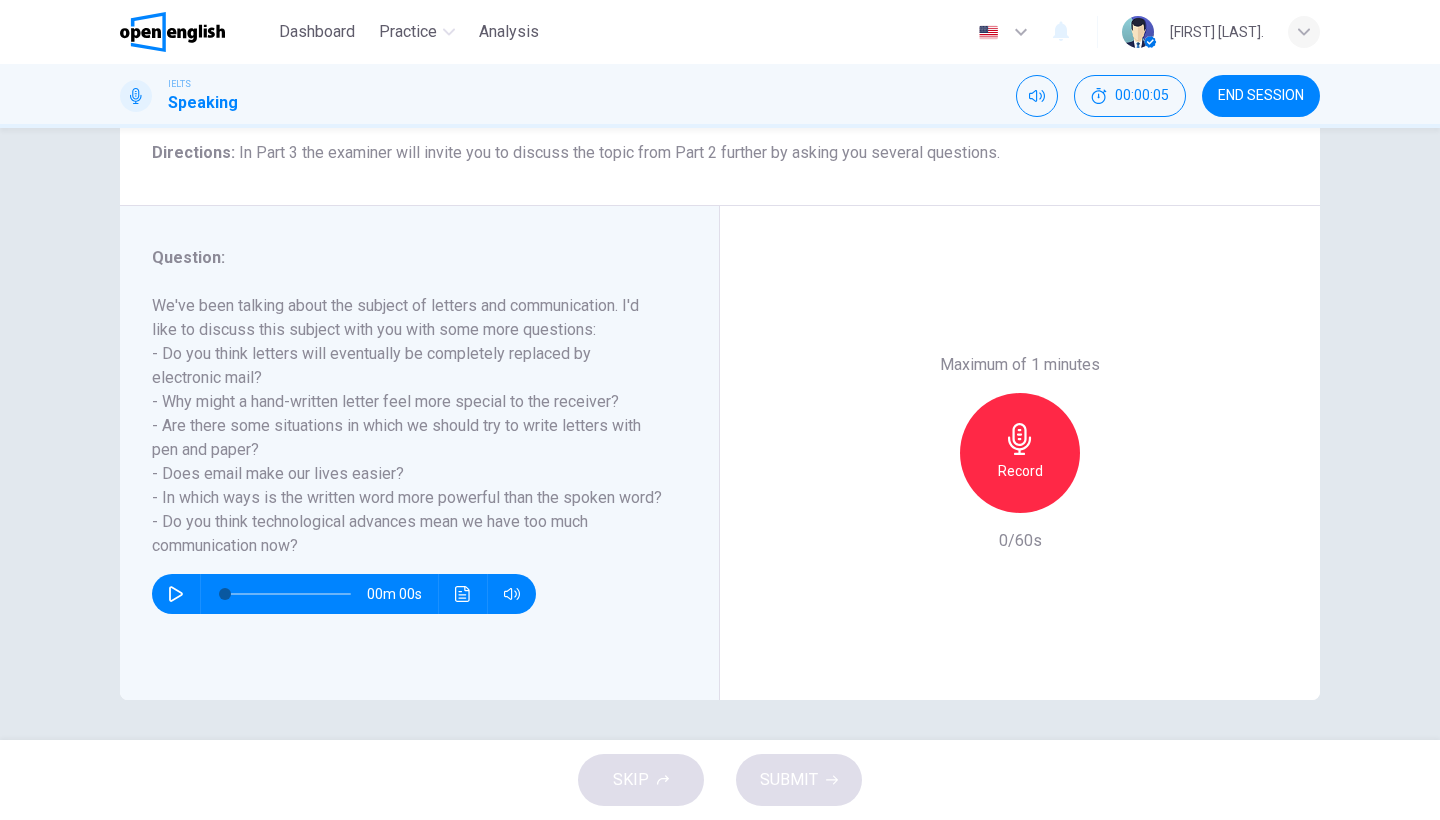 click on "Record" at bounding box center (1020, 453) 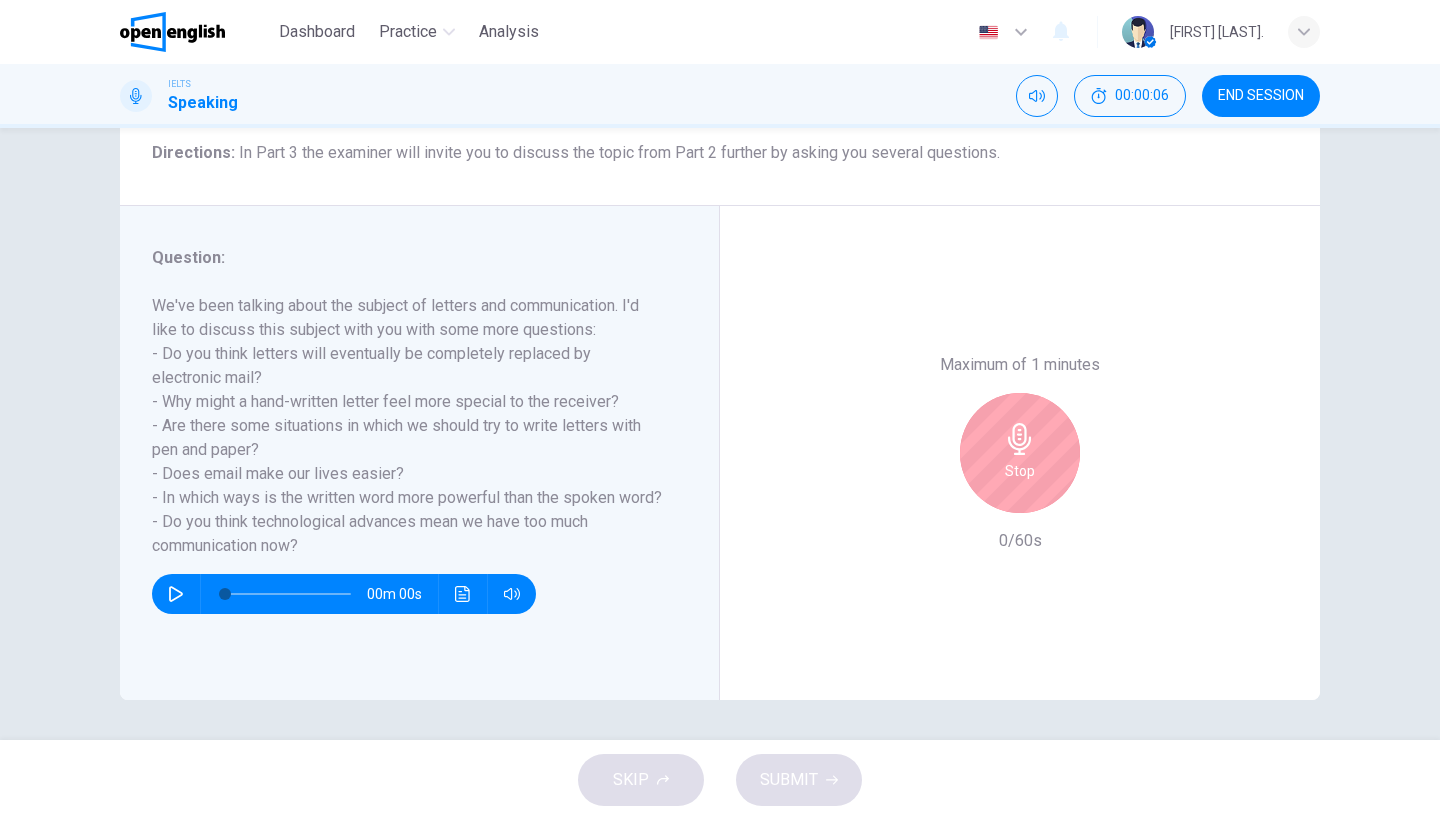 click on "Stop" at bounding box center [1020, 471] 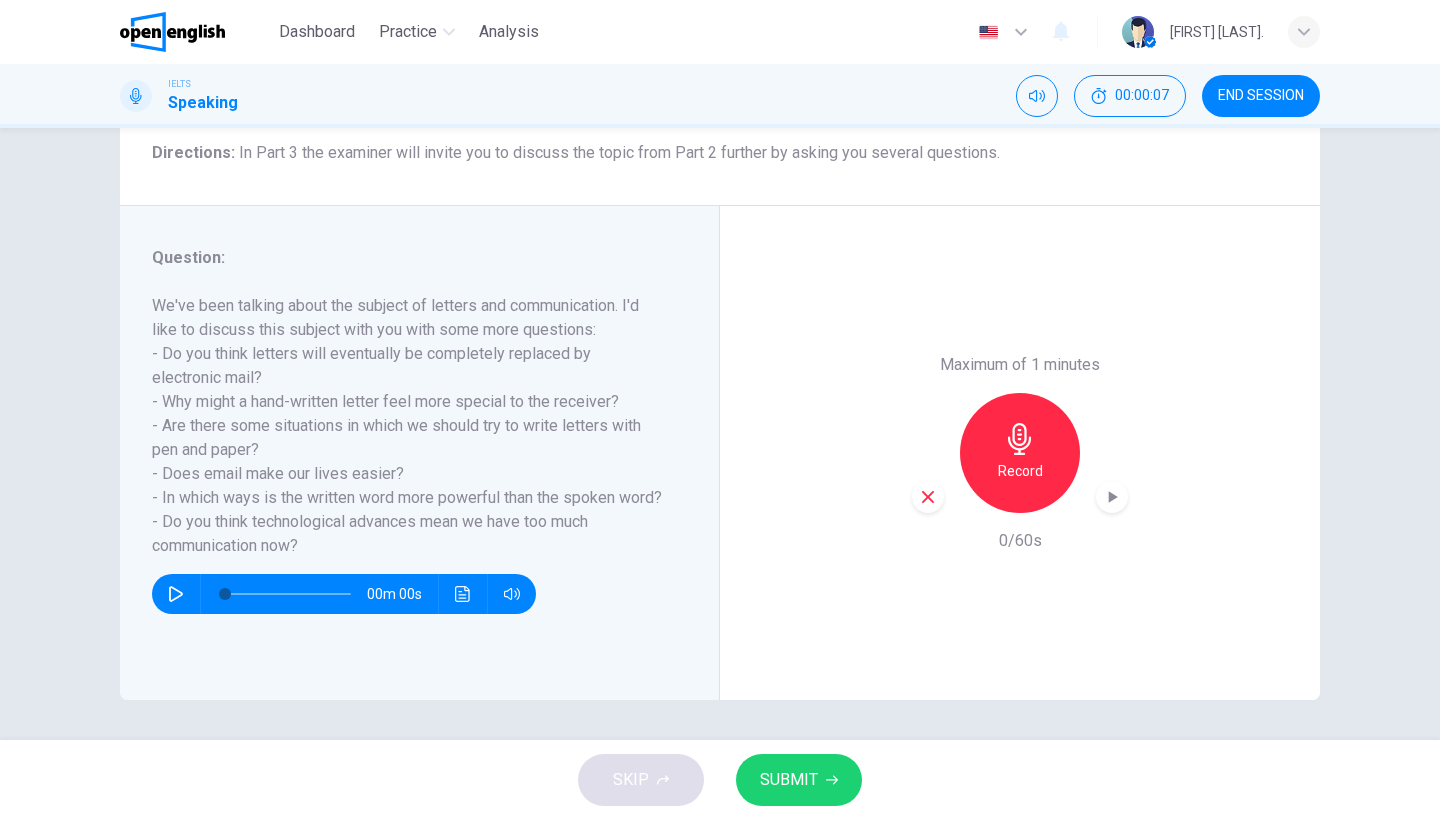 click at bounding box center (928, 497) 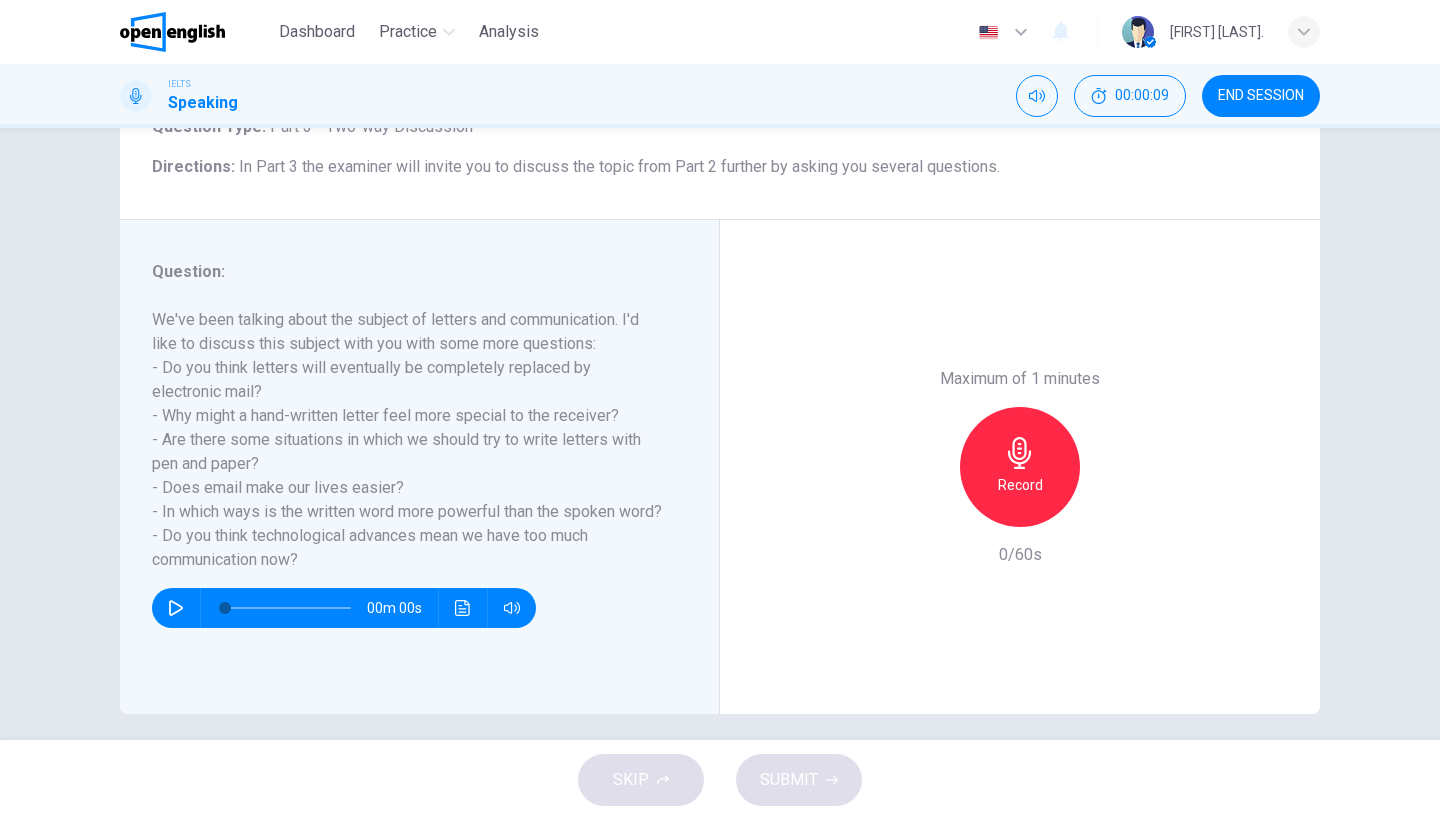 scroll, scrollTop: 144, scrollLeft: 0, axis: vertical 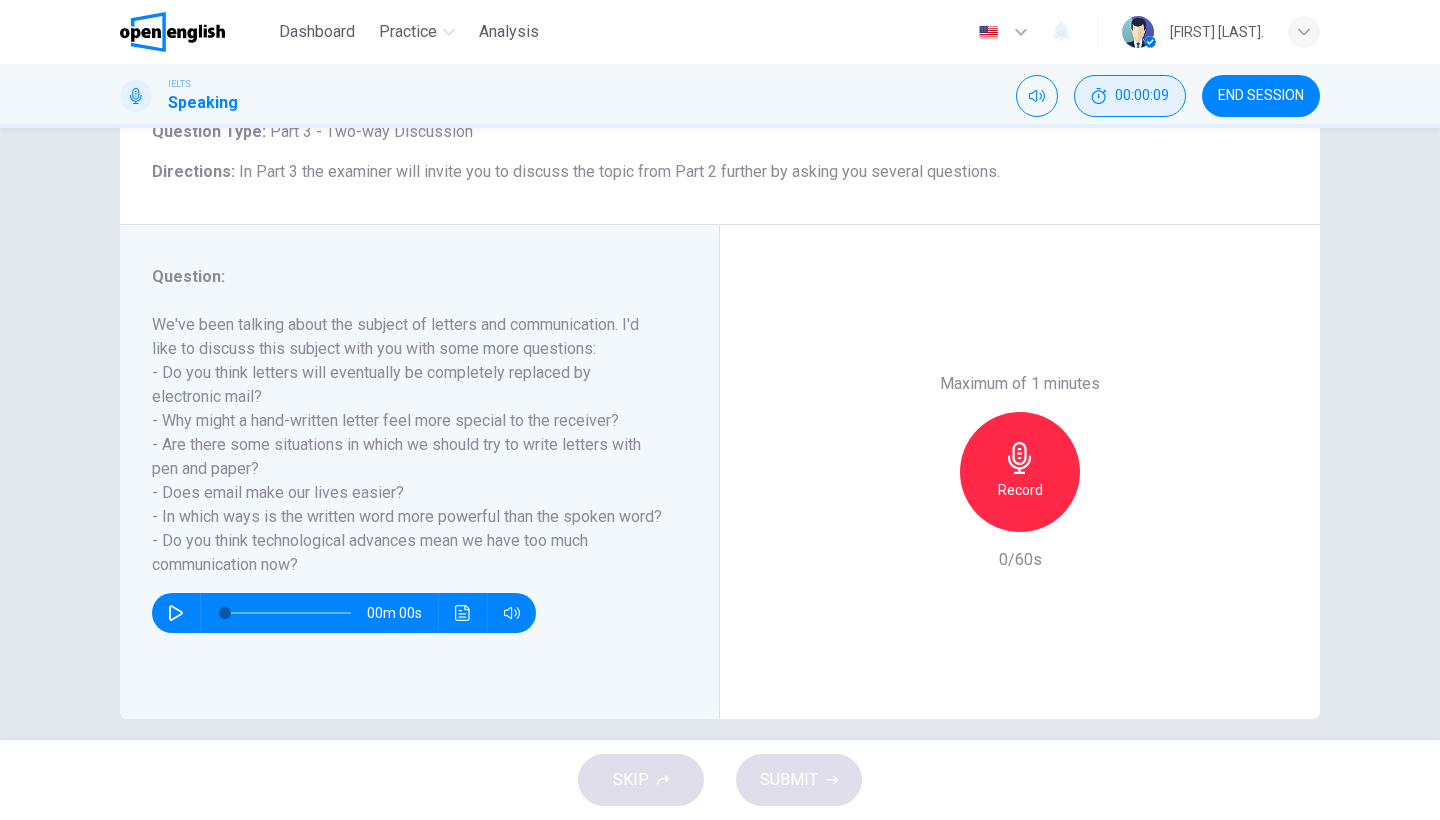click on "00:00:09" at bounding box center (1130, 96) 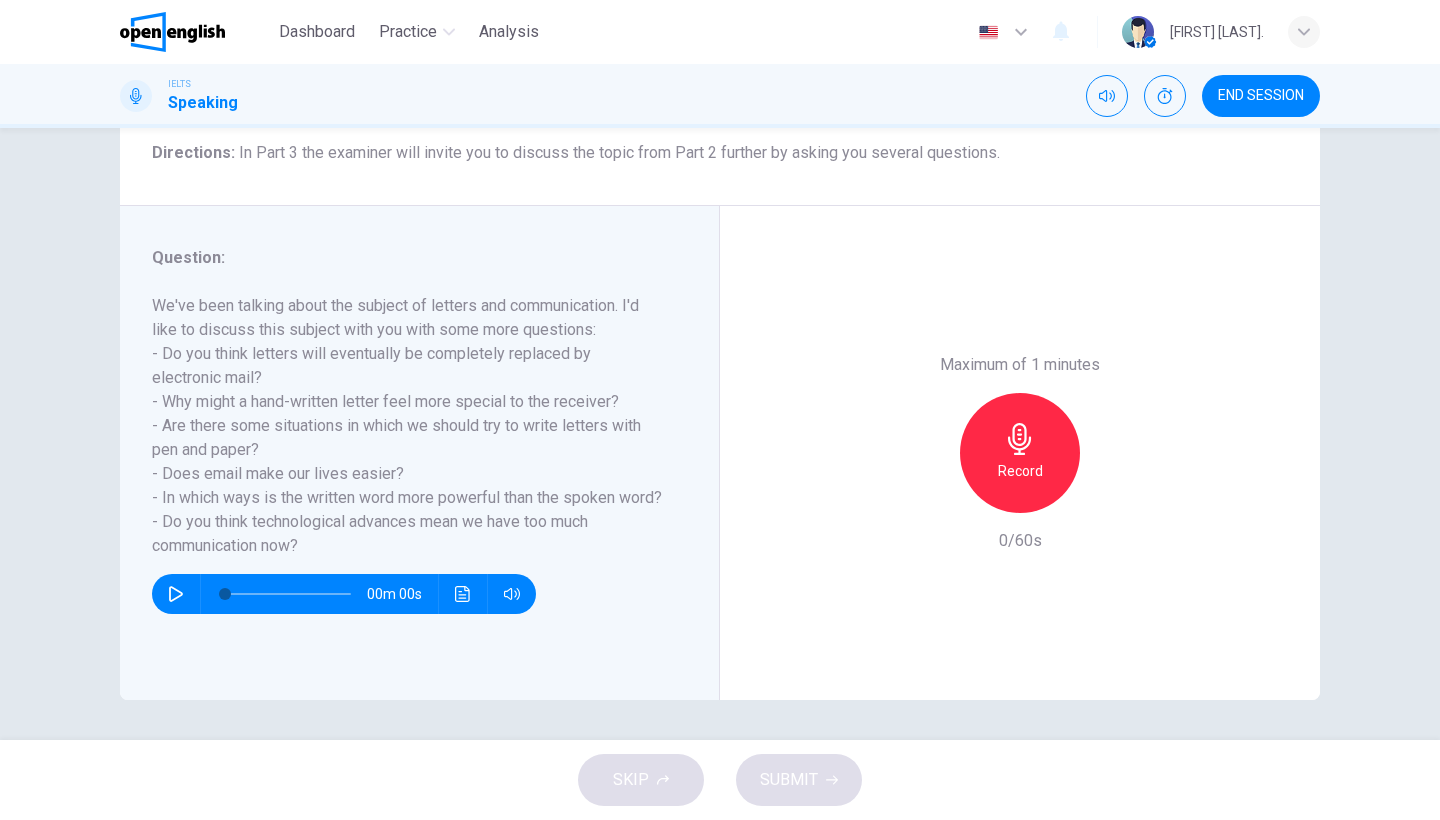 scroll, scrollTop: 163, scrollLeft: 0, axis: vertical 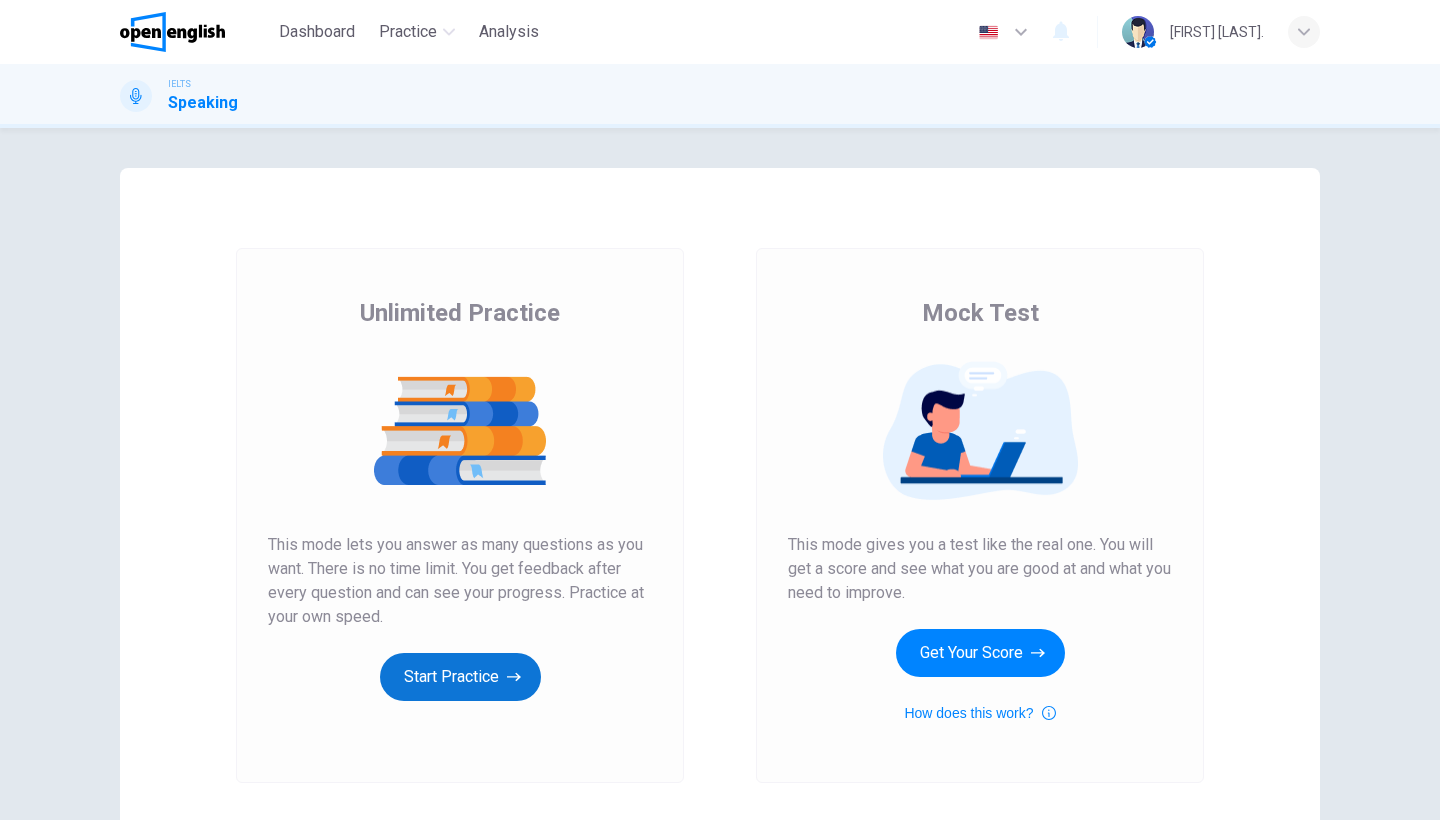 click on "Start Practice" at bounding box center (460, 677) 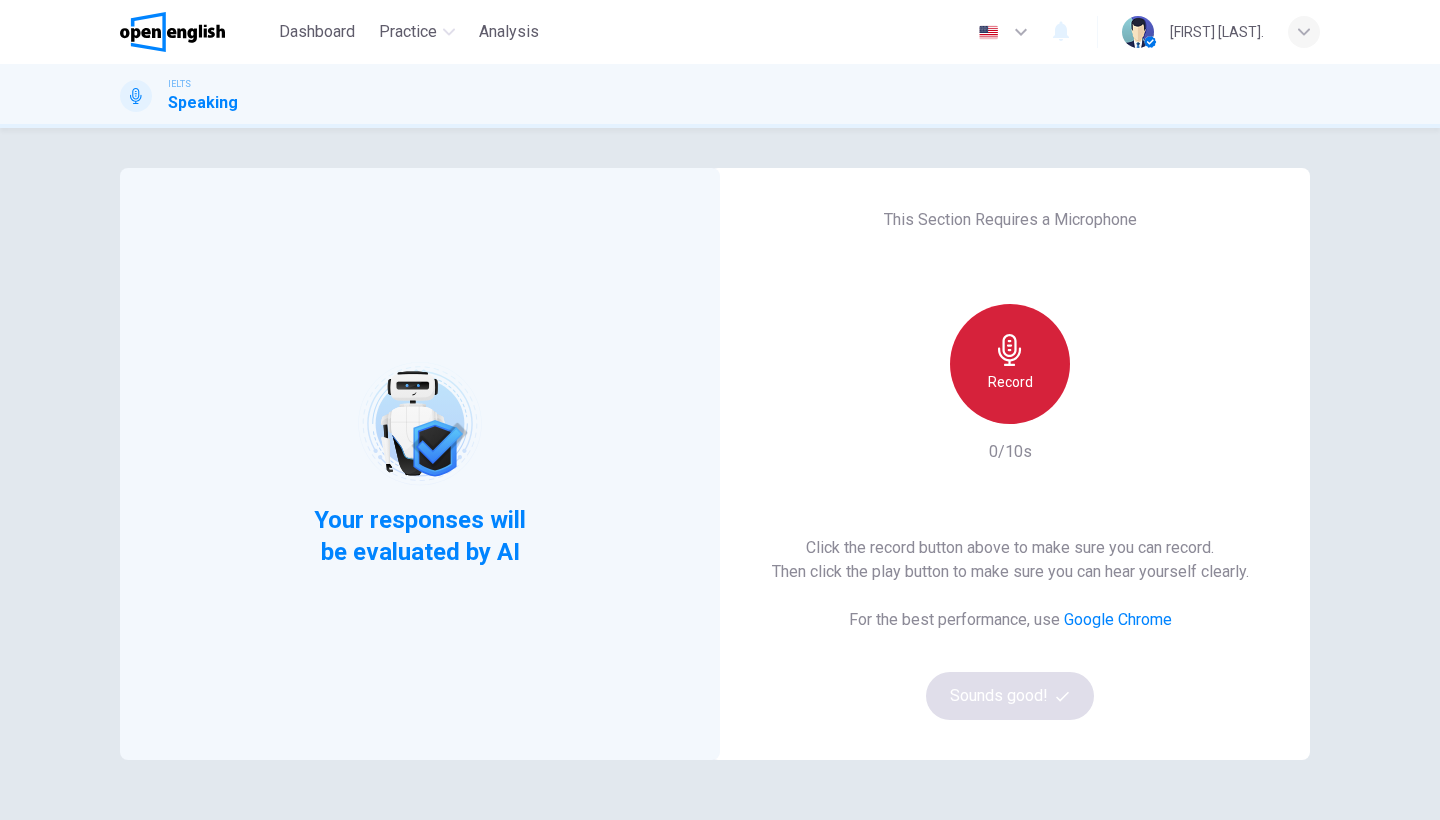 click on "Record" at bounding box center (1010, 382) 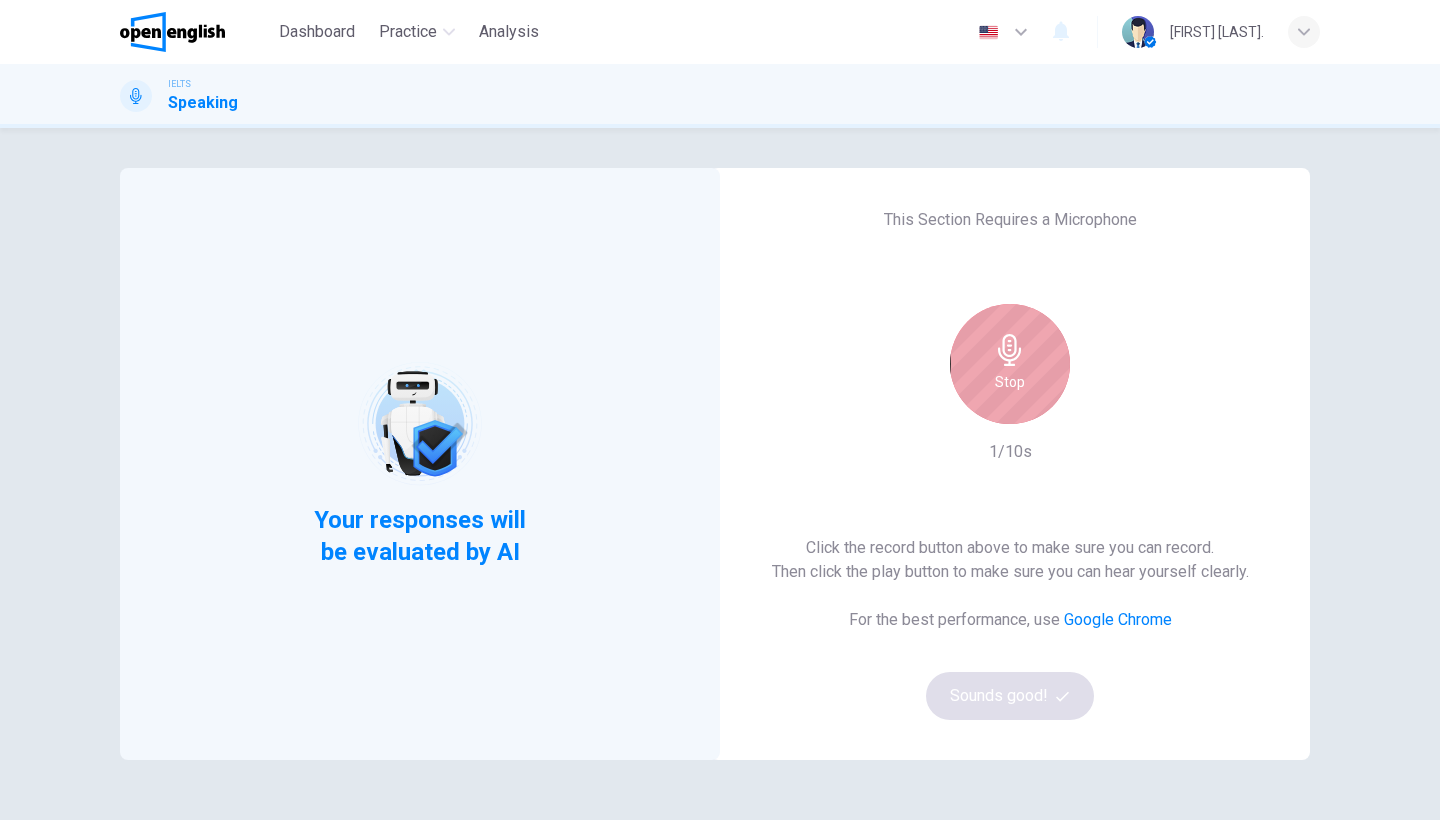 click at bounding box center (1010, 350) 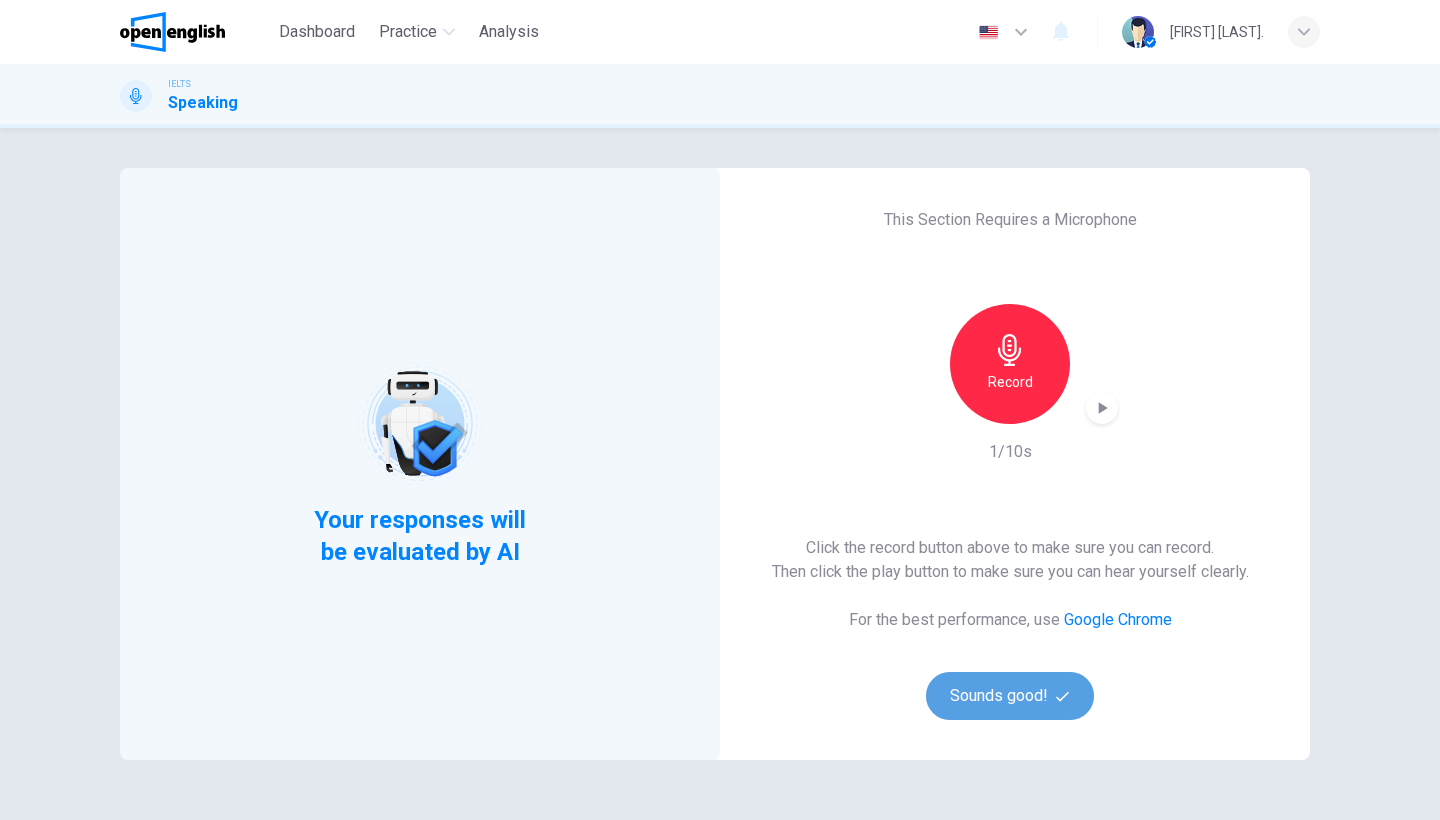 click on "Sounds good!" at bounding box center (1010, 696) 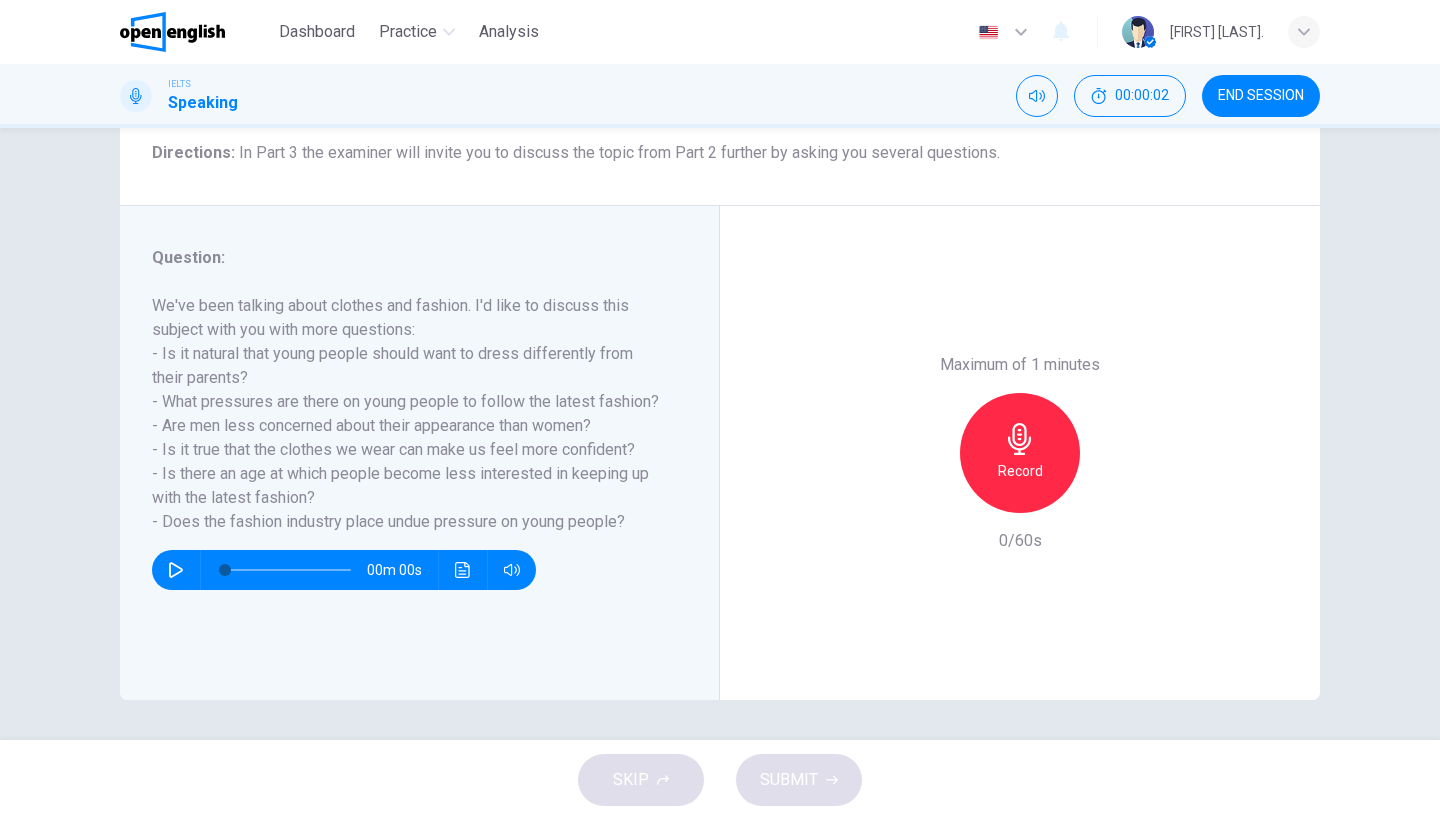 scroll, scrollTop: 163, scrollLeft: 0, axis: vertical 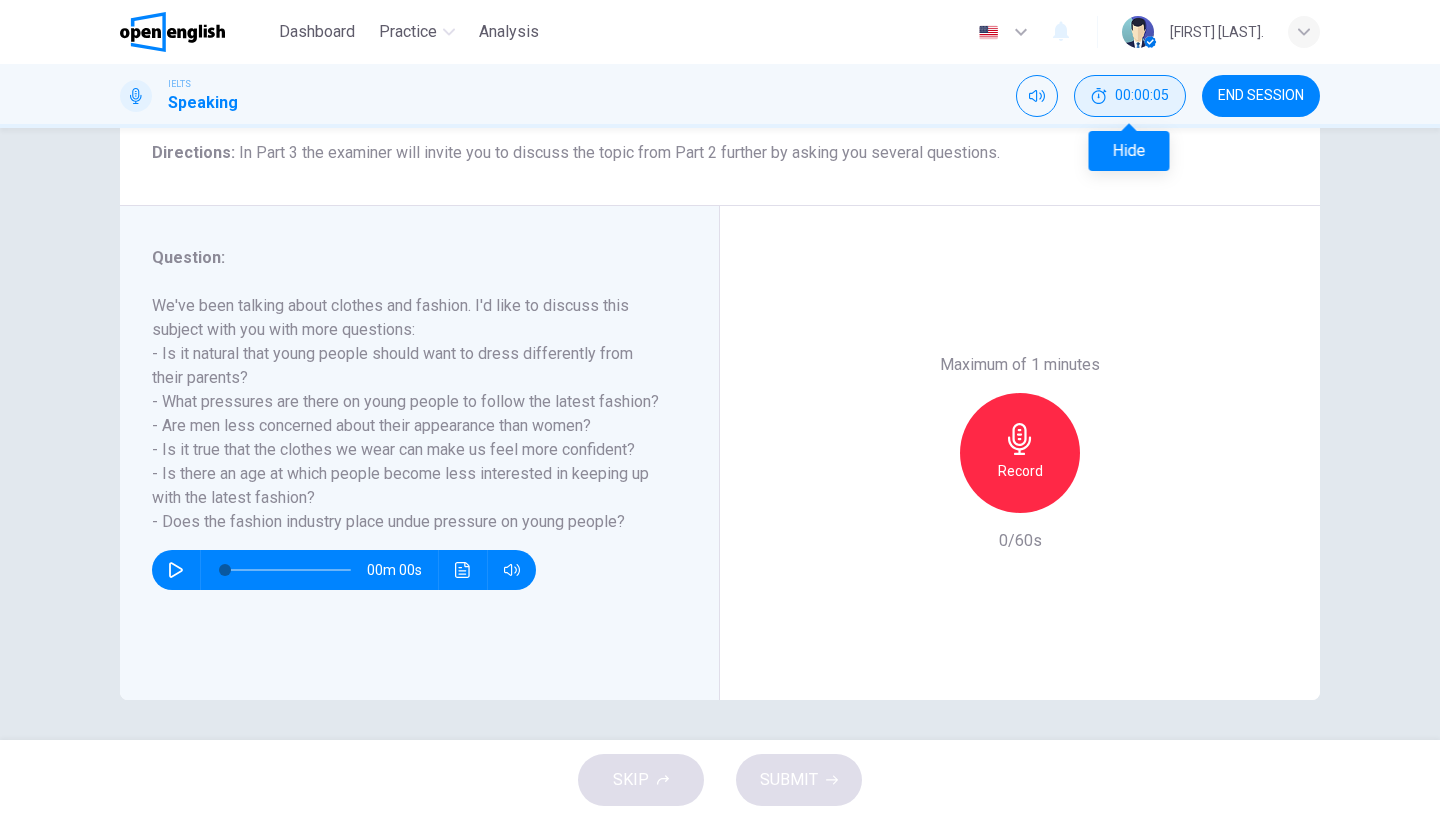 click on "00:00:05" at bounding box center (1142, 96) 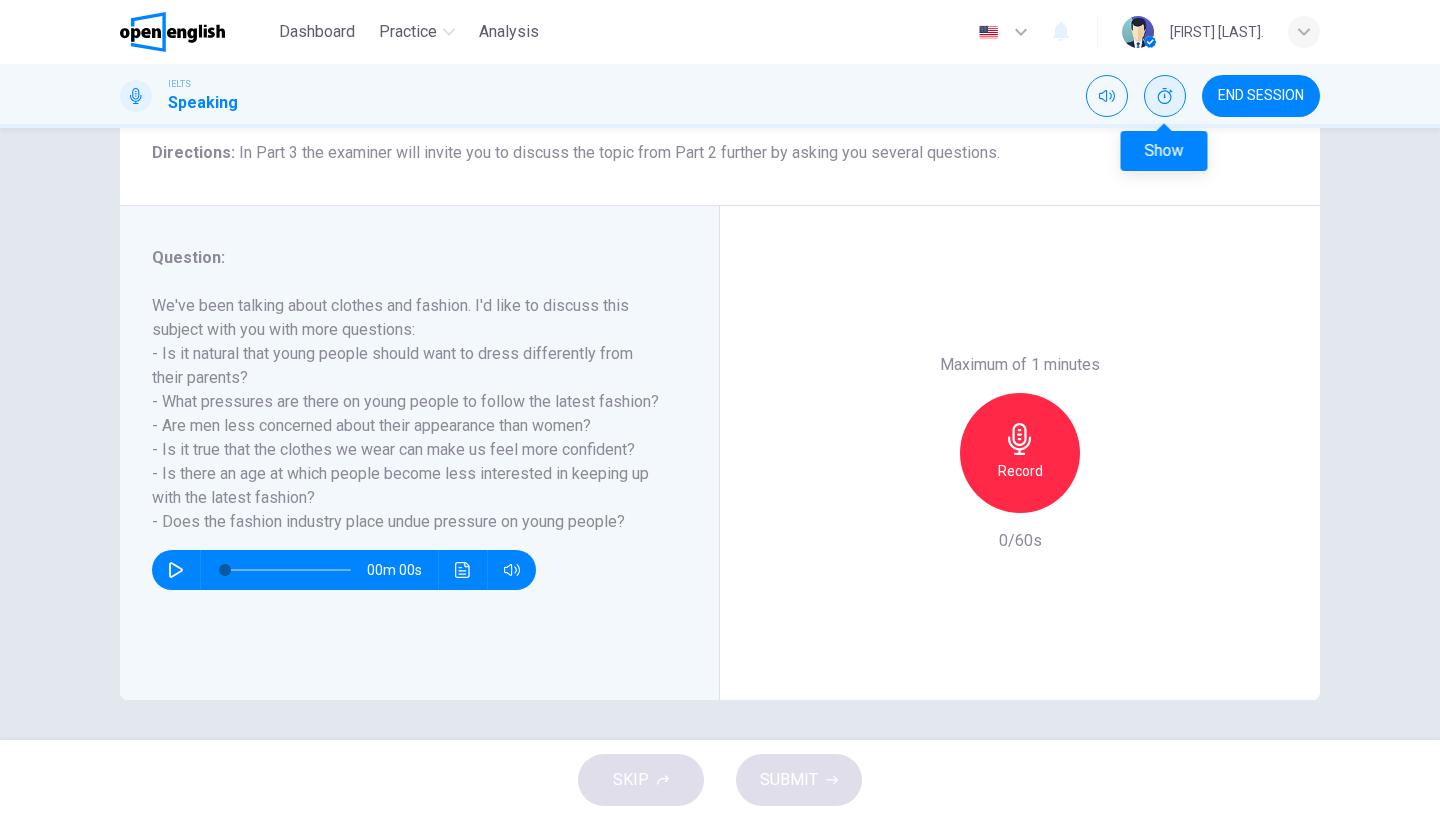 click at bounding box center [1165, 96] 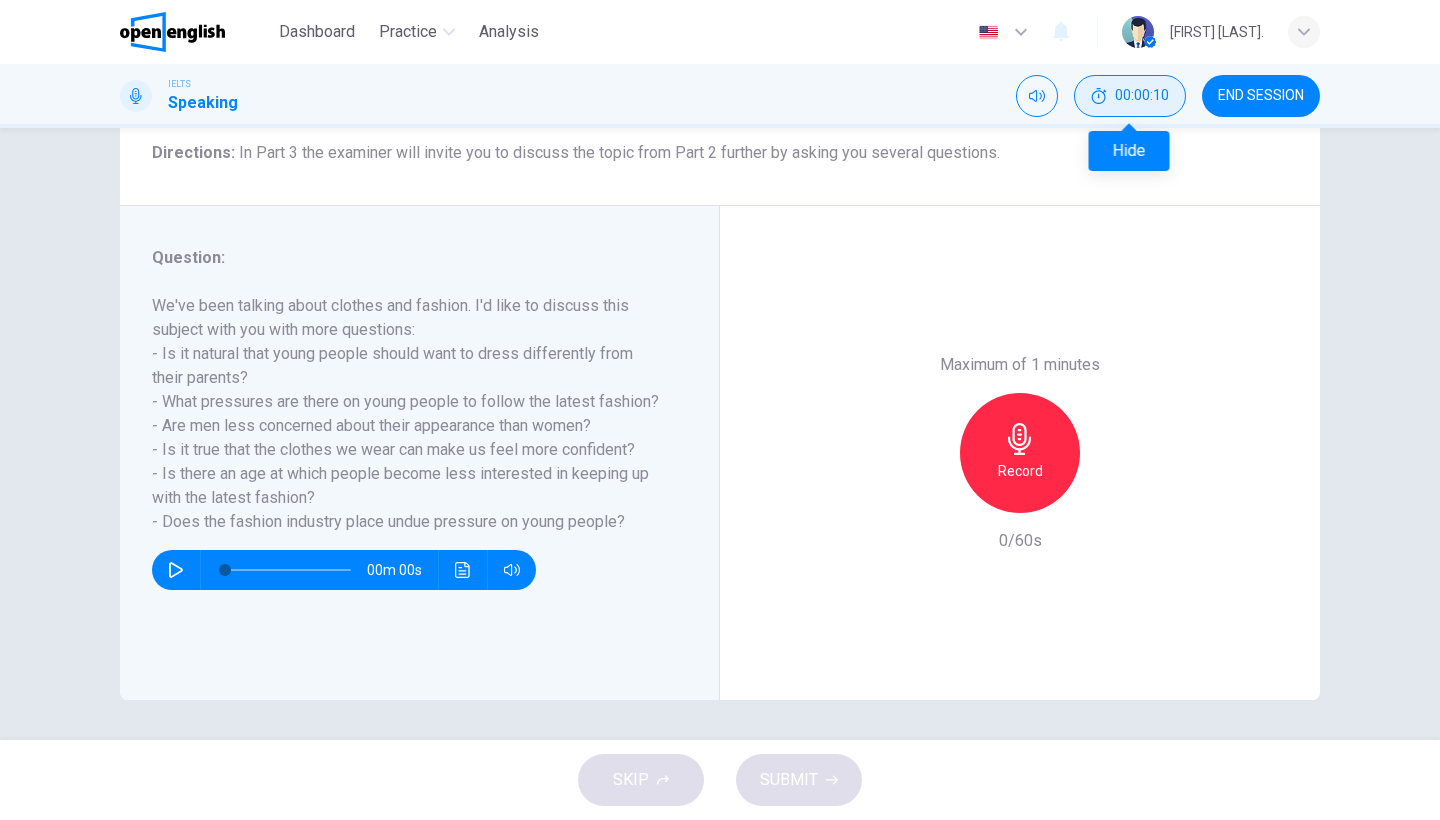 click on "00:00:10" at bounding box center [1130, 96] 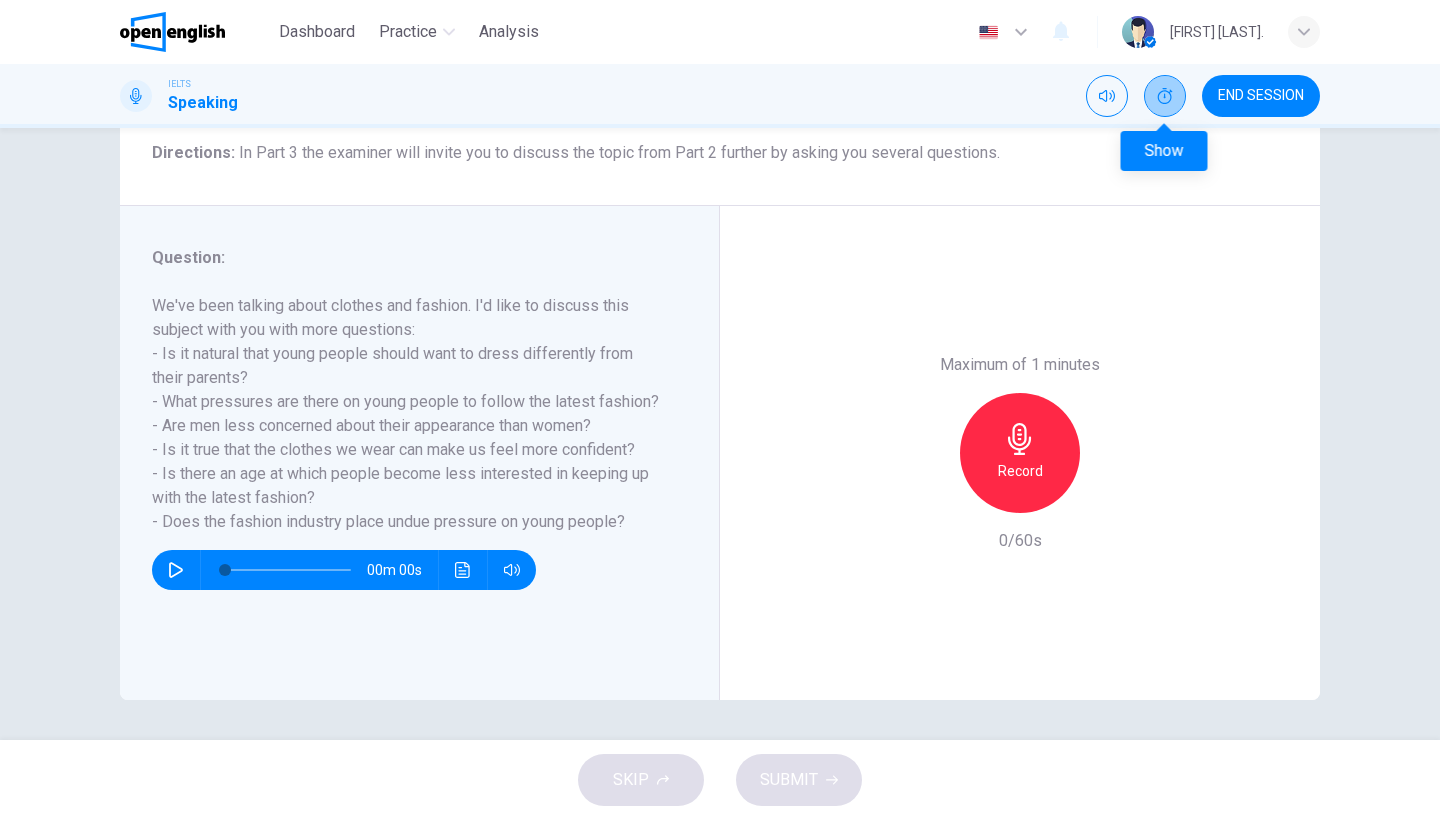 click at bounding box center [1165, 96] 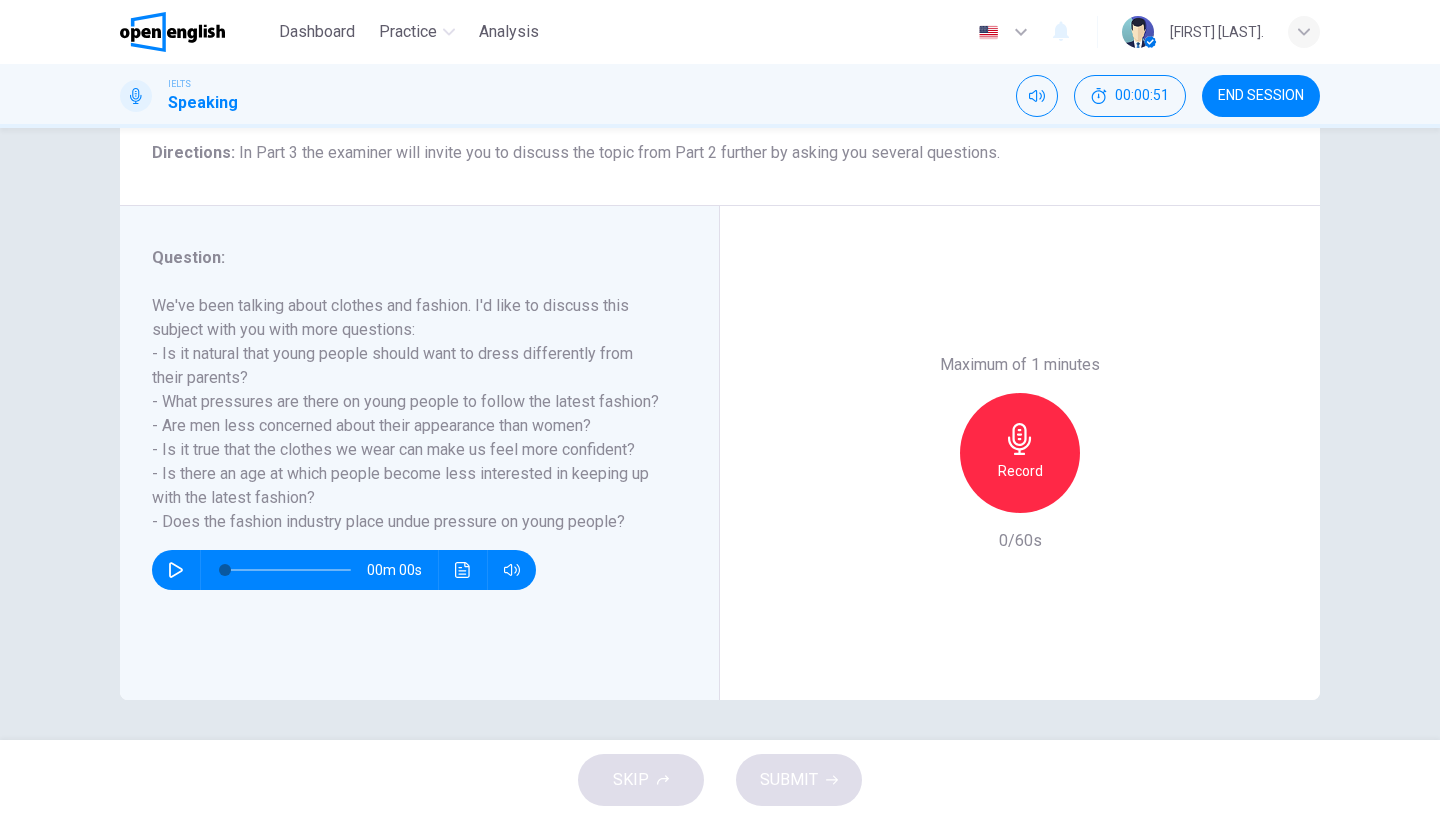 click at bounding box center [1019, 439] 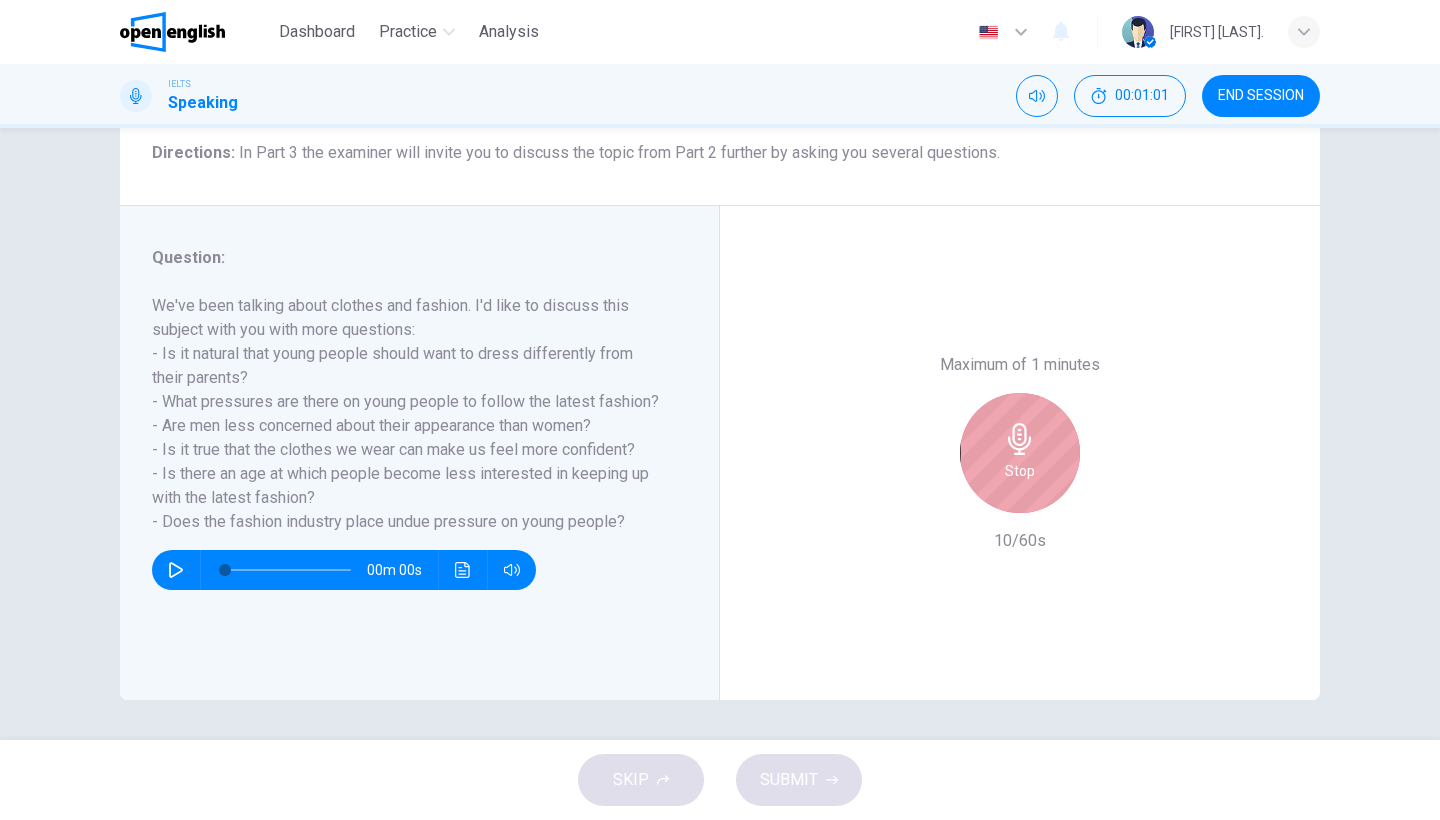 click on "Stop" at bounding box center [1020, 453] 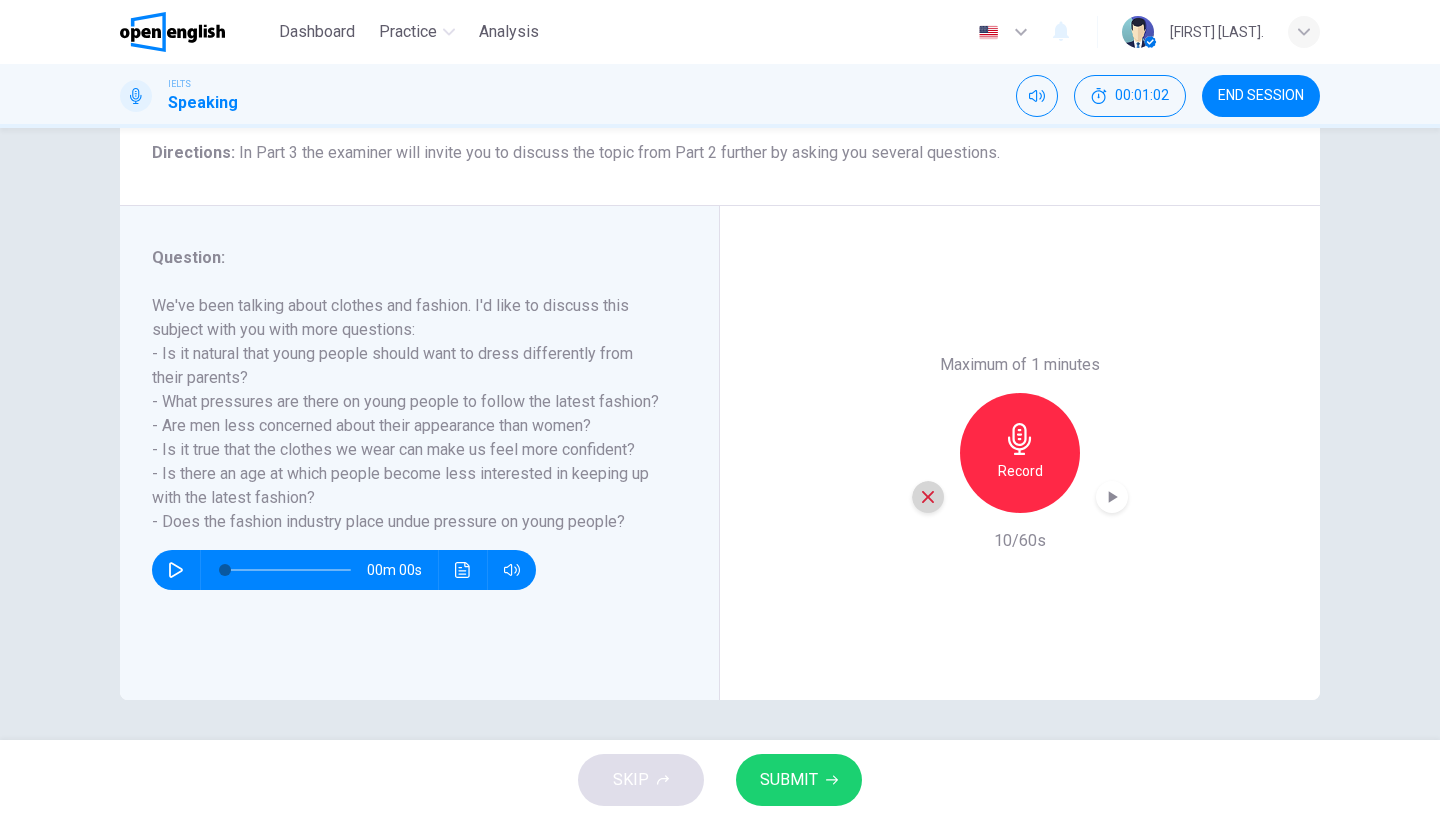 click at bounding box center (928, 497) 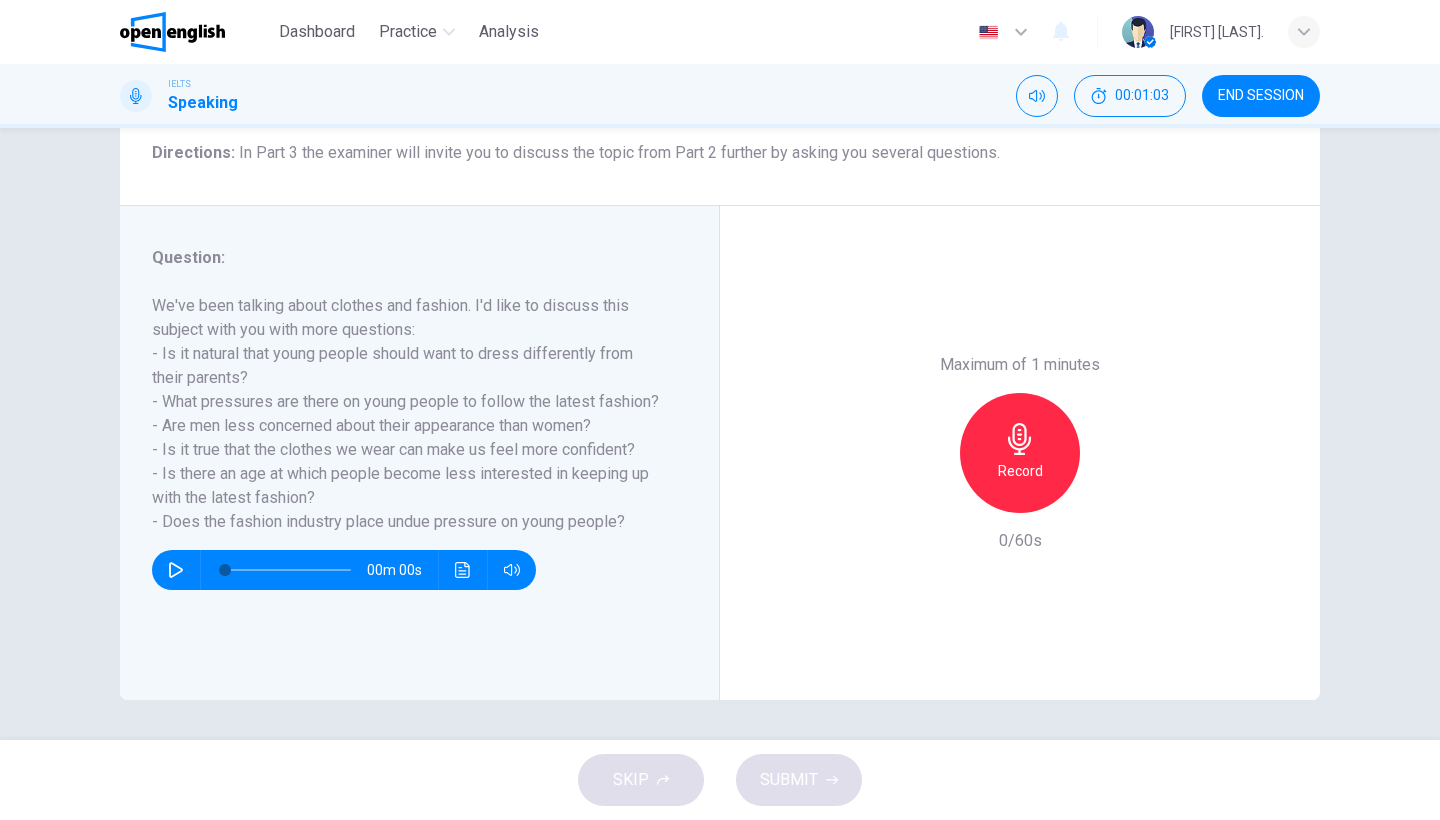 click at bounding box center (1019, 439) 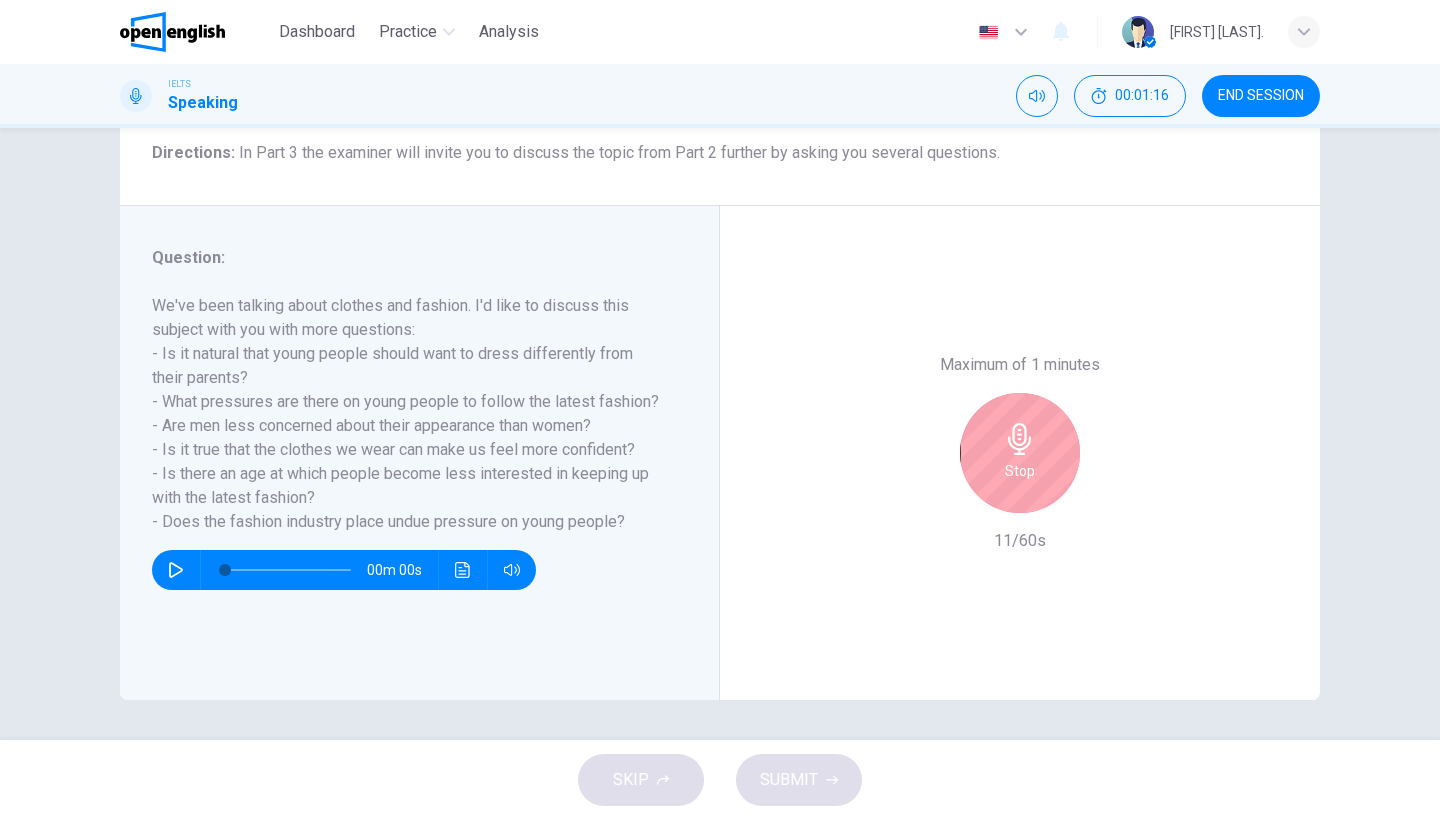 click on "Stop" at bounding box center (1020, 453) 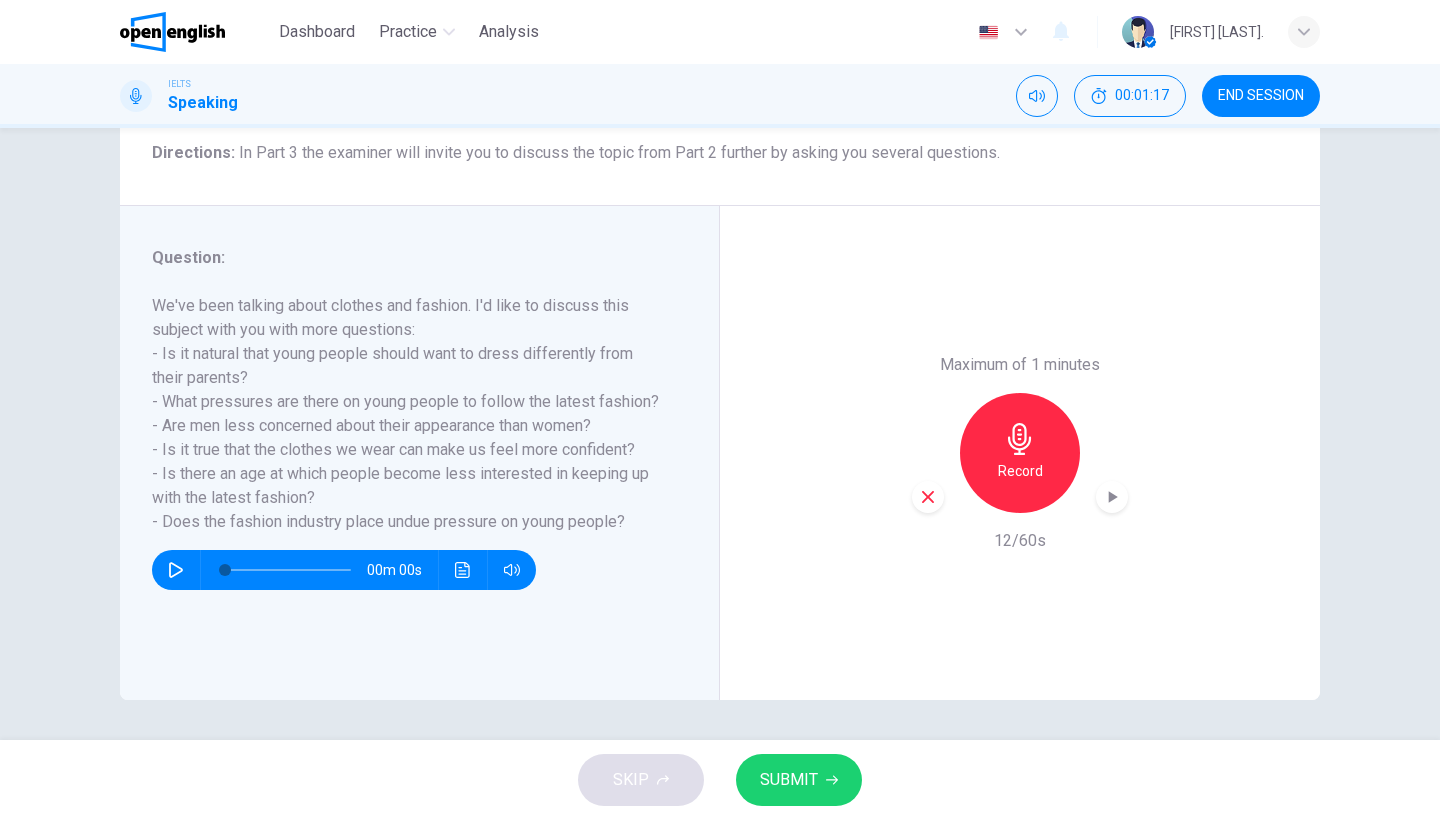 click at bounding box center [928, 497] 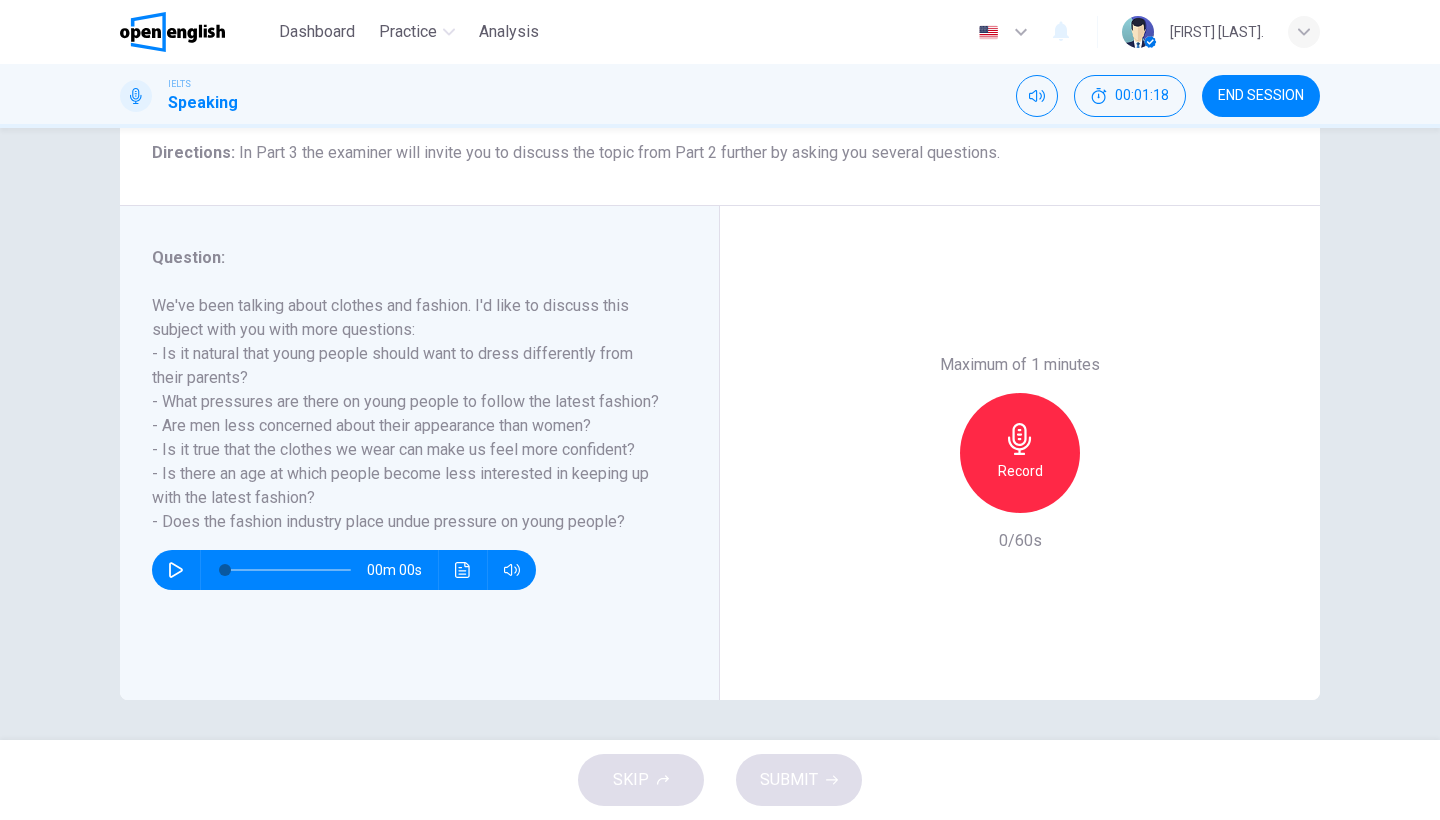 click on "Record" at bounding box center [1020, 453] 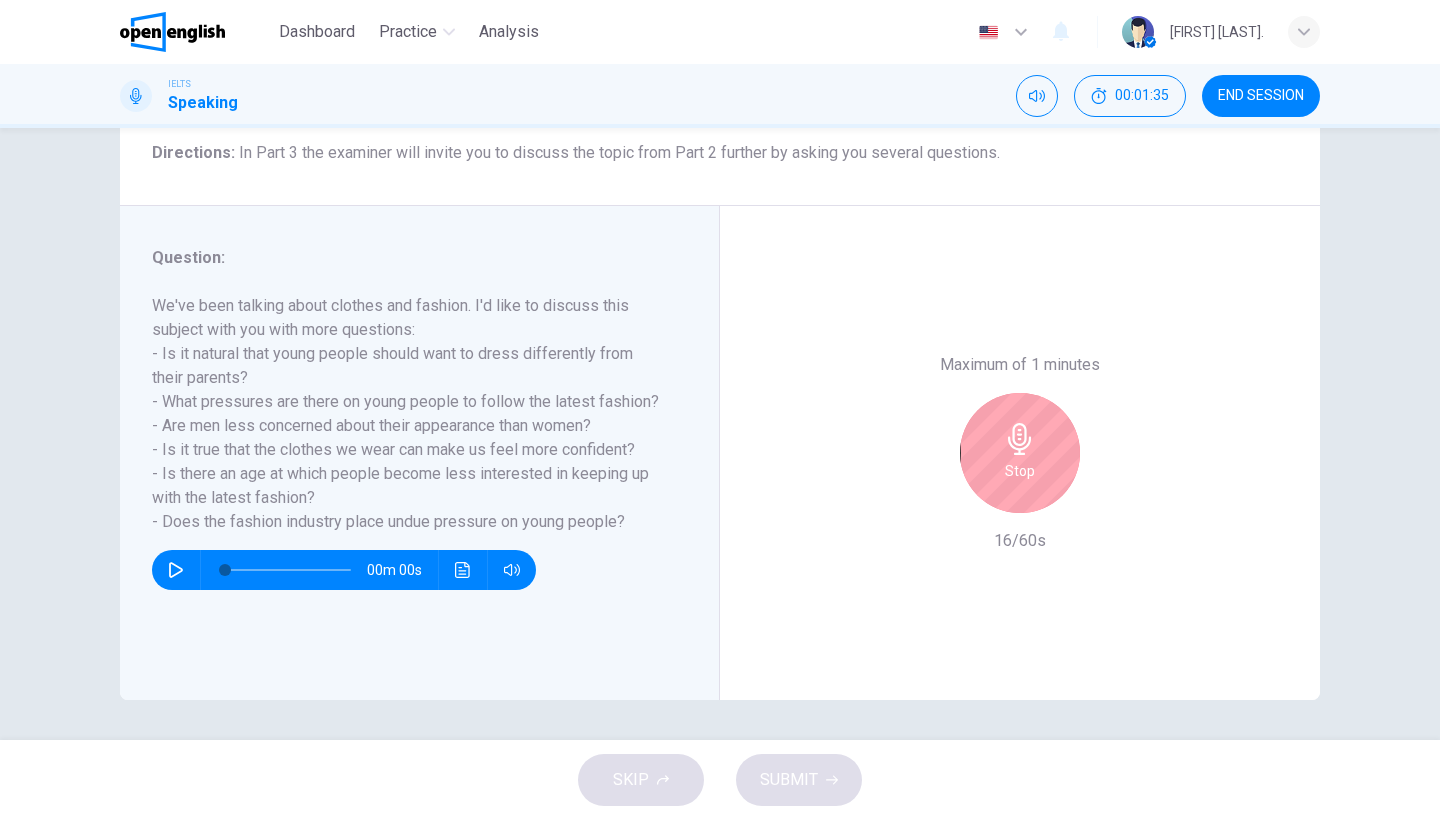 click on "Stop" at bounding box center [1020, 471] 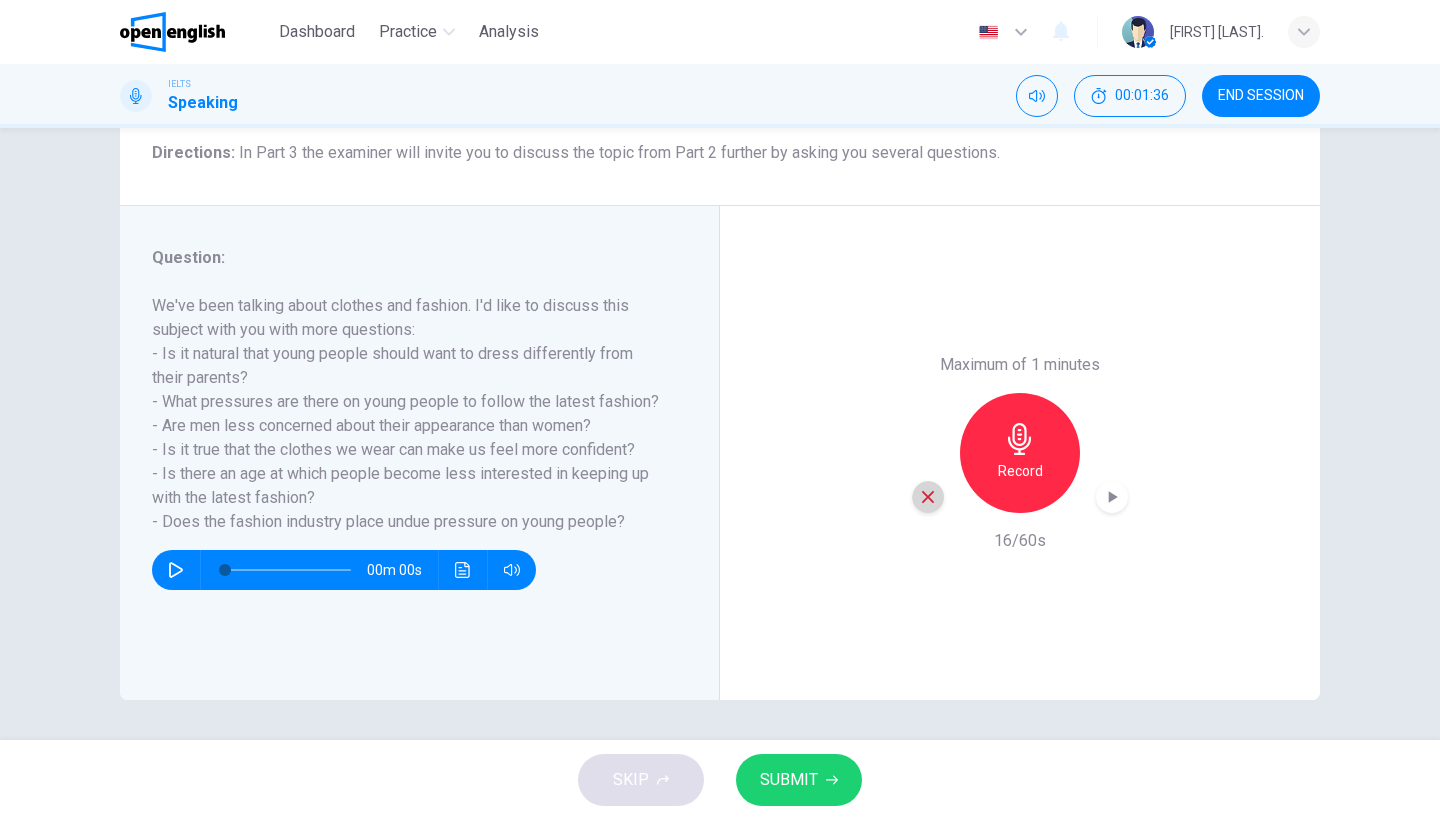 click at bounding box center (928, 497) 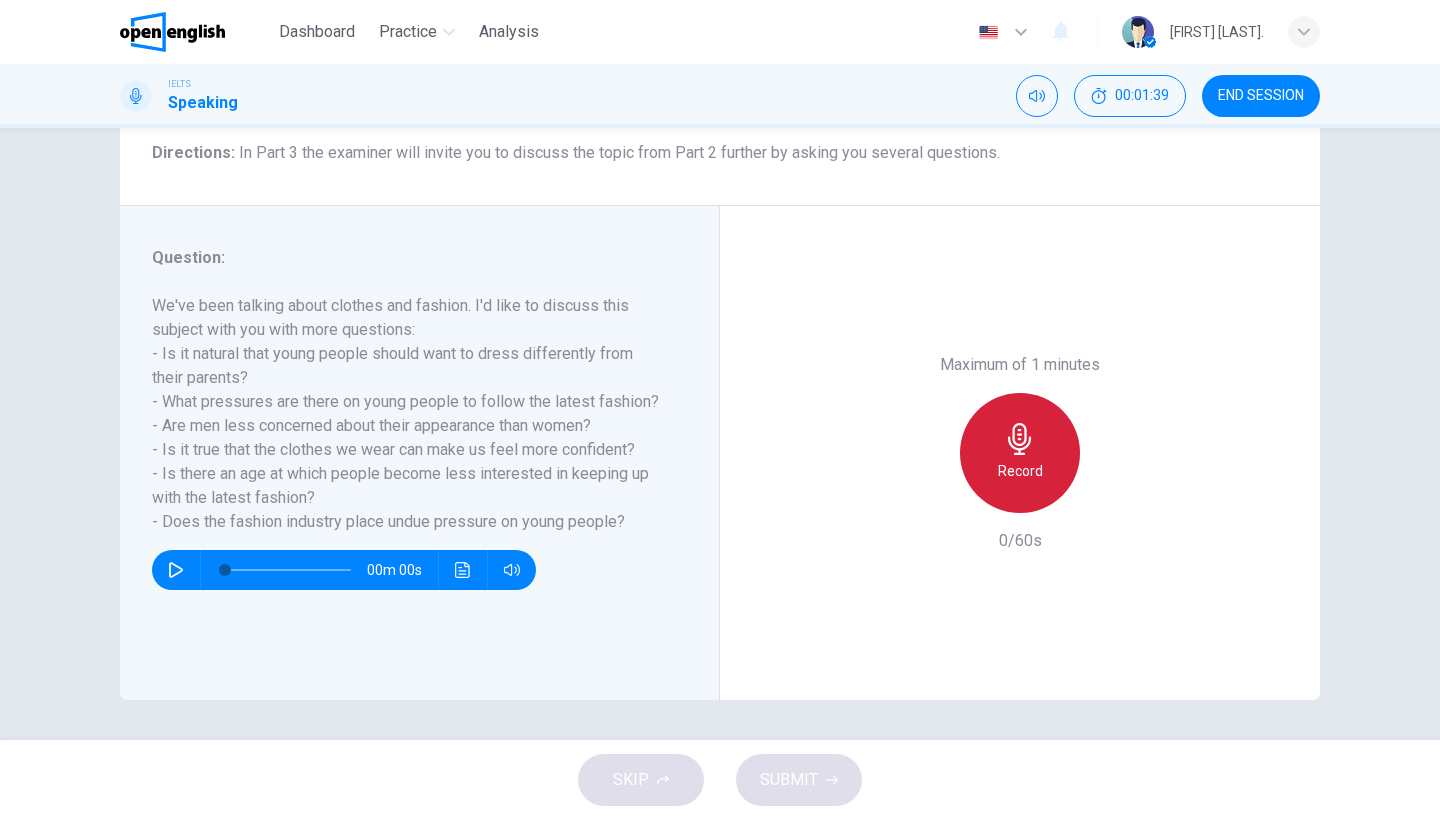 click on "Record" at bounding box center [1020, 453] 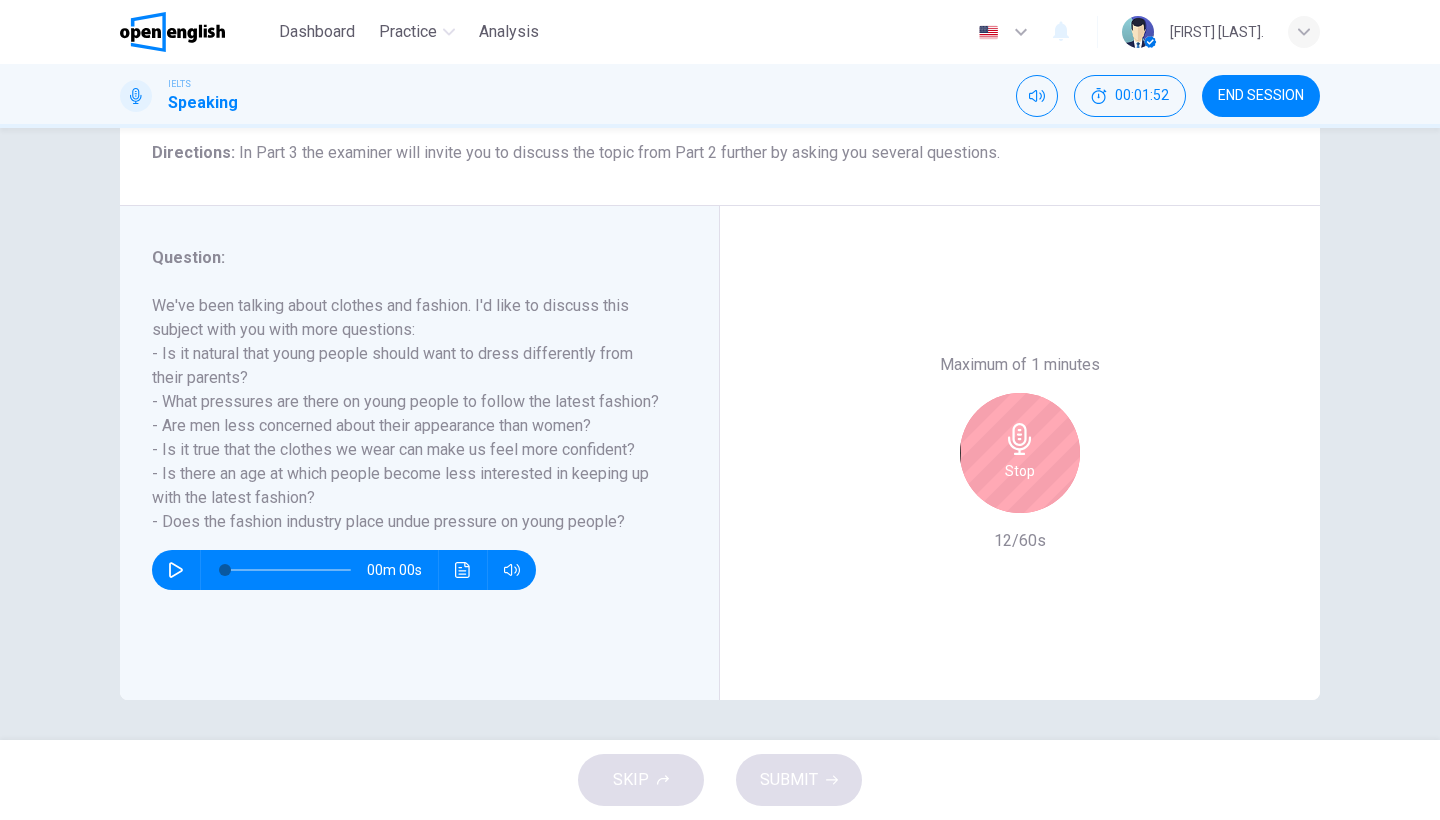 click on "Stop" at bounding box center [1020, 453] 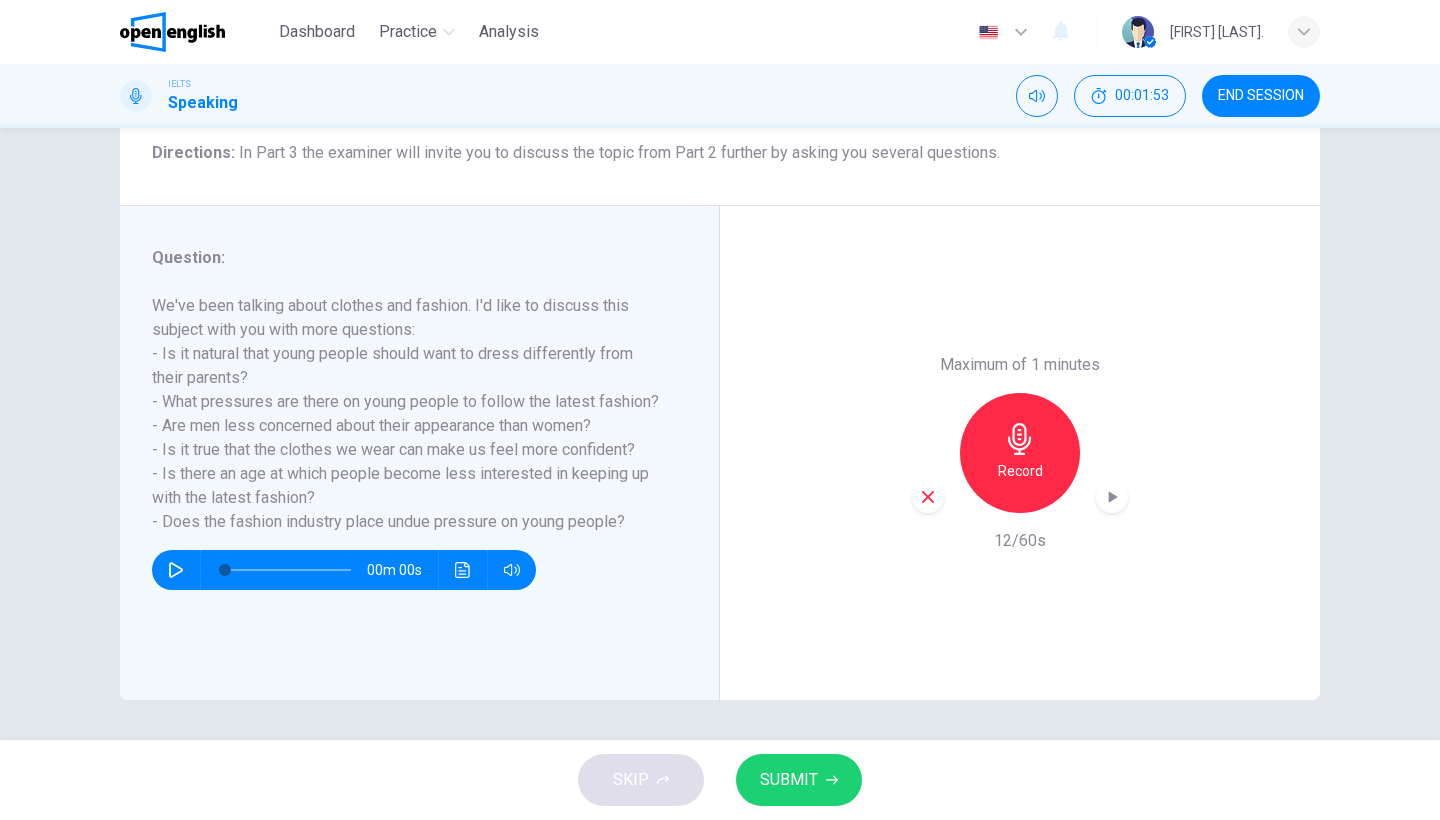 click at bounding box center (928, 497) 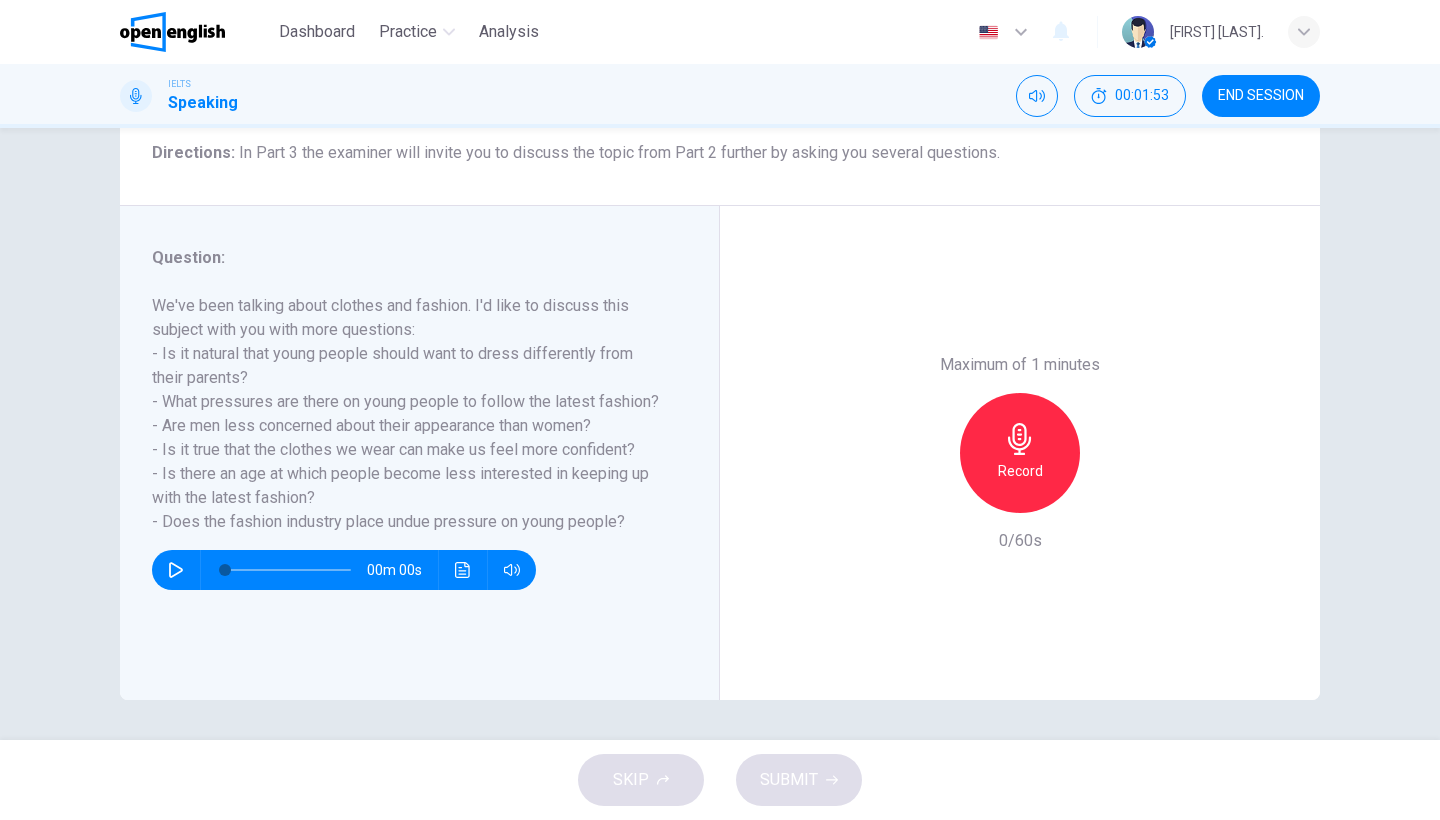 click on "Record" at bounding box center (1020, 471) 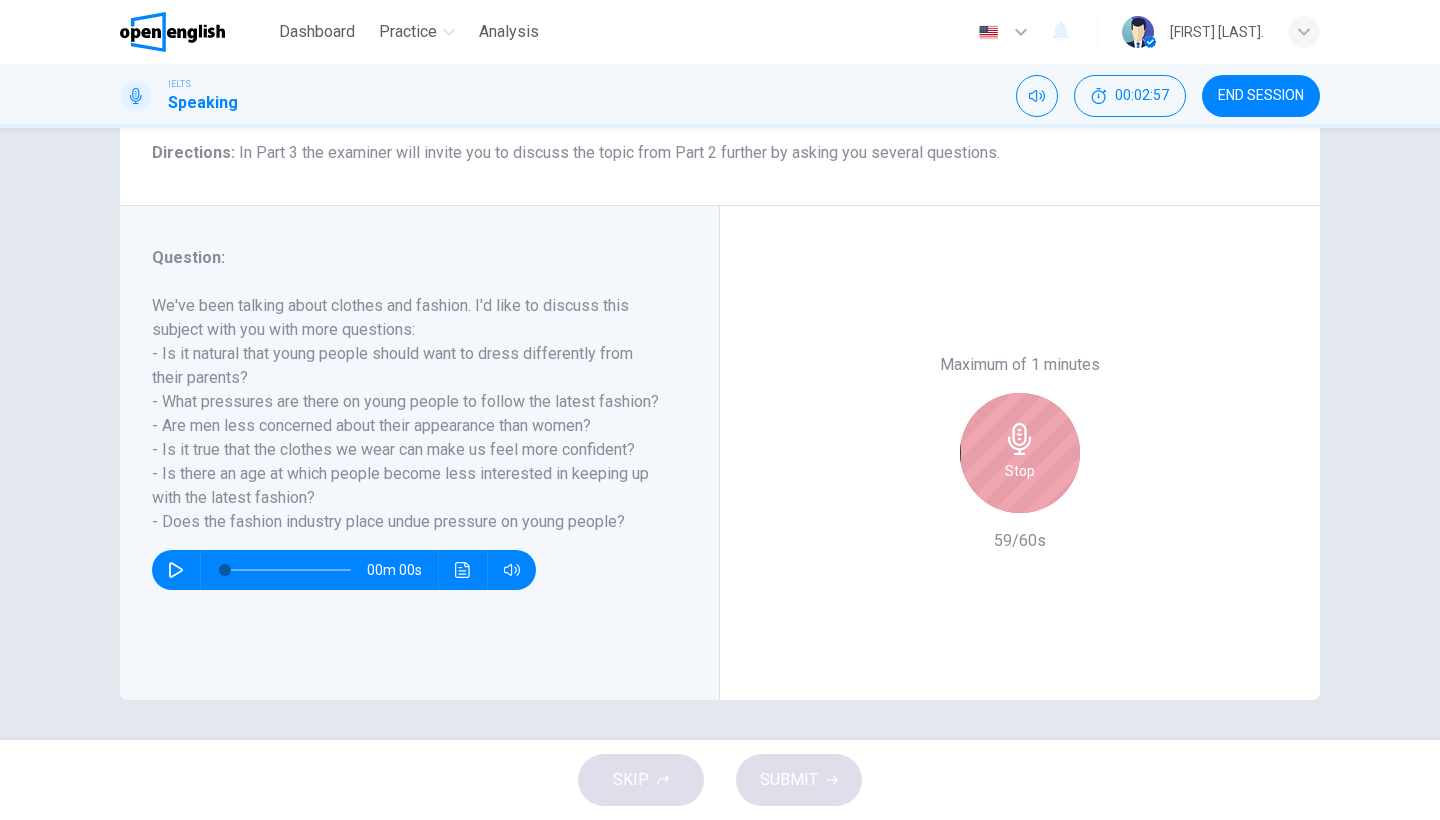 click on "Stop" at bounding box center [1020, 453] 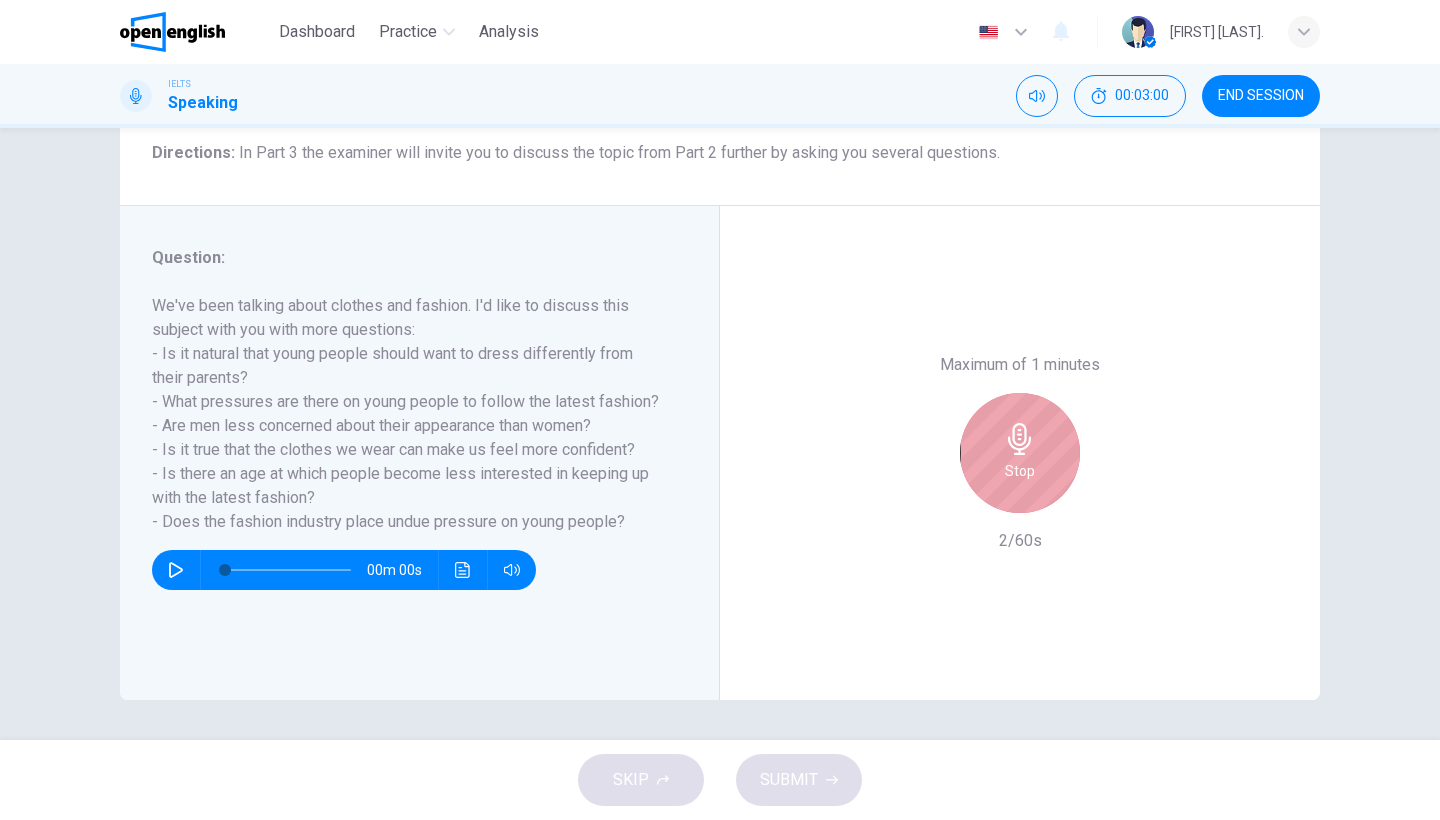 click on "Stop" at bounding box center [1020, 453] 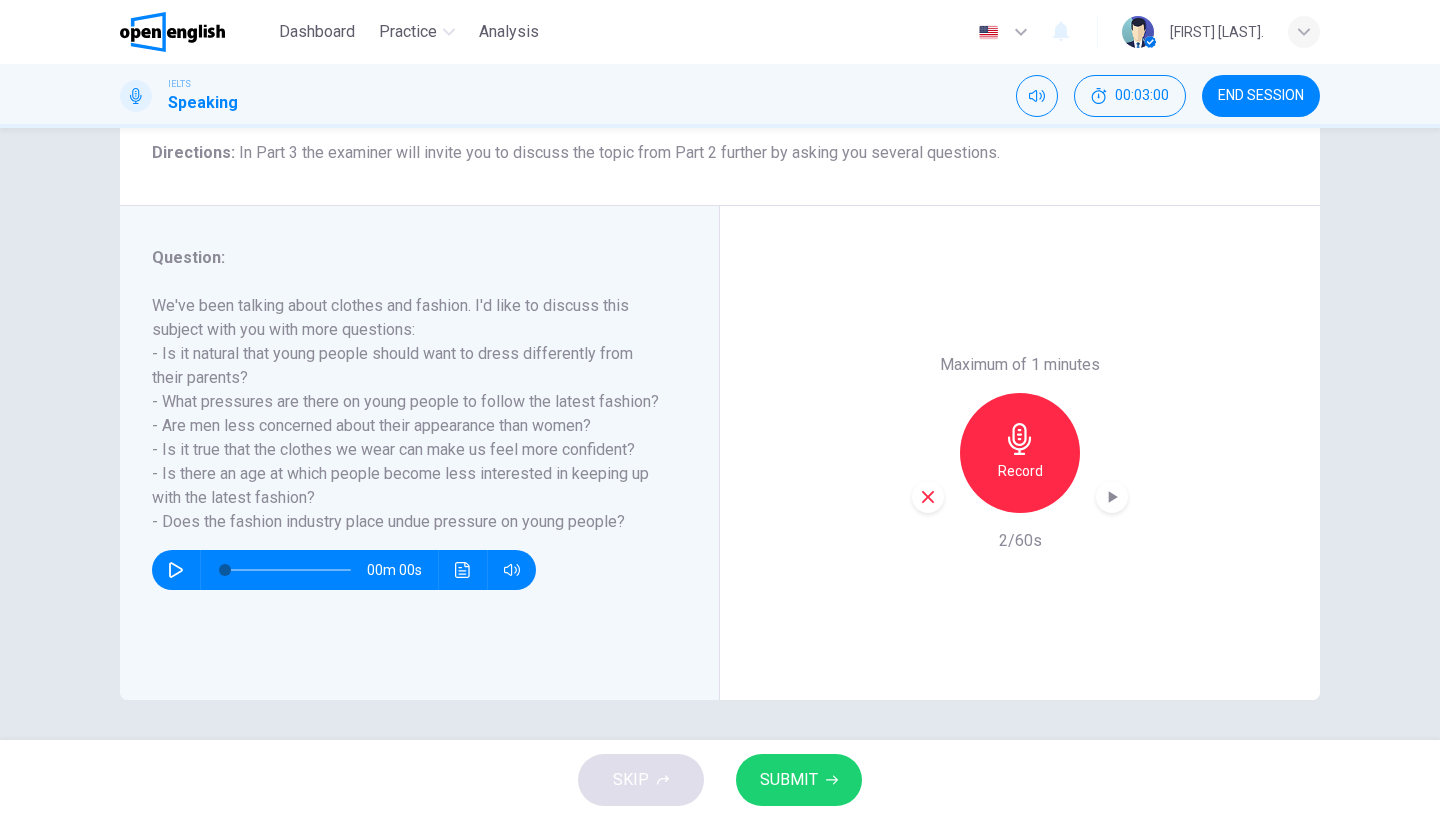 click at bounding box center [928, 497] 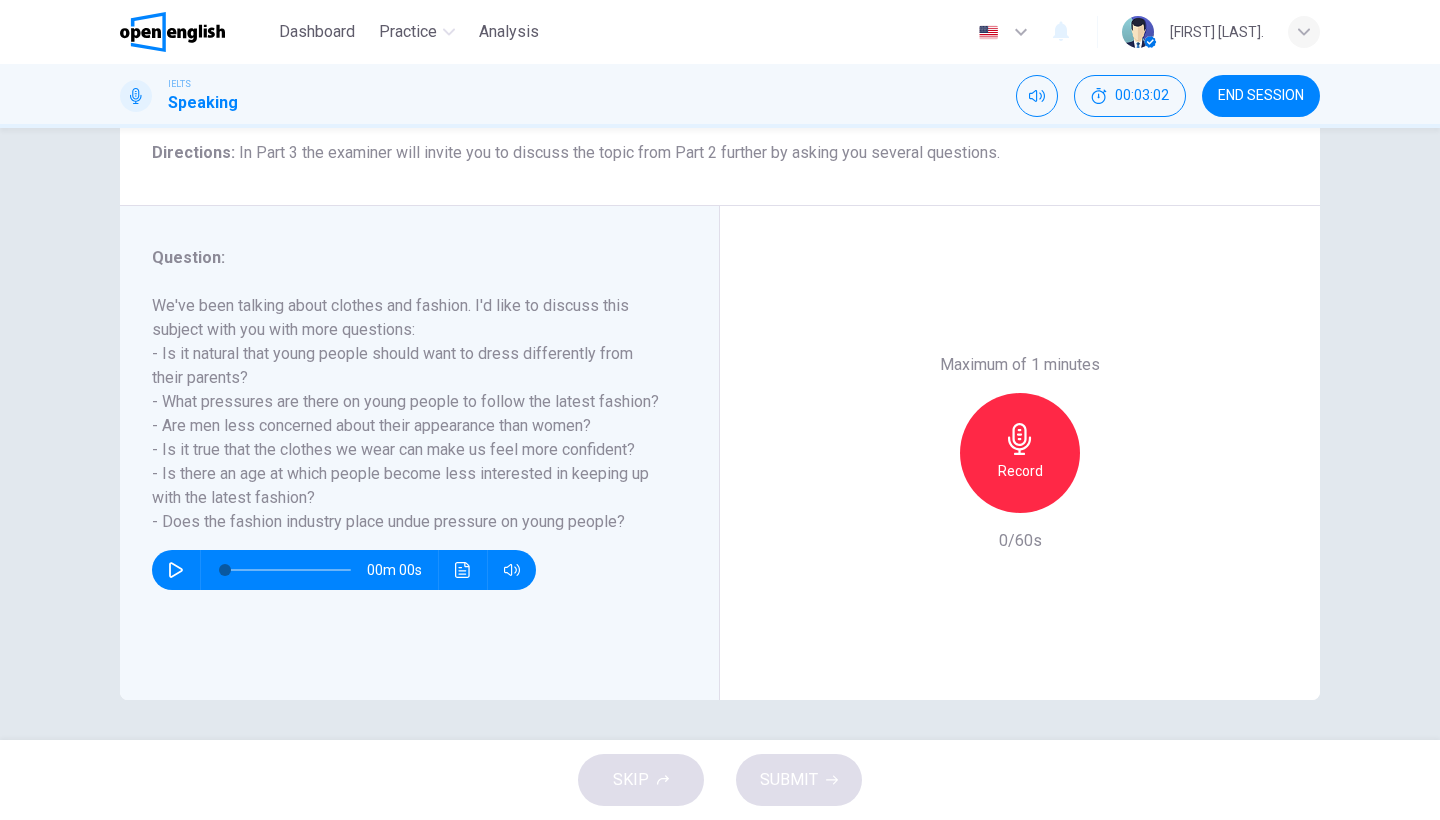 click at bounding box center [1020, 439] 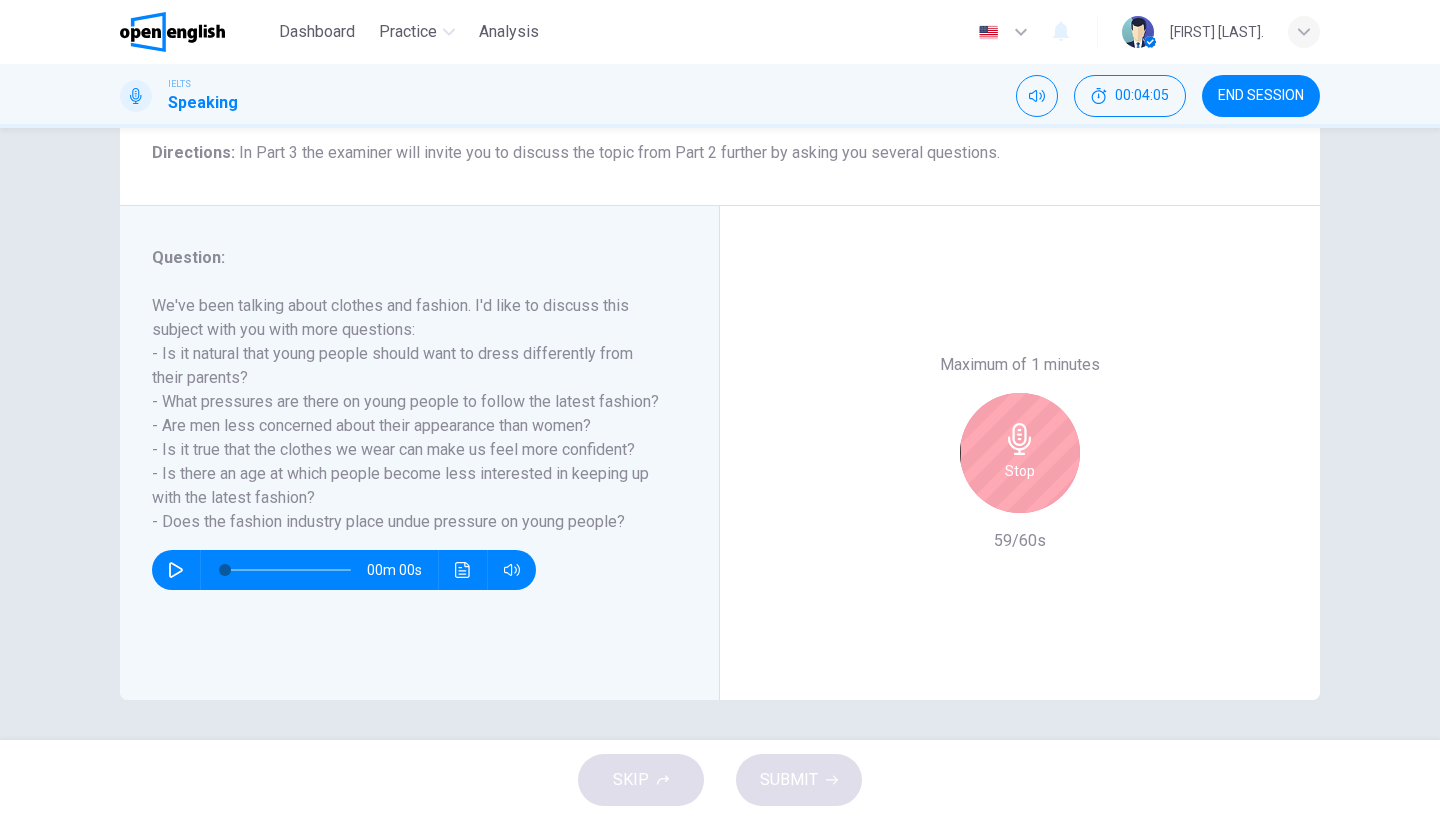 click at bounding box center (1019, 439) 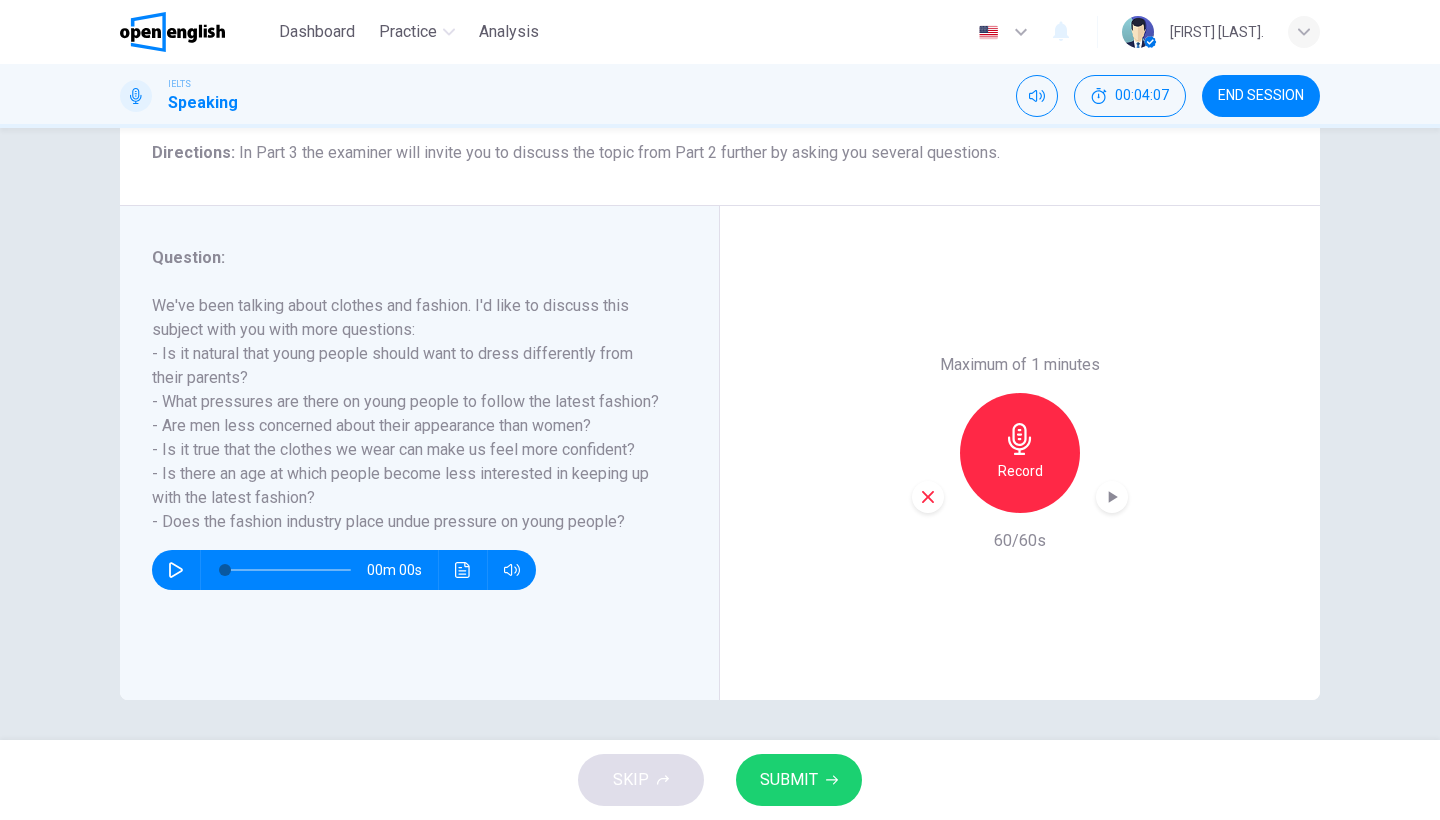 click on "SUBMIT" at bounding box center (789, 780) 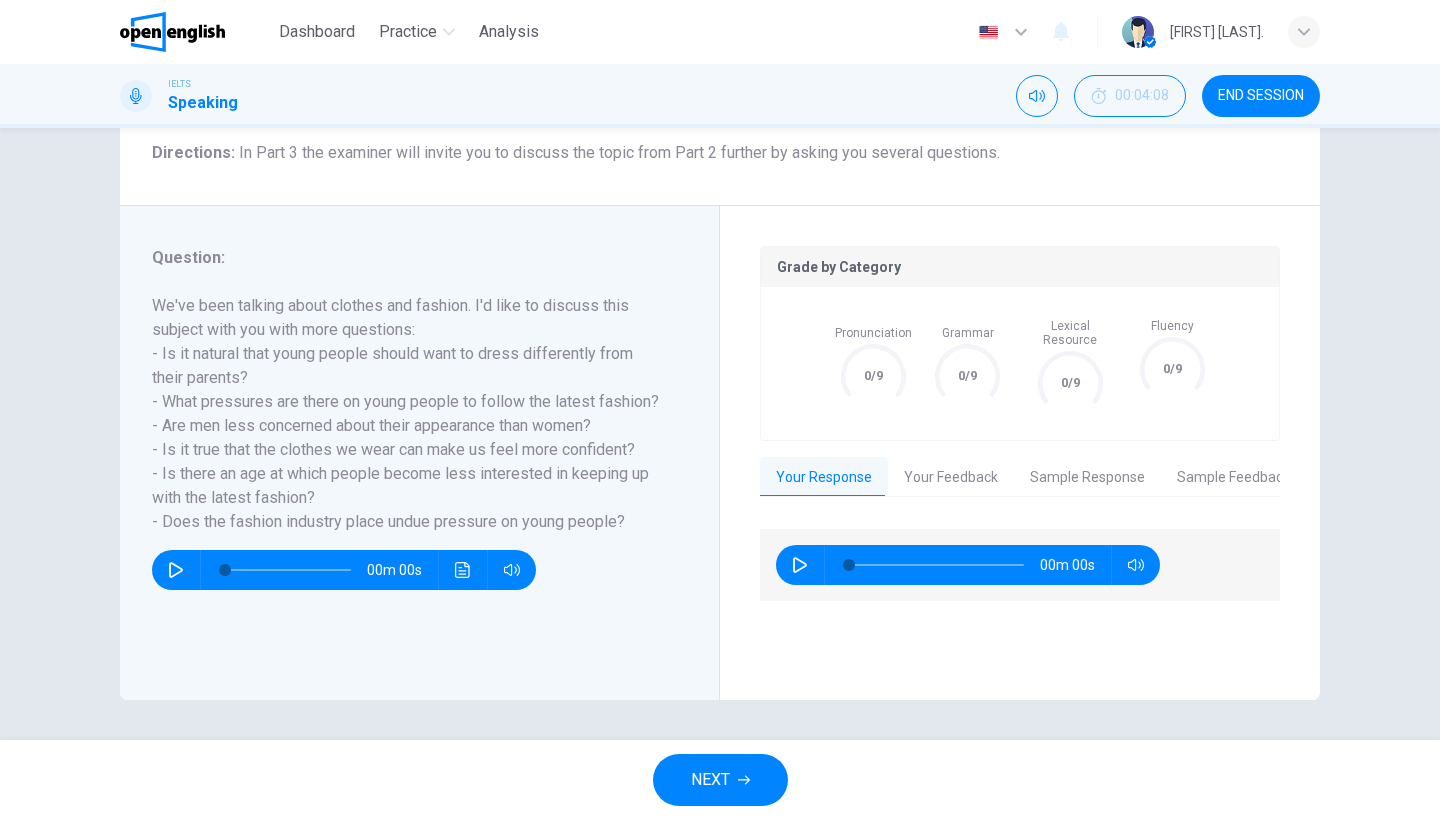 click at bounding box center [800, 565] 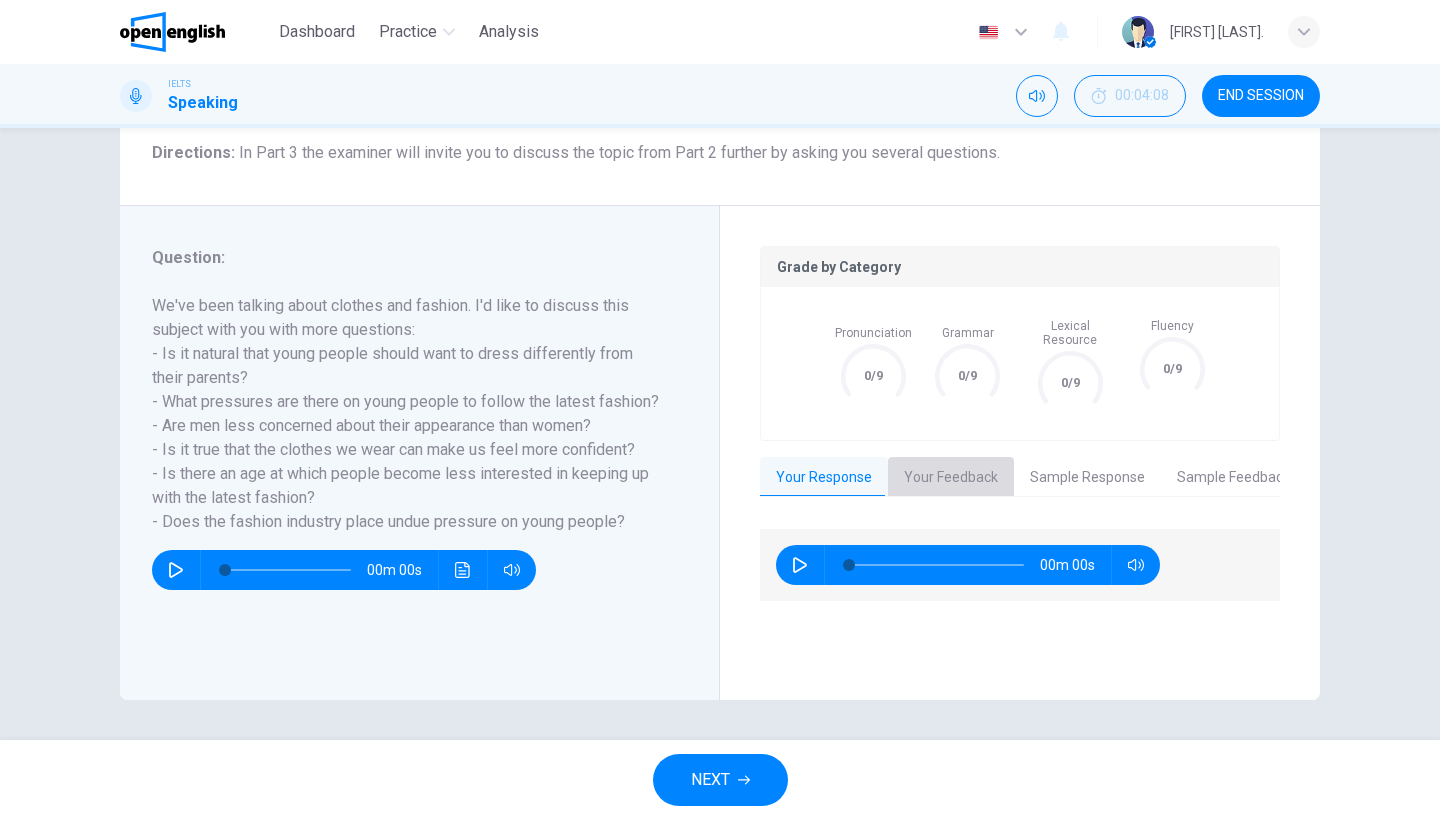 click on "Your Feedback" at bounding box center [951, 478] 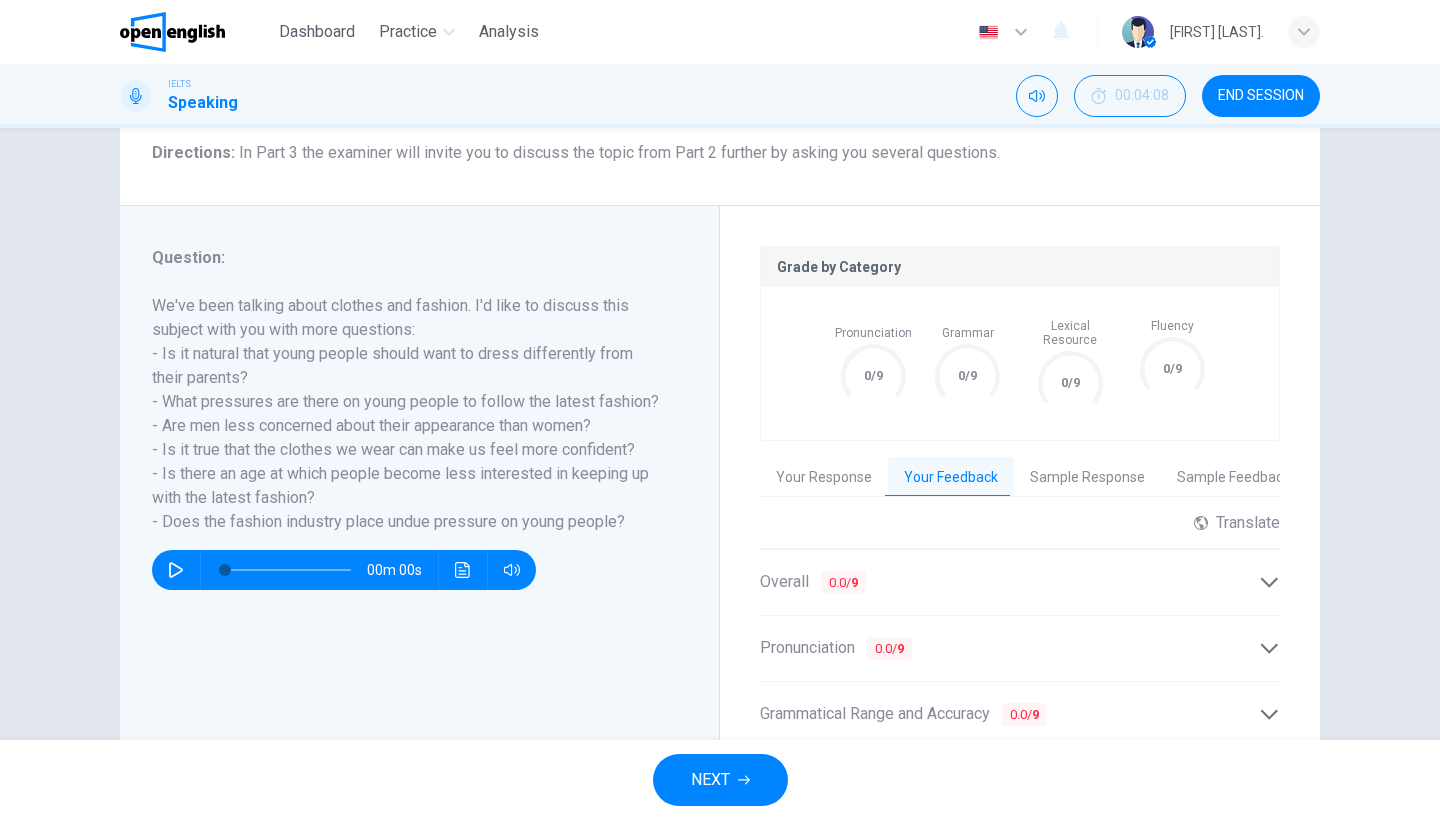 click on "Grade by Category Pronunciation 0/9 Grammar 0/9 Lexical Resource 0/9 Fluency 0/9 Your Response Your Feedback Sample Response Sample Feedback 00m 00s  Translate ​ ​ Powered by  Overall   0.0 / 9   Copy Feedback Pronunciation   0.0 / 9   Copy Feedback Grammatical Range and Accuracy   0.0 / 9   Copy Feedback Lexical Resource   0.0 / 9   Copy Feedback Fluency   0.0 / 9   Copy Feedback 00m 00s This candidate scored a  9  on his IELTS Speaking interview.
IELTS Speaking Part 3 answers are longer than Speaking part 1, so do not be afraid to continue talking until the interviewer interrupts you. Try not to speak explicitly about yourself, as most answers for Part 3 are about general issues, as you must show your ability to speak about the world at large. Make sure you explain your ideas and opinions, and then back them up by giving concrete examples. Finally, be prepared to be challenged by the interviewer - this is meant to see if you can defend your ideas." at bounding box center [1020, 564] 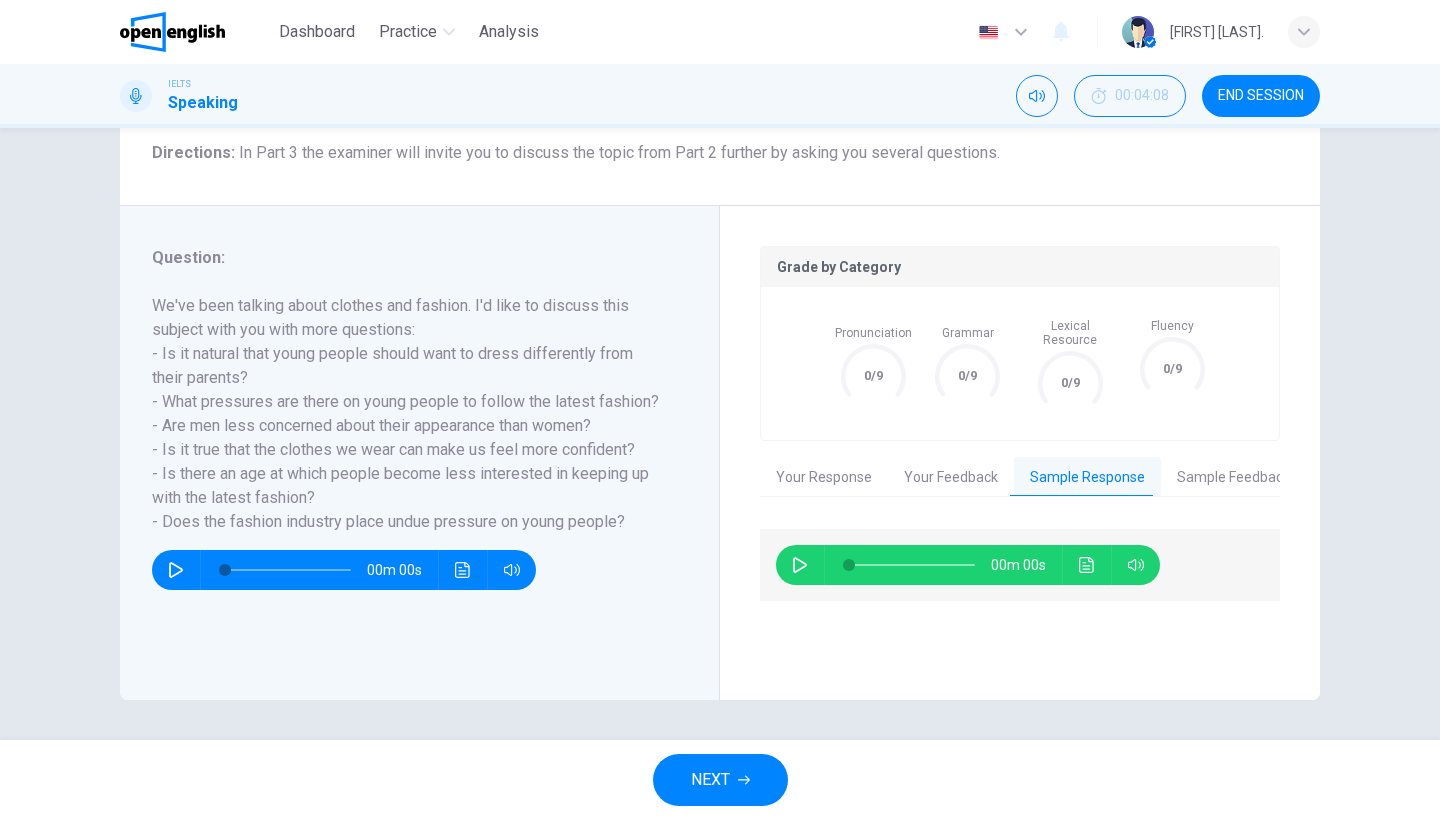 click on "Sample Feedback" at bounding box center [1233, 478] 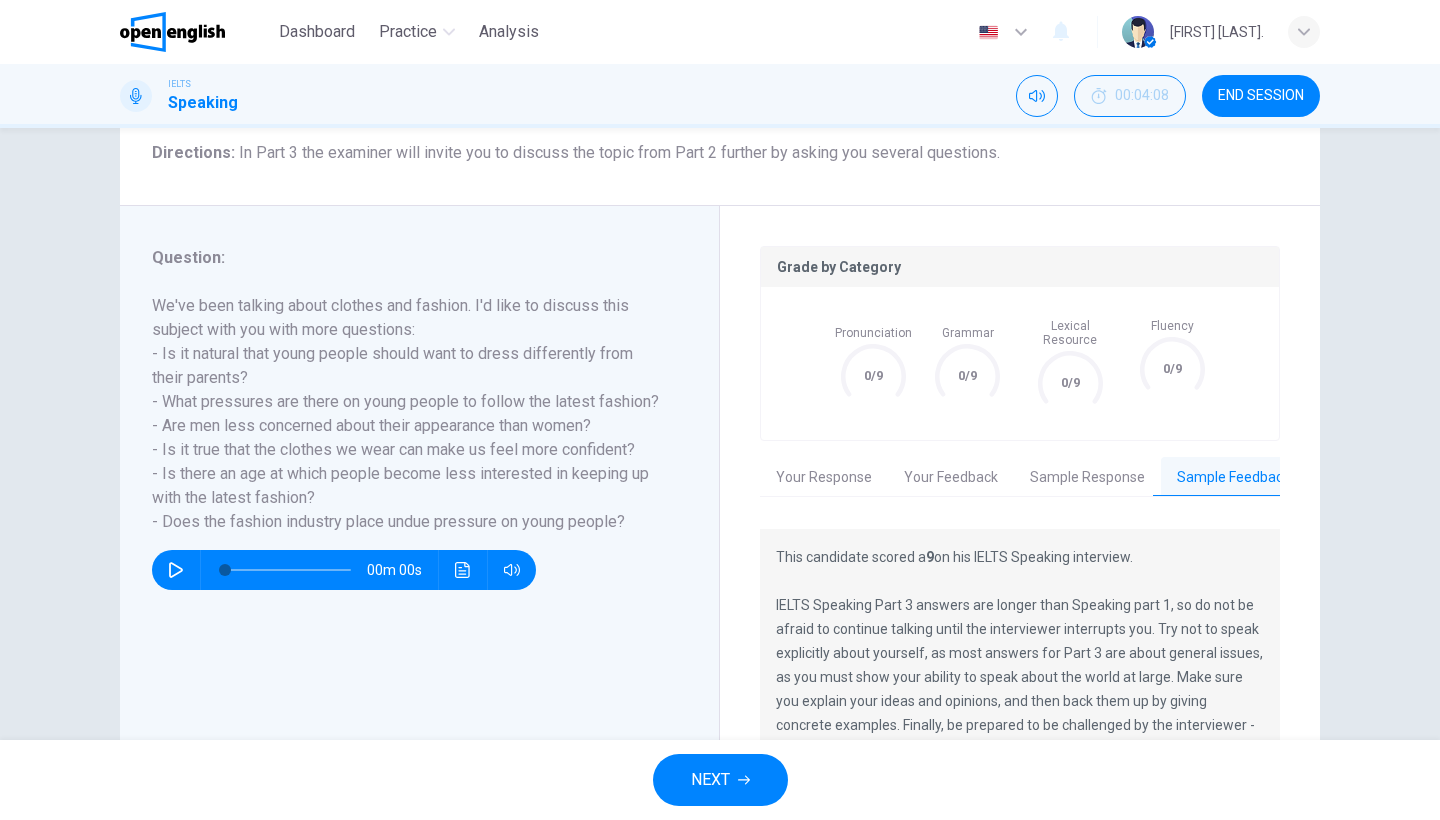click on "Your Response" at bounding box center (824, 478) 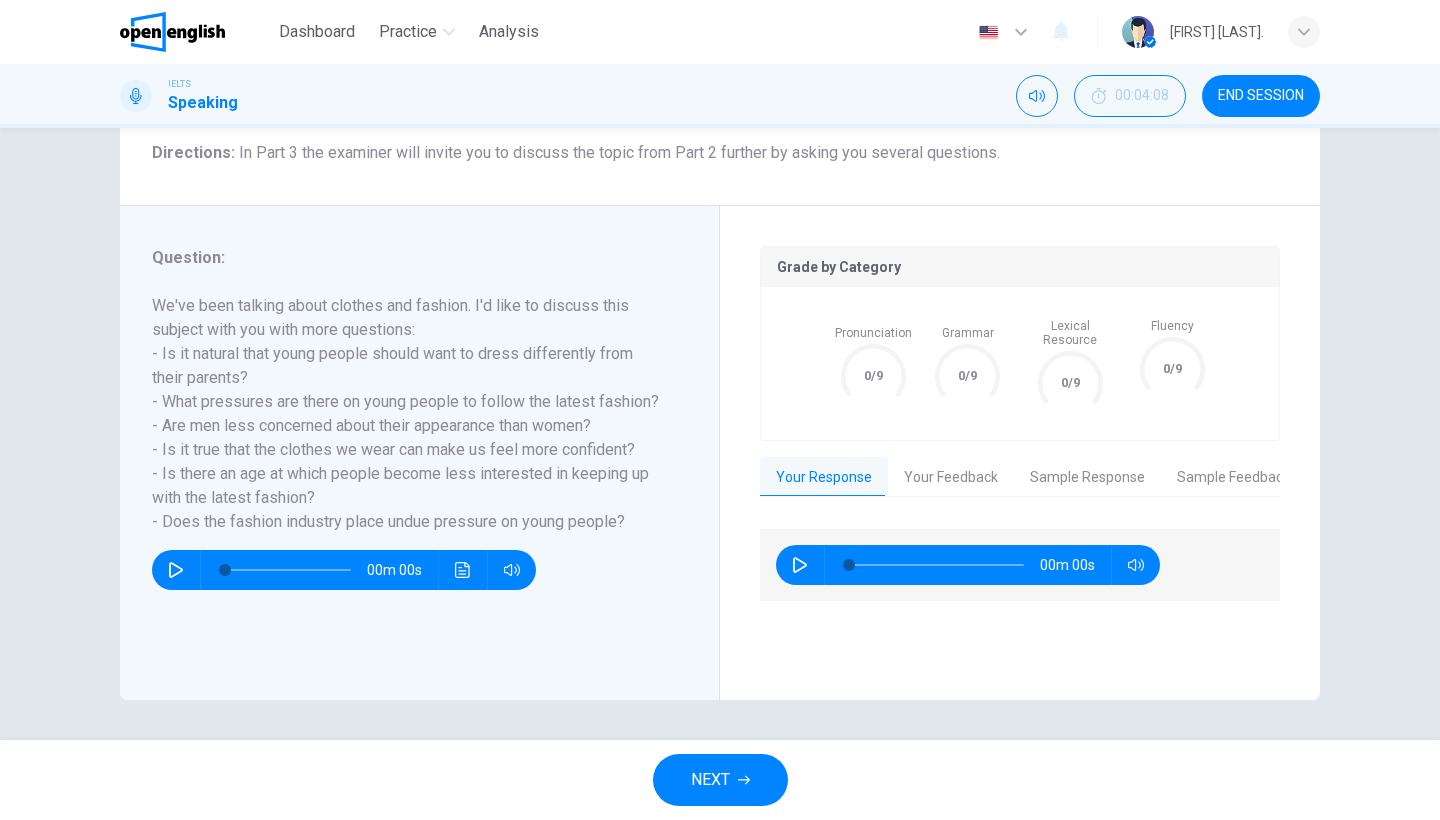 scroll, scrollTop: 0, scrollLeft: 4, axis: horizontal 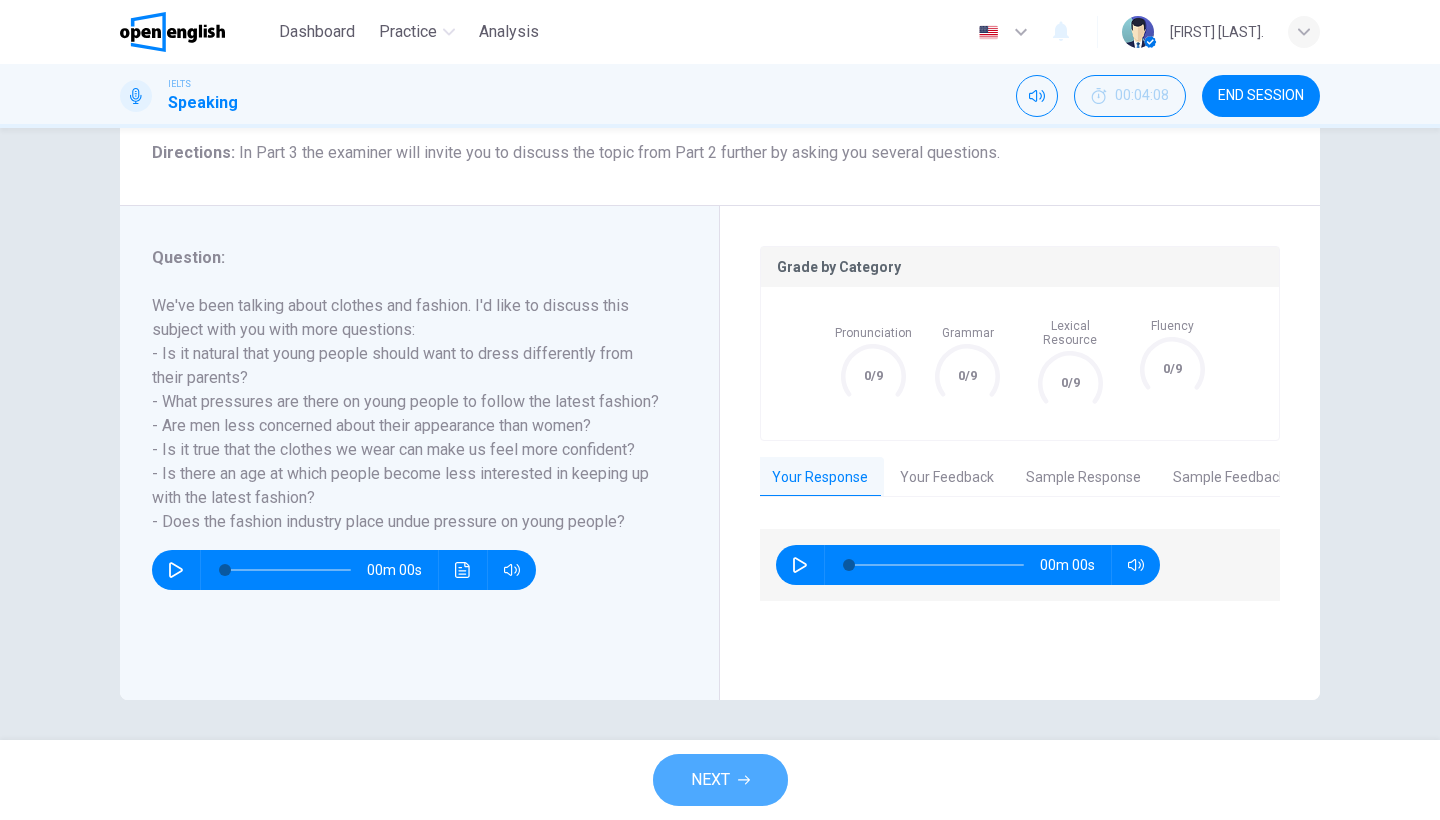 click on "NEXT" at bounding box center [710, 780] 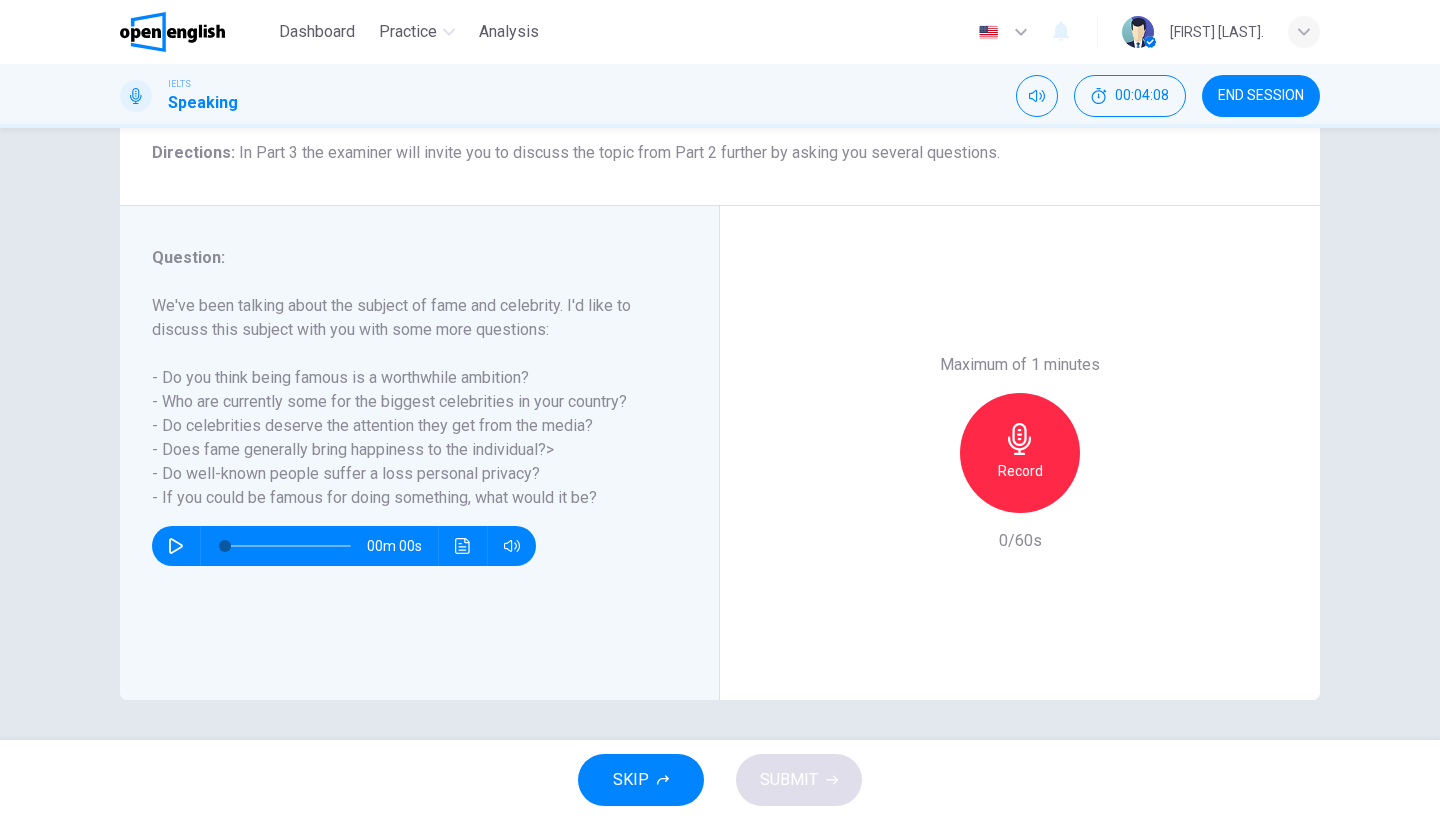 scroll, scrollTop: 163, scrollLeft: 0, axis: vertical 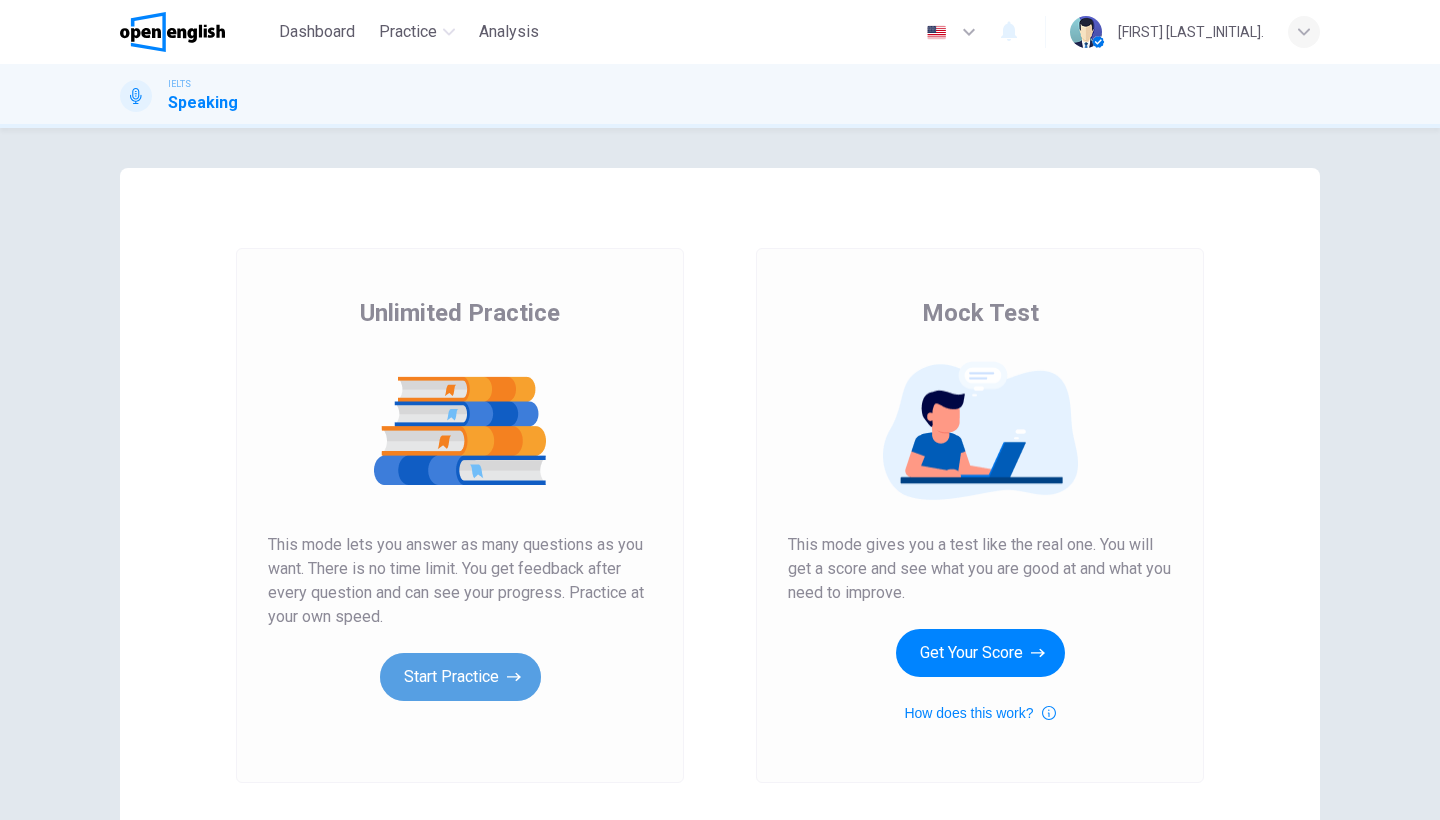 click on "Start Practice" at bounding box center [460, 677] 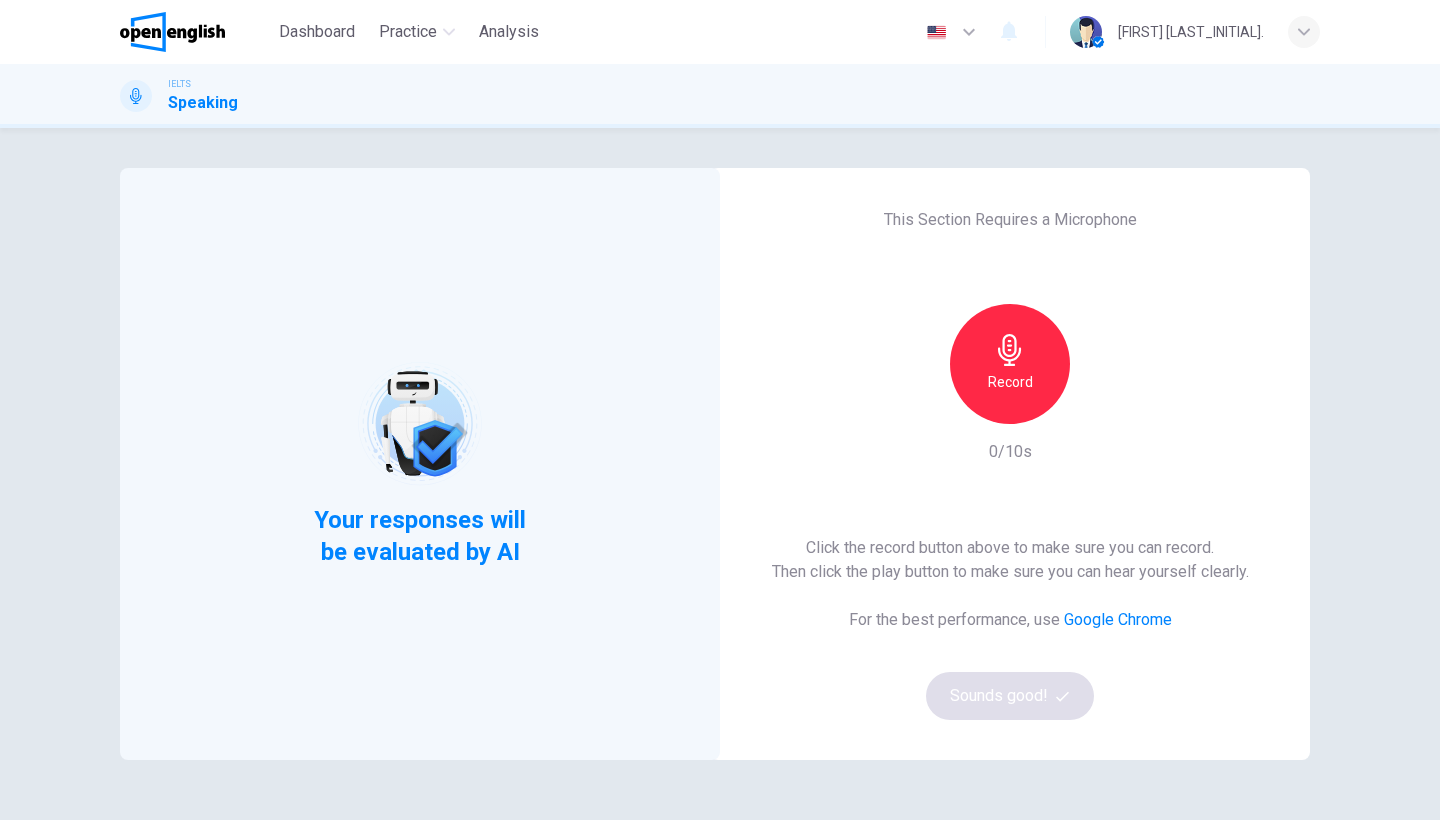click on "Record" at bounding box center [1010, 382] 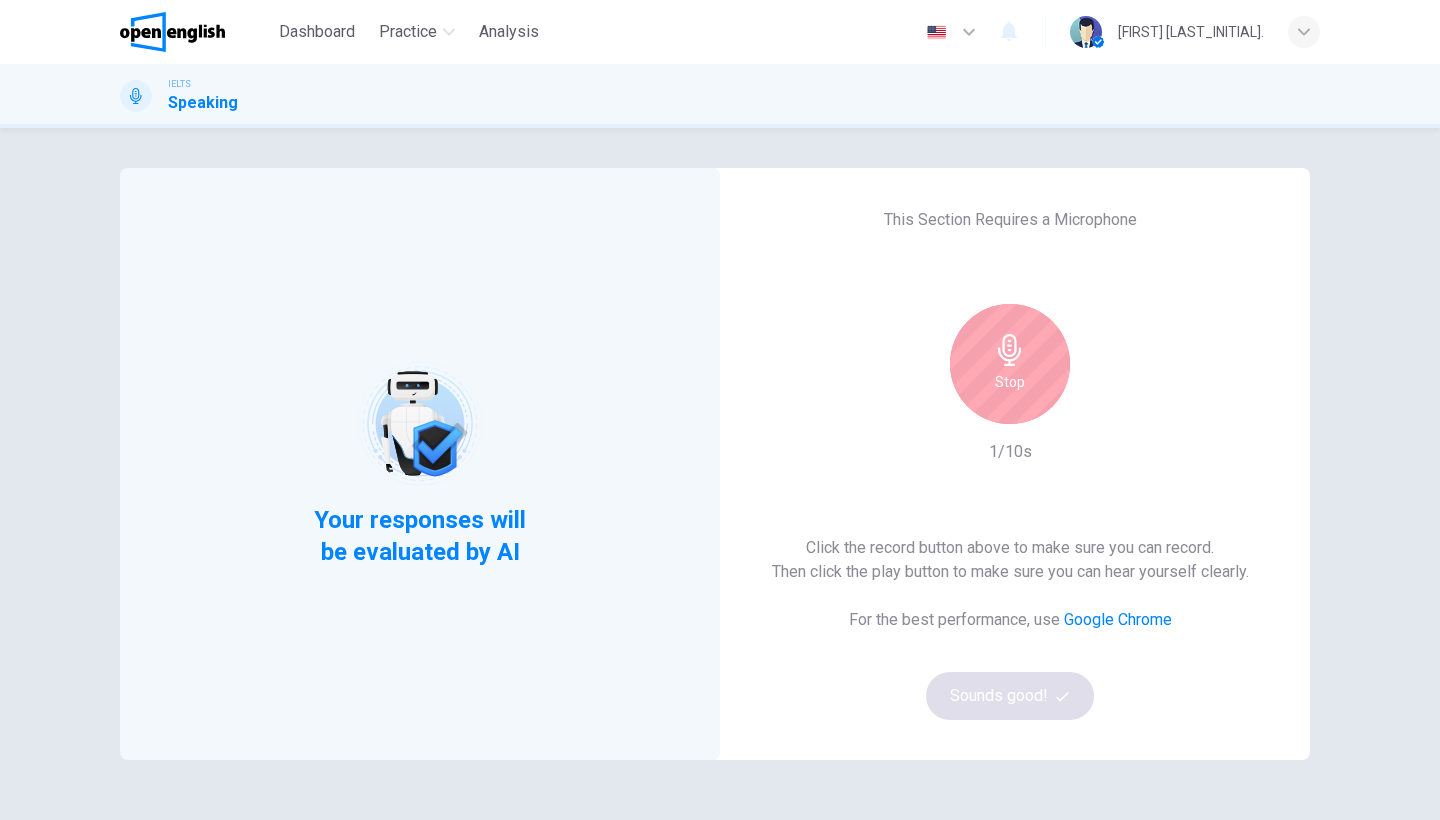click on "Stop" at bounding box center [1010, 382] 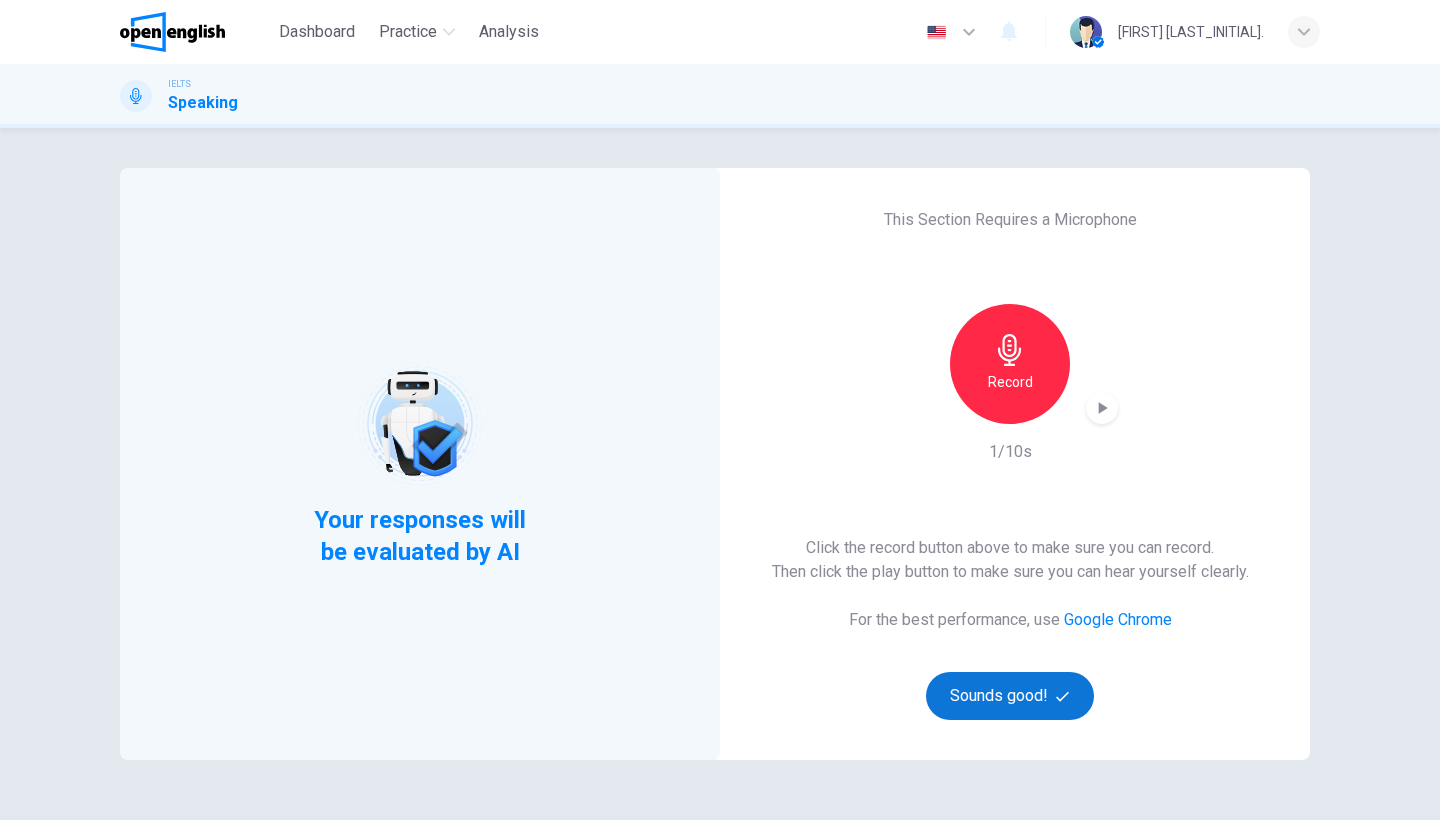 click on "Sounds good!" at bounding box center (1010, 696) 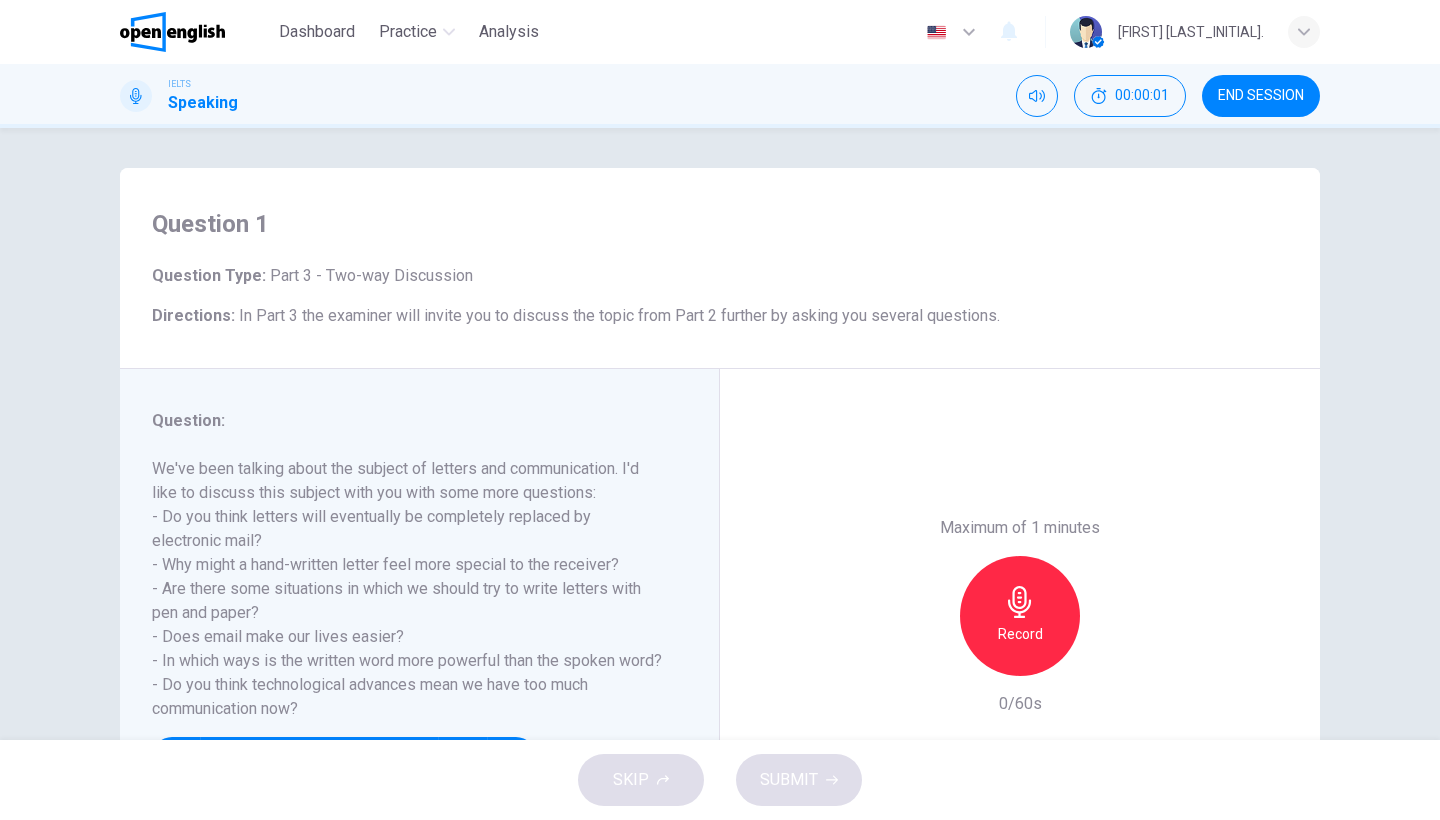 scroll, scrollTop: 163, scrollLeft: 0, axis: vertical 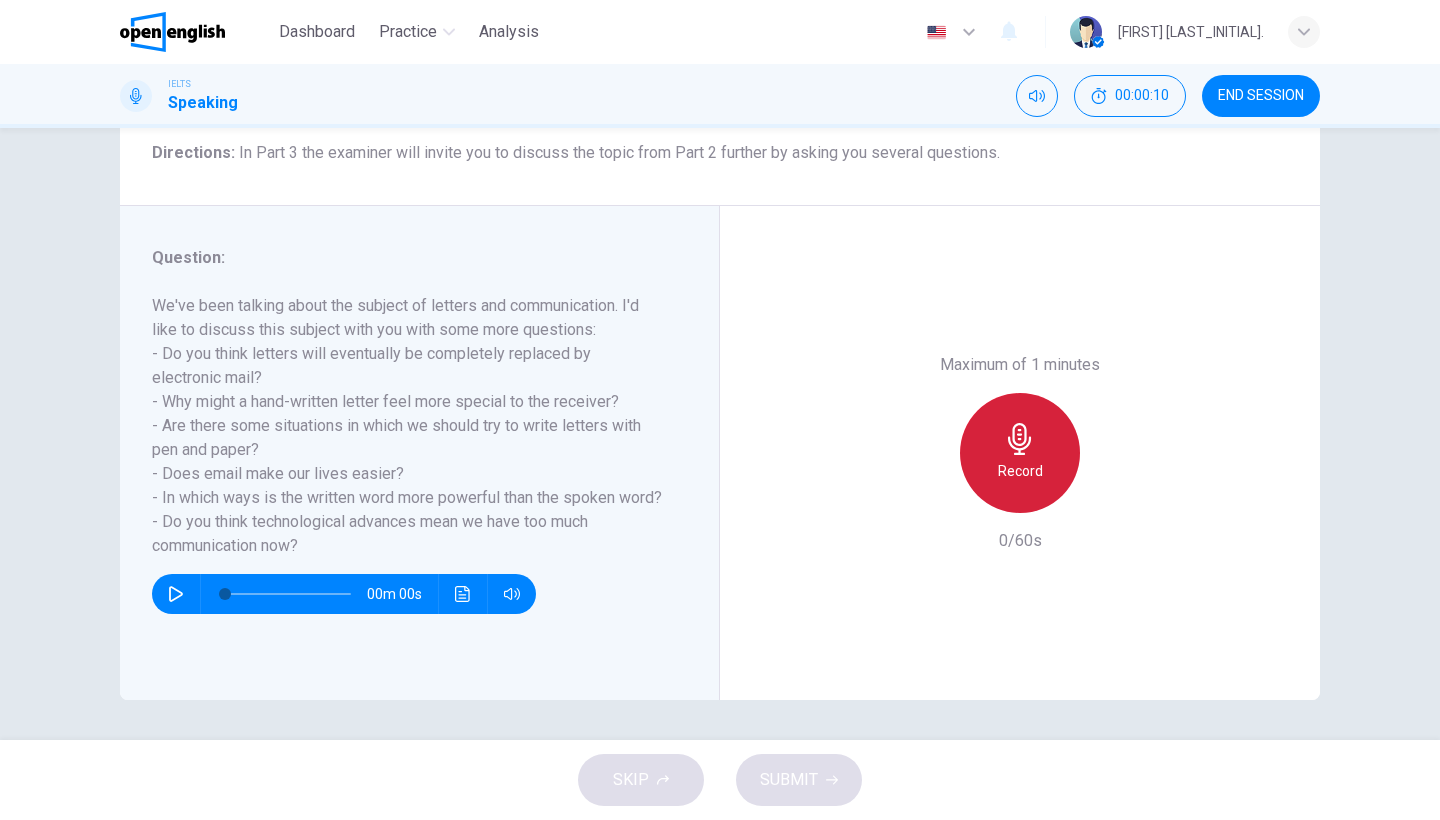 click on "Record" at bounding box center (1020, 453) 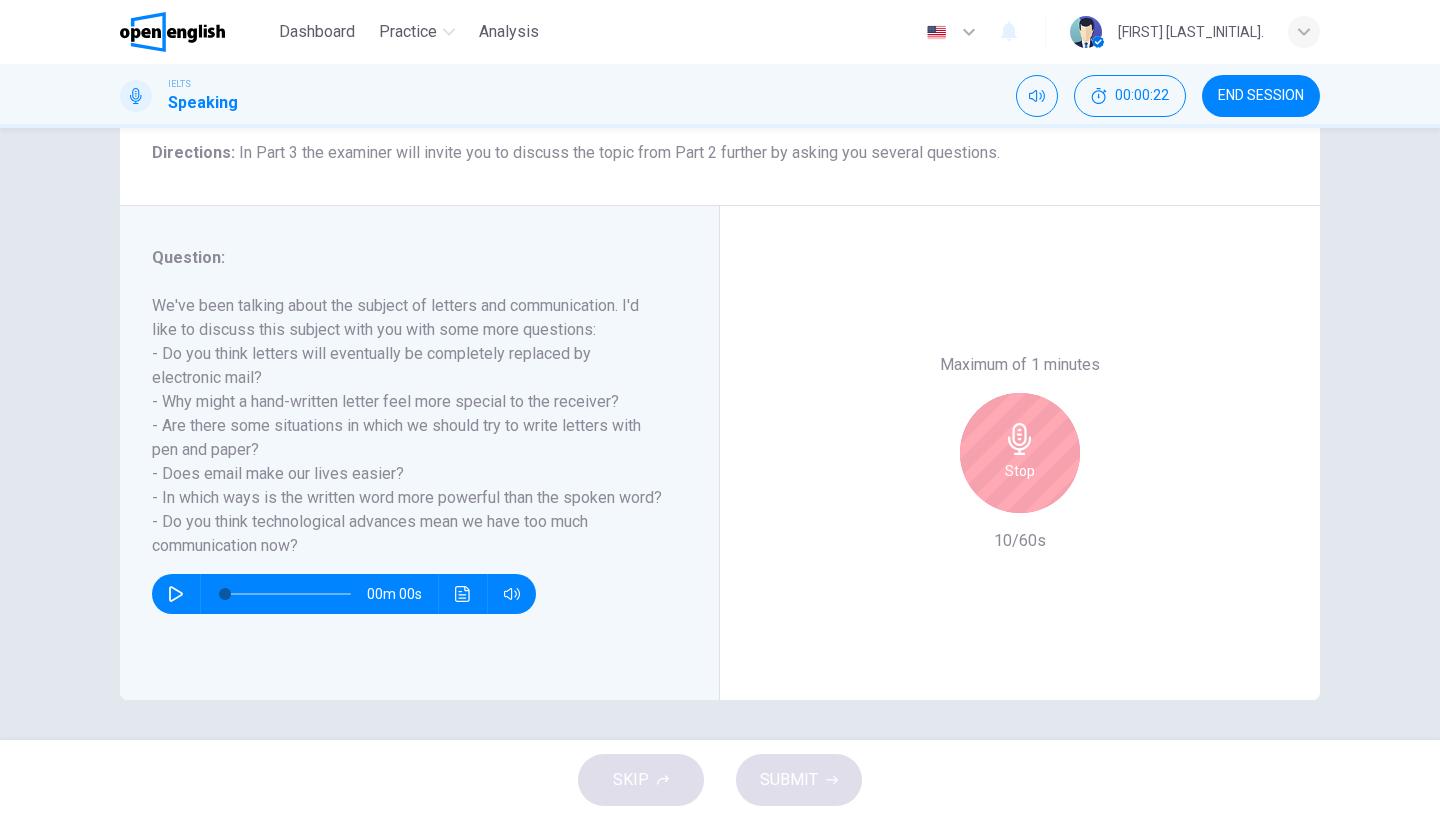 click on "Stop" at bounding box center (1020, 453) 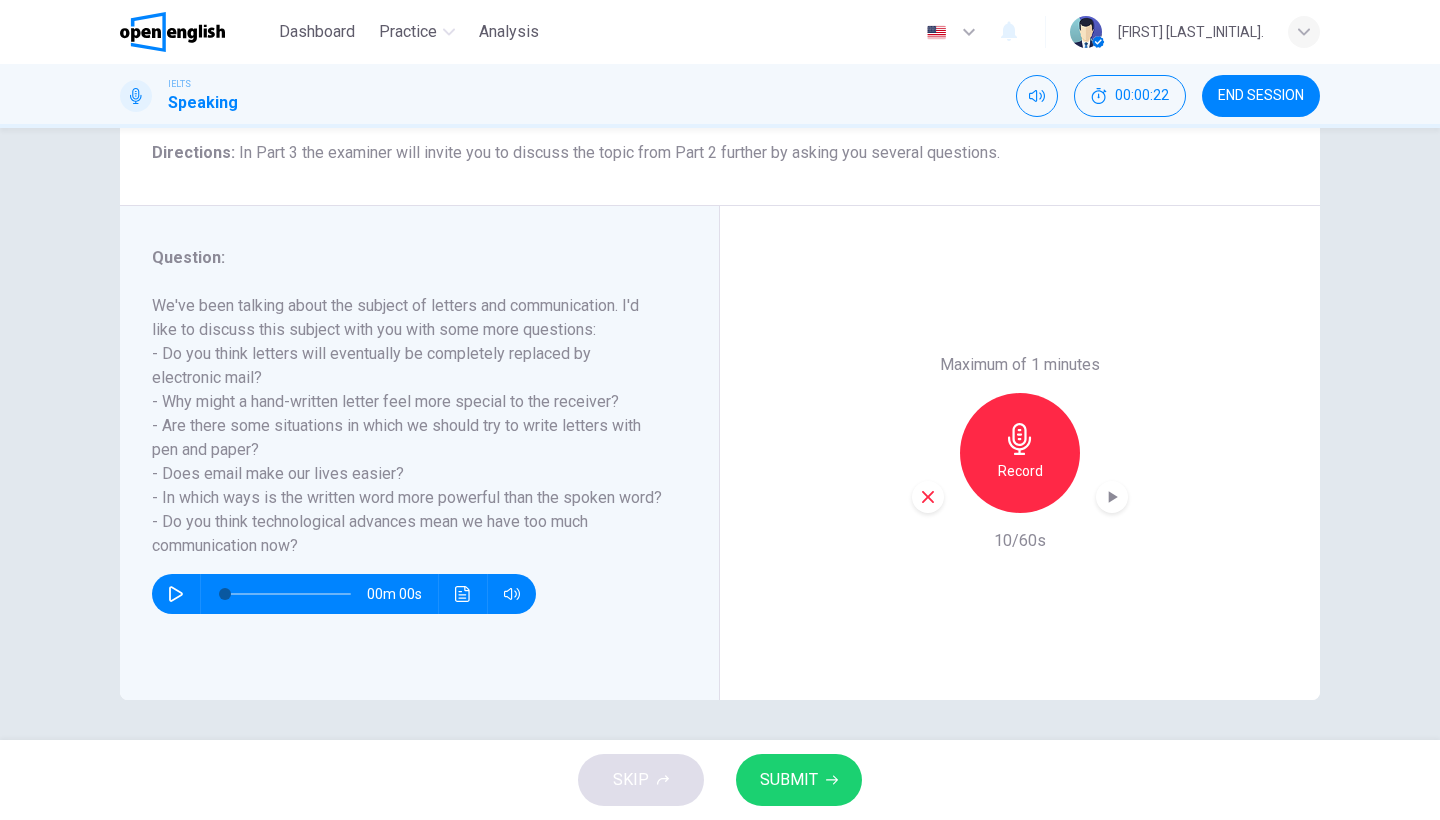 click at bounding box center [928, 497] 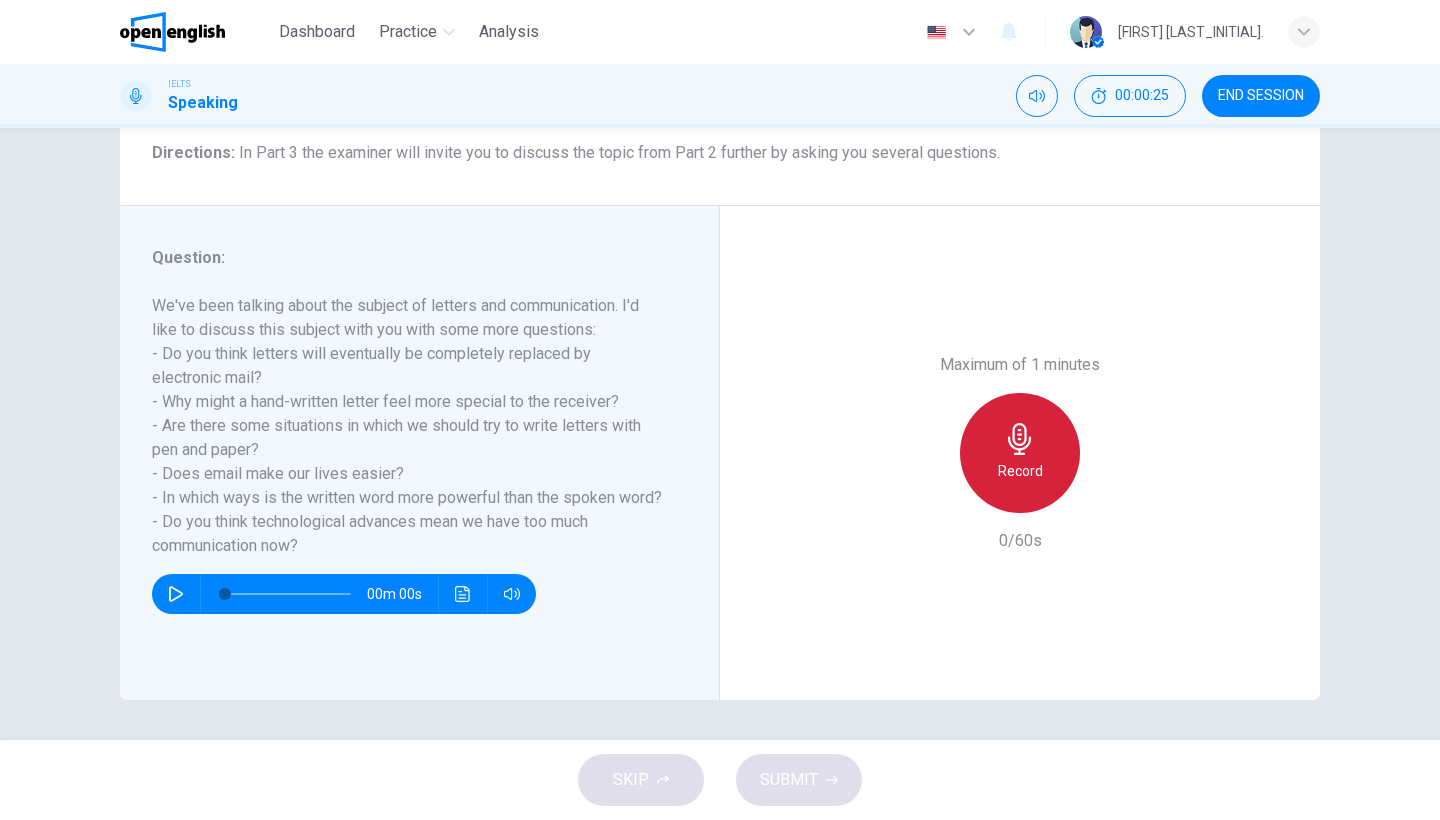 click at bounding box center [1020, 439] 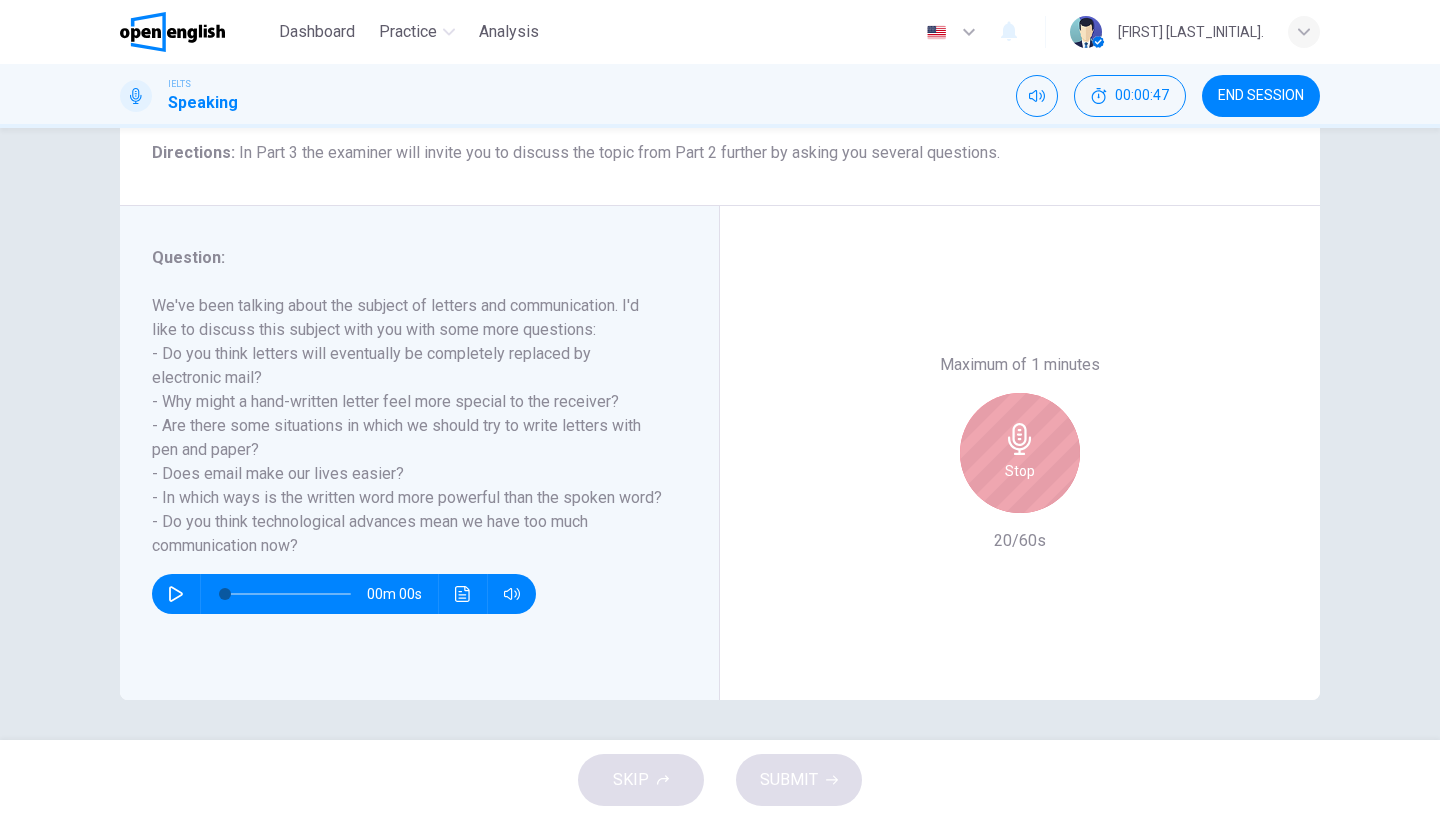 click at bounding box center [1020, 439] 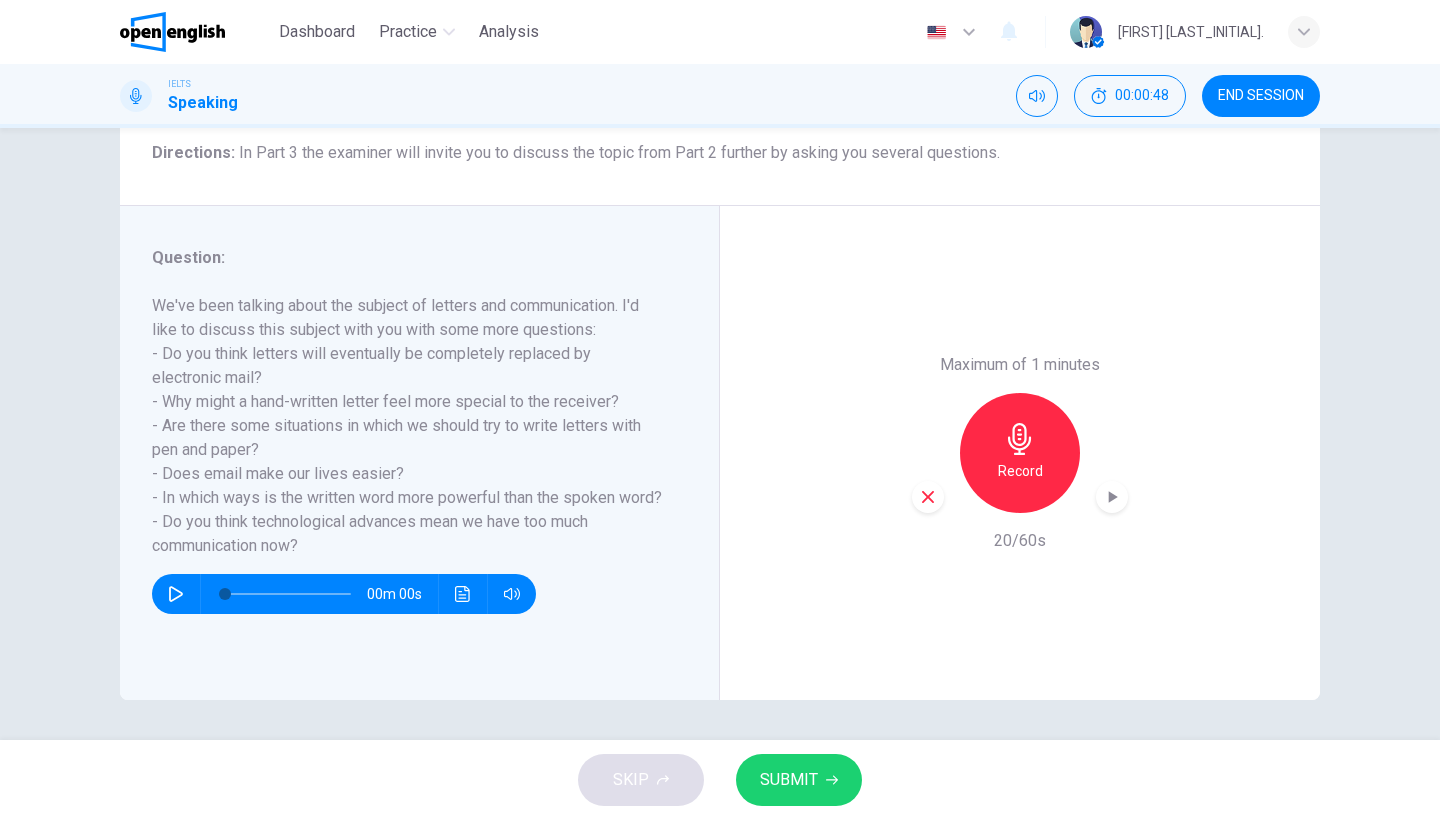 click at bounding box center [928, 497] 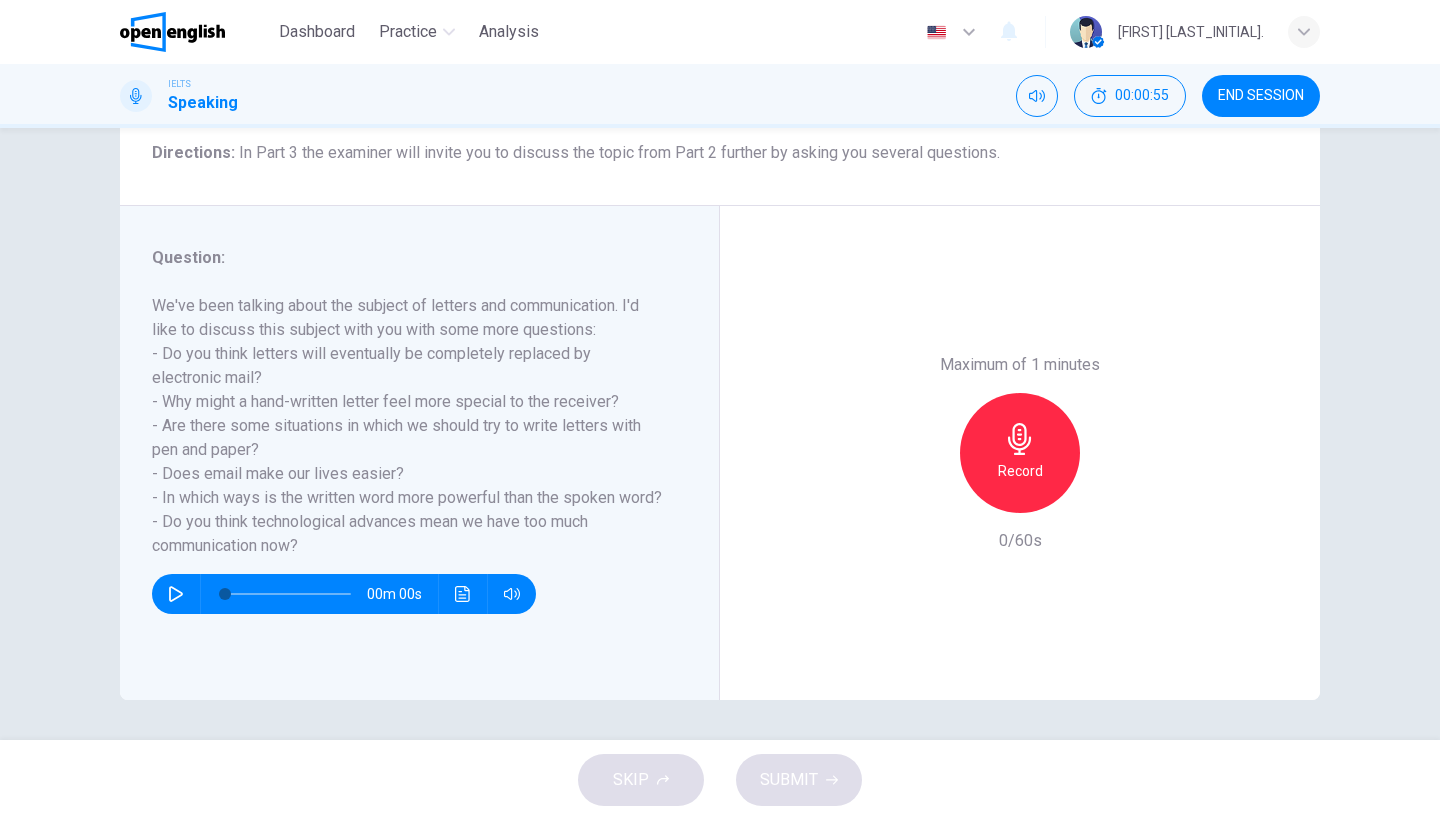 click on "Record" at bounding box center (1020, 453) 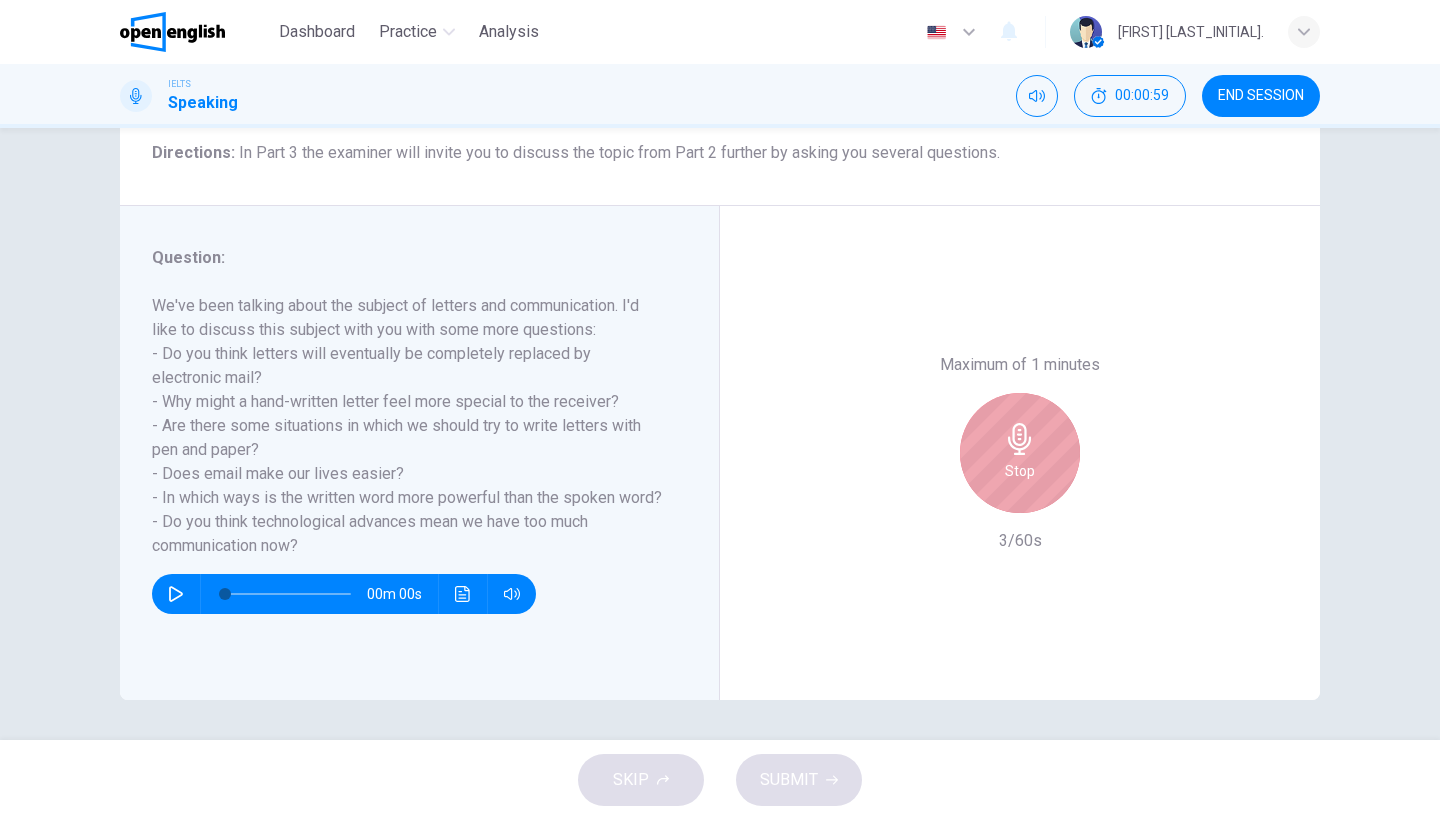 click on "Stop" at bounding box center (1020, 453) 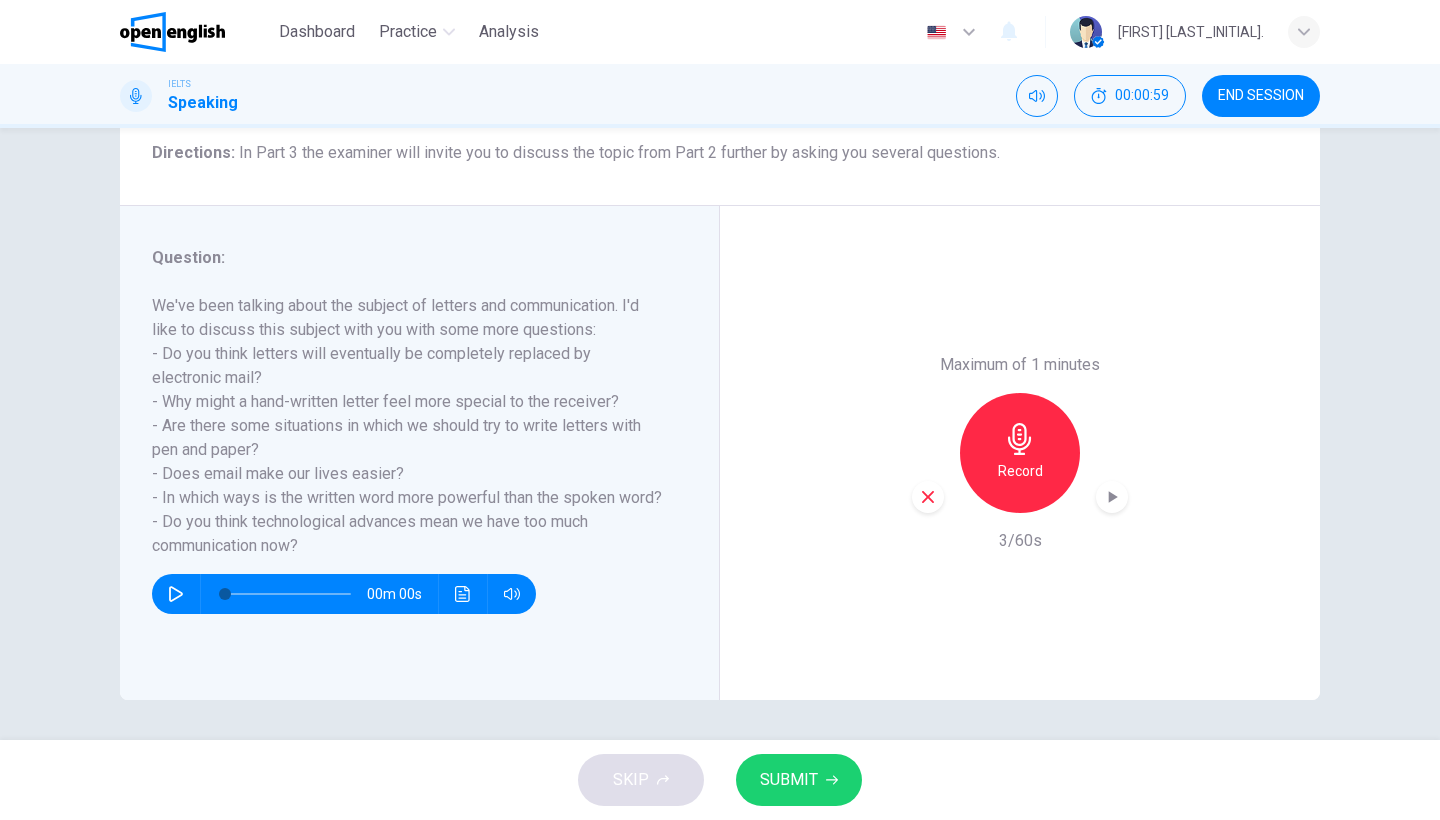 click at bounding box center [928, 497] 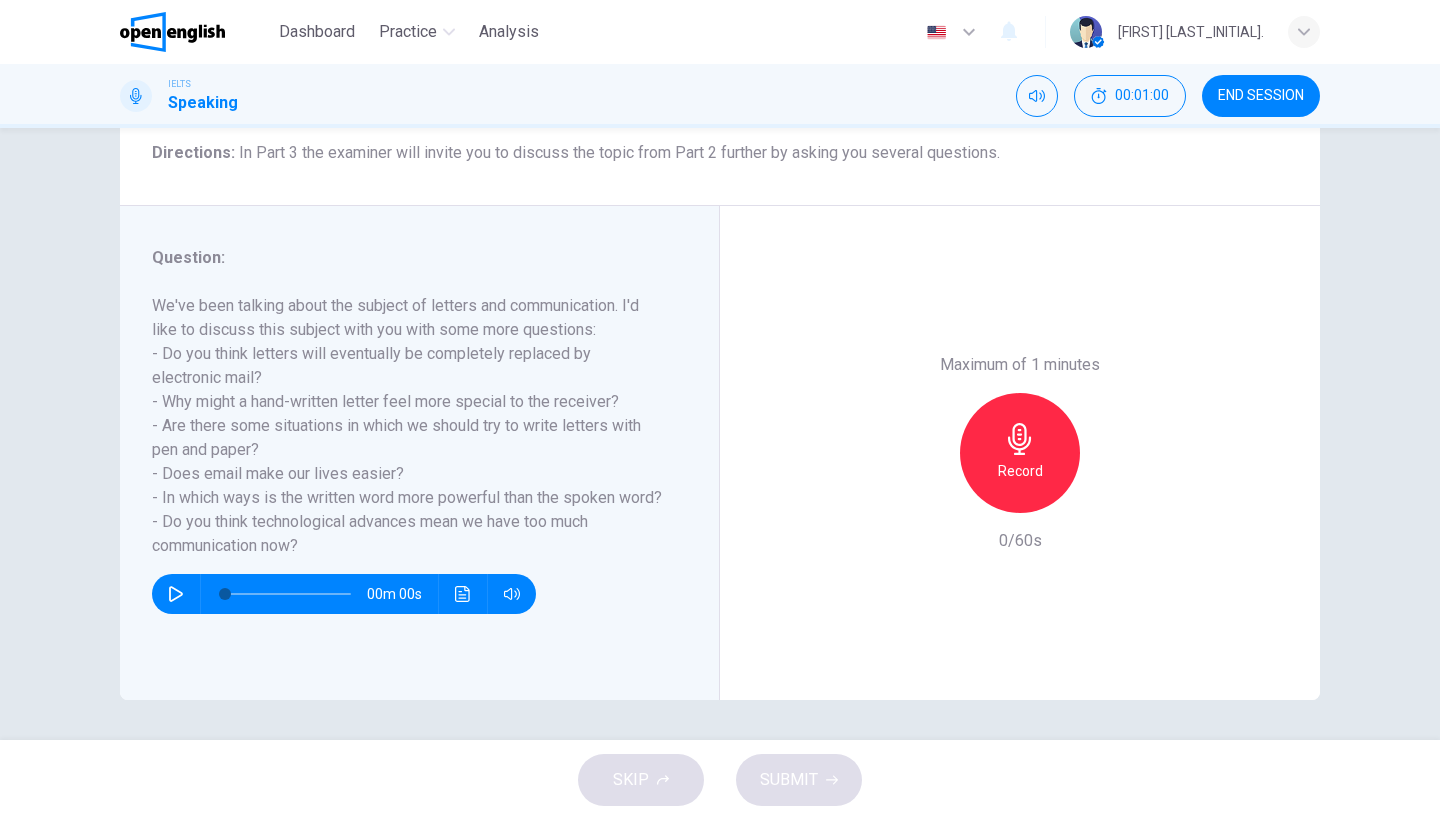 click at bounding box center (1019, 439) 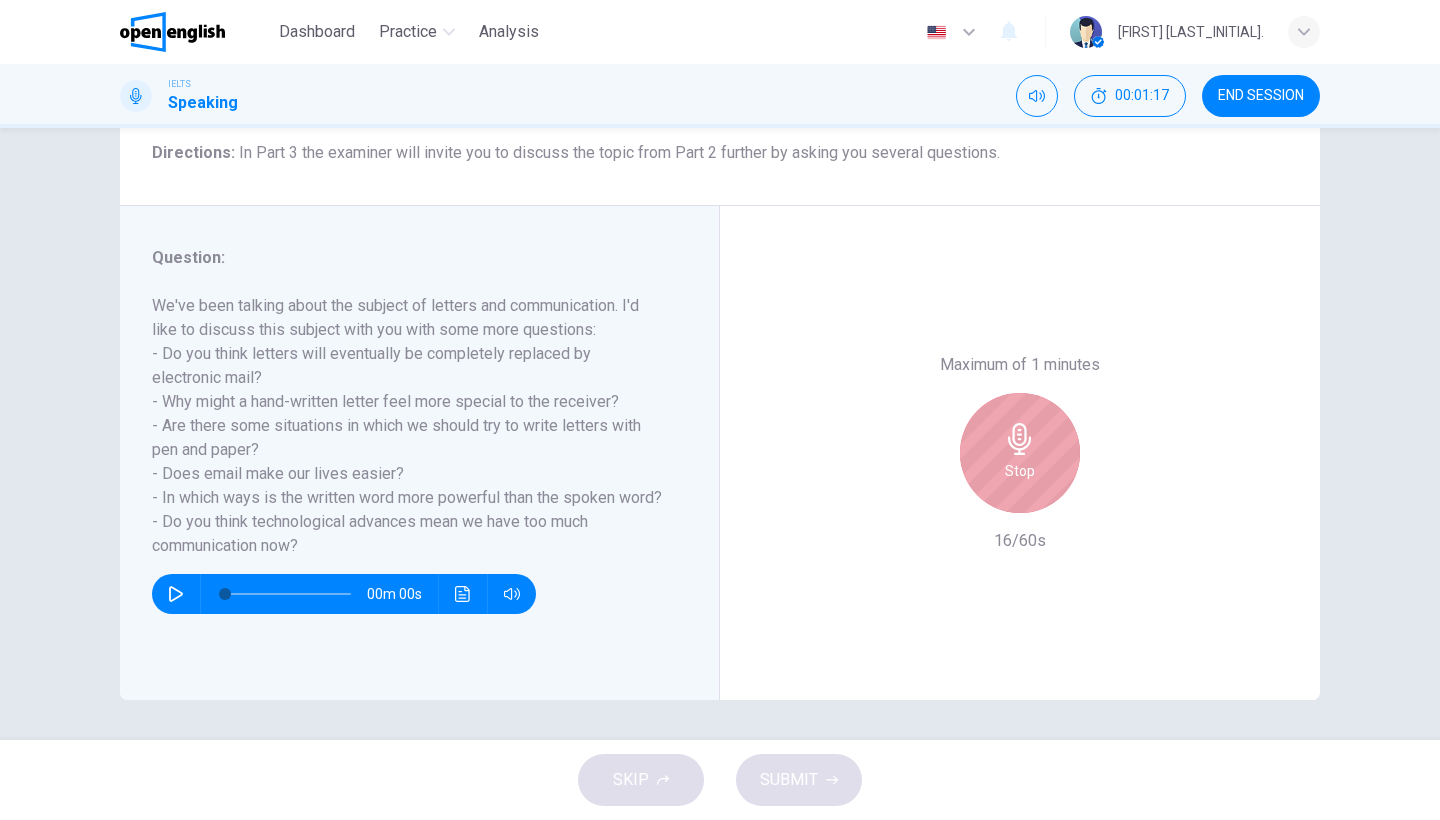 click at bounding box center (1019, 439) 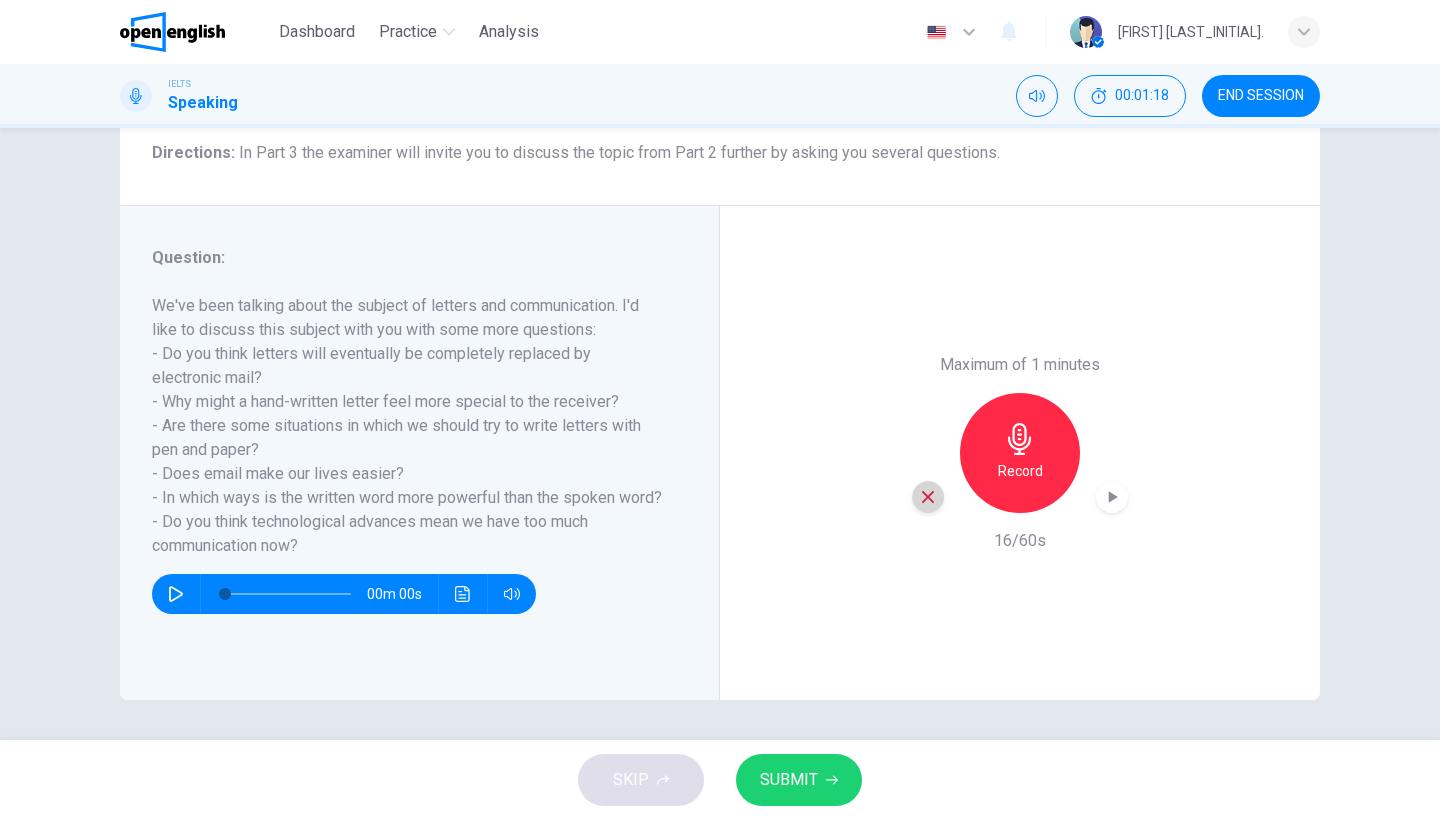 click at bounding box center [928, 497] 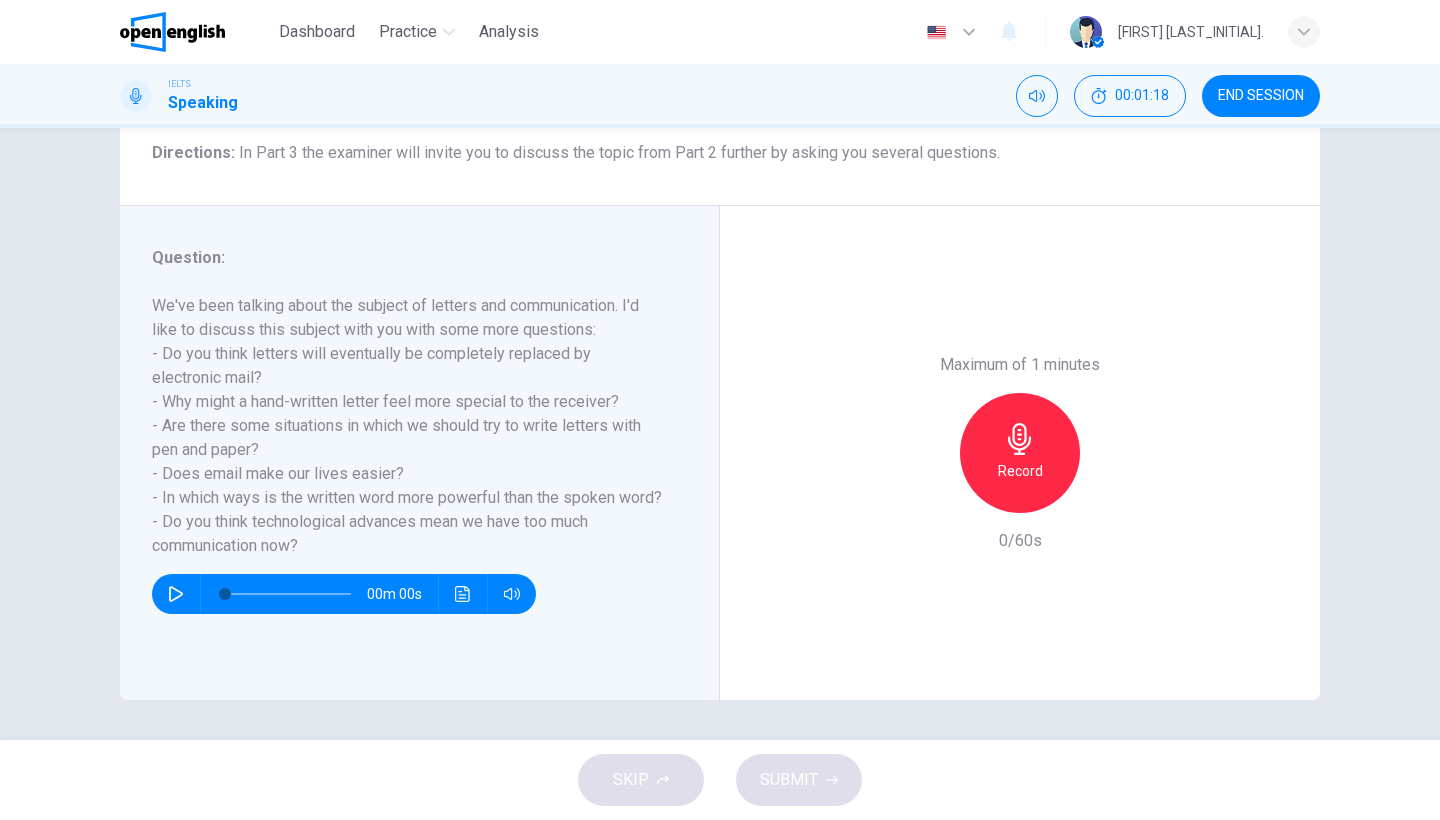 click on "Record" at bounding box center (1020, 471) 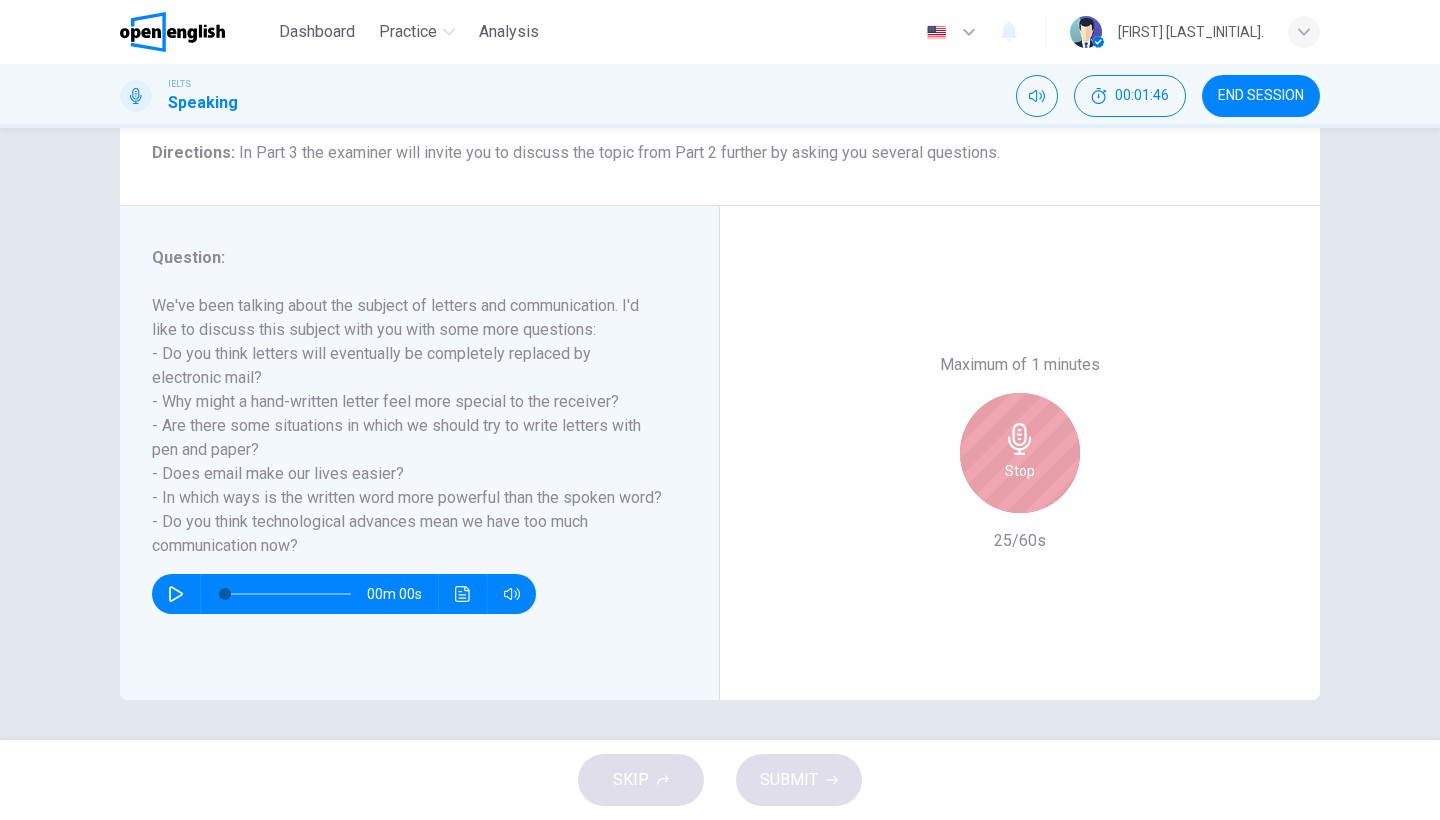 click on "Stop" at bounding box center [1020, 471] 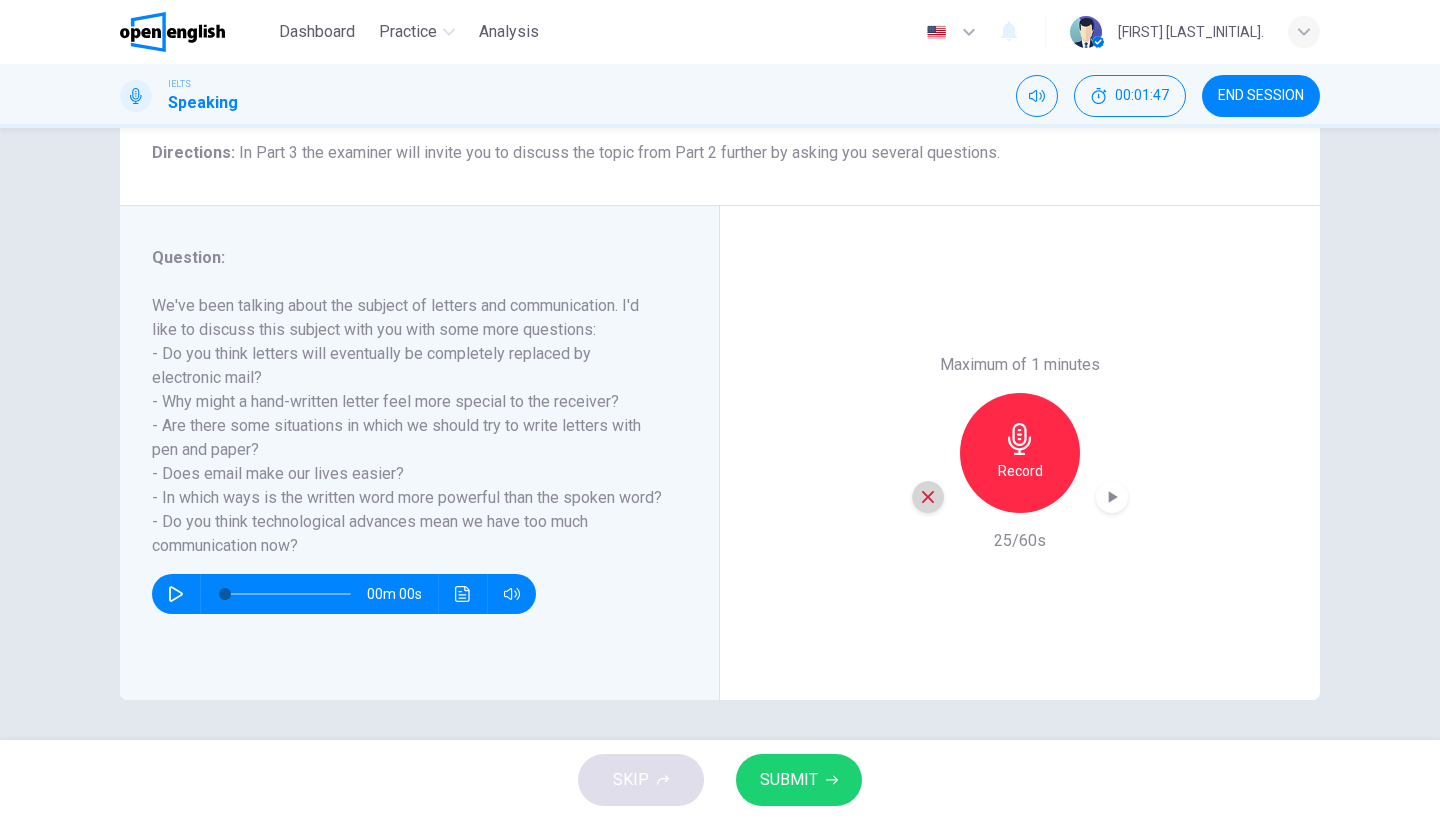click at bounding box center (928, 497) 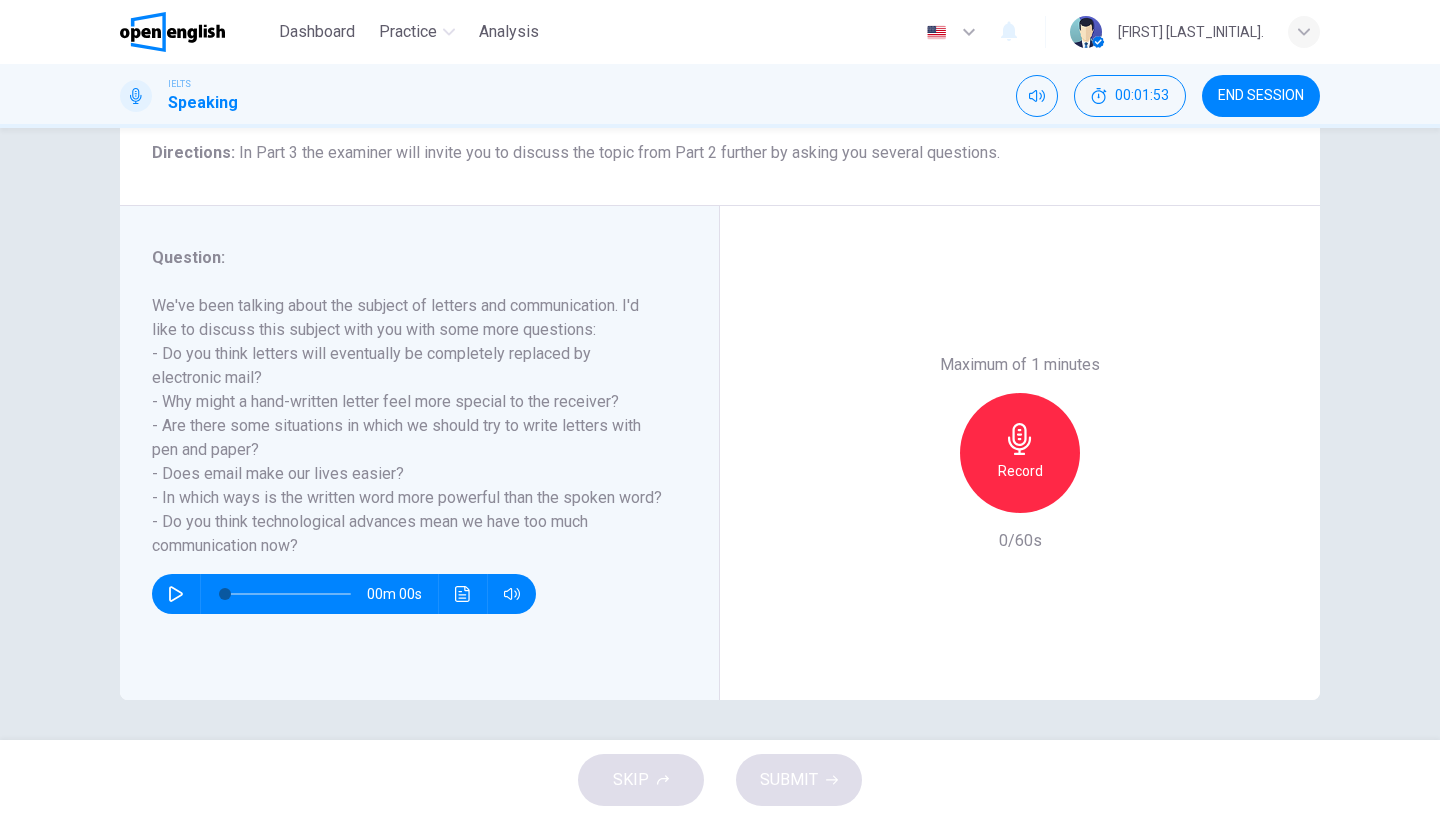 click on "Record" at bounding box center (1020, 453) 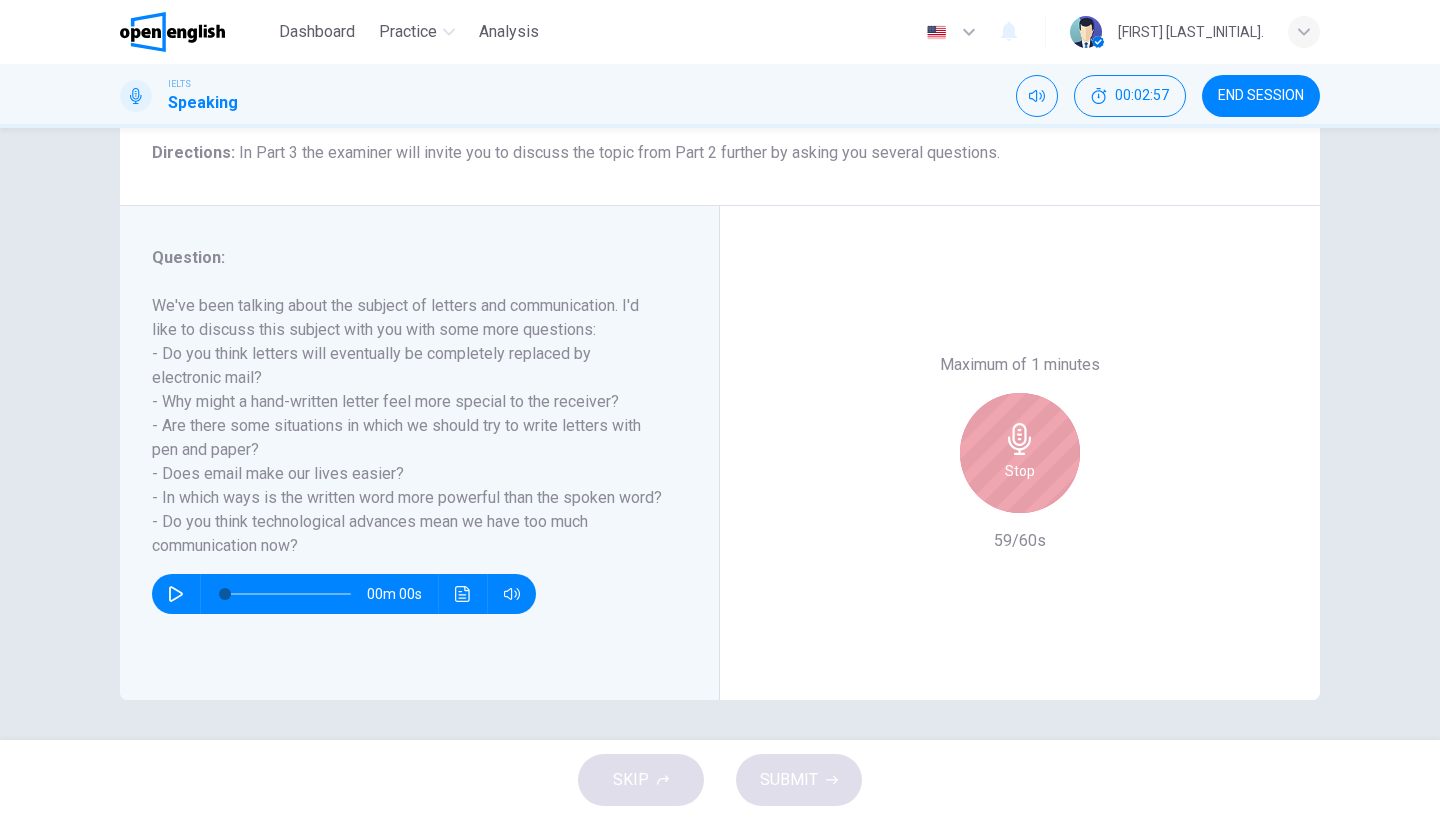 click at bounding box center (1019, 439) 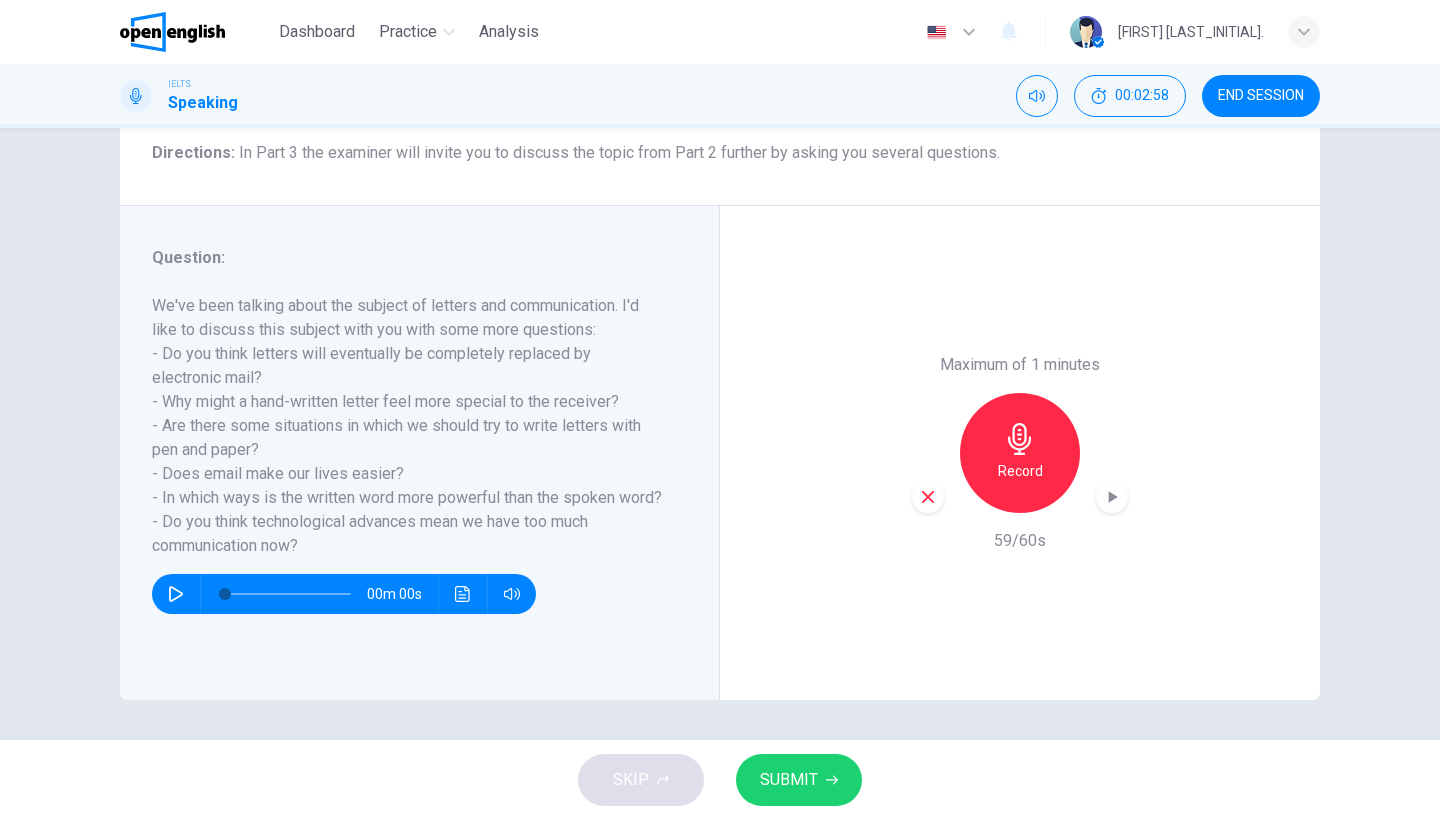 click on "SUBMIT" at bounding box center (789, 780) 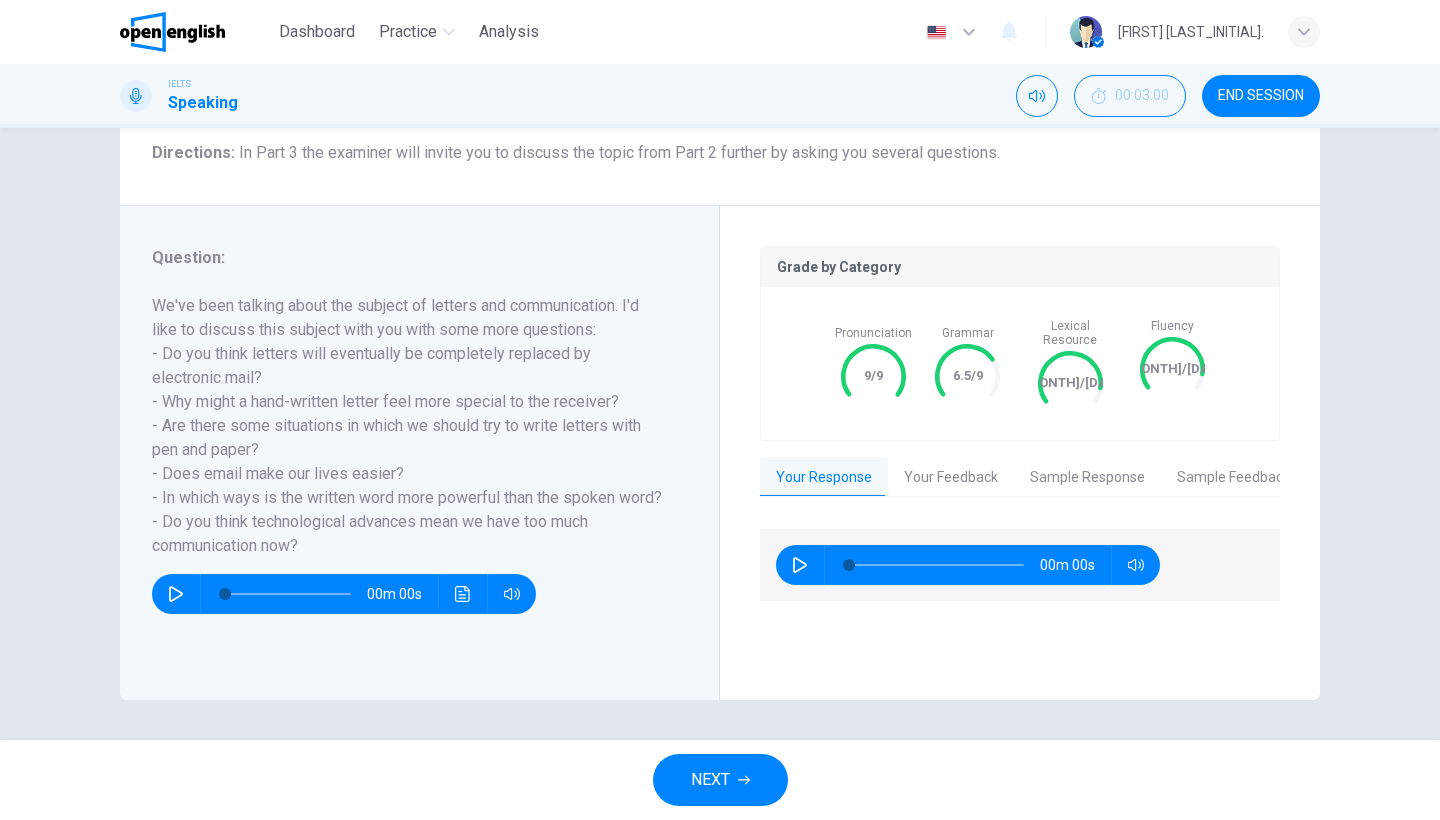 click on "NEXT" at bounding box center (710, 780) 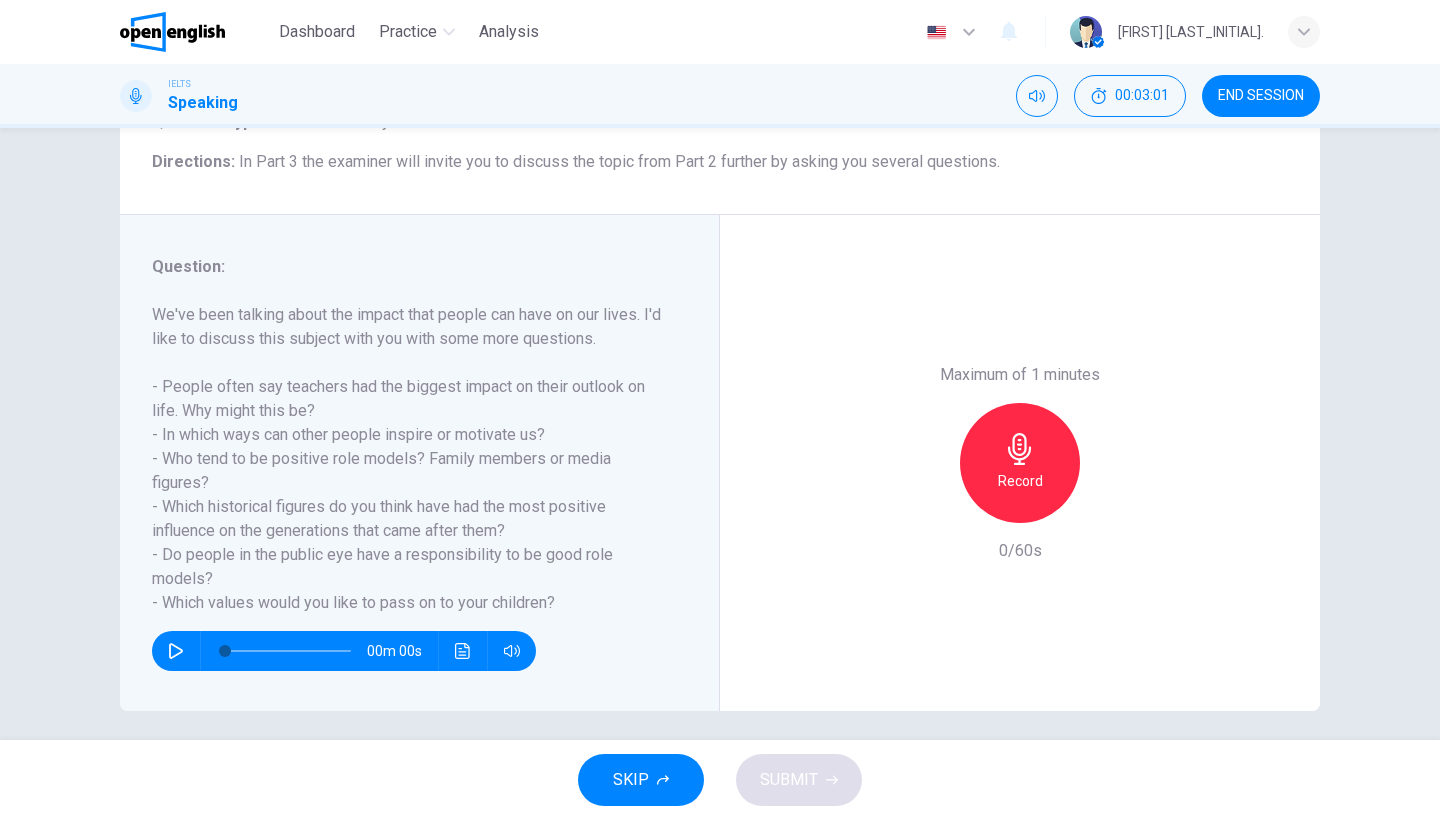 scroll, scrollTop: 151, scrollLeft: 0, axis: vertical 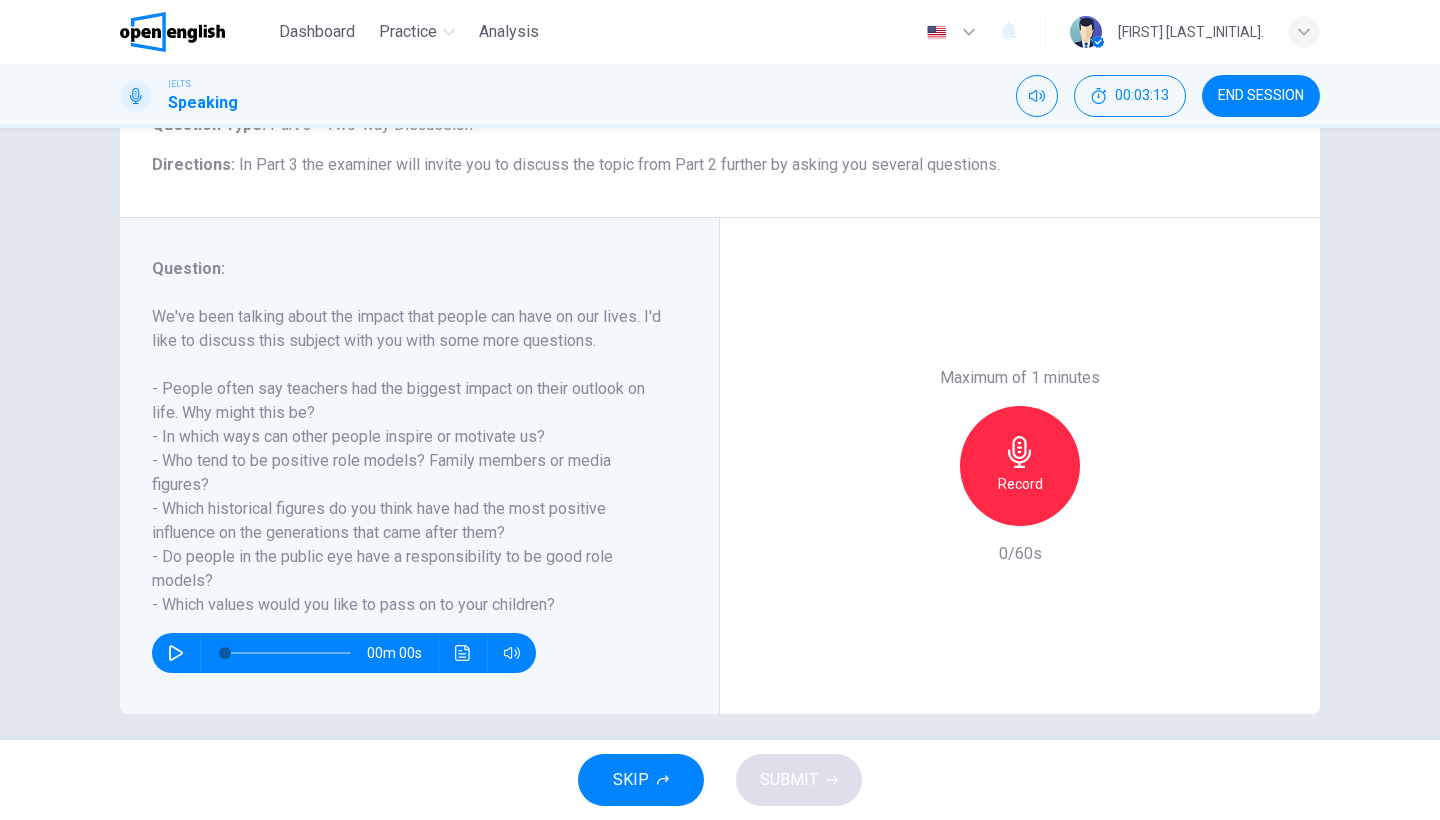 click on "Record" at bounding box center (1020, 466) 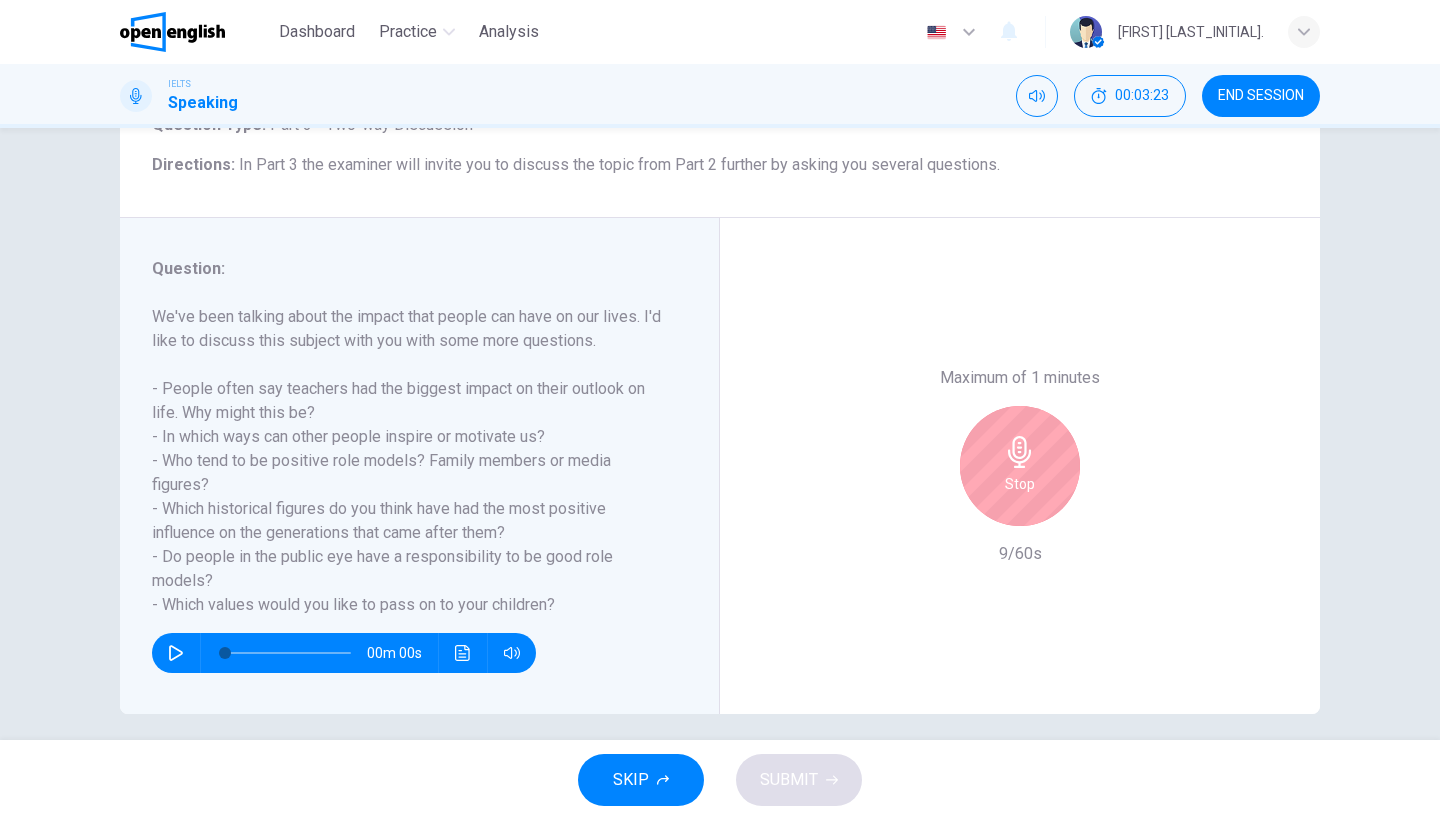 click at bounding box center [1020, 452] 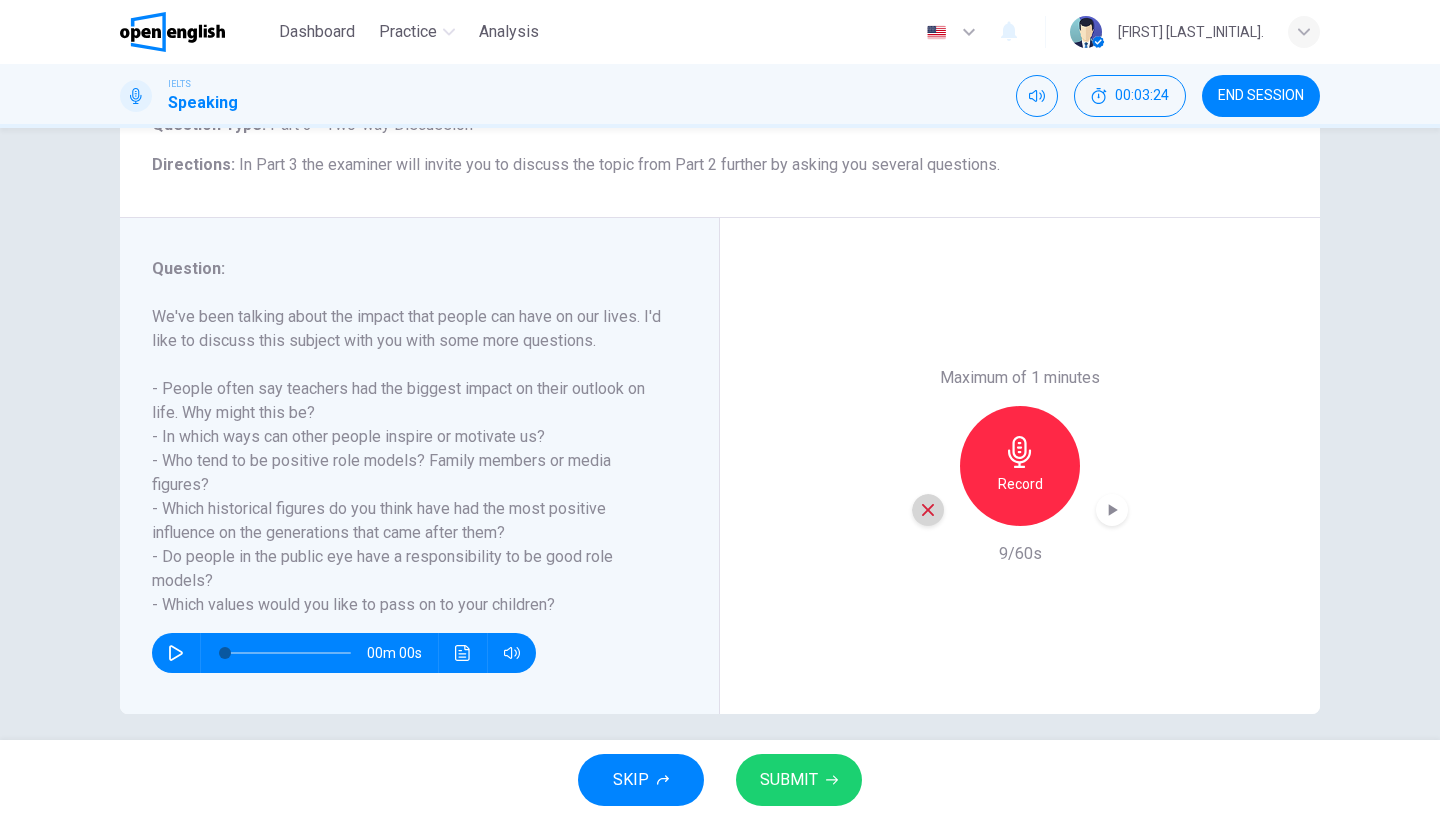 click at bounding box center [928, 510] 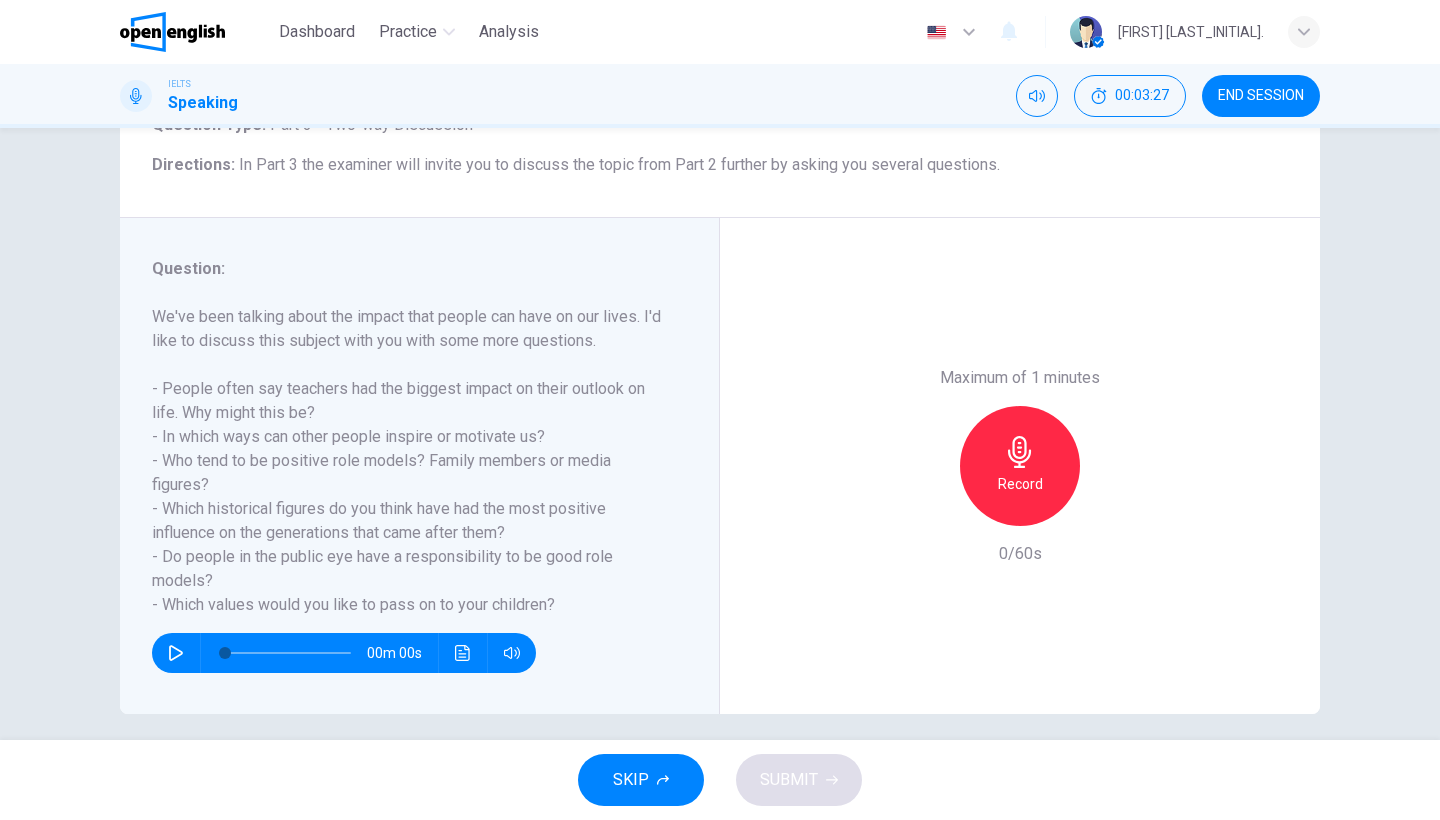 click on "Record" at bounding box center (1020, 484) 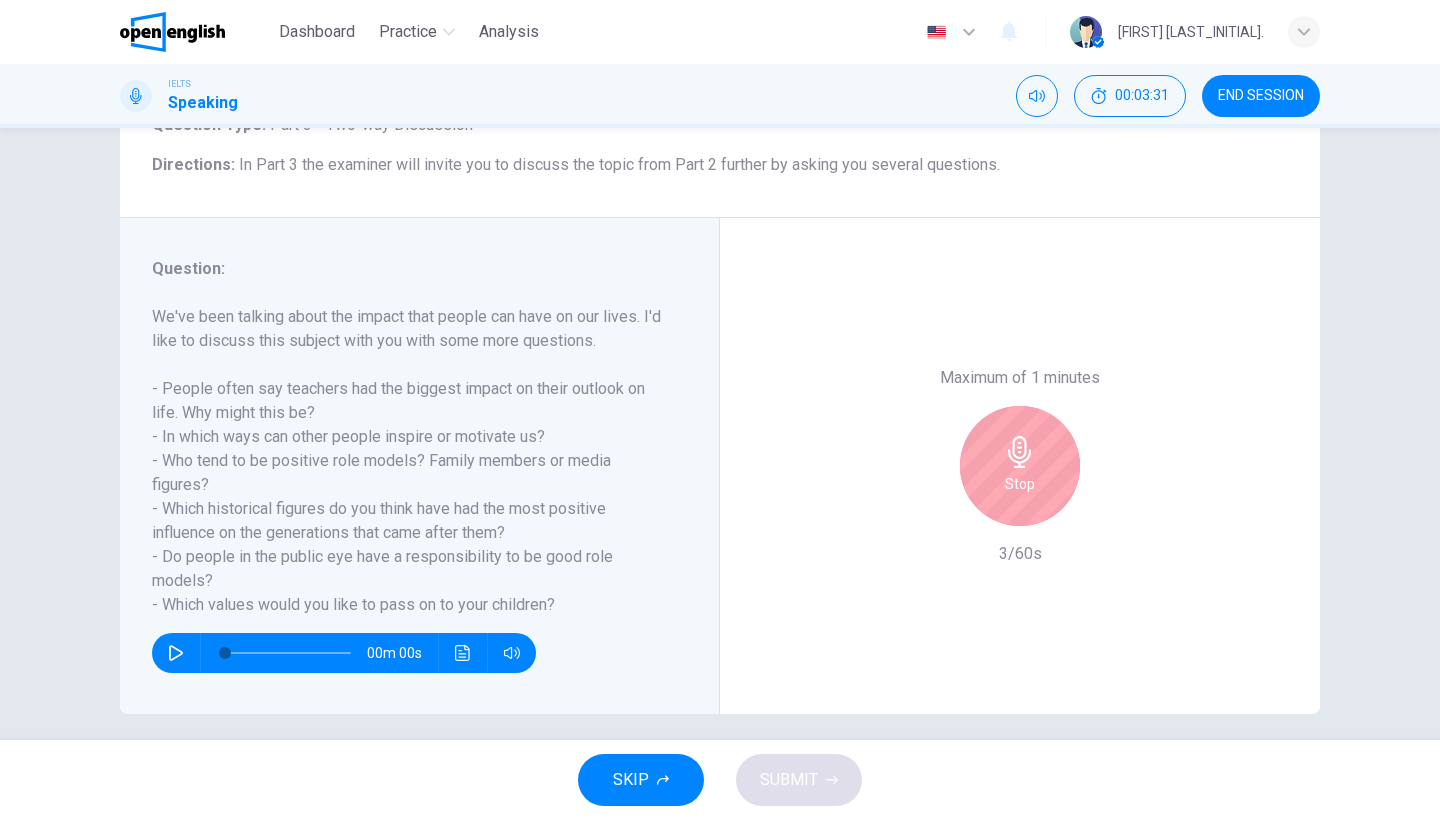 click on "Stop" at bounding box center (1020, 466) 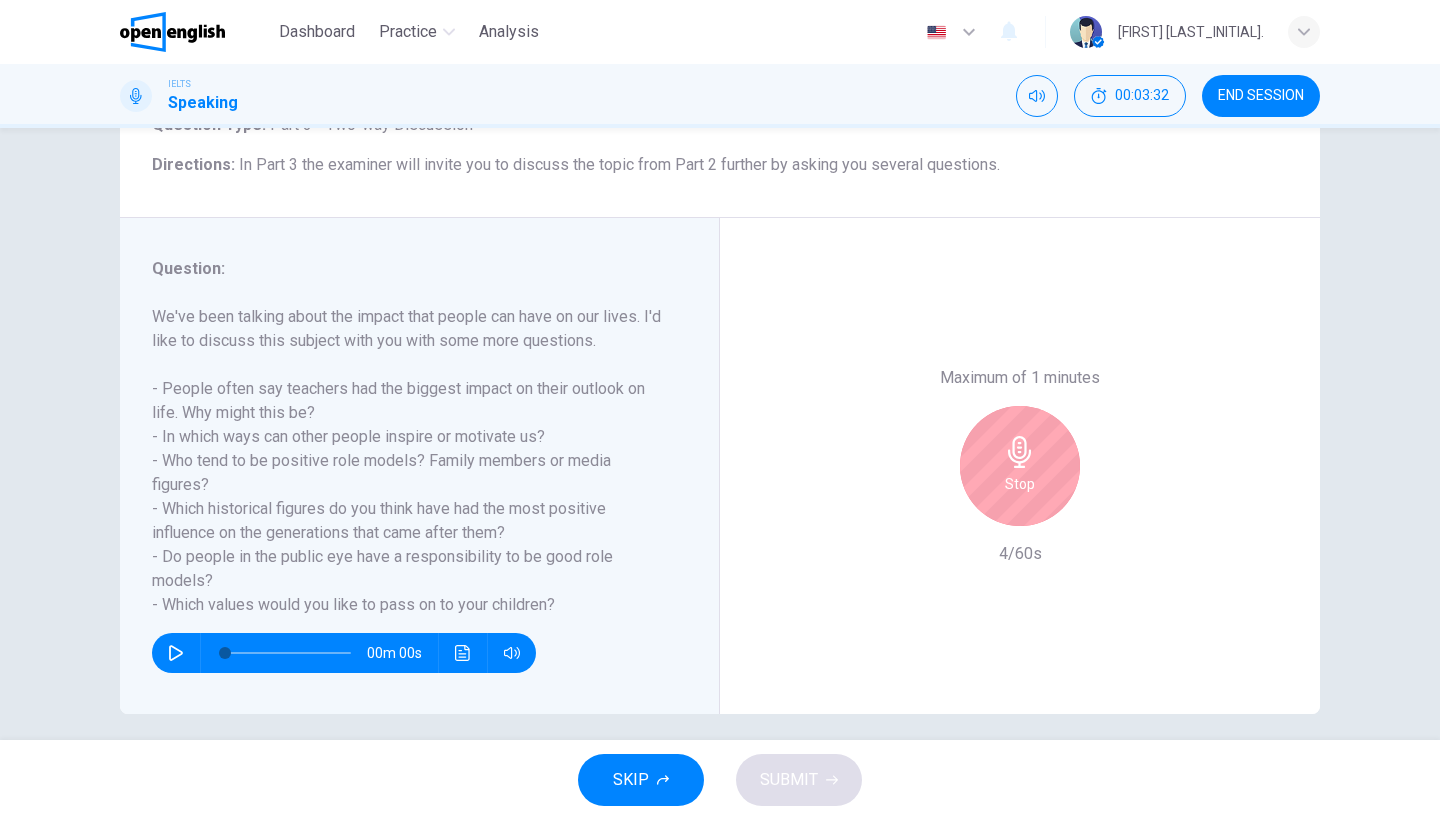 click on "Stop" at bounding box center (1020, 466) 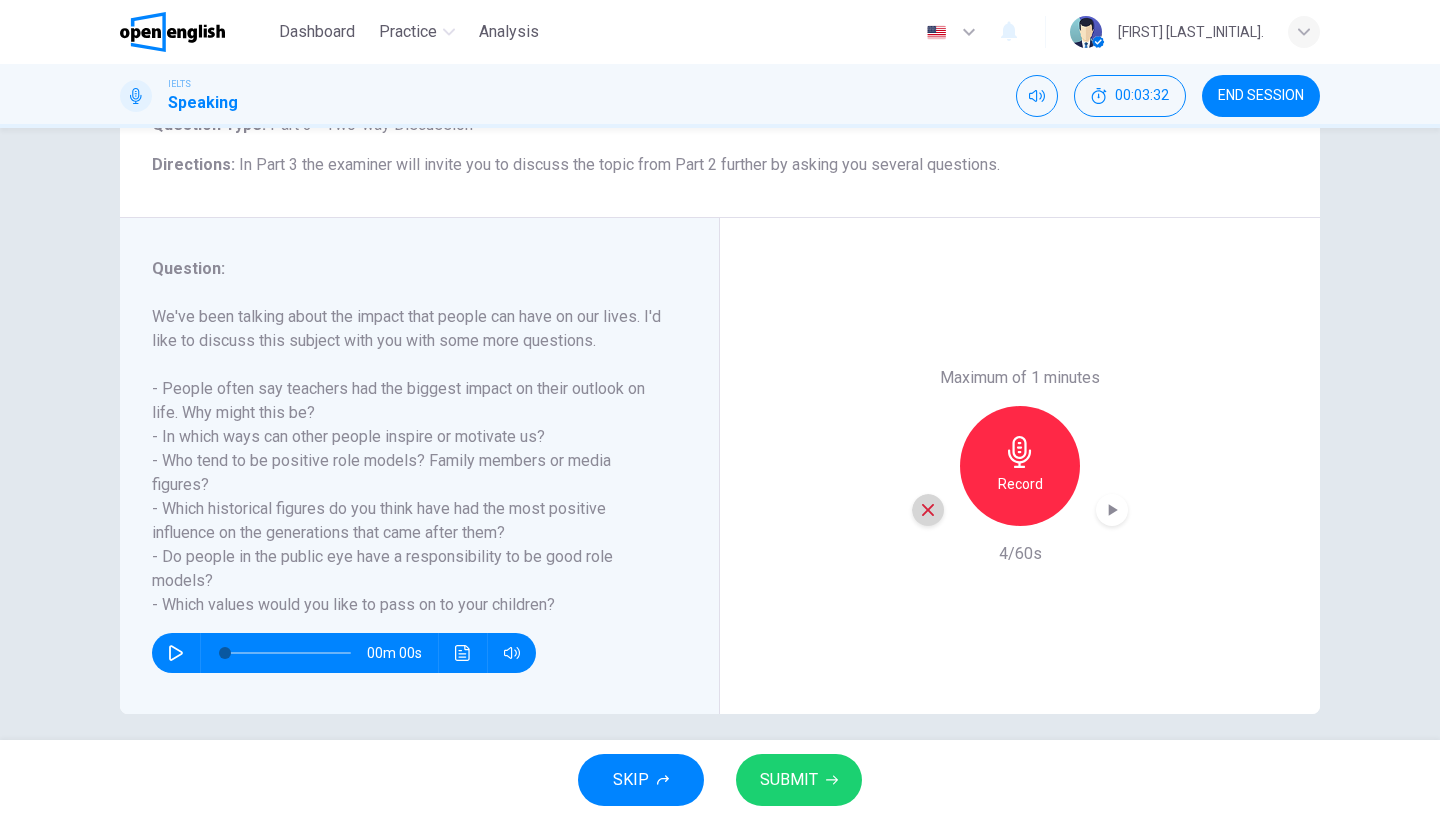 click at bounding box center (928, 510) 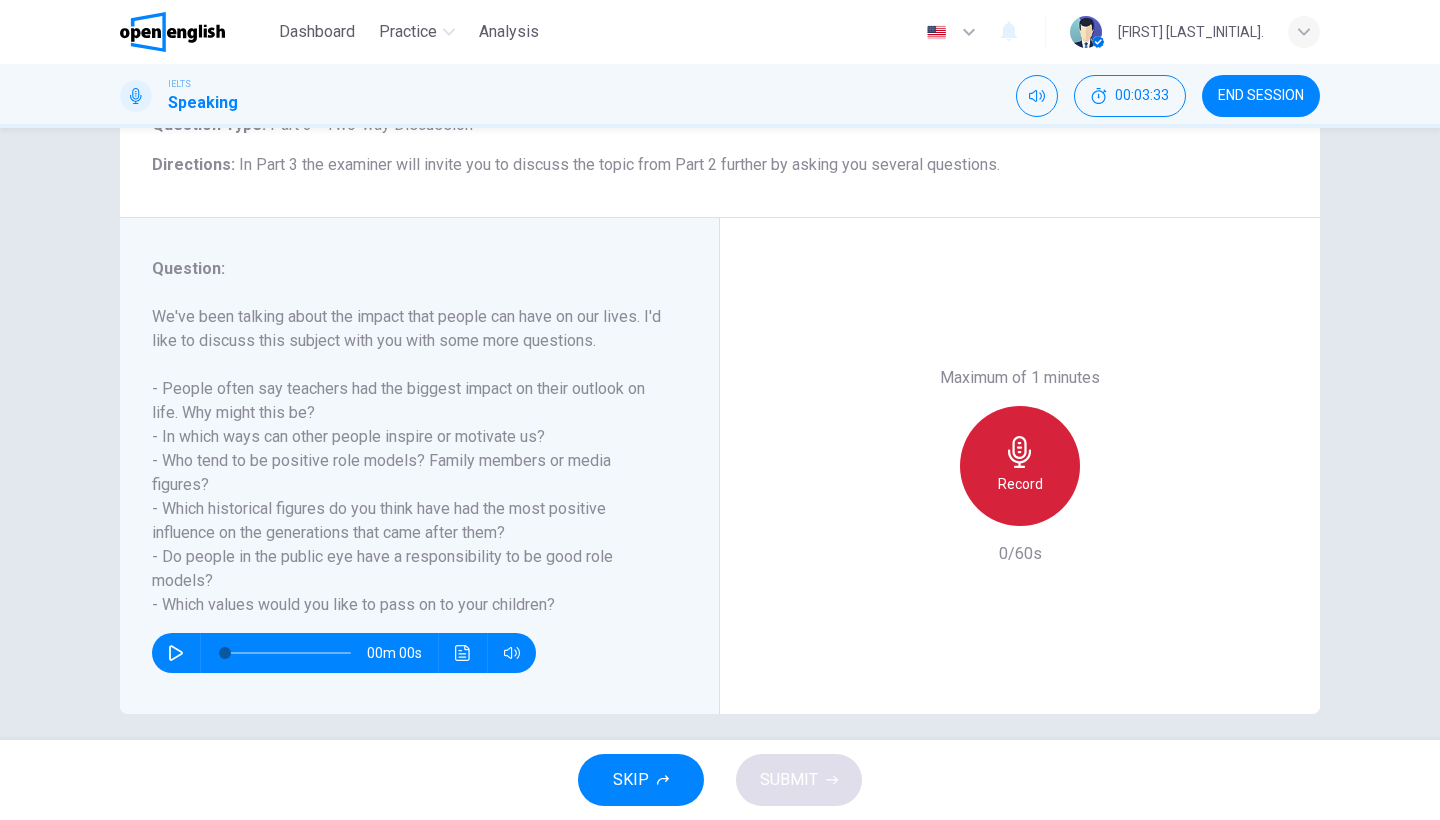 click on "Record" at bounding box center [1020, 466] 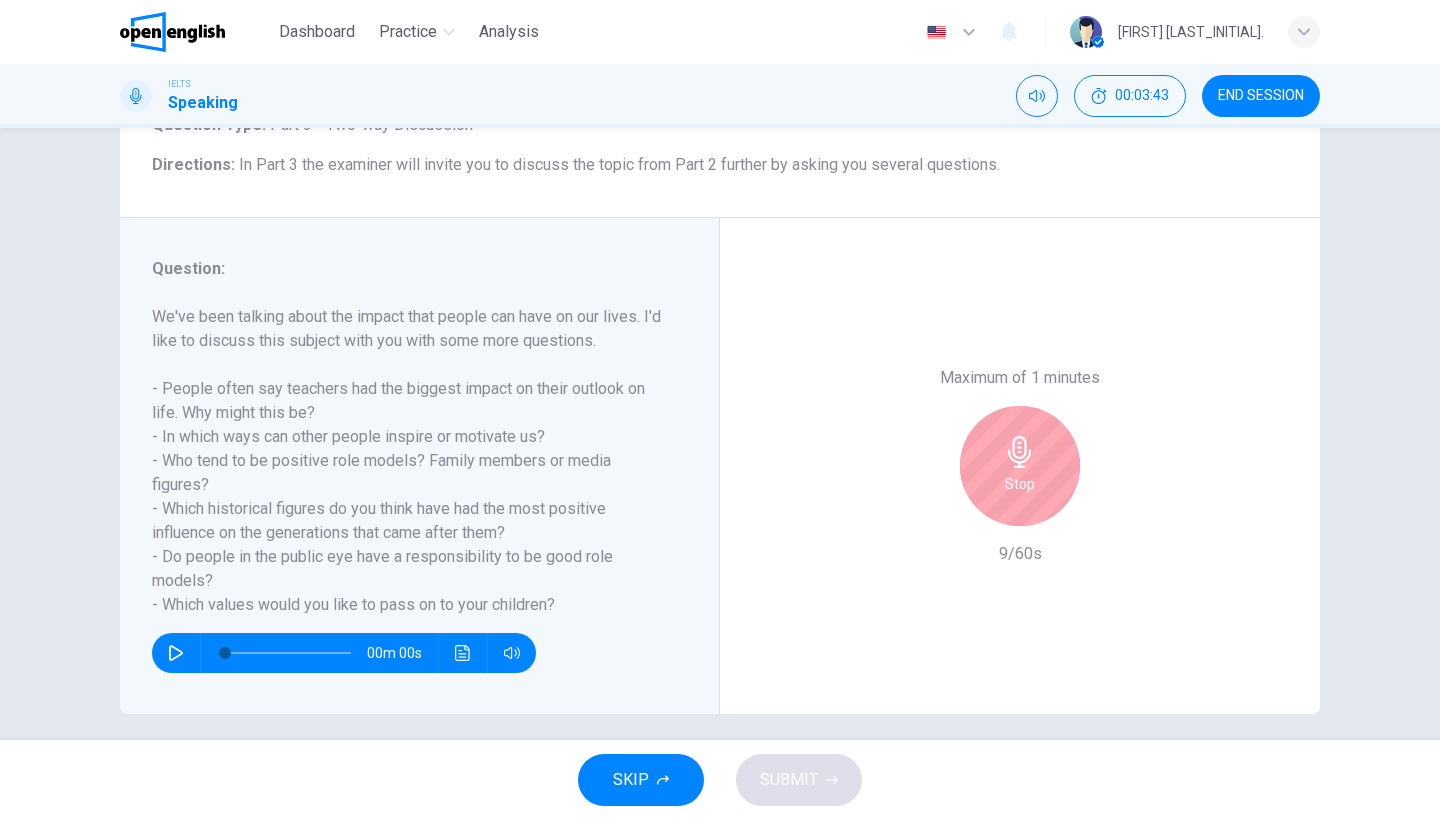 click on "Stop" at bounding box center [1020, 466] 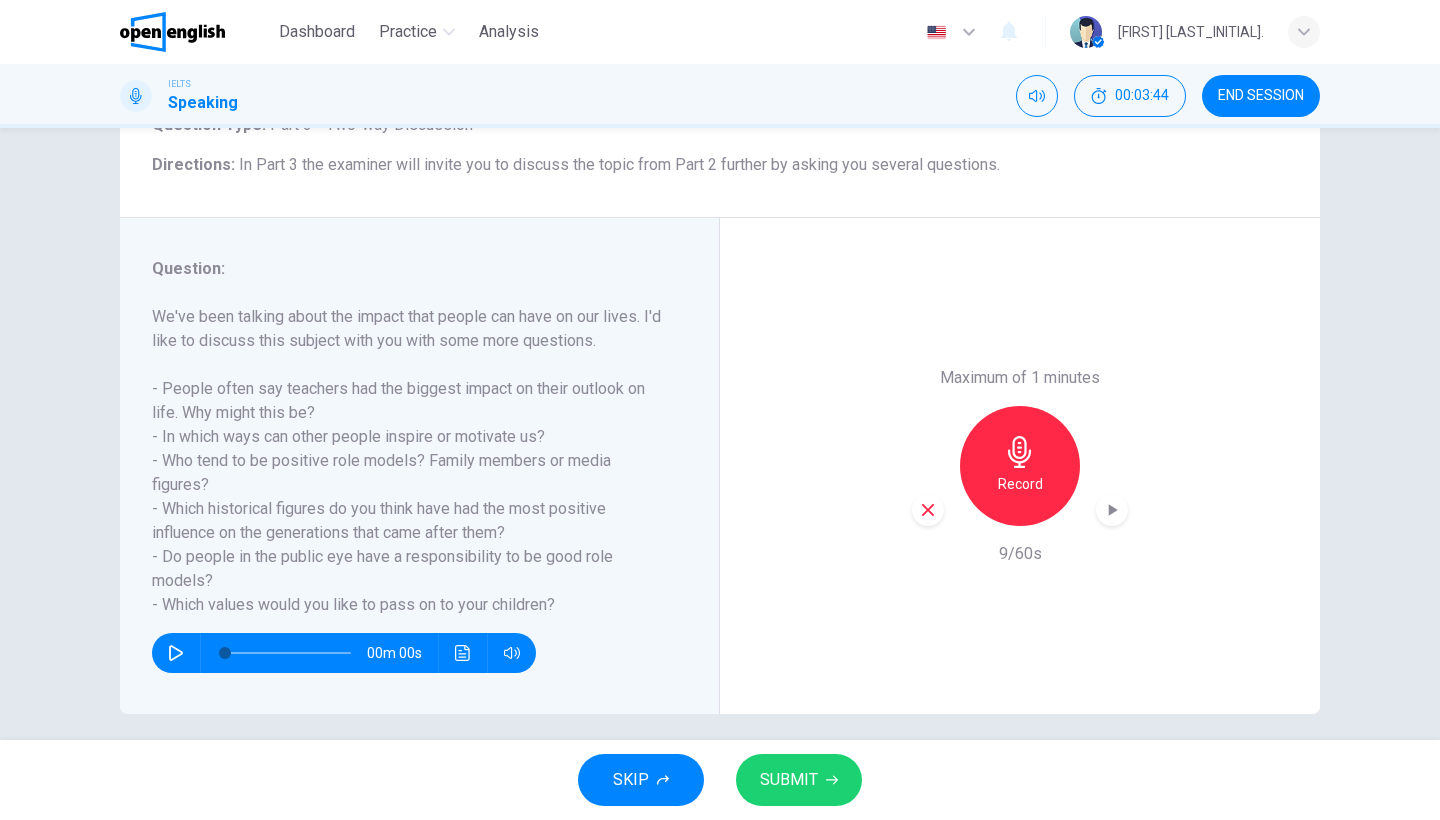 click at bounding box center (928, 510) 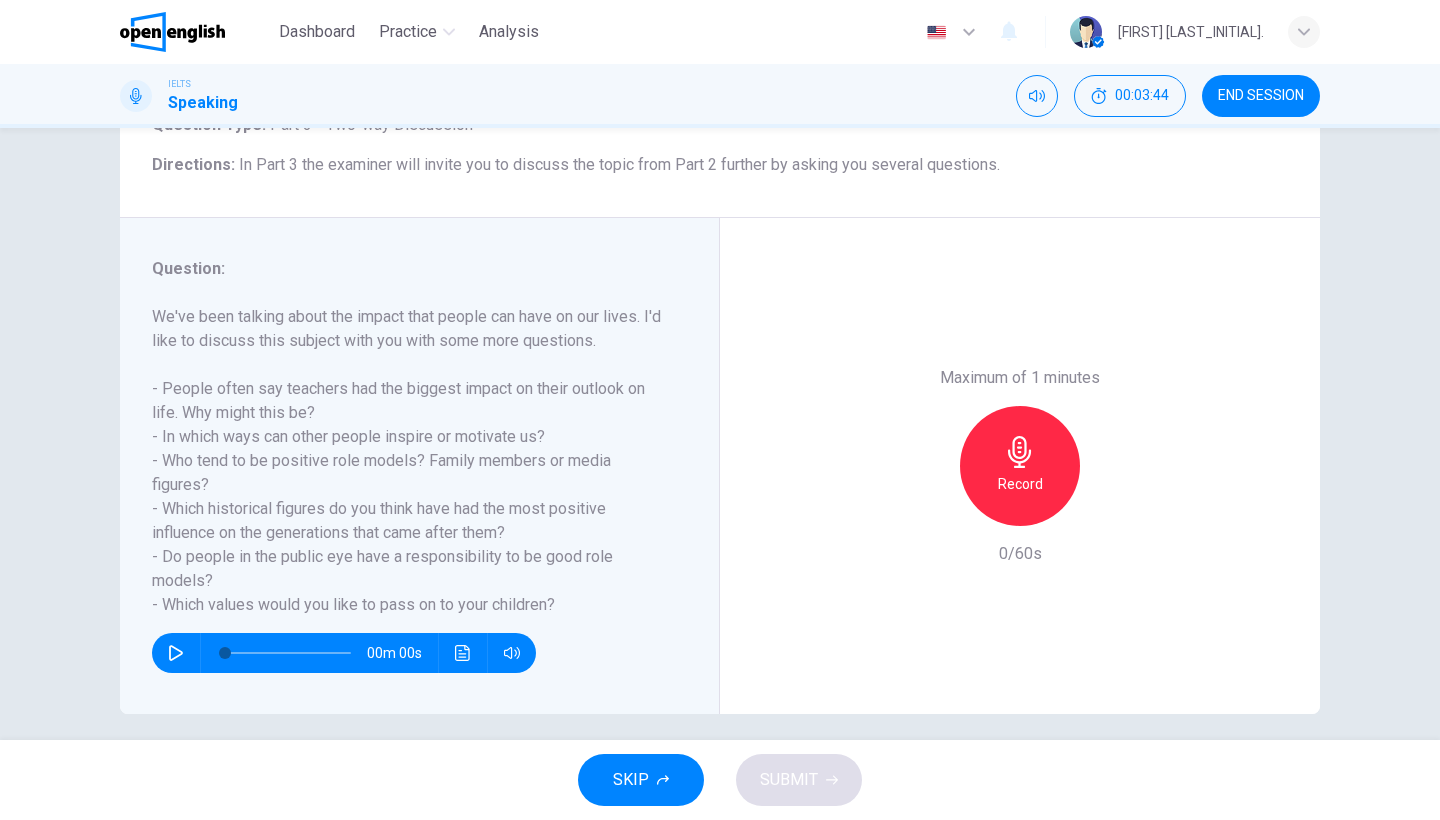 click on "Record" at bounding box center (1020, 466) 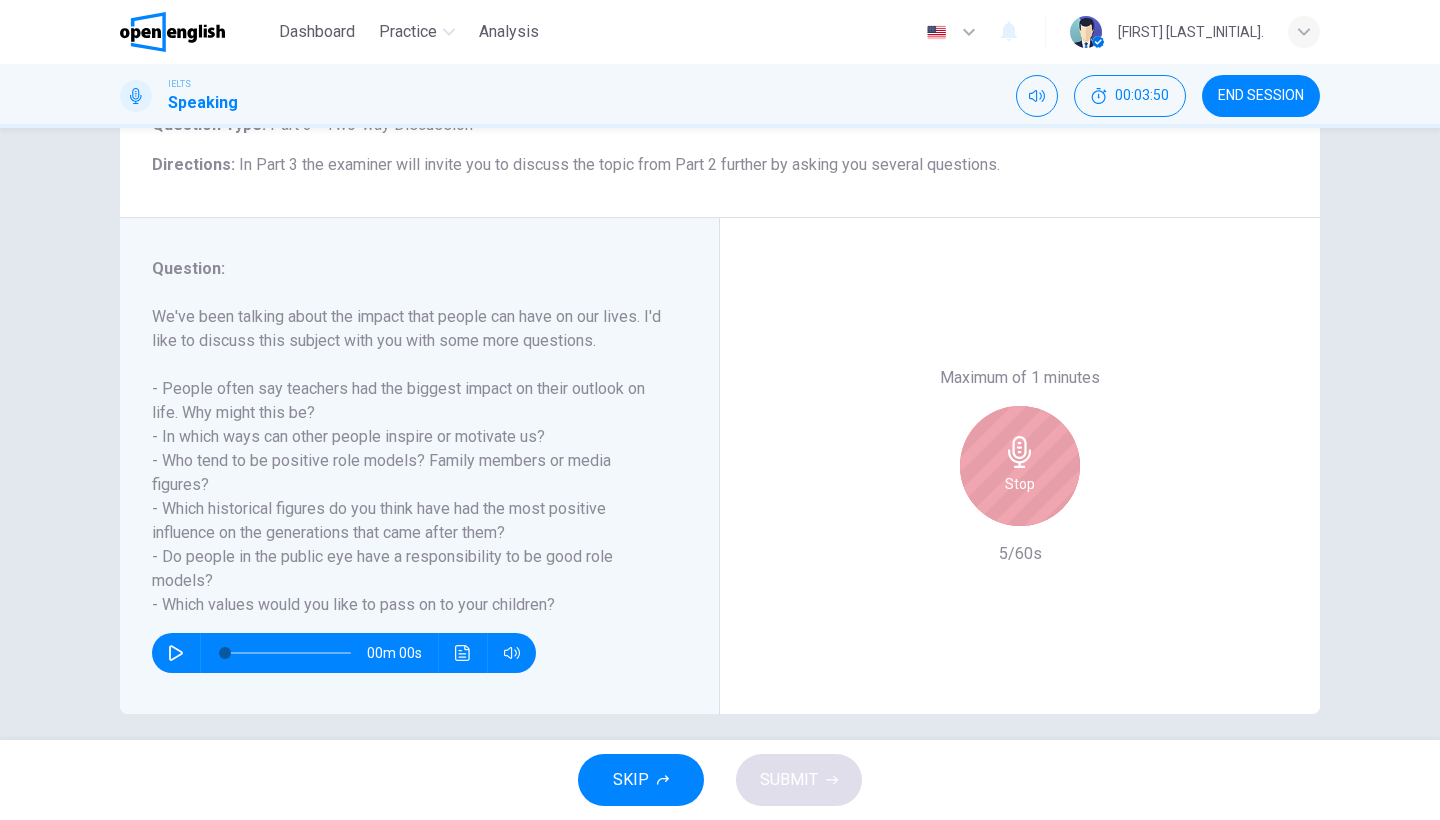 click on "Stop" at bounding box center (1020, 466) 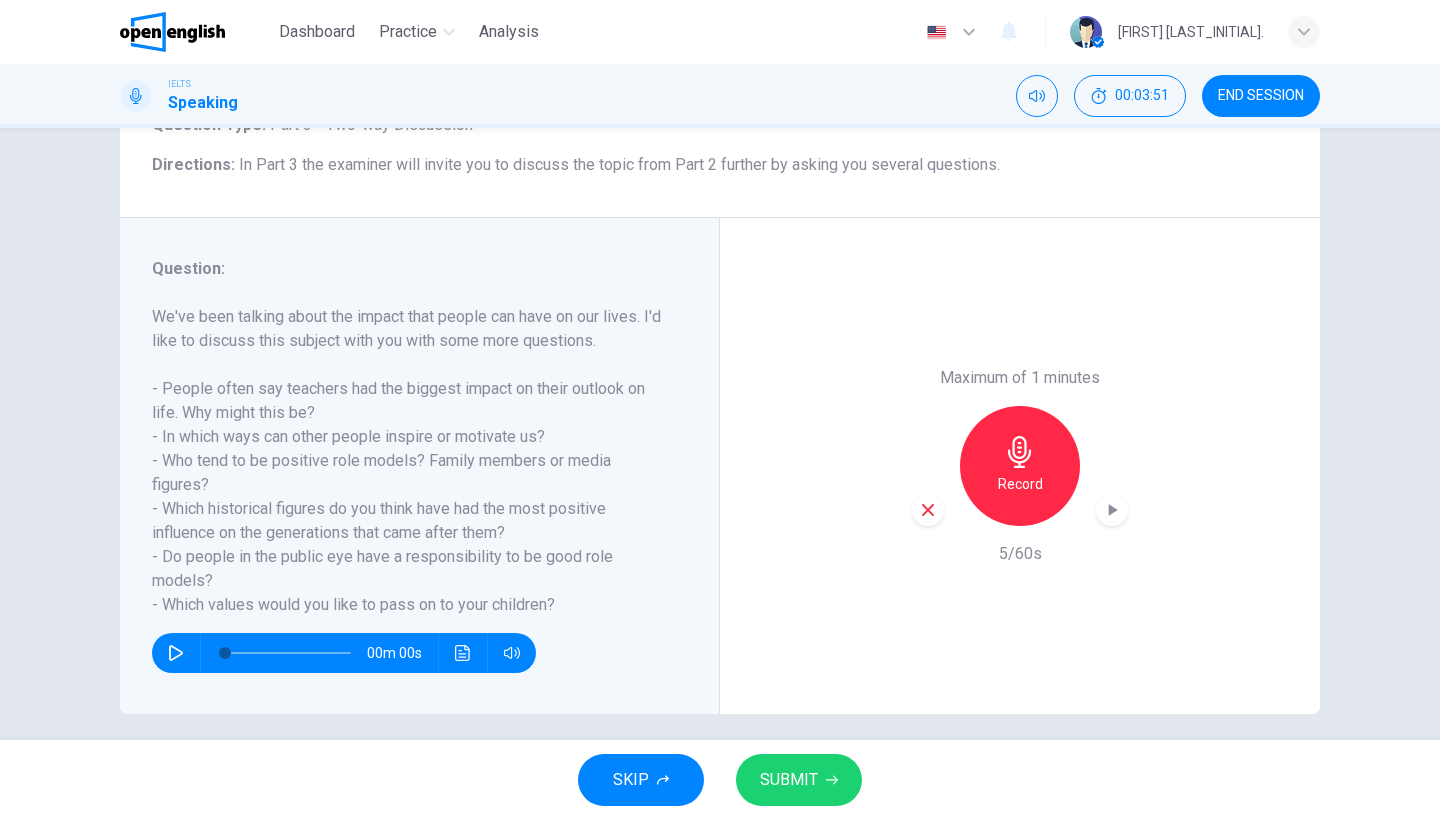 click at bounding box center (928, 510) 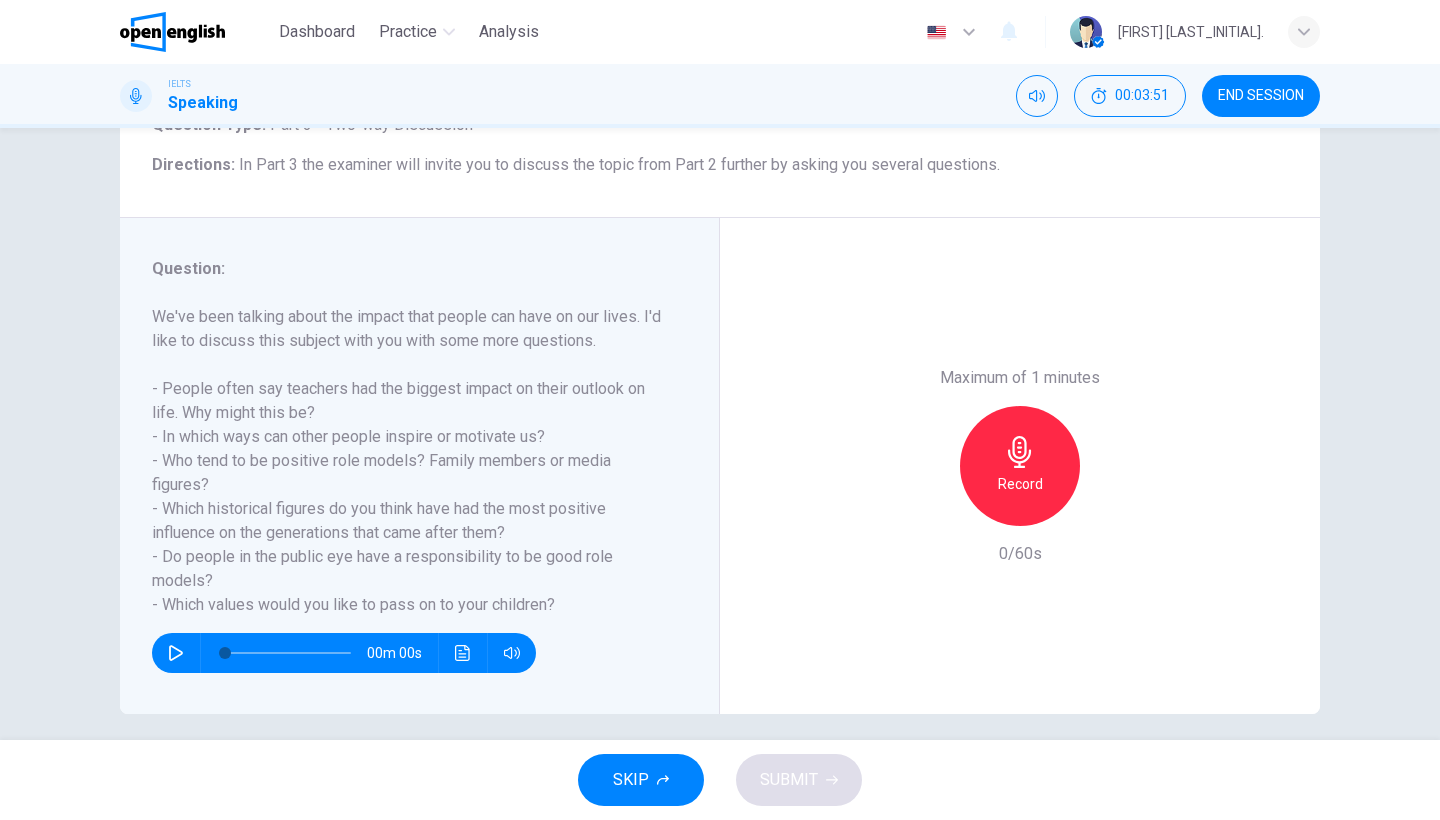 click on "Record" at bounding box center [1020, 484] 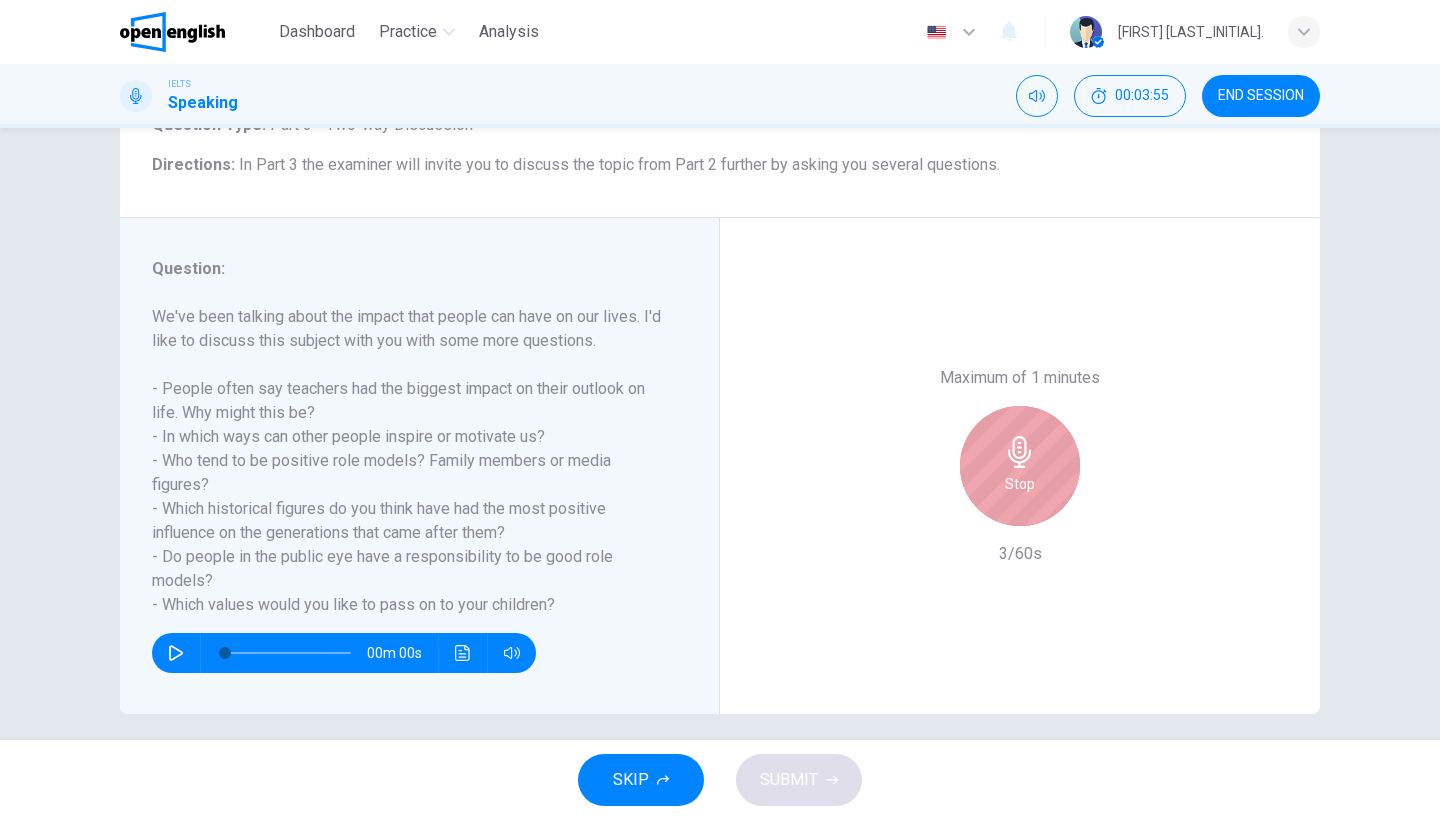 click on "Stop" at bounding box center [1020, 484] 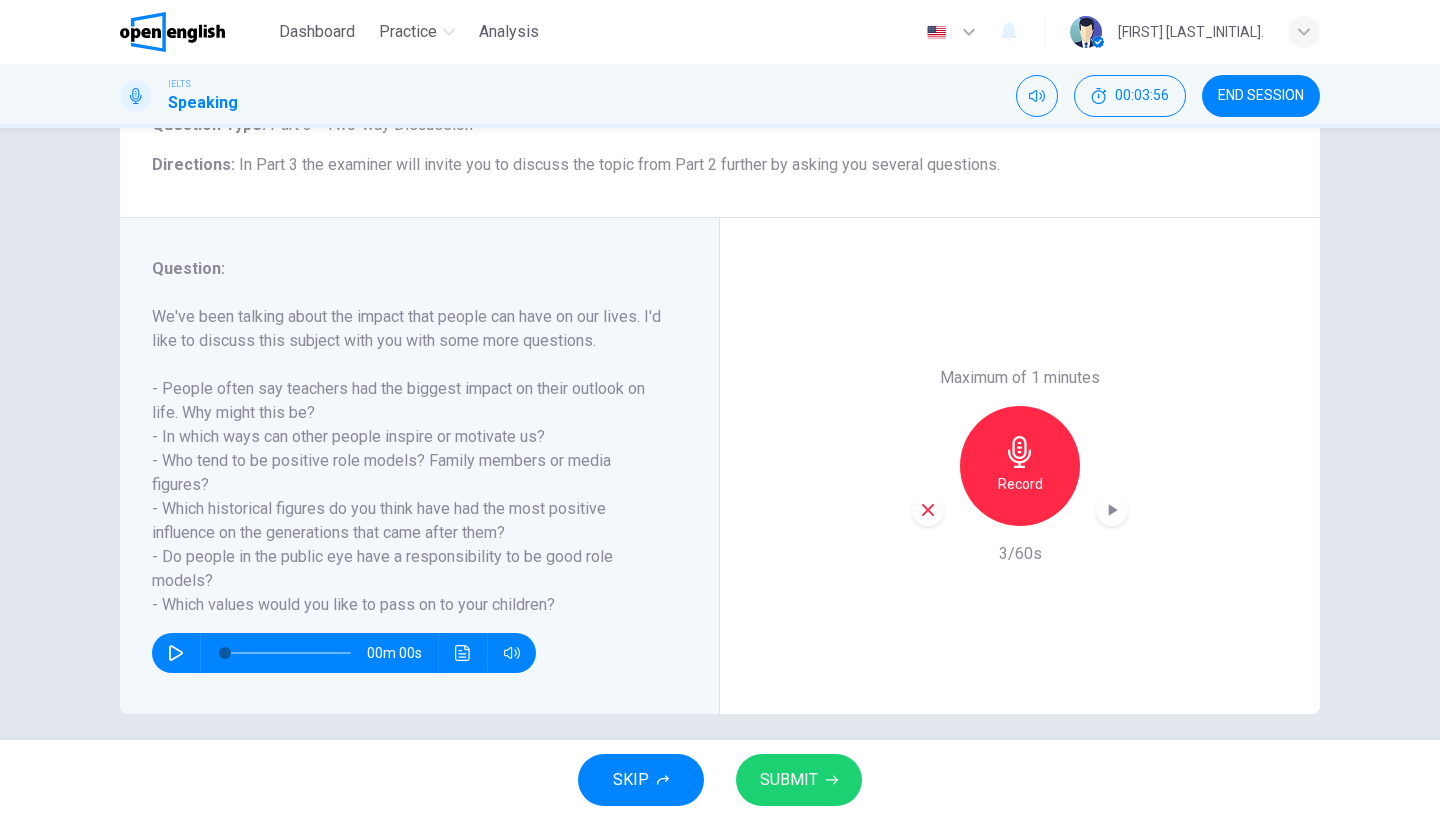 click at bounding box center (928, 510) 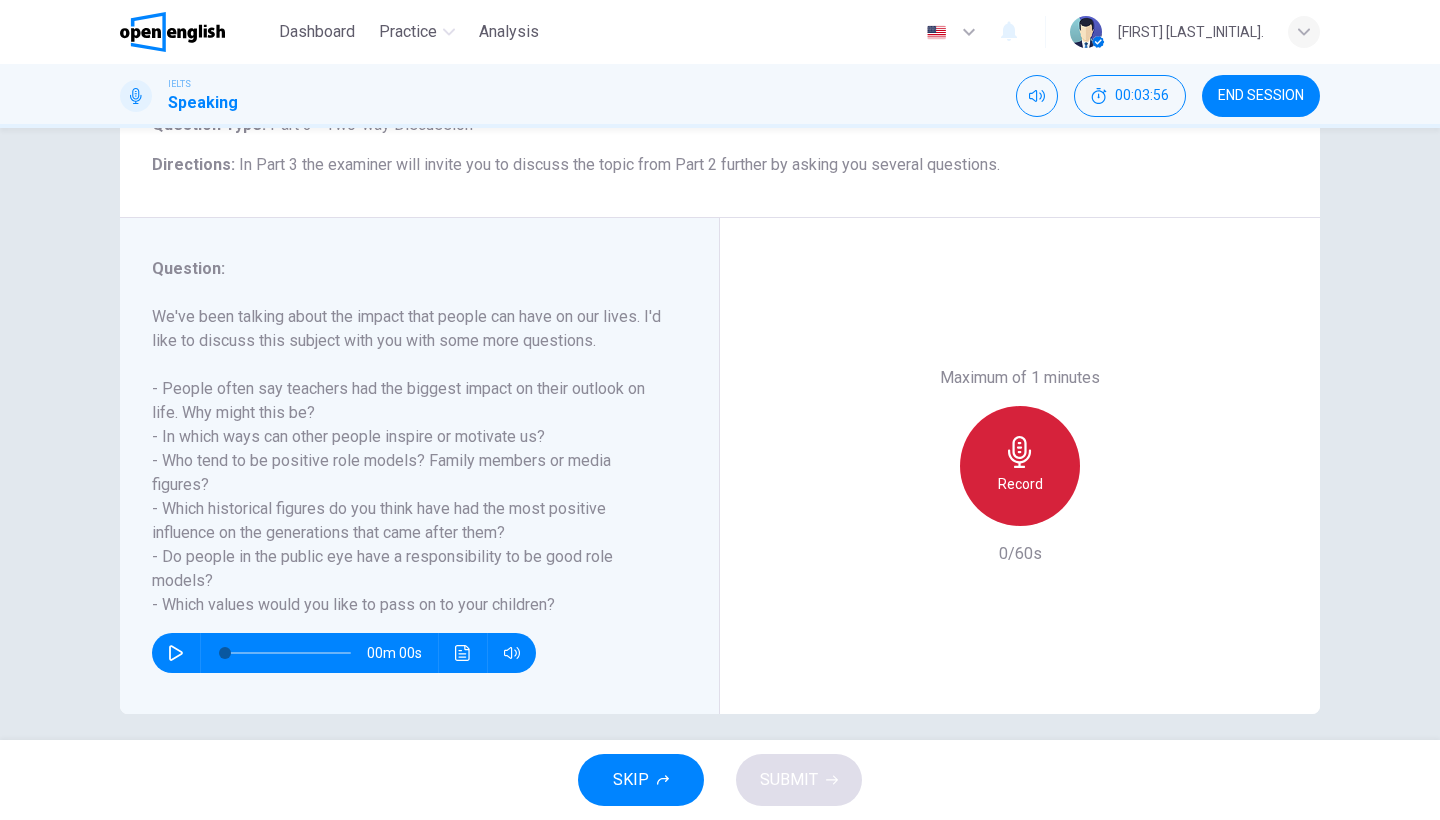 click on "Record" at bounding box center (1020, 484) 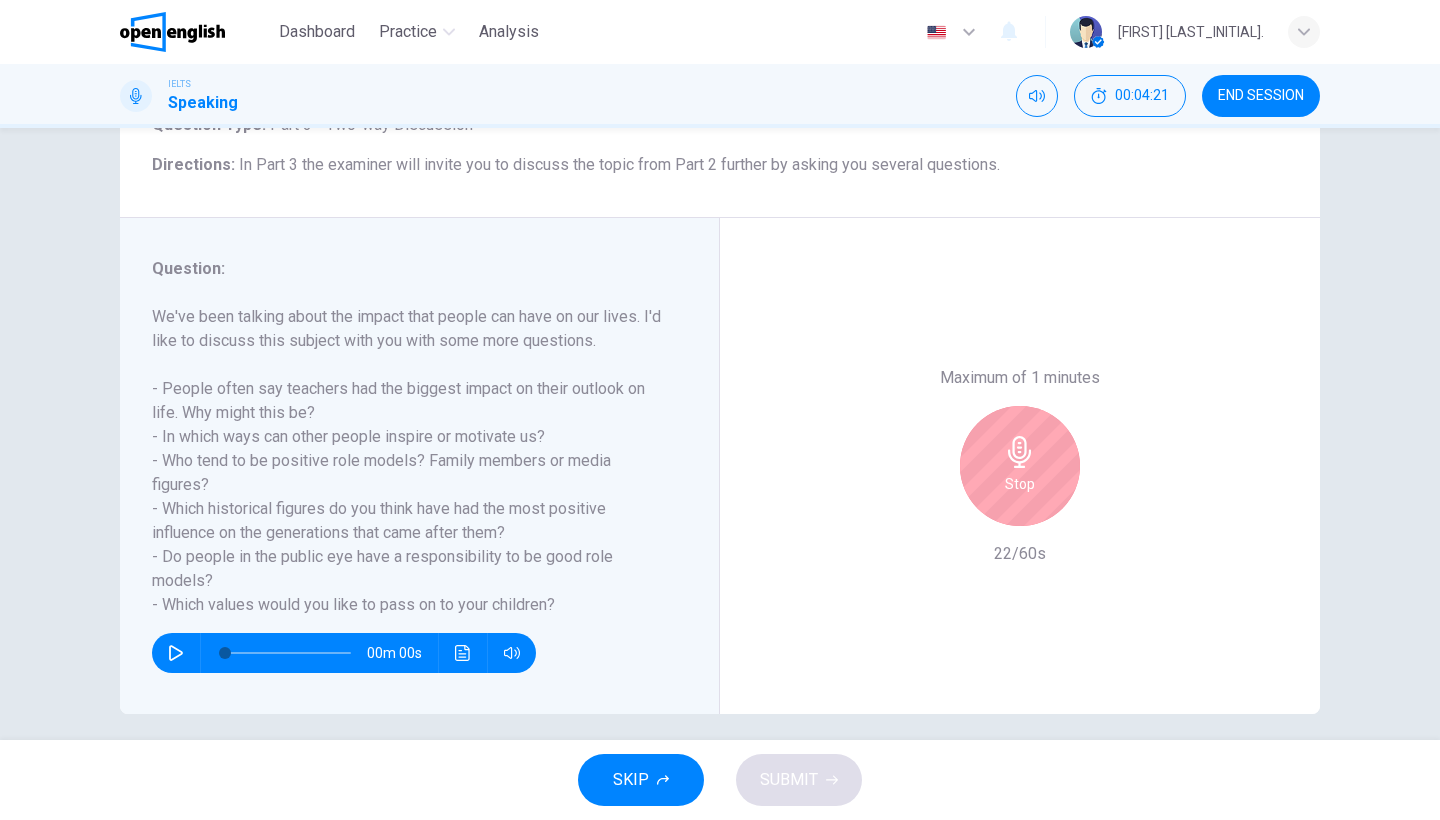 click on "Stop" at bounding box center (1020, 484) 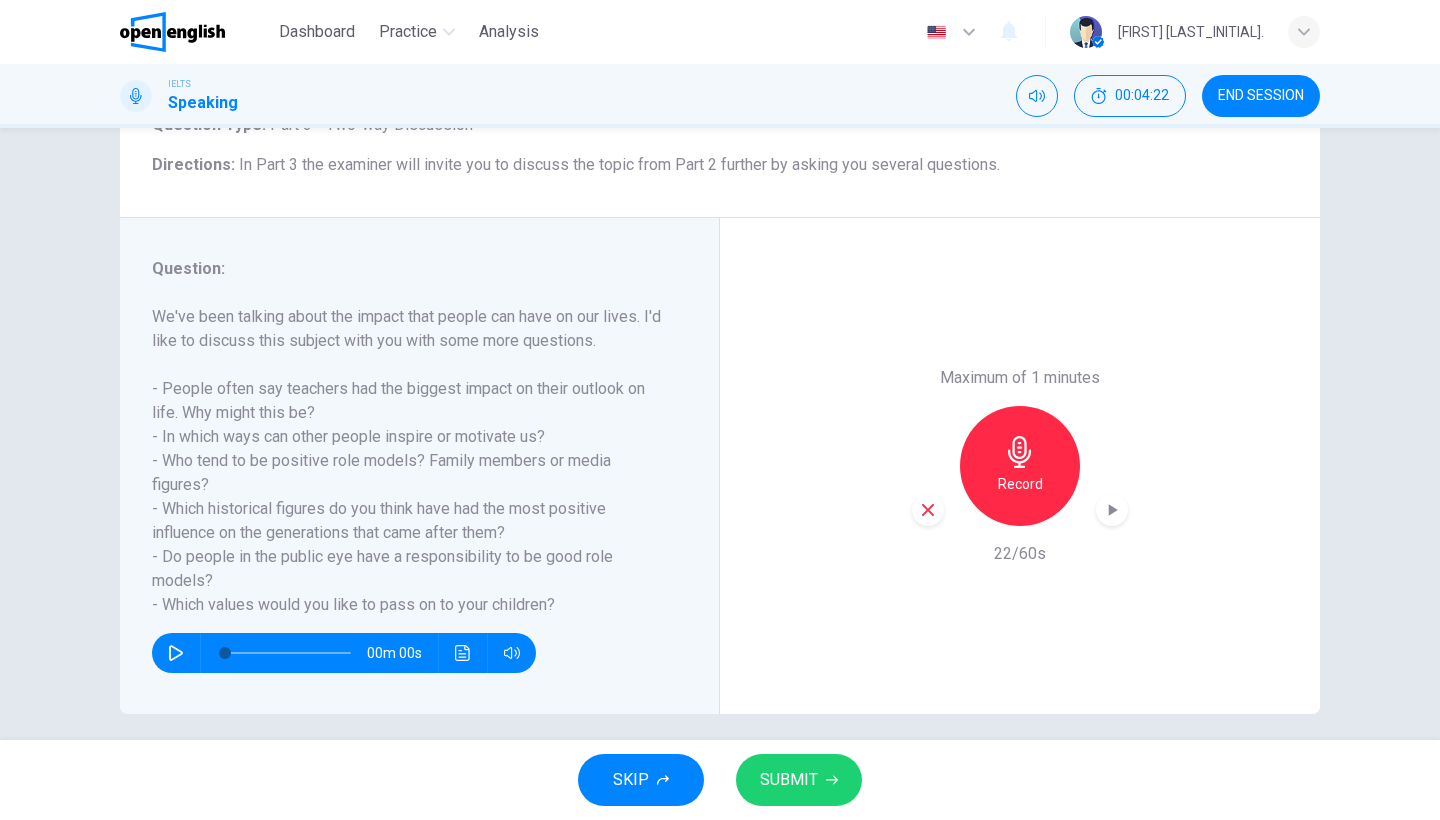 click at bounding box center (928, 510) 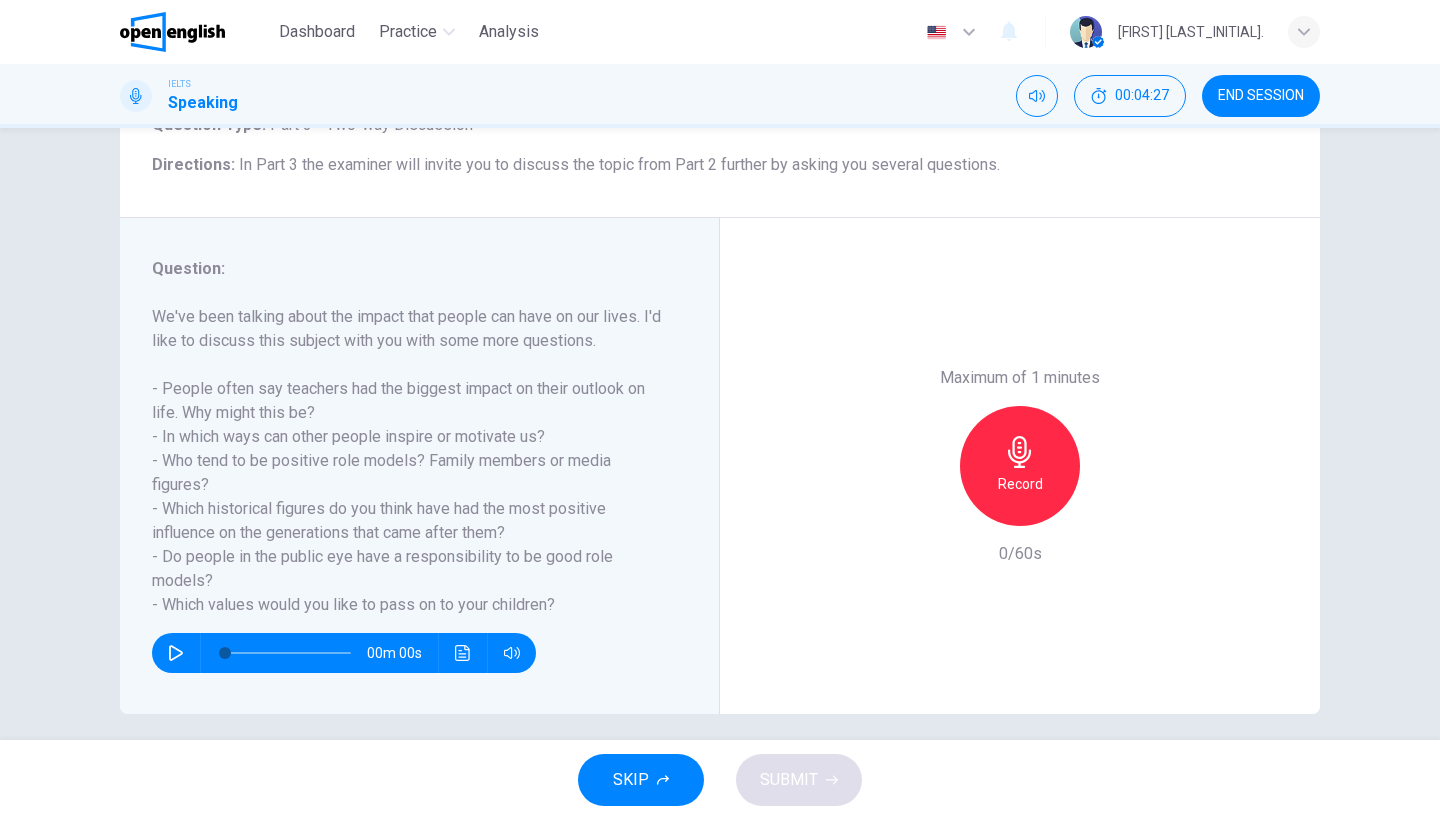 click on "Record" at bounding box center [1020, 484] 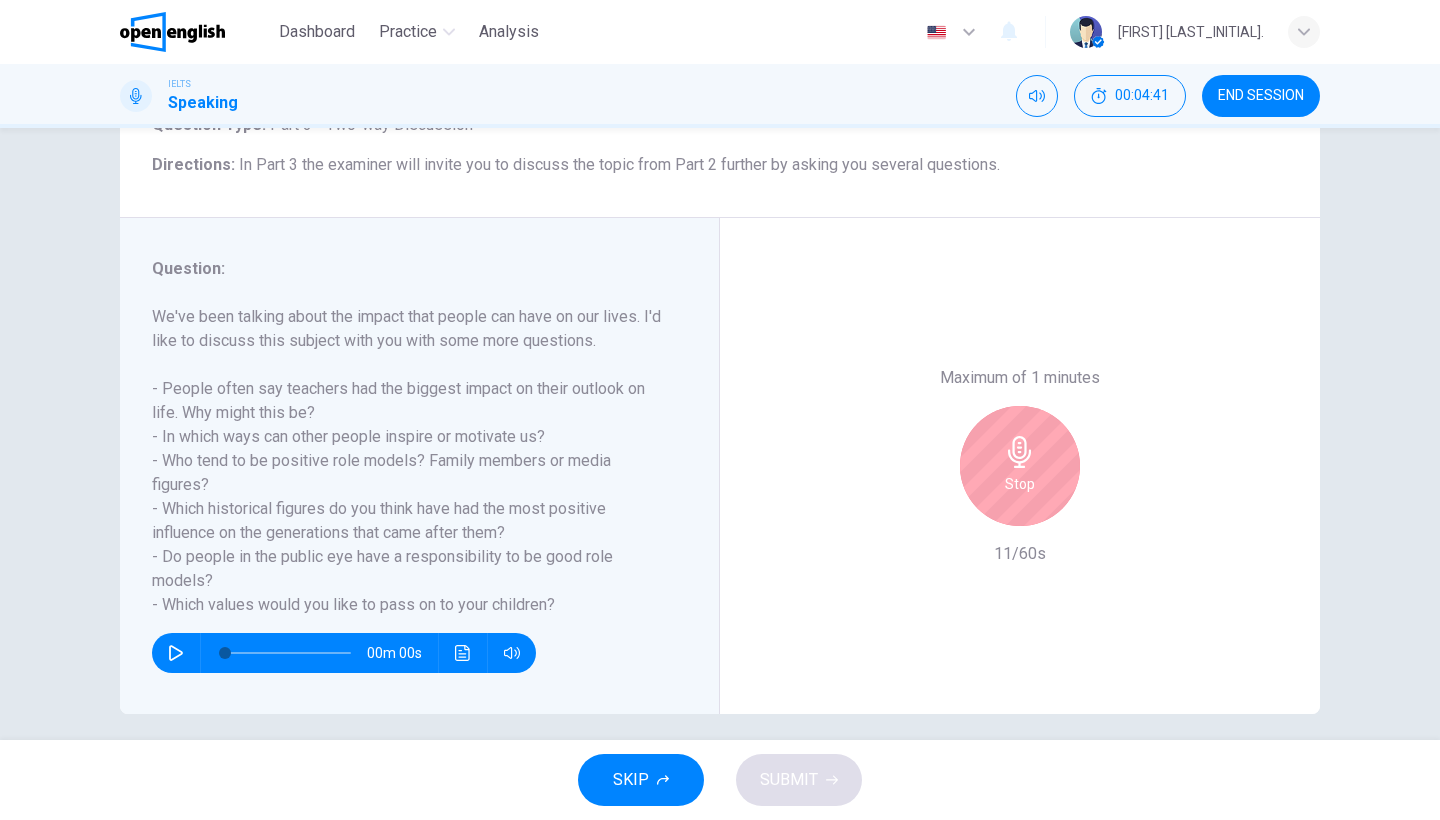 click on "Stop" at bounding box center (1020, 484) 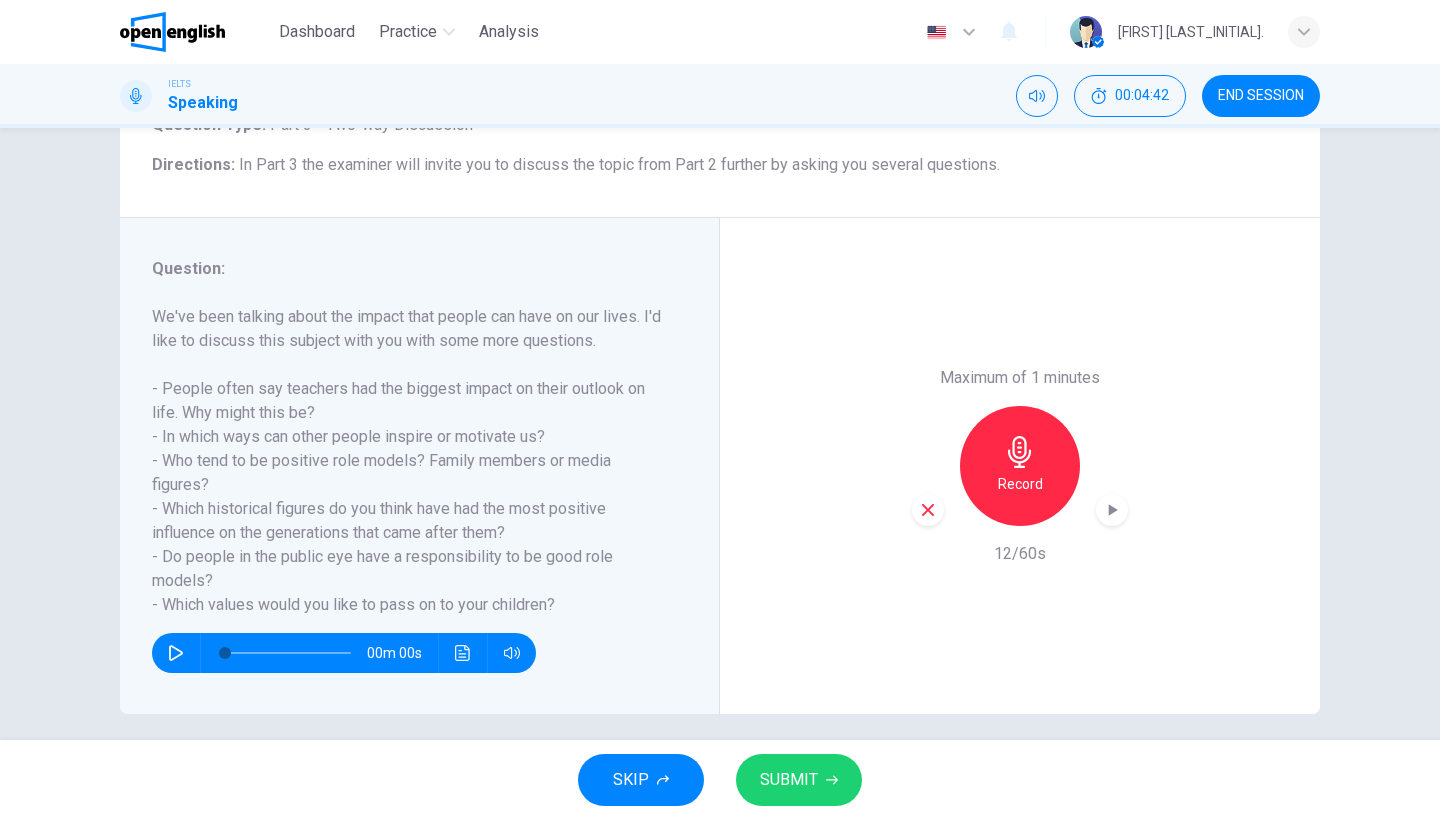 click at bounding box center (928, 510) 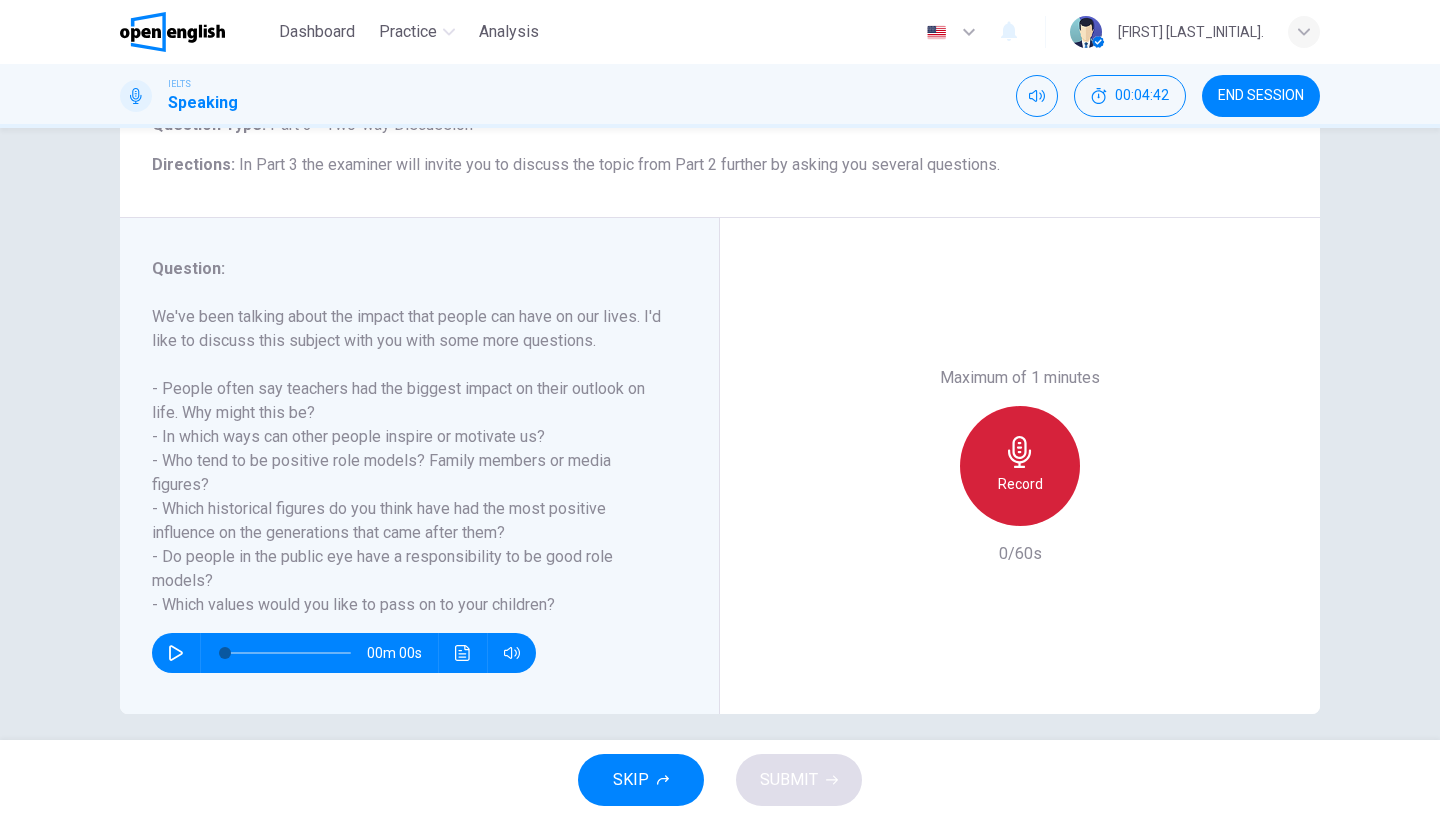 click on "Record" at bounding box center (1020, 484) 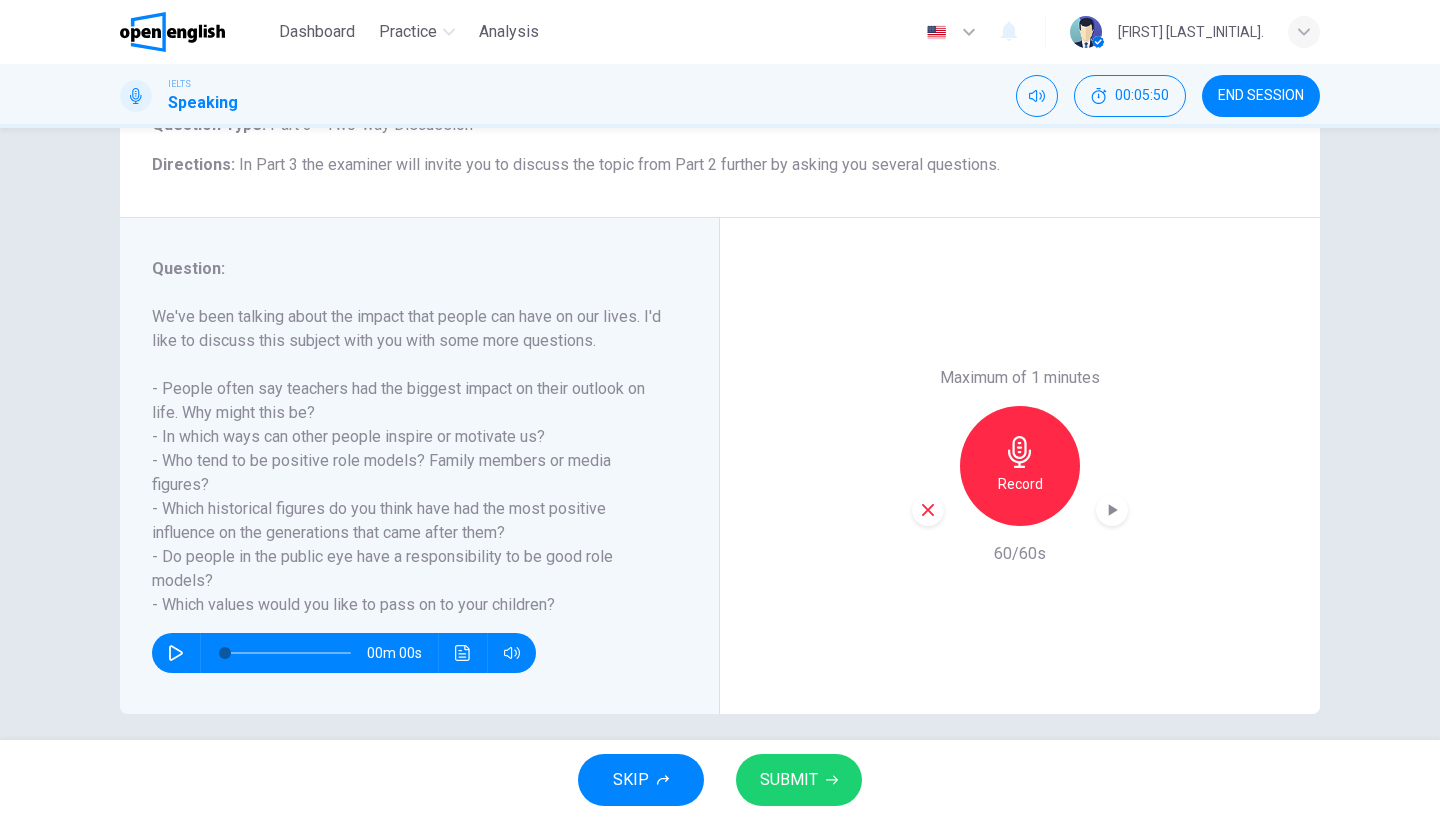 click on "SUBMIT" at bounding box center [789, 780] 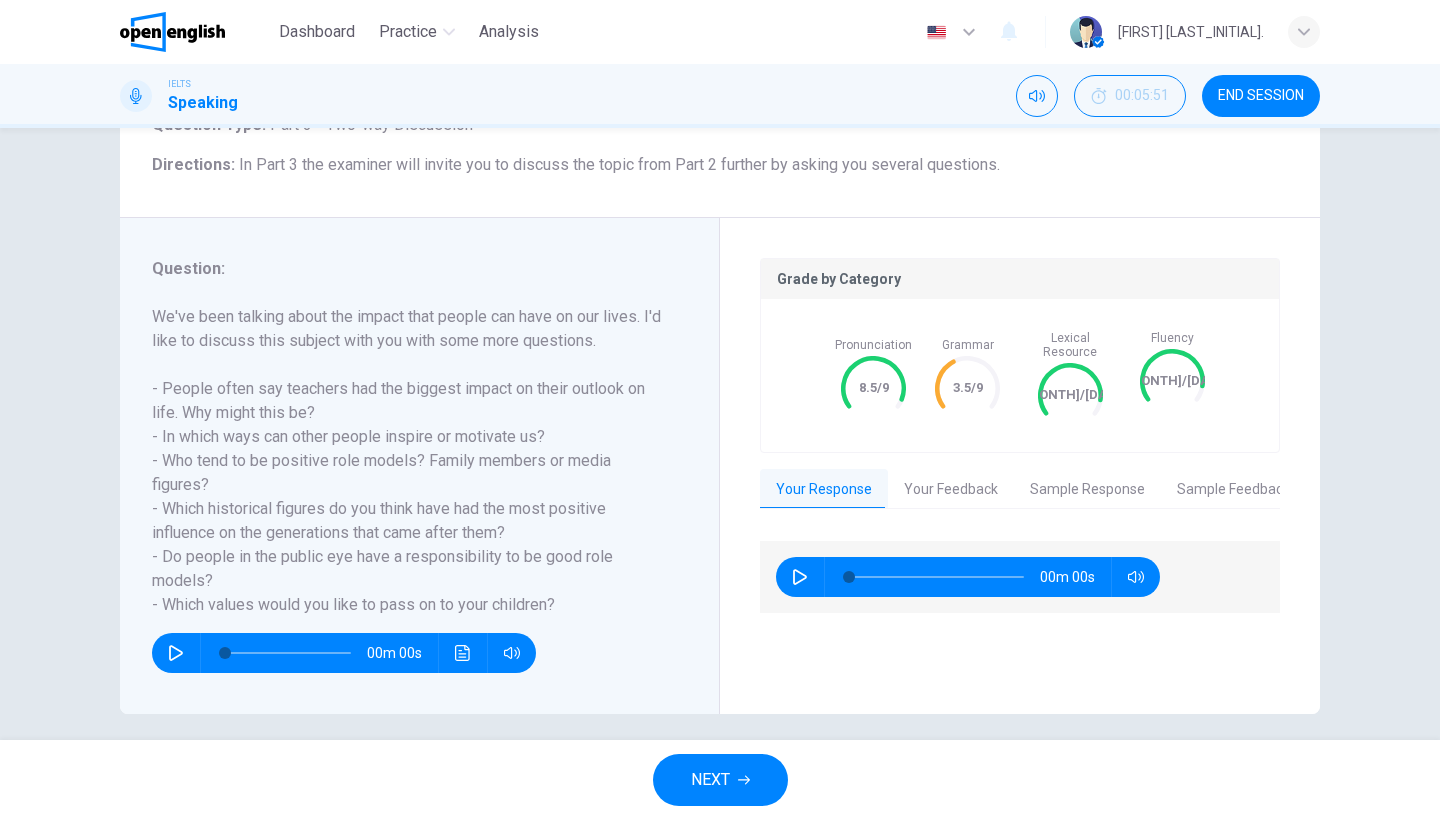 click on "00m 00s" at bounding box center [968, 577] 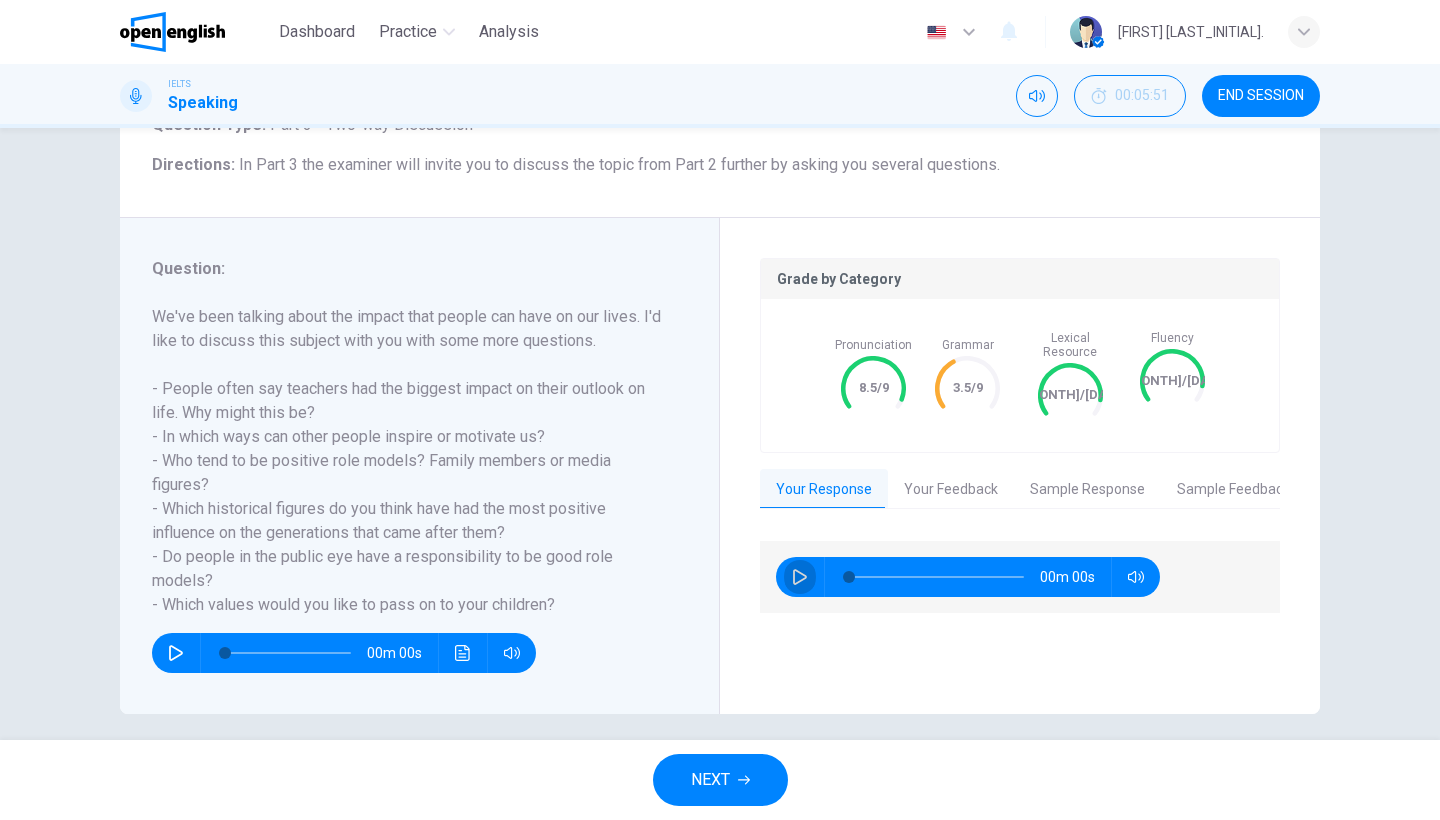 click at bounding box center (800, 577) 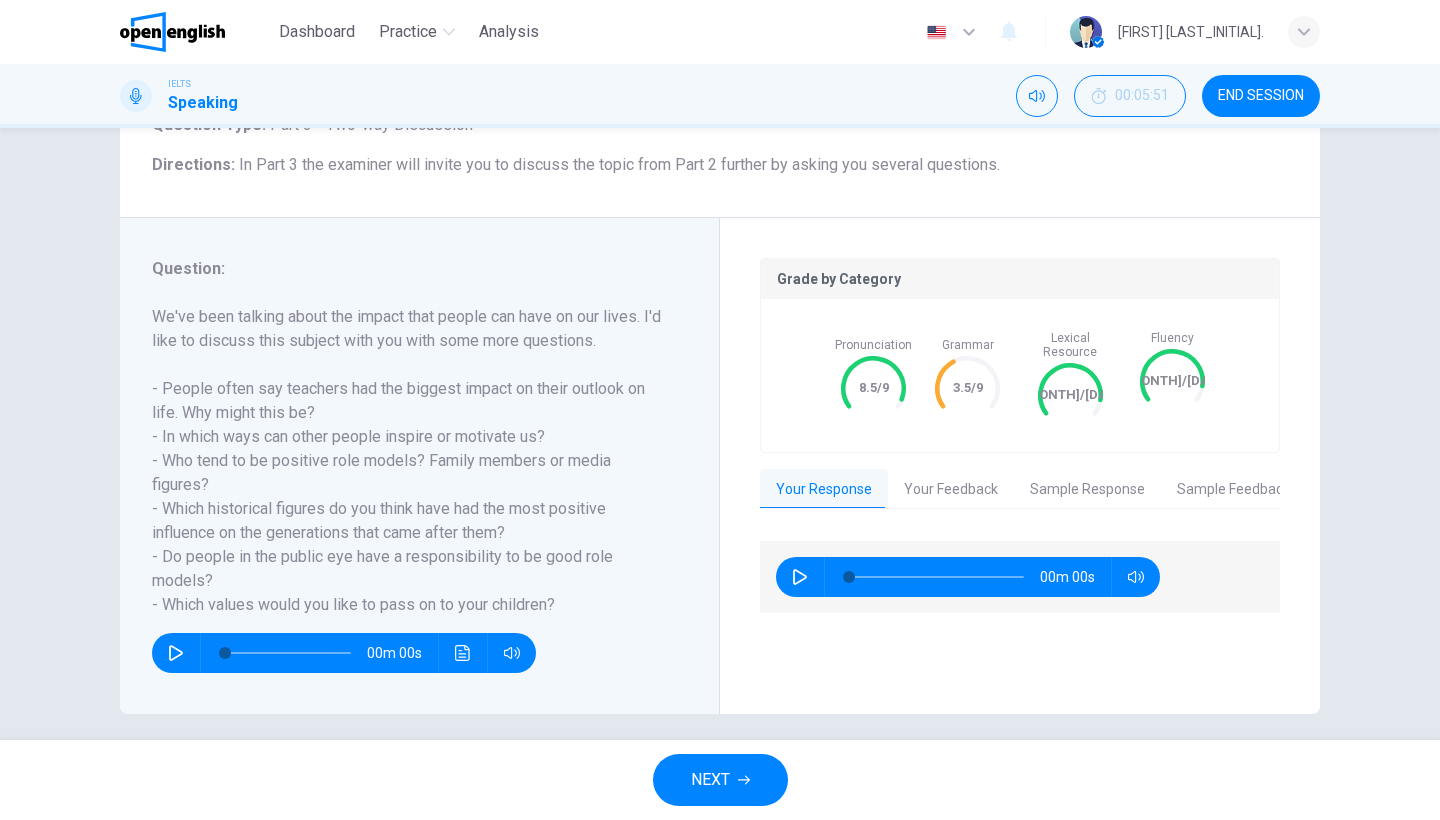 click on "NEXT" at bounding box center (720, 780) 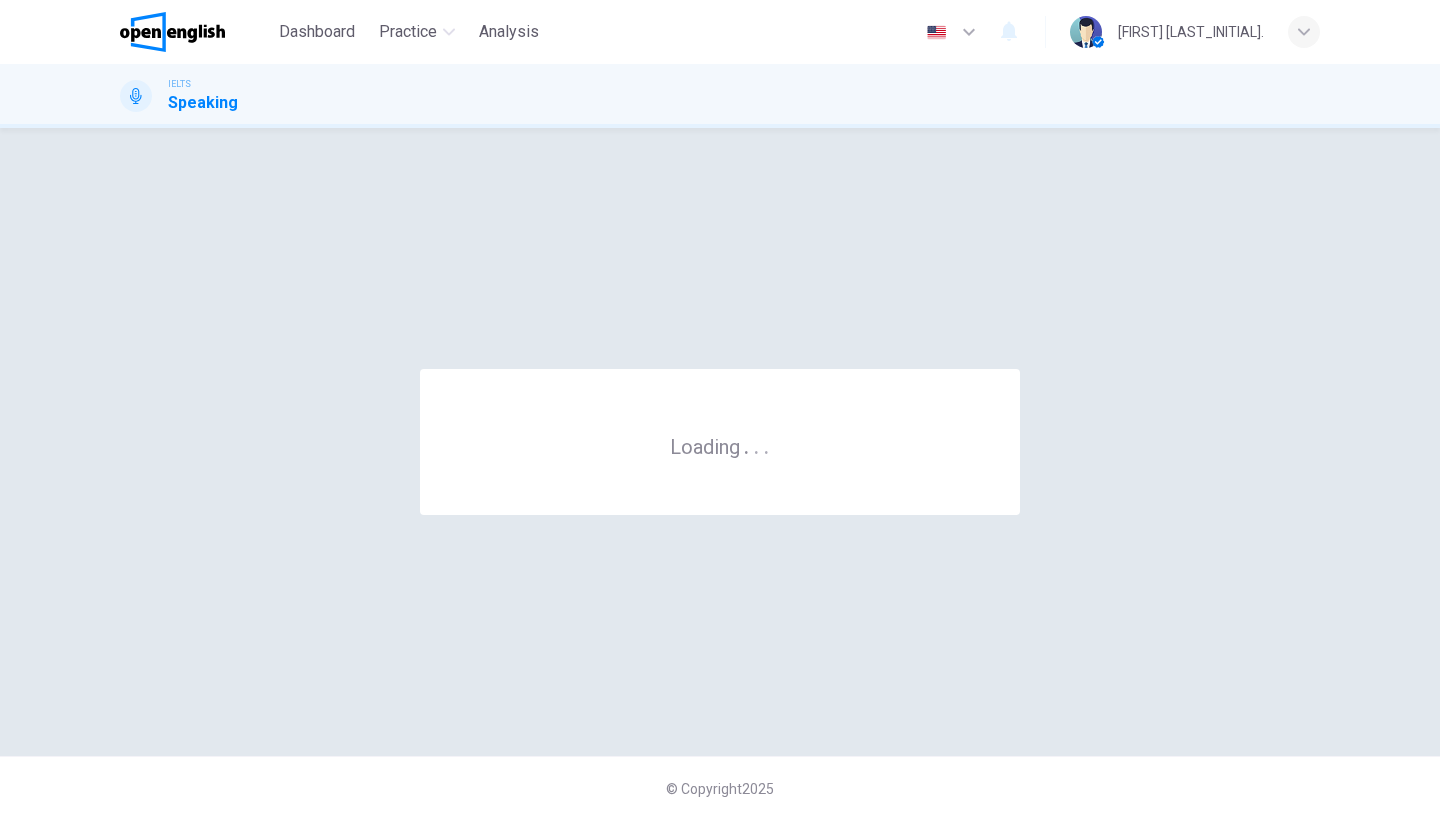 scroll, scrollTop: 0, scrollLeft: 0, axis: both 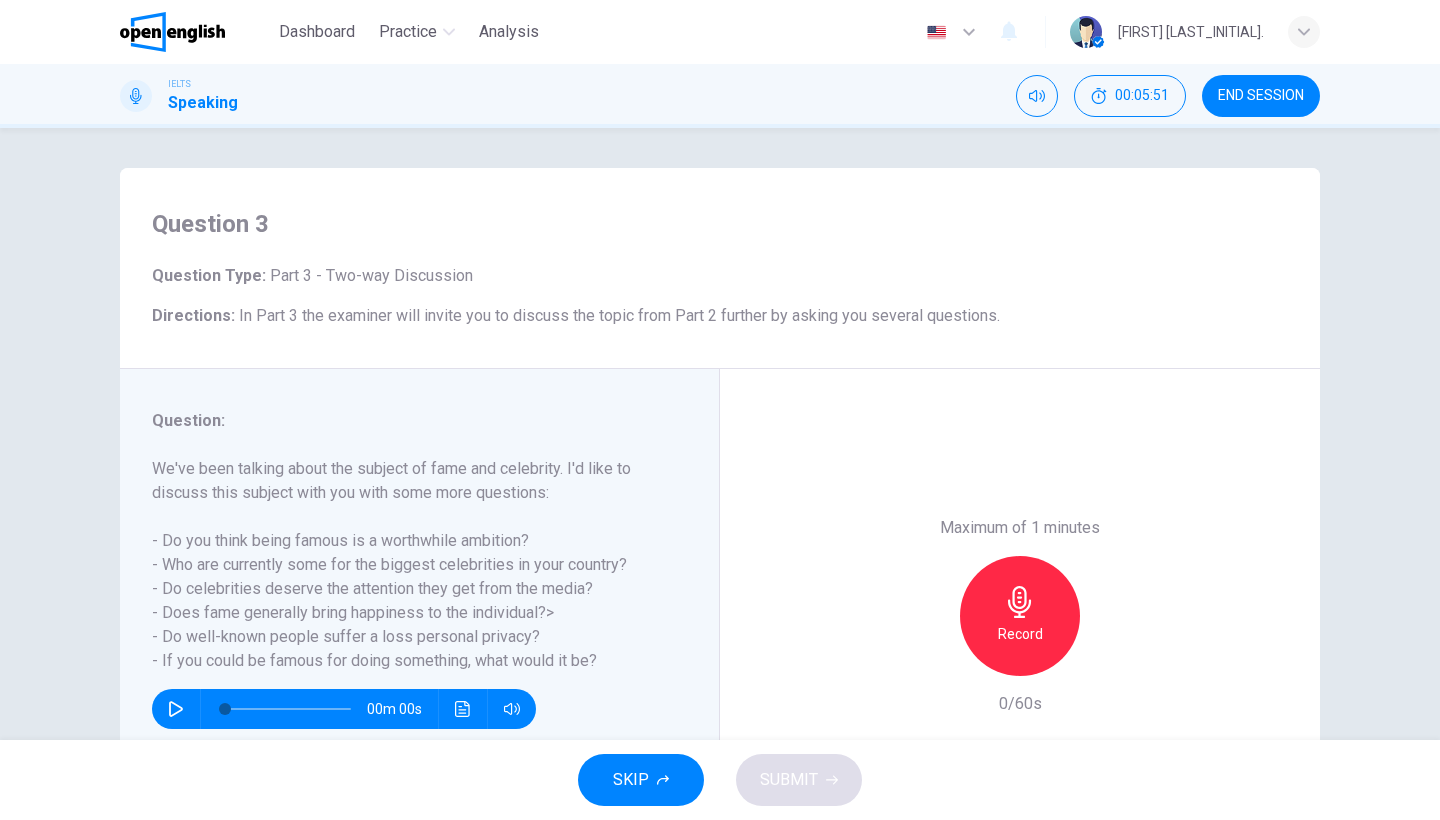 click on "END SESSION" at bounding box center (1261, 96) 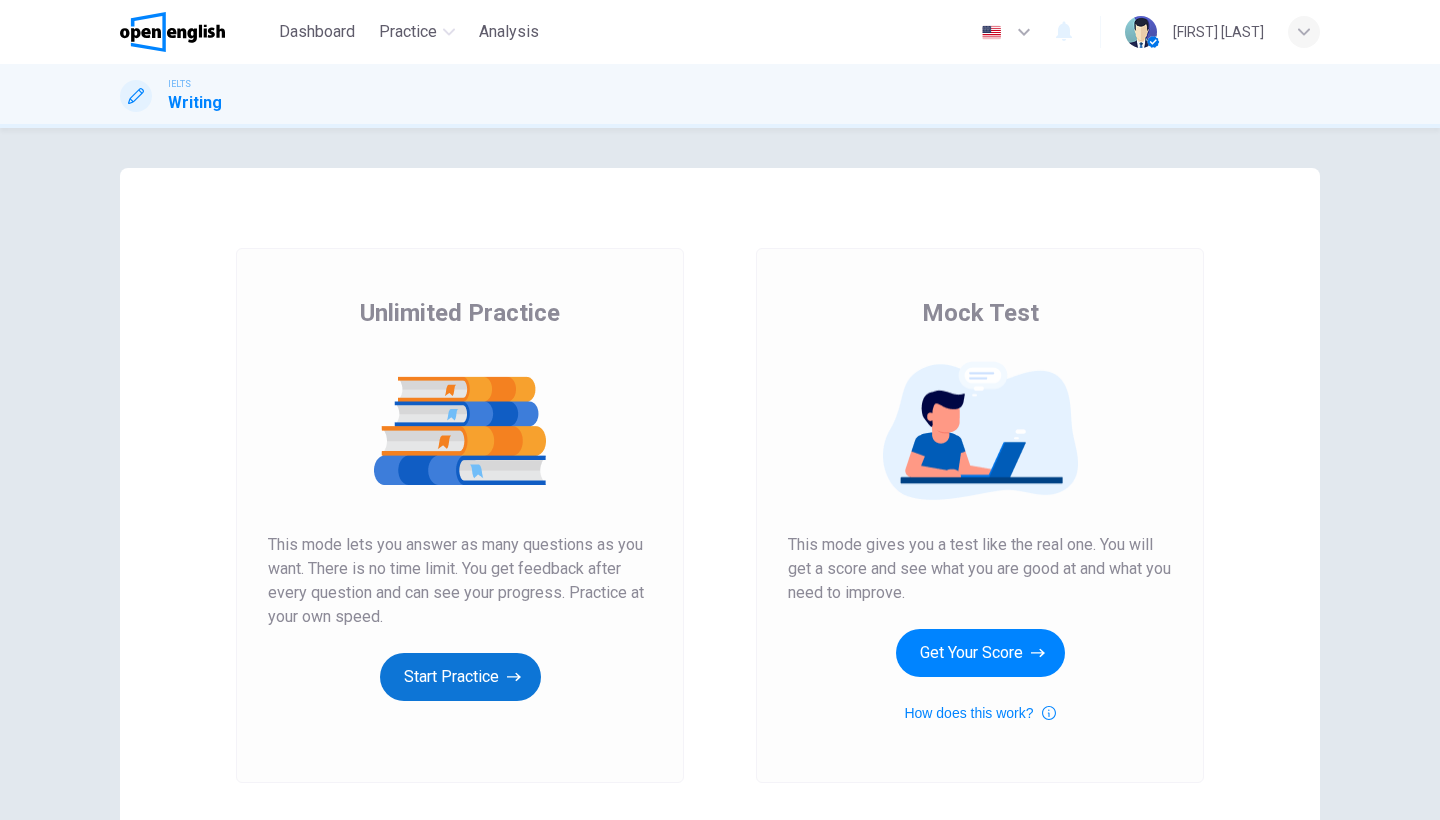 click on "Start Practice" at bounding box center (460, 677) 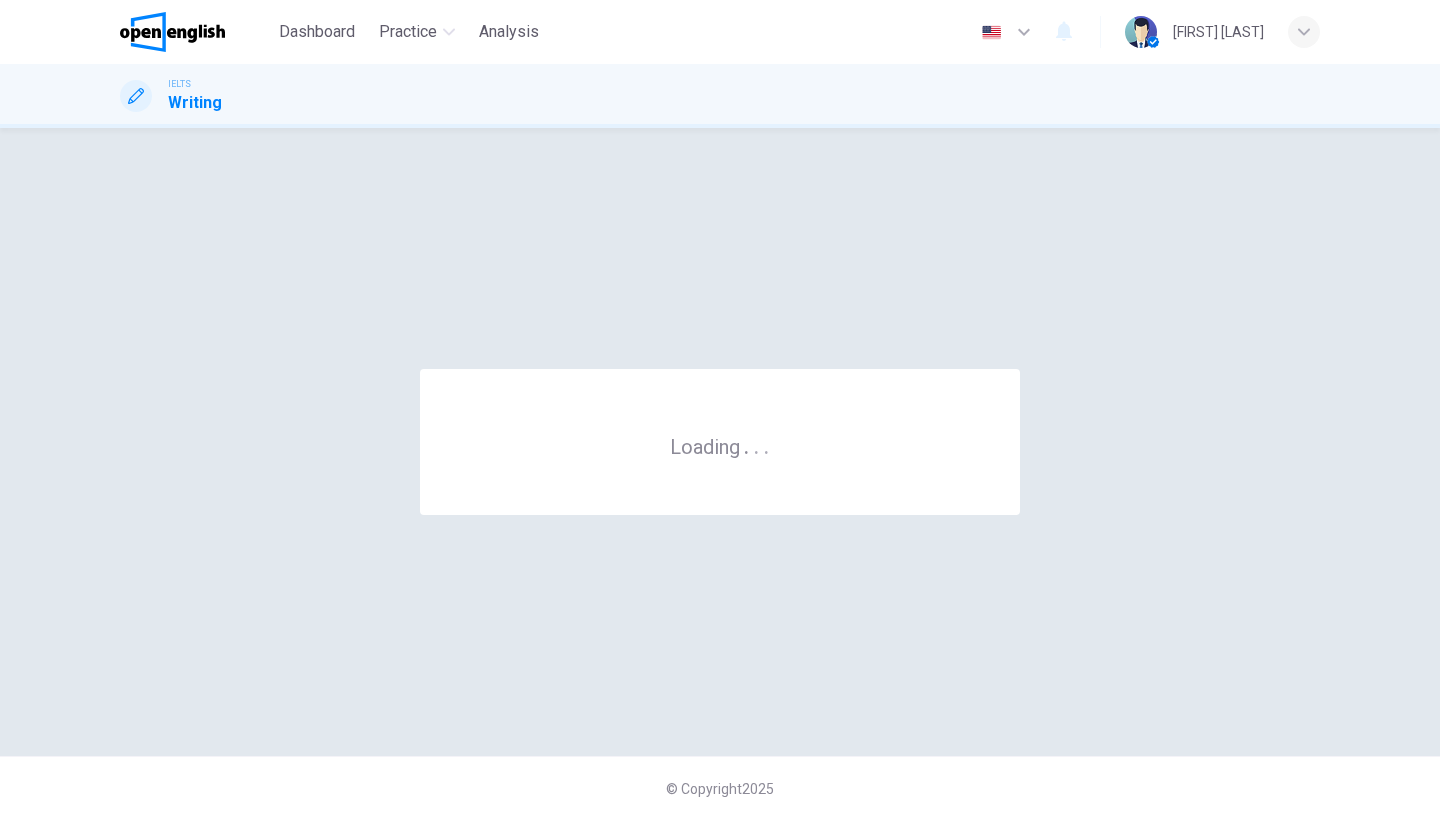 scroll, scrollTop: 0, scrollLeft: 0, axis: both 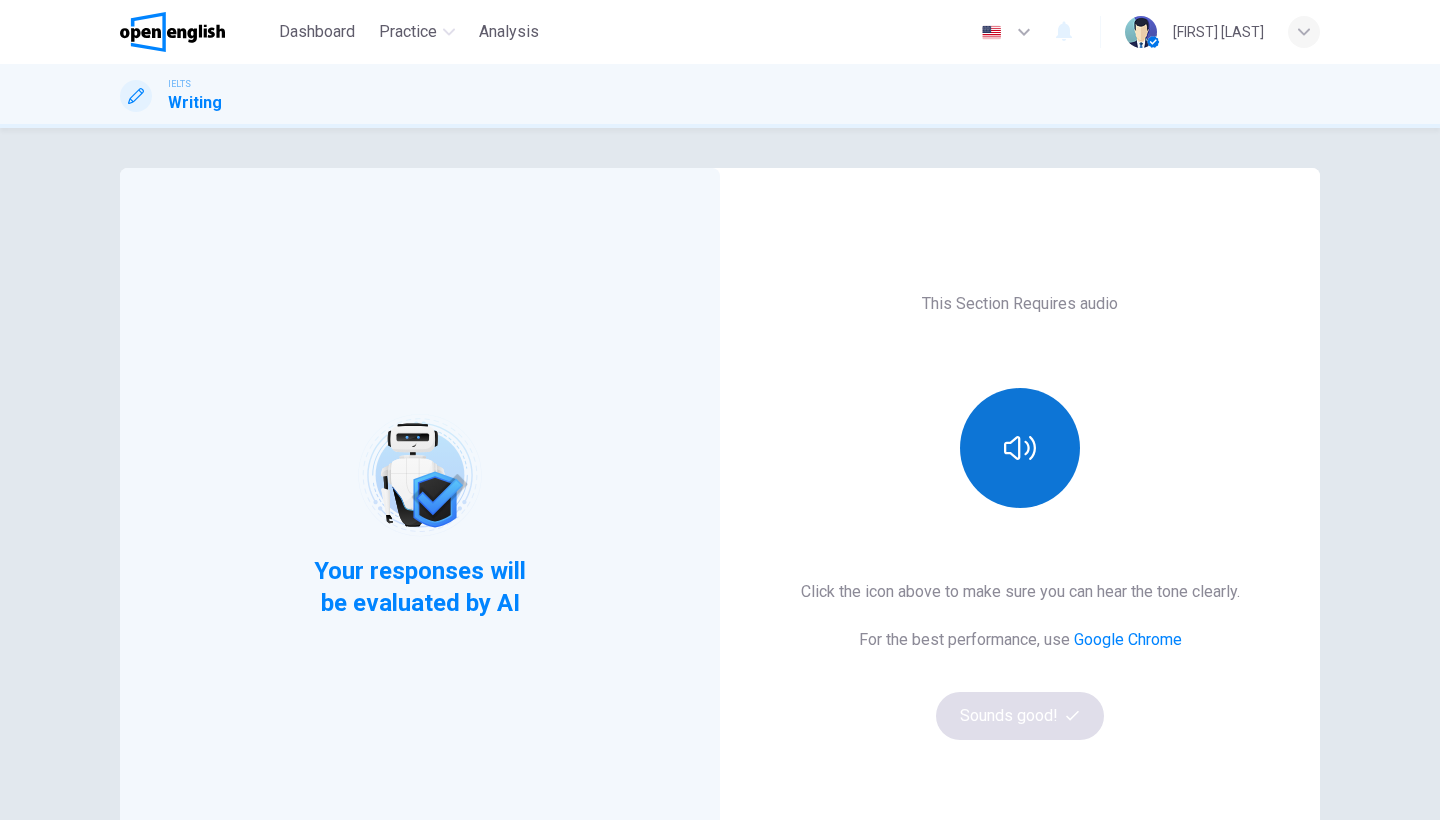 click at bounding box center [1020, 448] 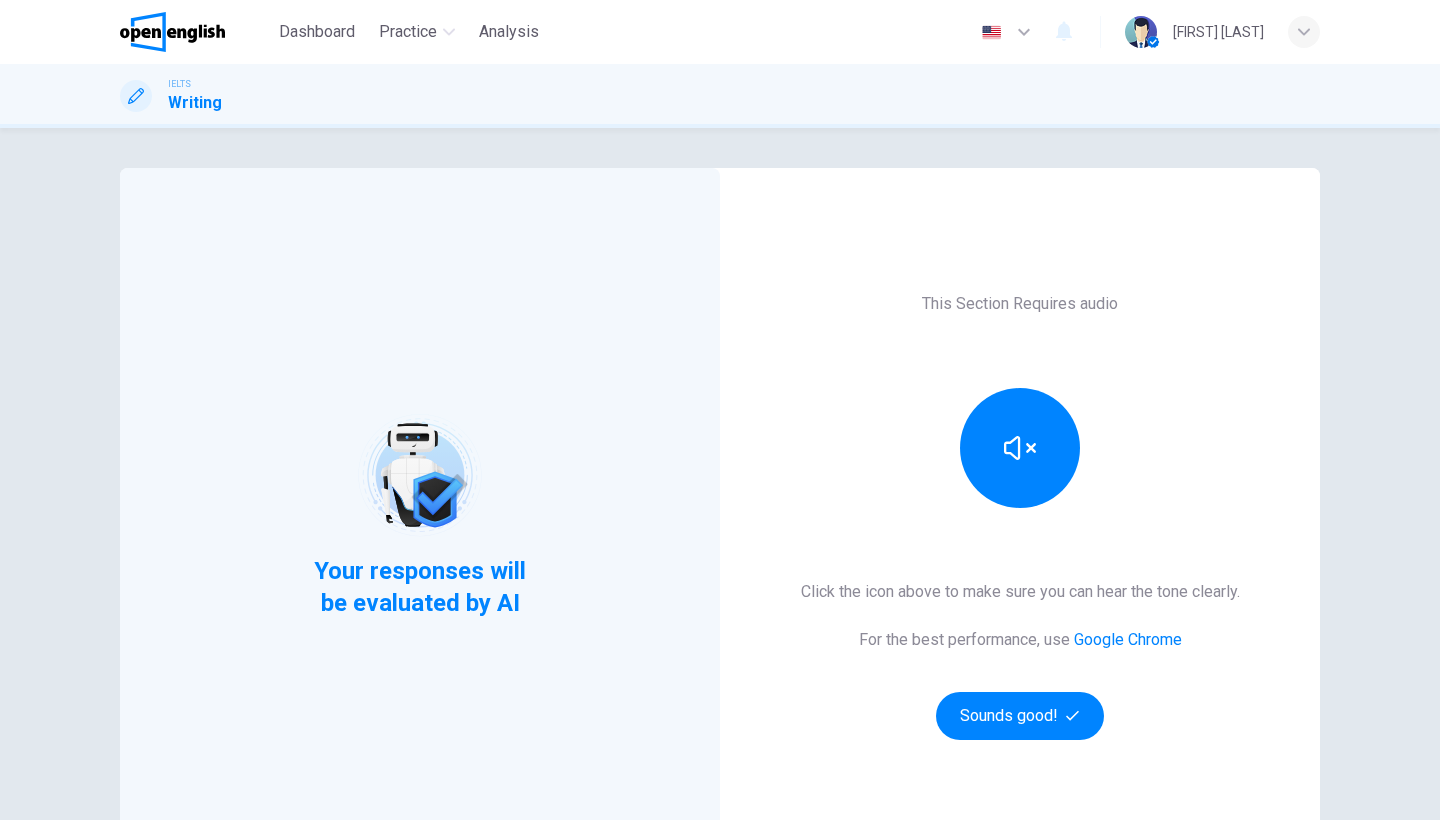 scroll, scrollTop: 79, scrollLeft: 0, axis: vertical 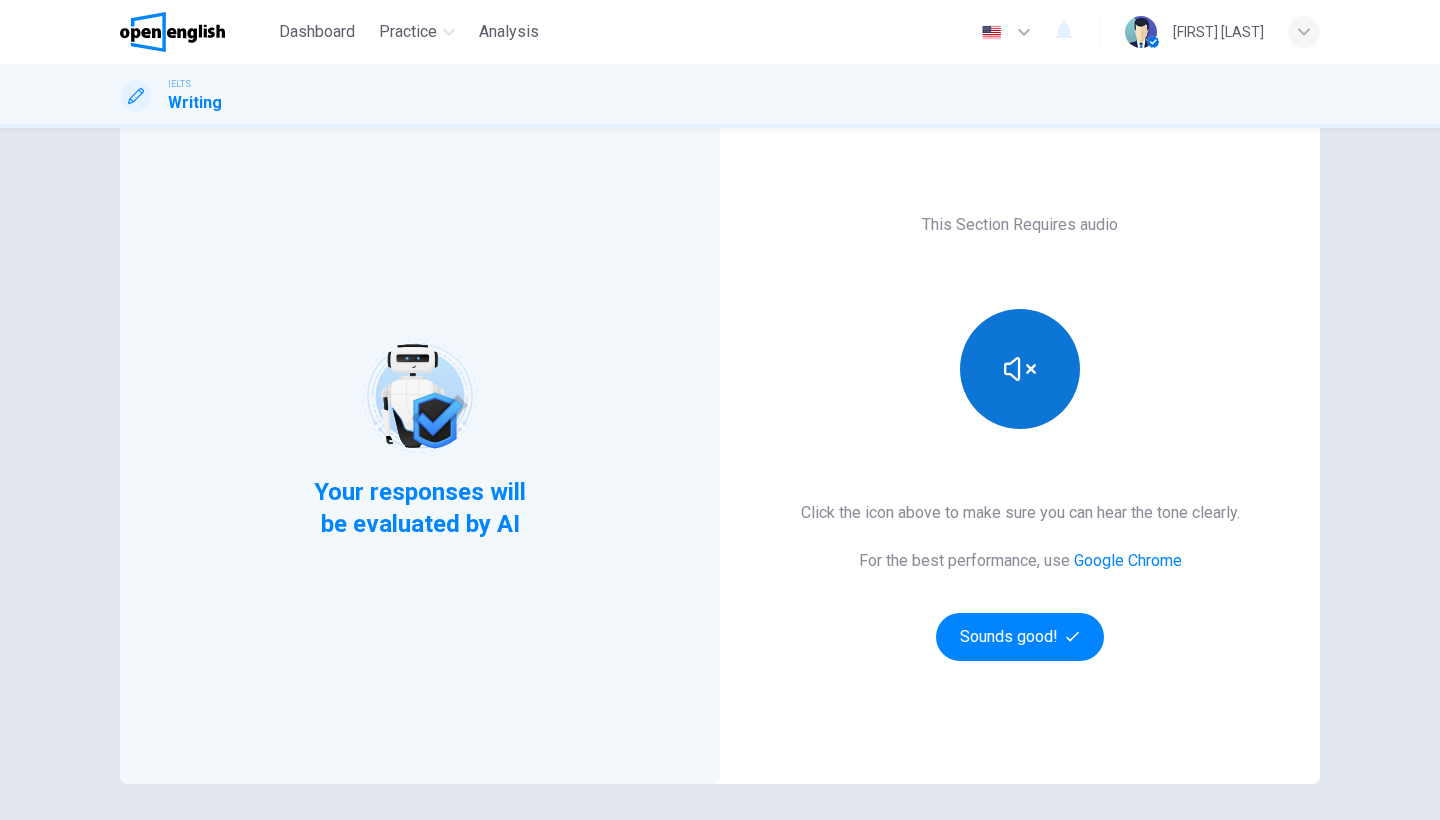 click at bounding box center (1020, 369) 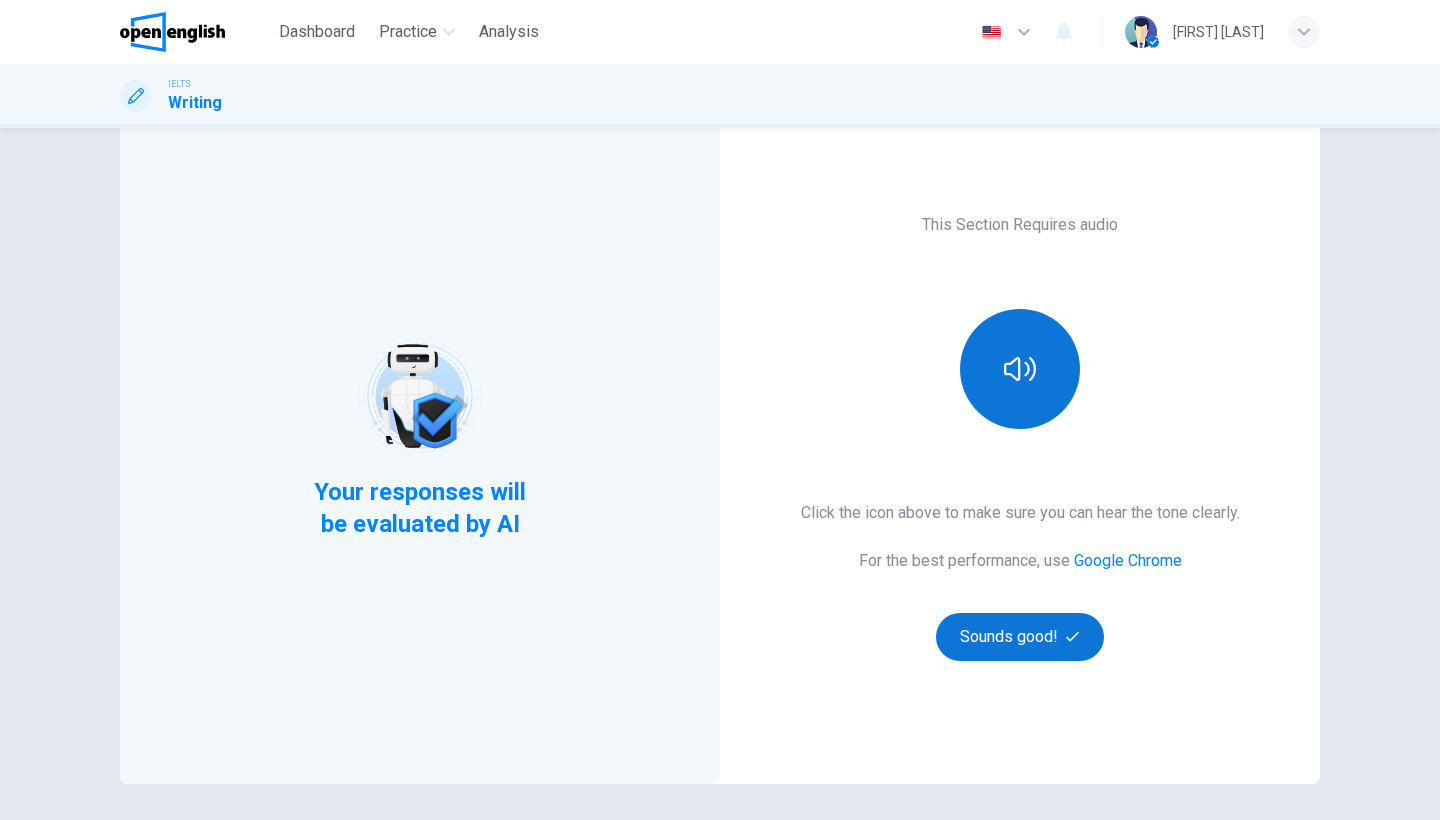 scroll, scrollTop: 124, scrollLeft: 0, axis: vertical 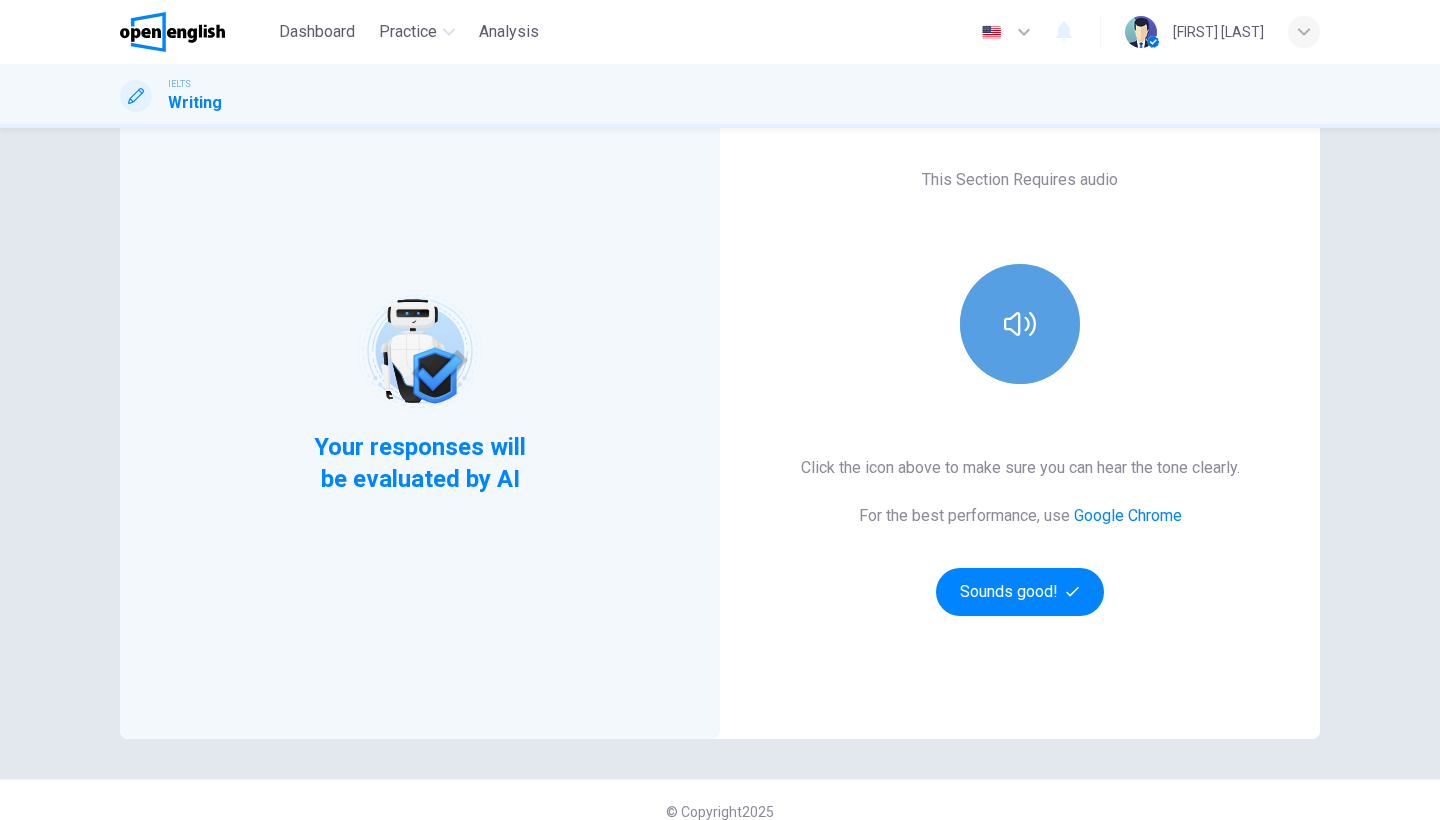 click at bounding box center (1020, 324) 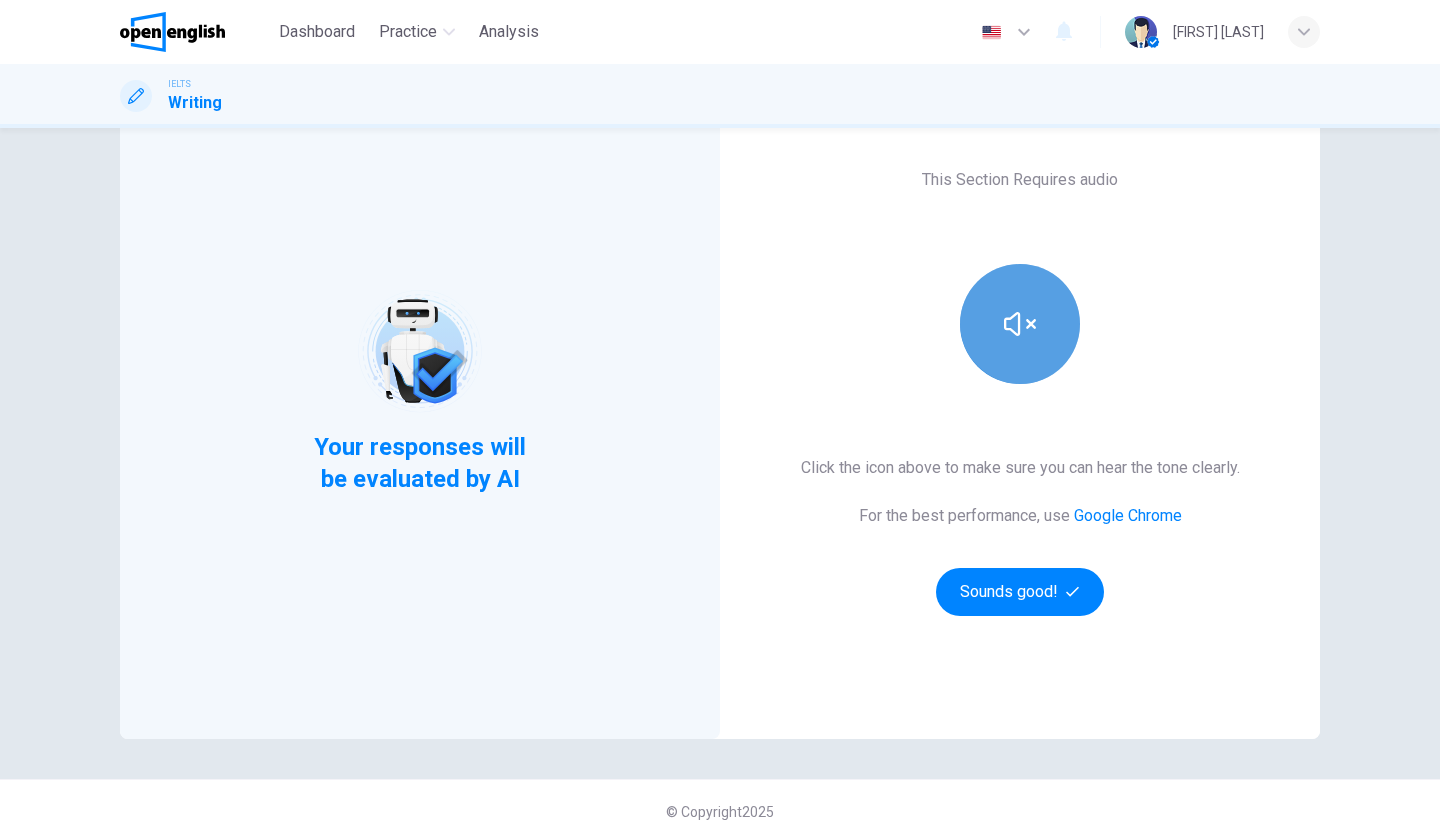 click at bounding box center [1020, 324] 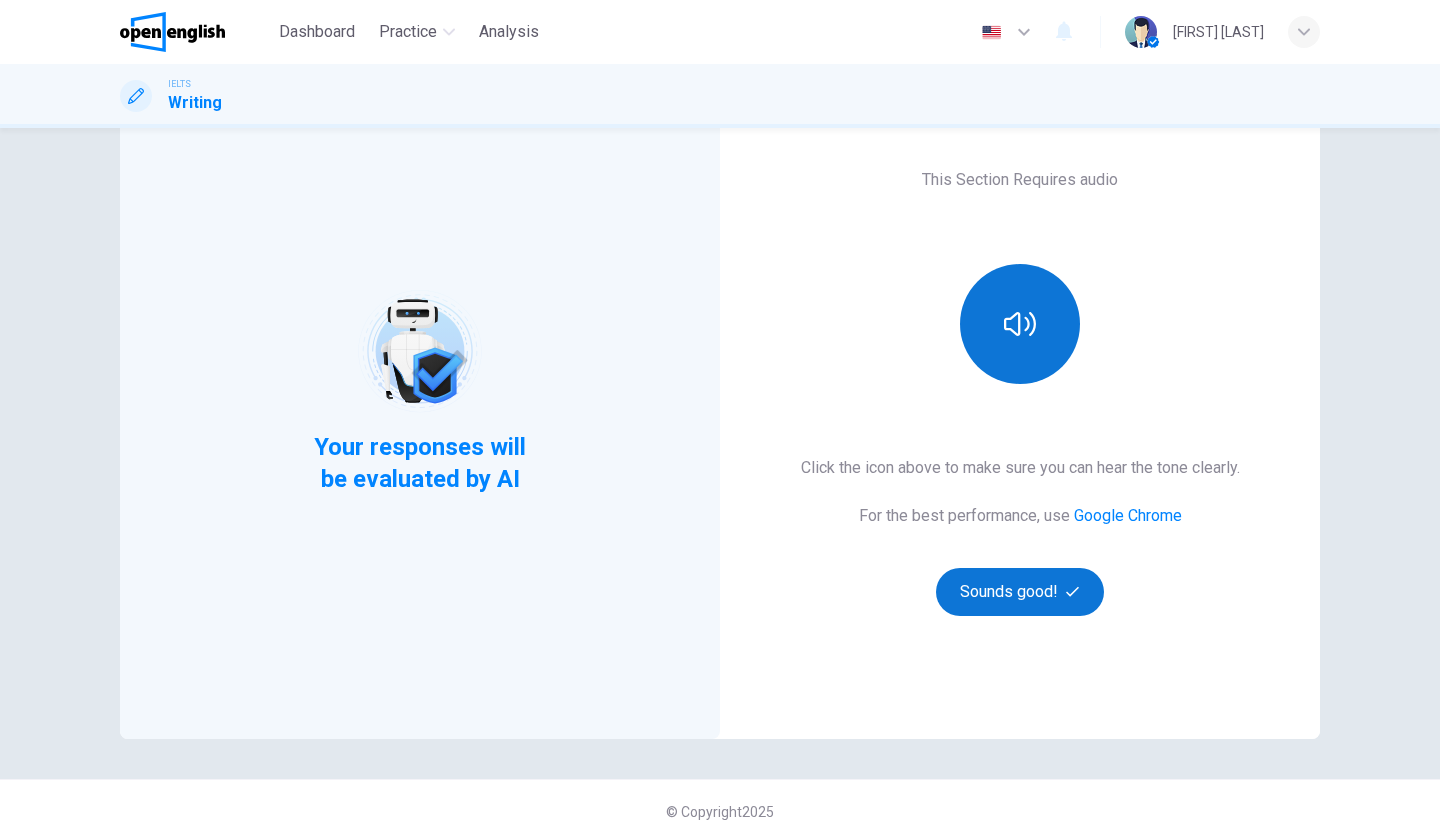 click on "Sounds good!" at bounding box center [1020, 592] 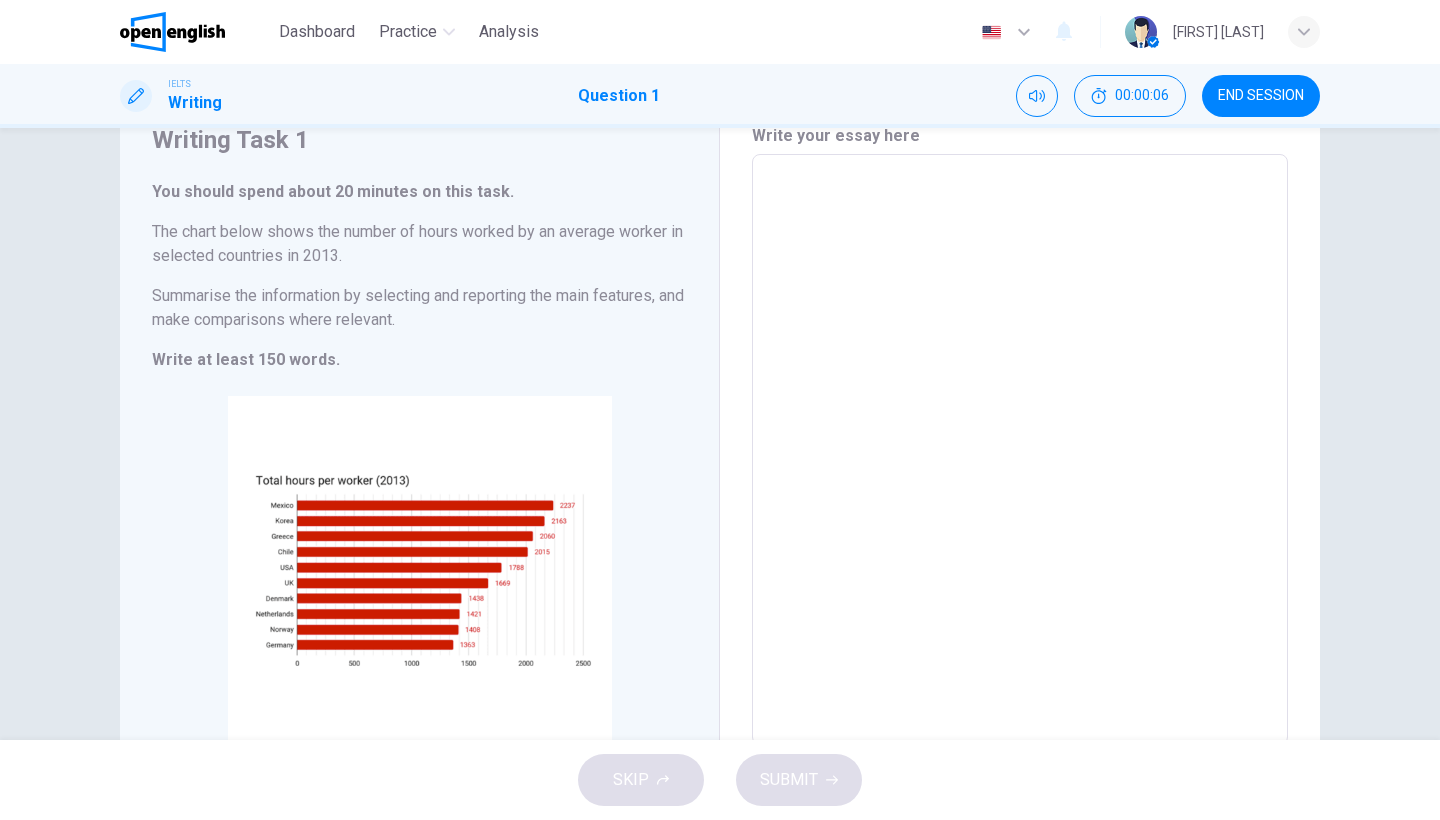 scroll, scrollTop: 80, scrollLeft: 0, axis: vertical 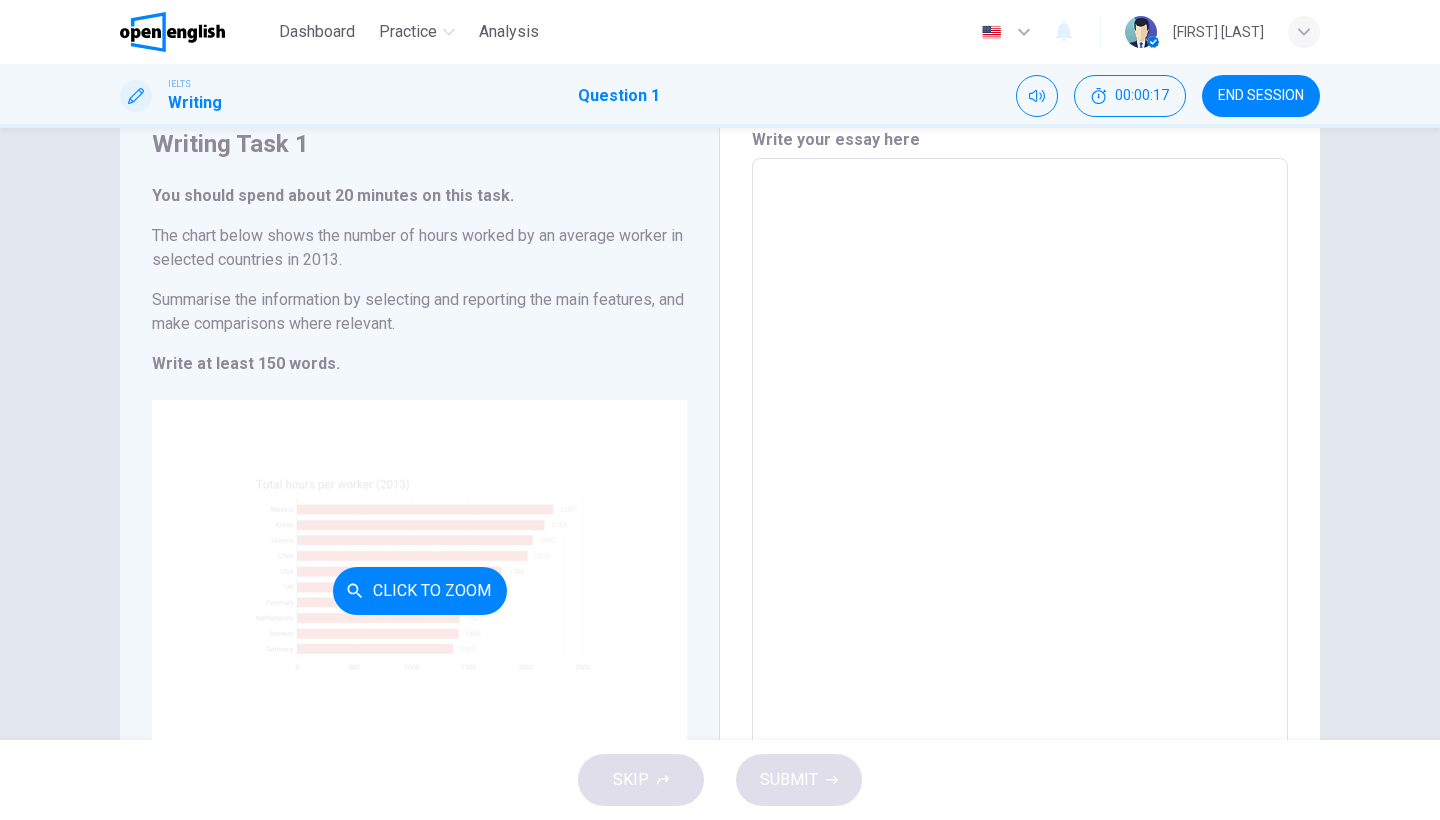 click on "Click to Zoom" at bounding box center [419, 590] 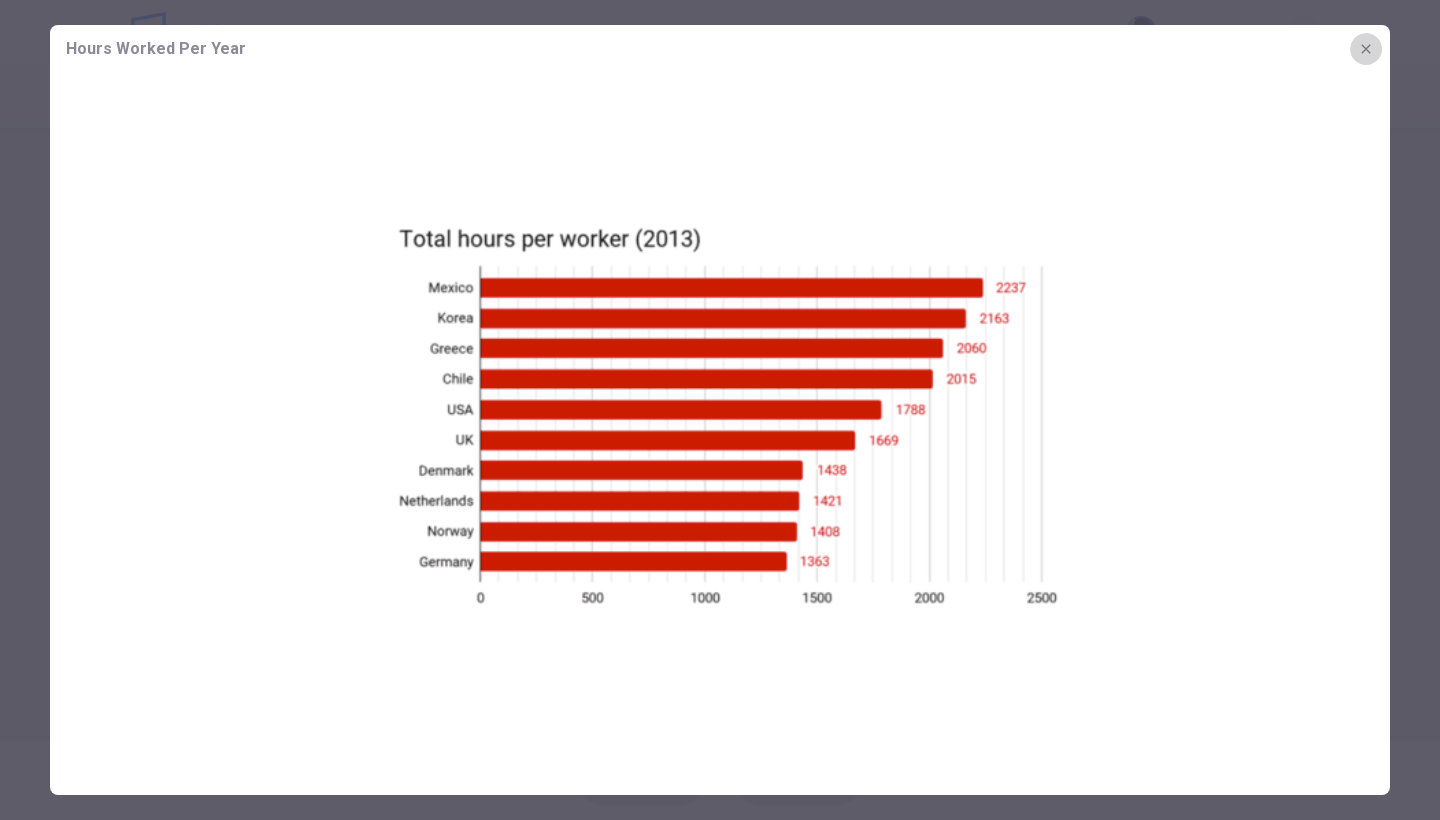 click at bounding box center (1366, 49) 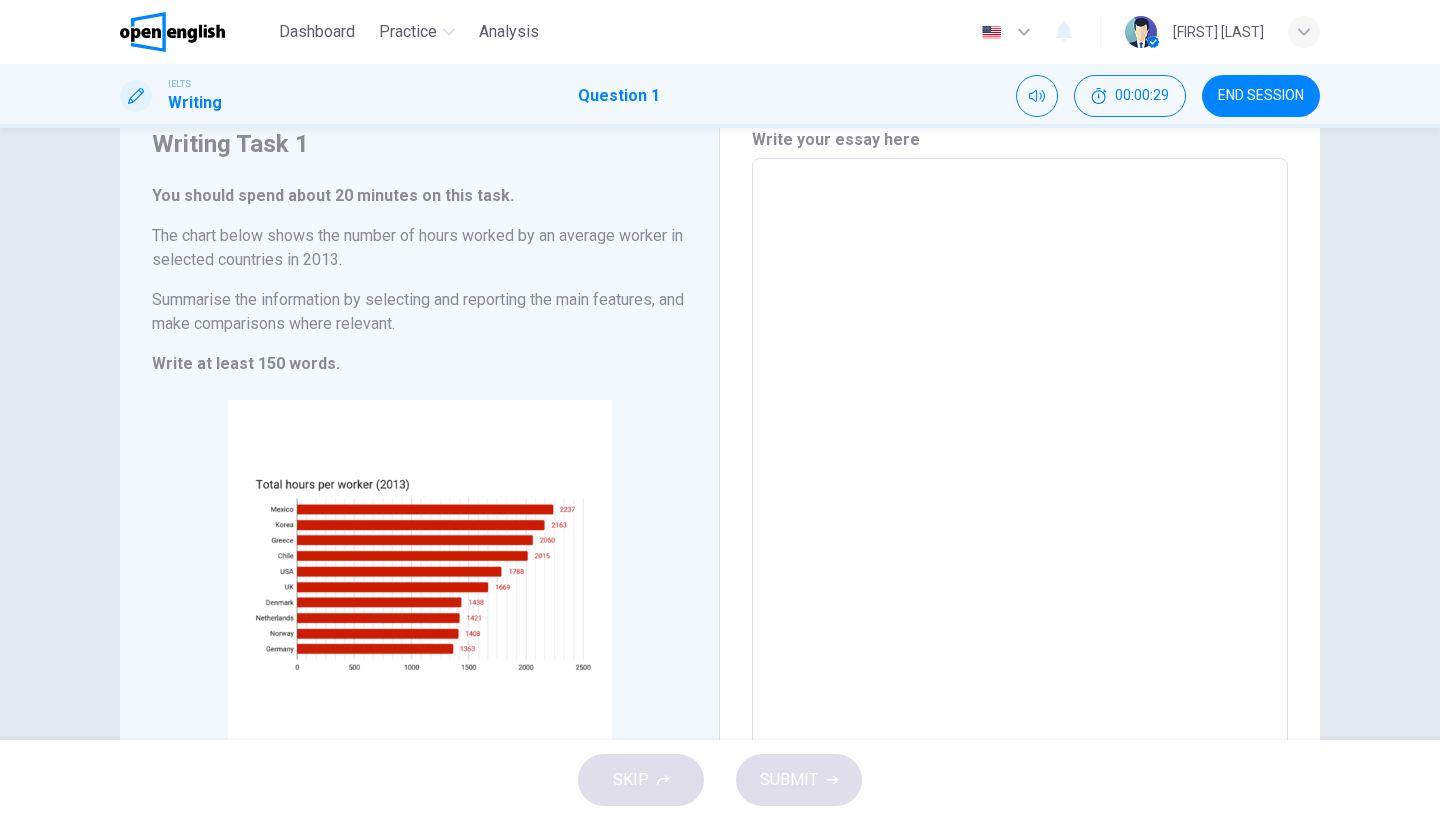 click at bounding box center (1020, 454) 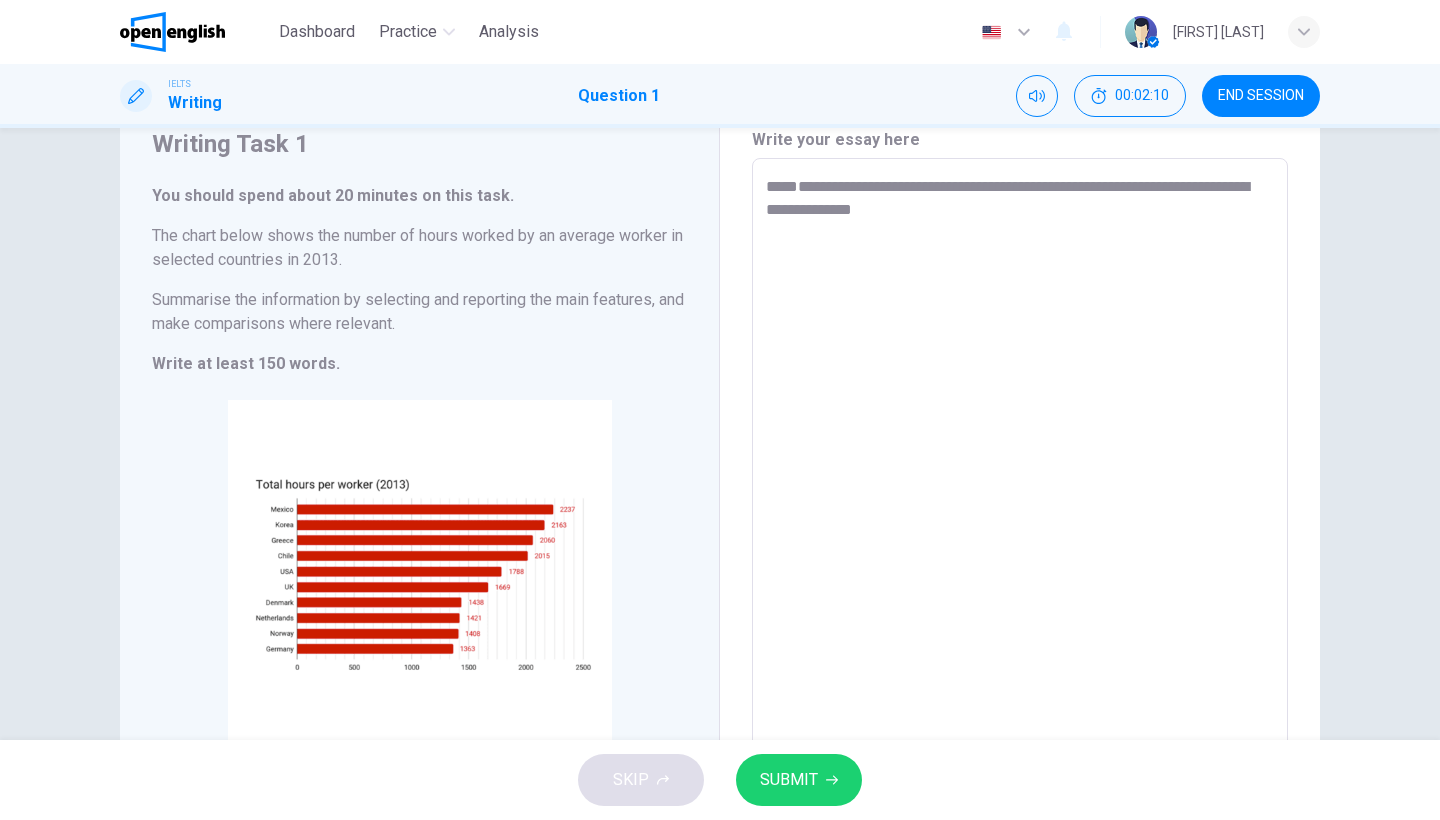 click on "**********" at bounding box center (1020, 454) 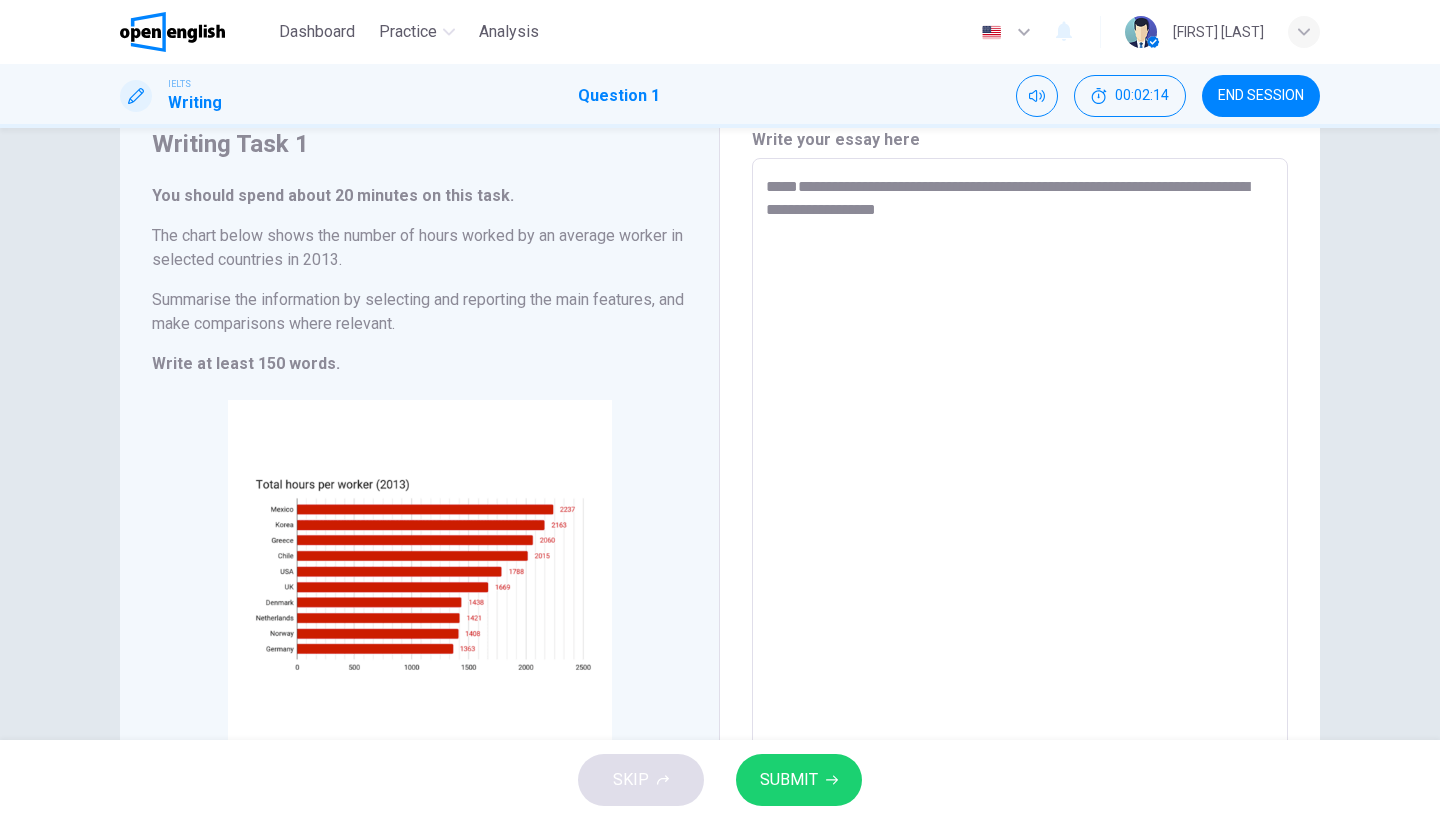 click on "**********" at bounding box center [1020, 454] 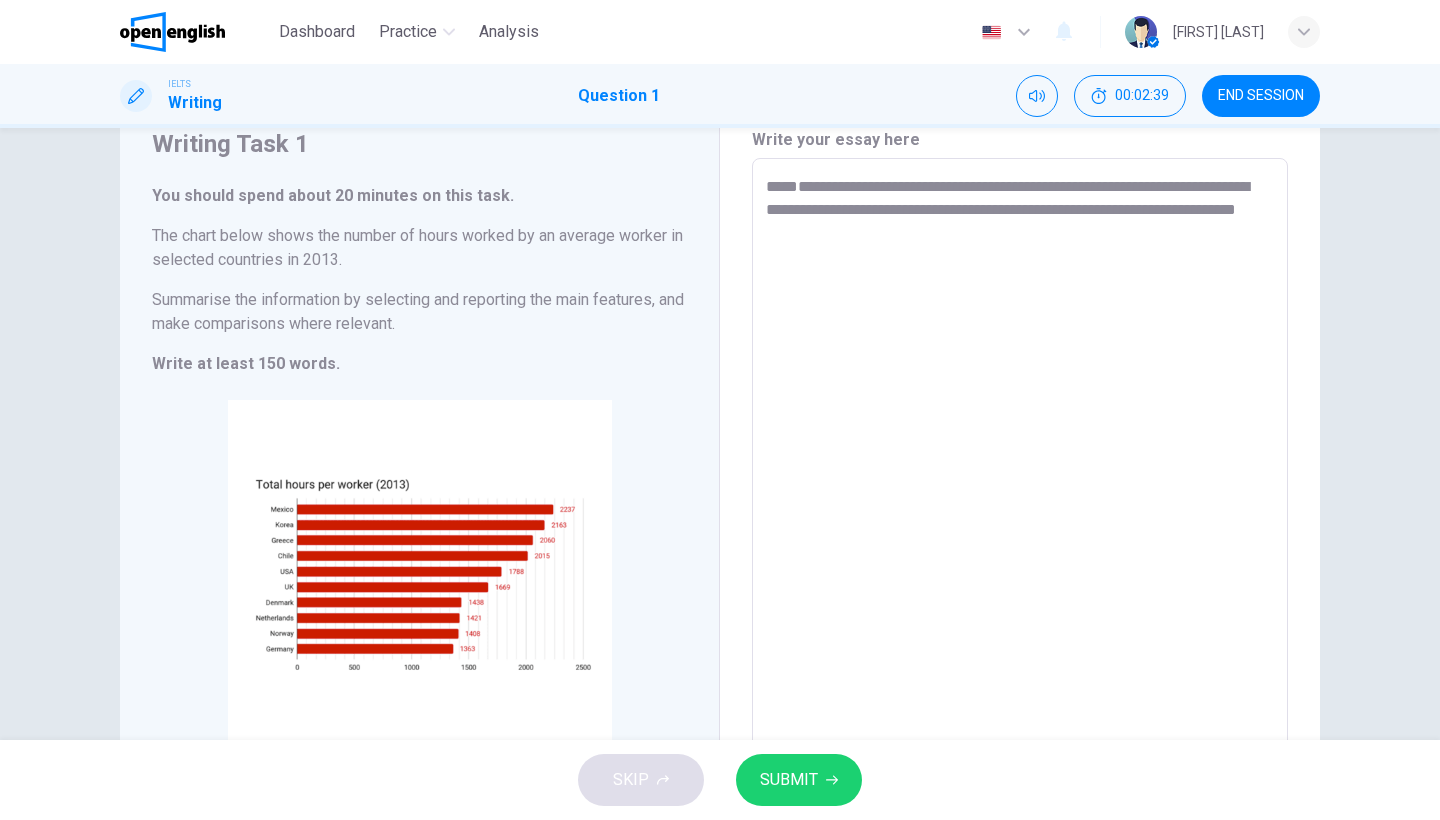click on "**********" at bounding box center [1020, 454] 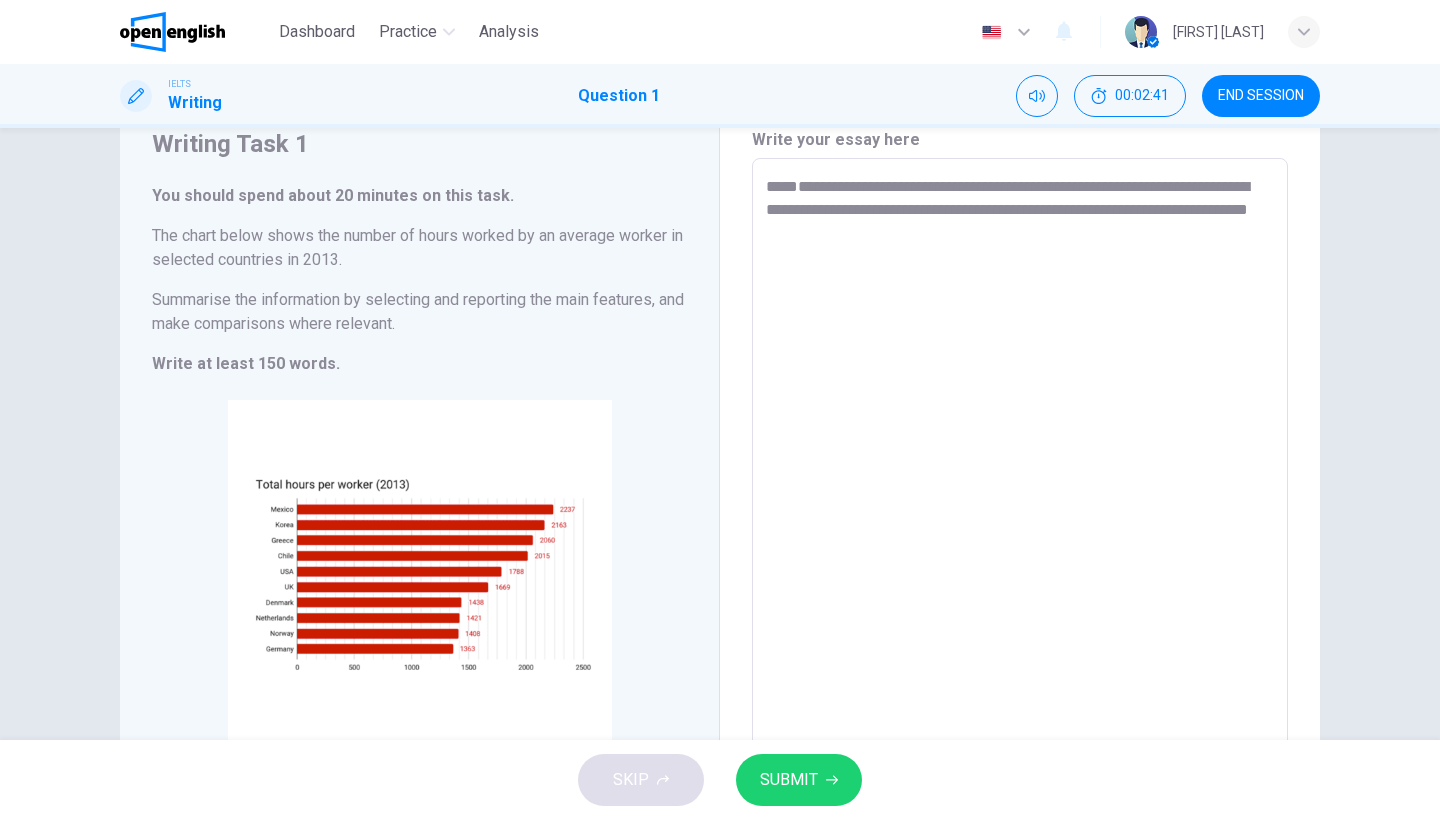 click on "**********" at bounding box center (1020, 454) 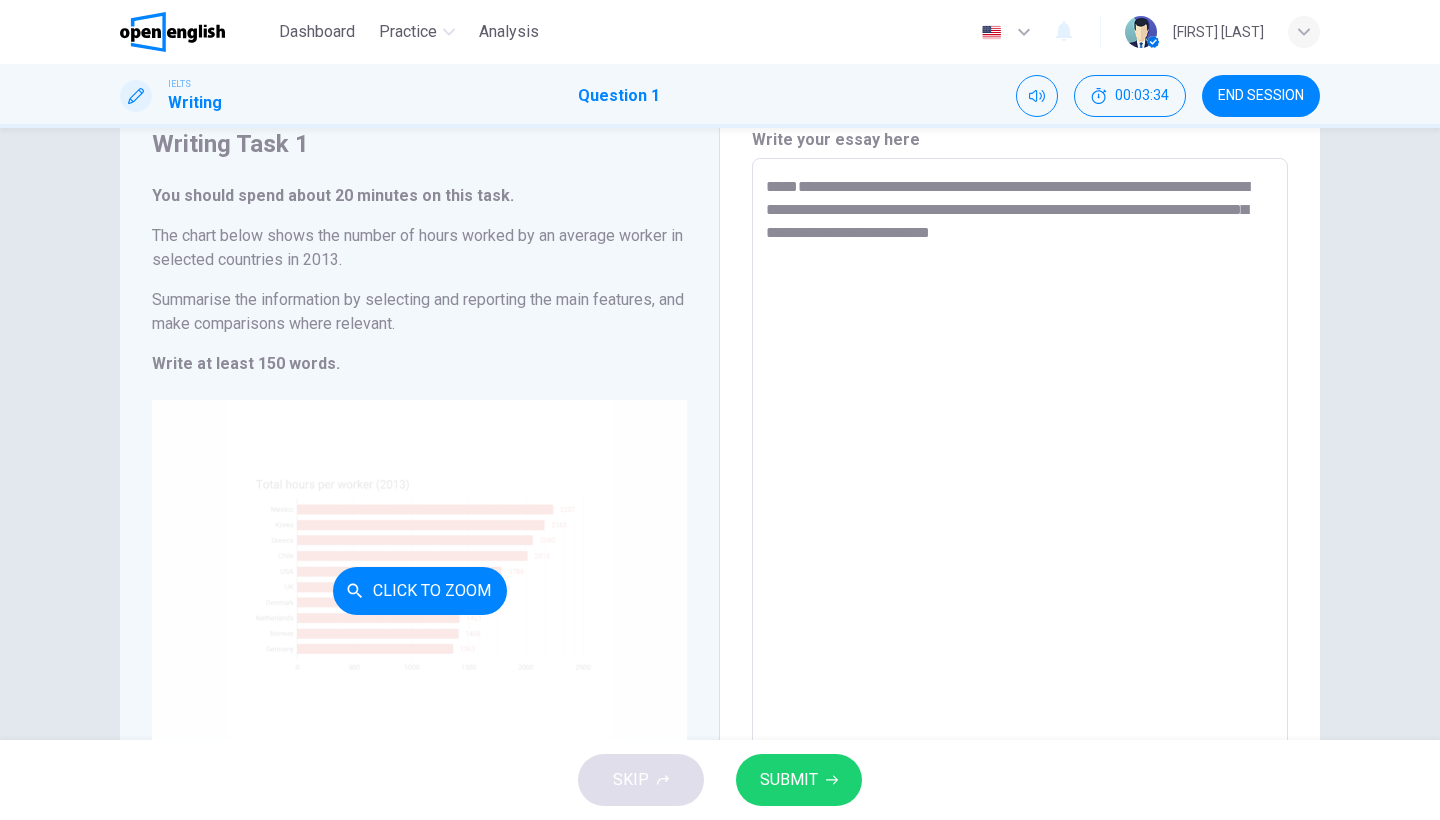 click on "Click to Zoom" at bounding box center (419, 590) 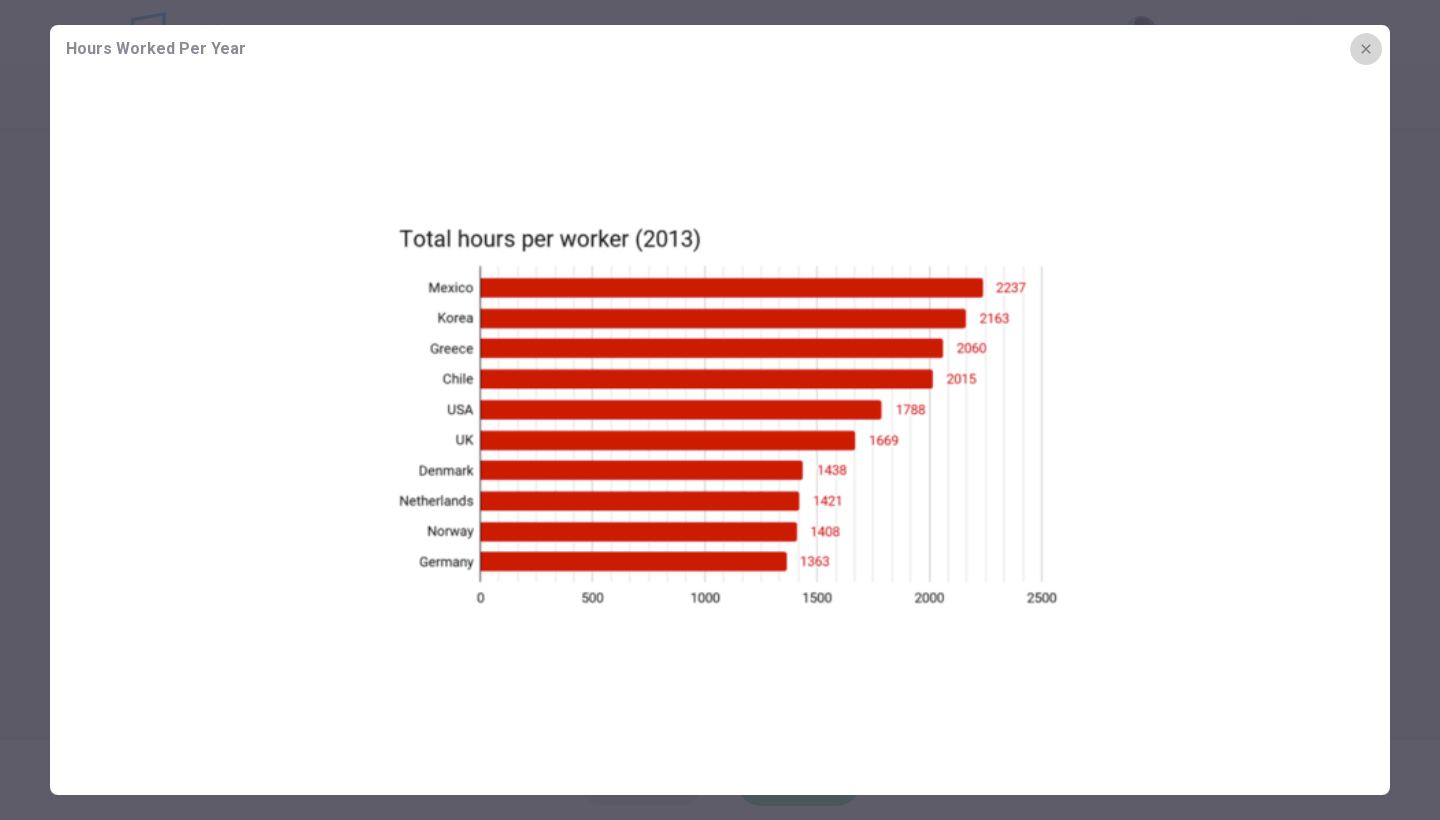 click at bounding box center (1366, 49) 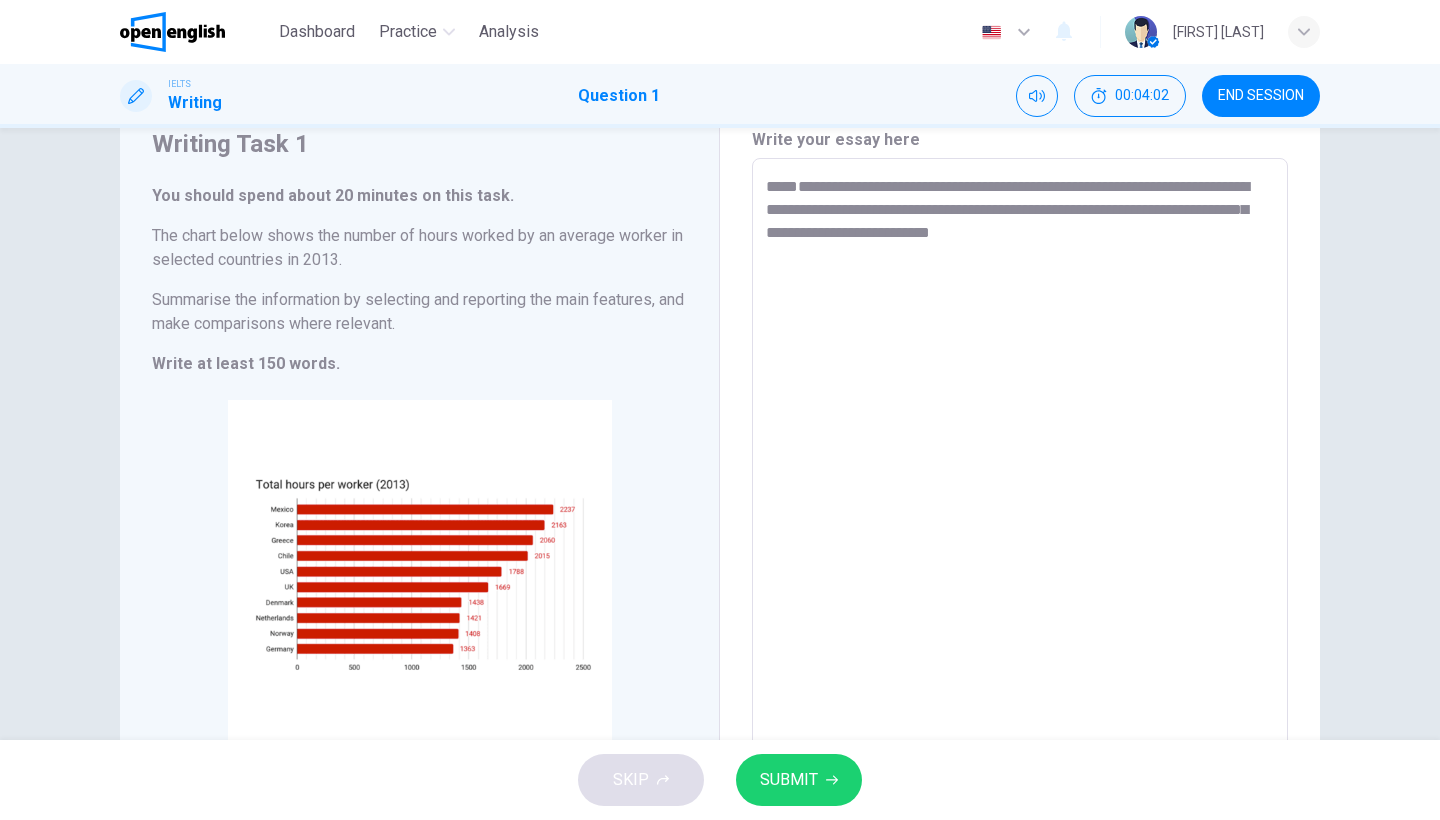 click on "**********" at bounding box center (1020, 454) 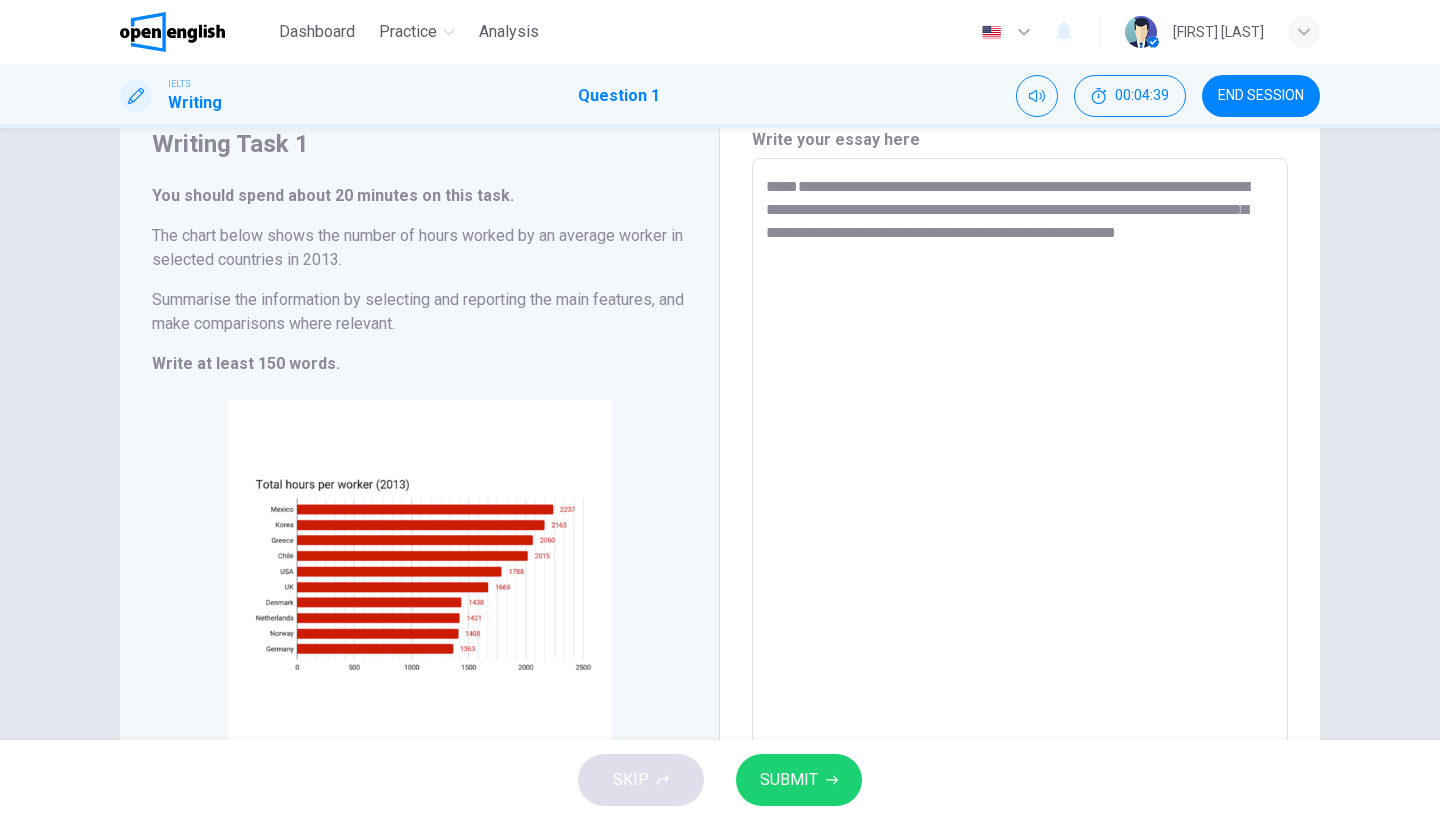 scroll, scrollTop: 107, scrollLeft: 0, axis: vertical 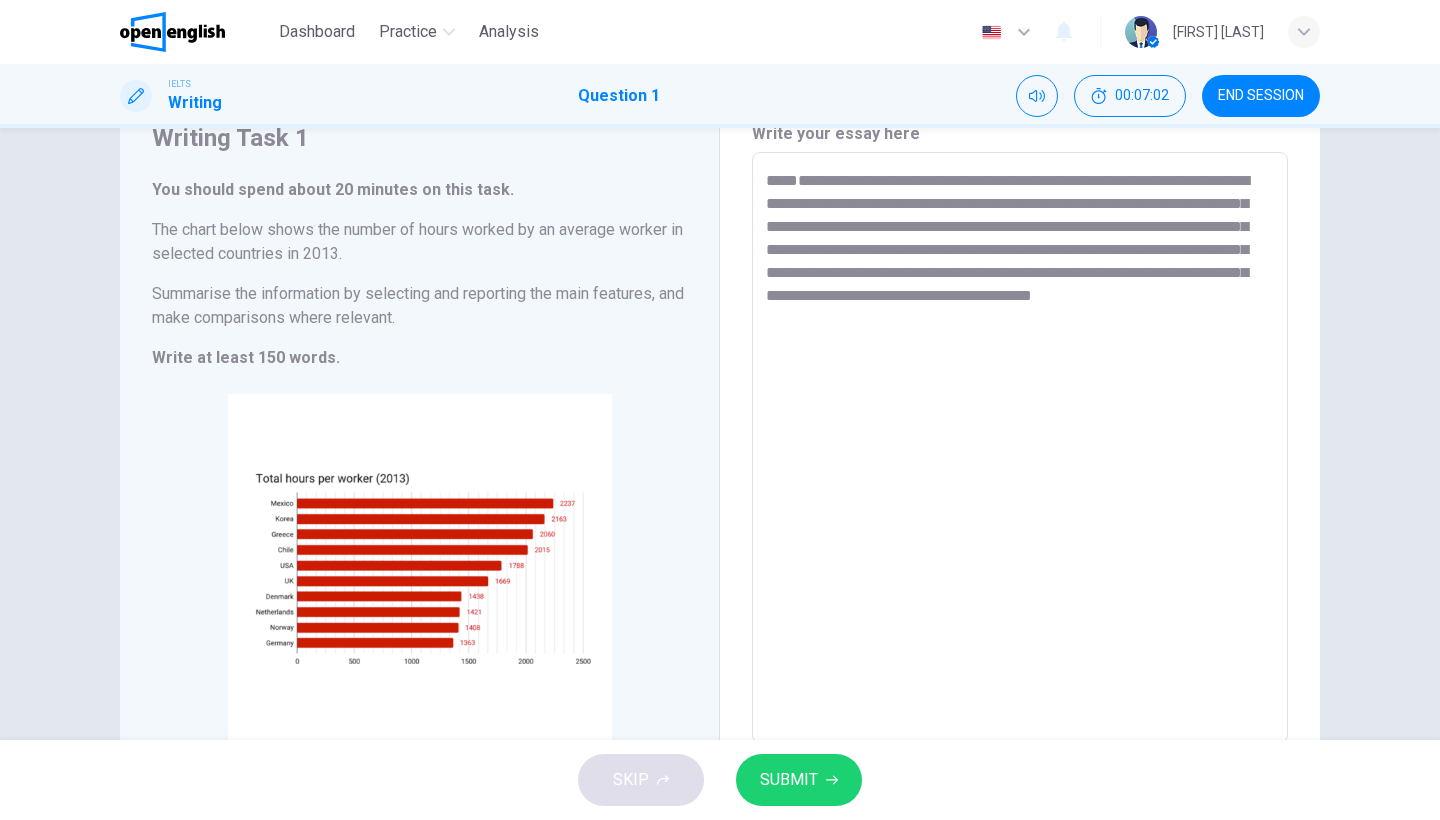 click on "**********" at bounding box center (1020, 448) 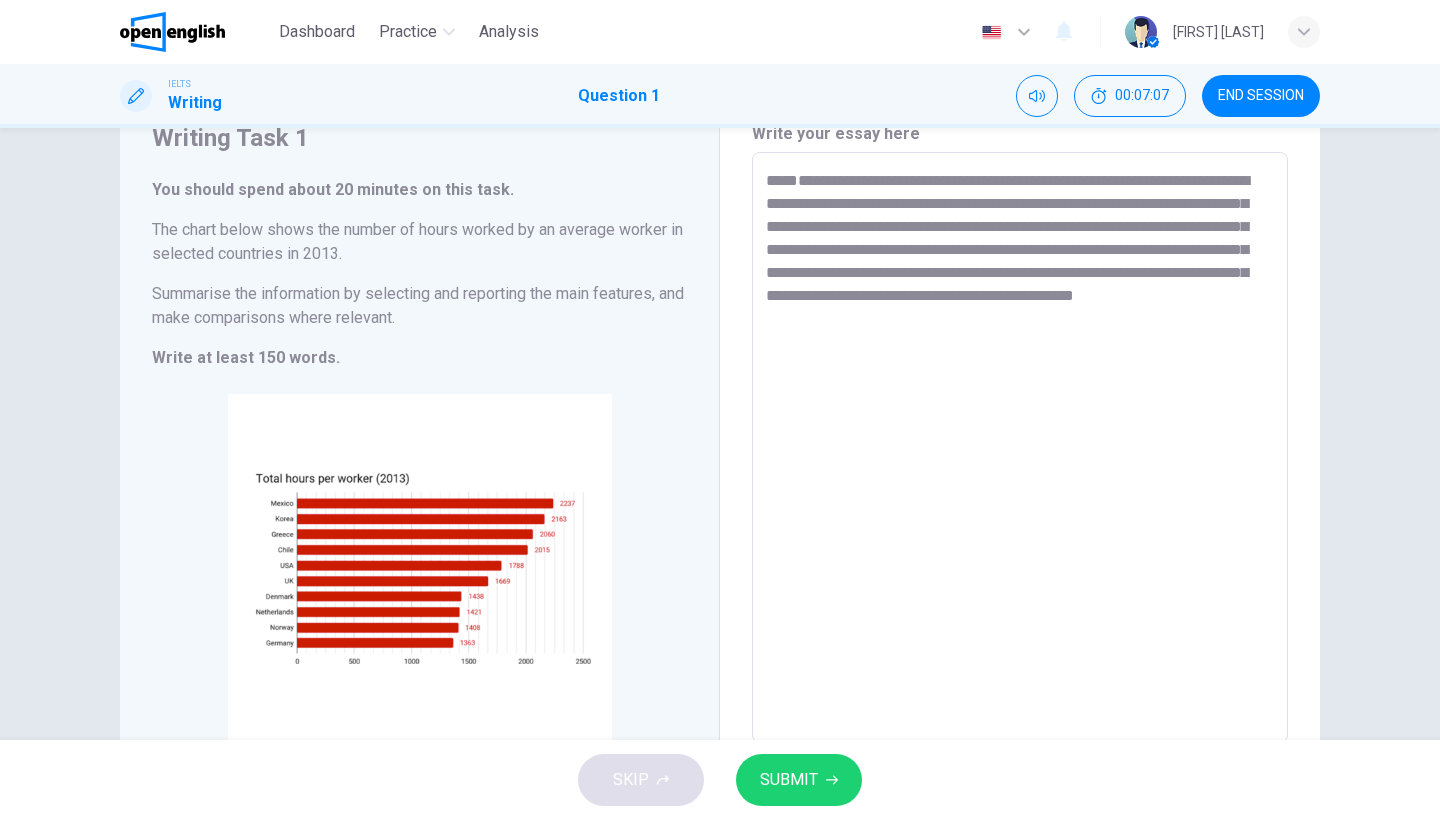 click on "**********" at bounding box center [1020, 448] 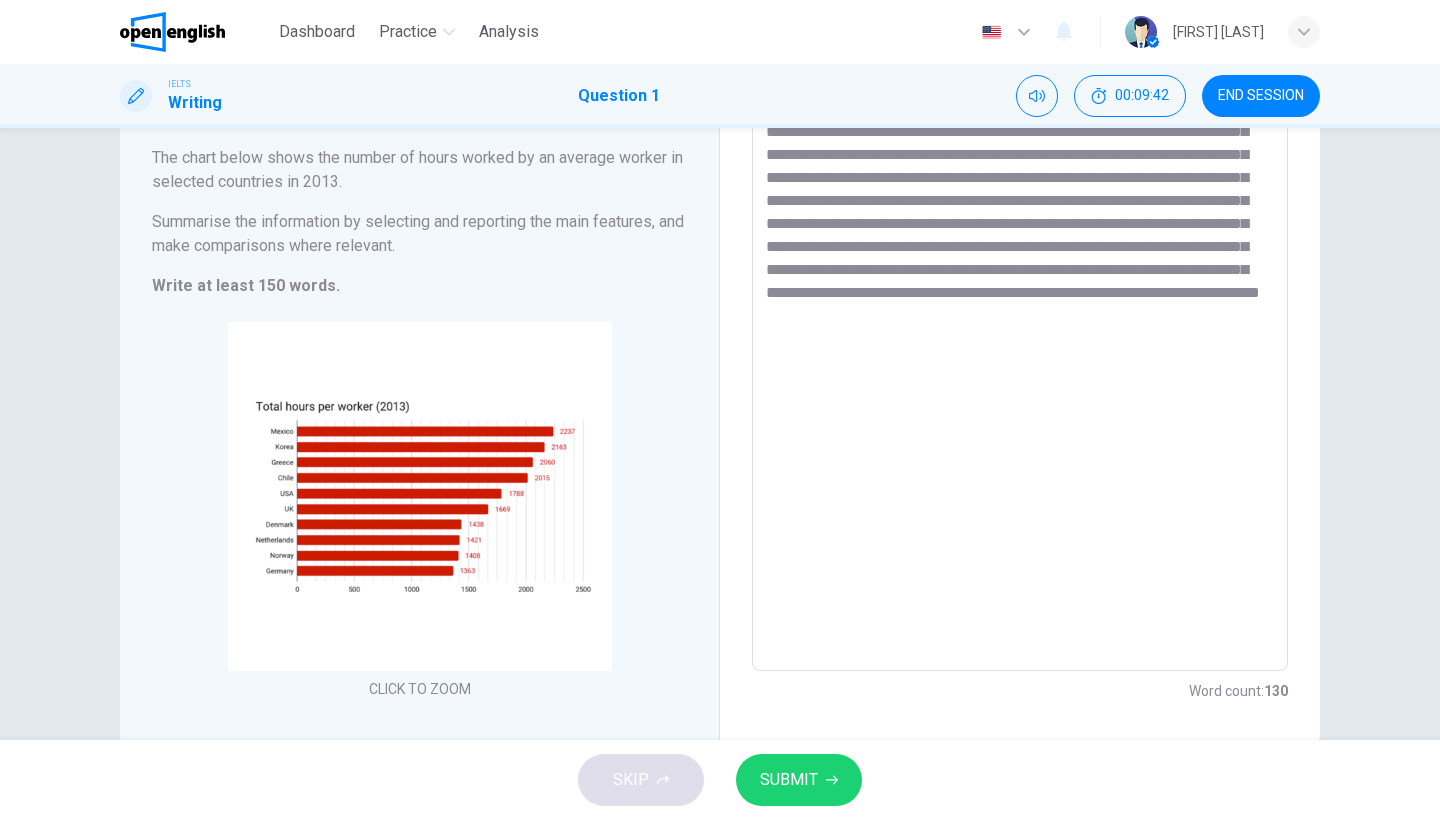scroll, scrollTop: 149, scrollLeft: 0, axis: vertical 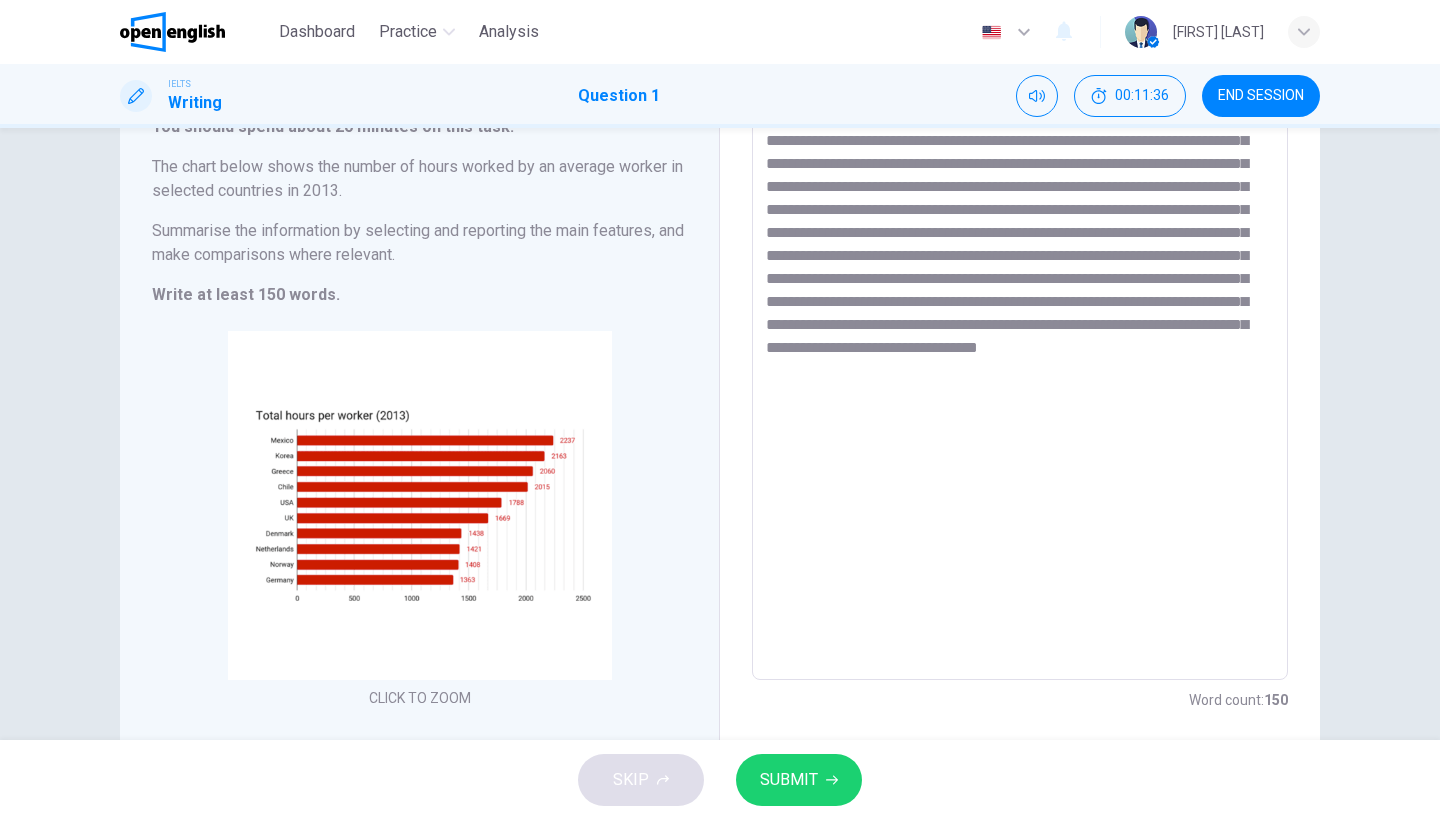 type on "**********" 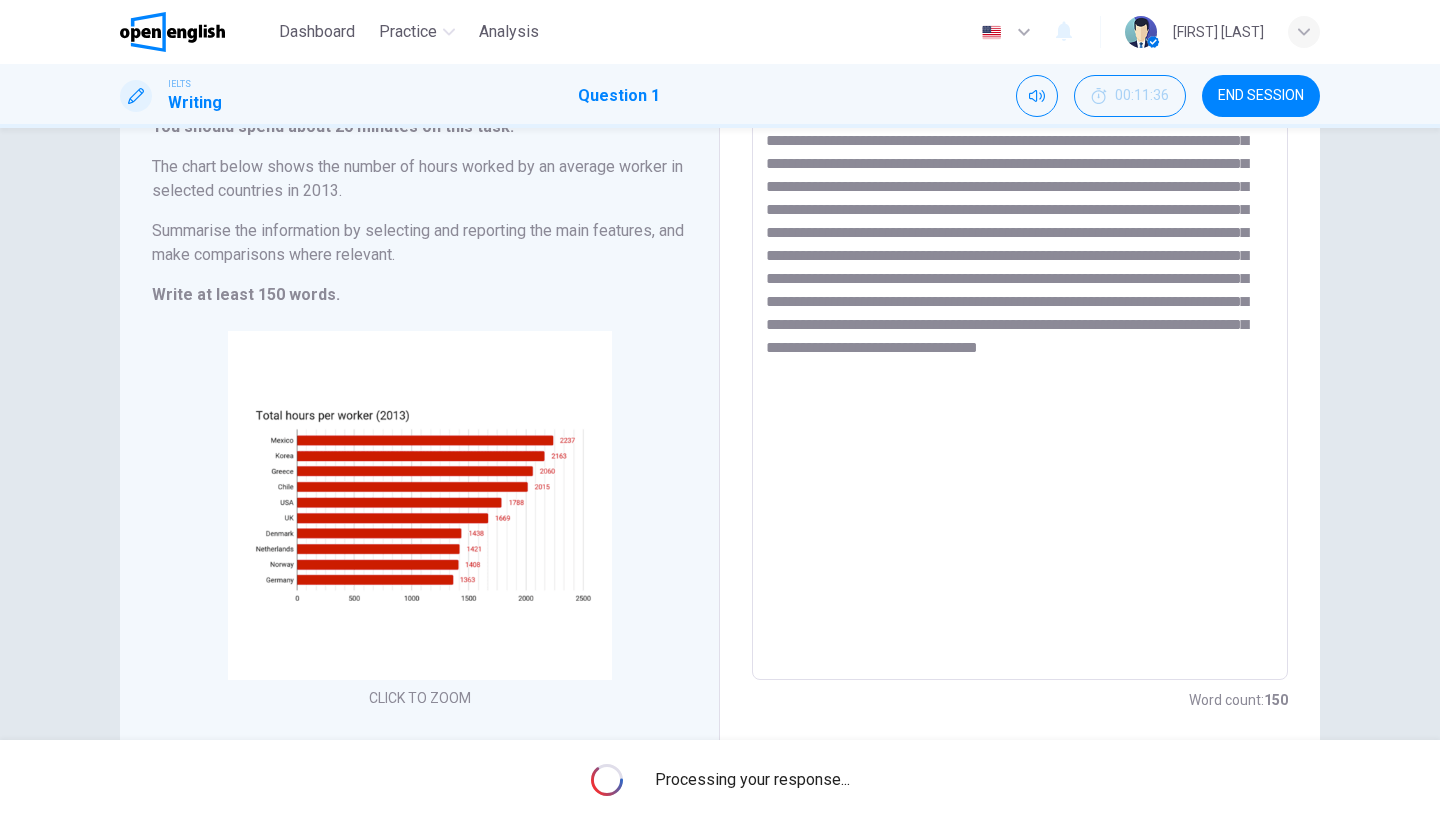 scroll, scrollTop: 86, scrollLeft: 0, axis: vertical 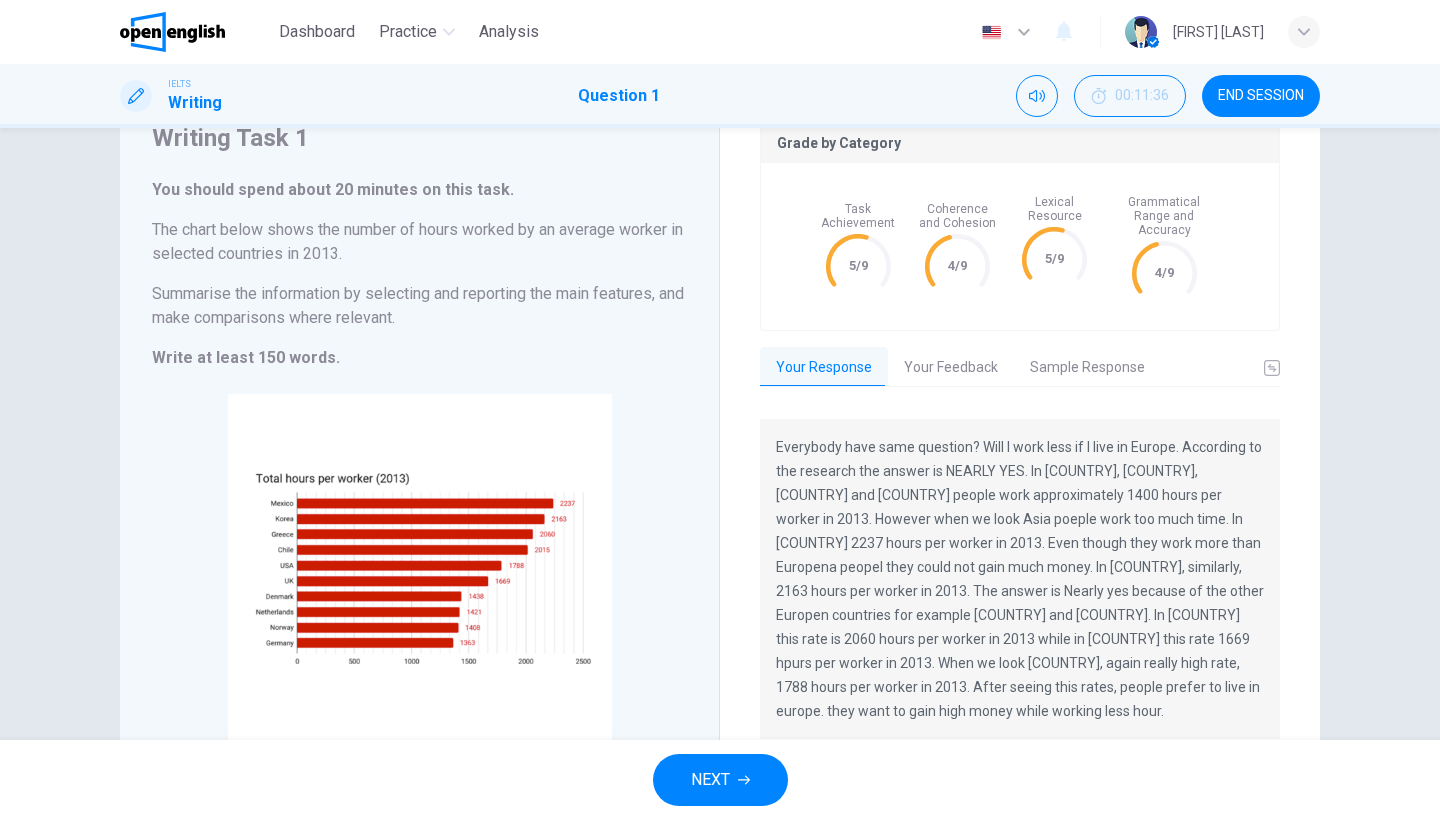 click on "Your Feedback" at bounding box center [951, 368] 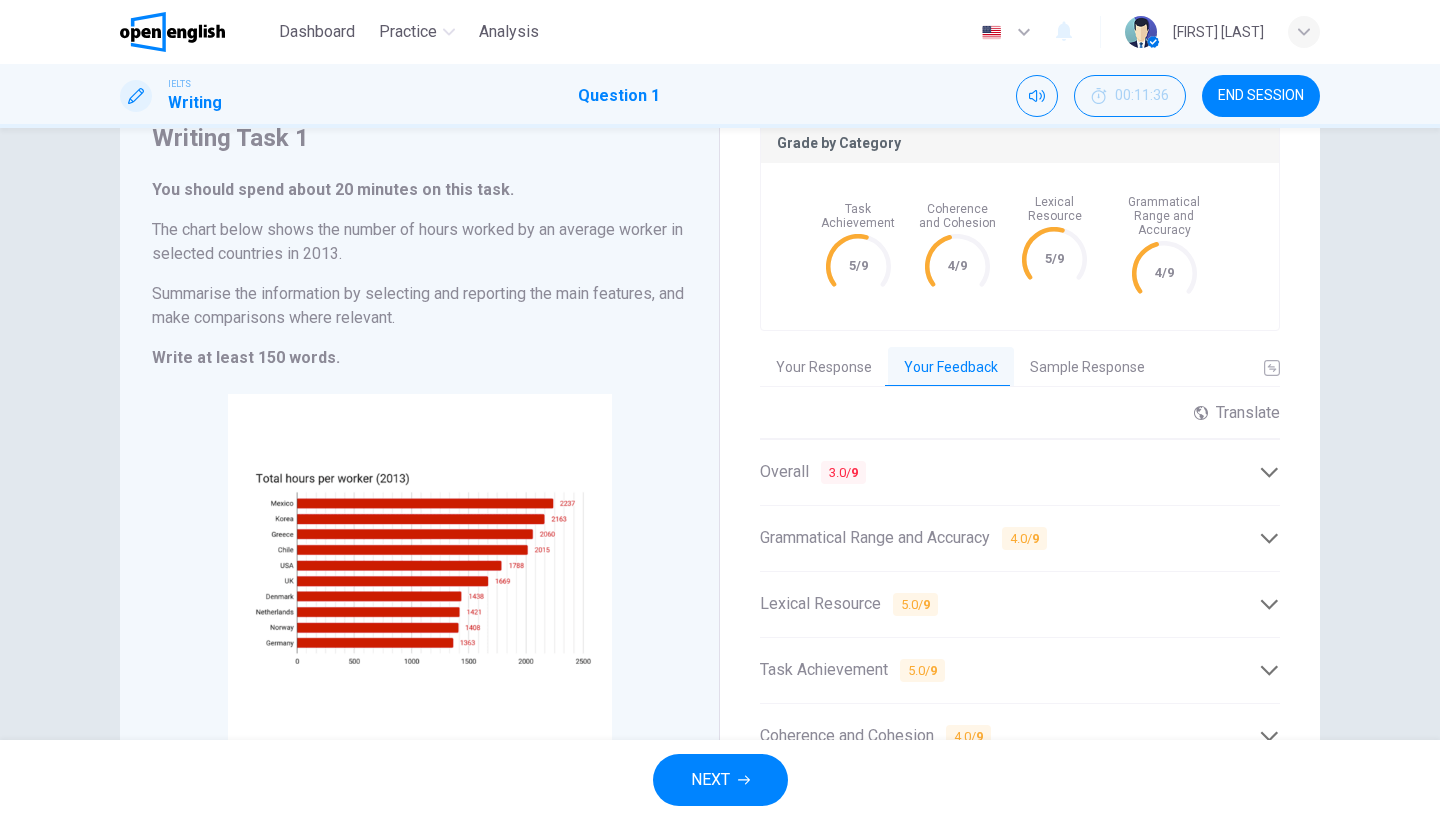 scroll, scrollTop: 137, scrollLeft: 0, axis: vertical 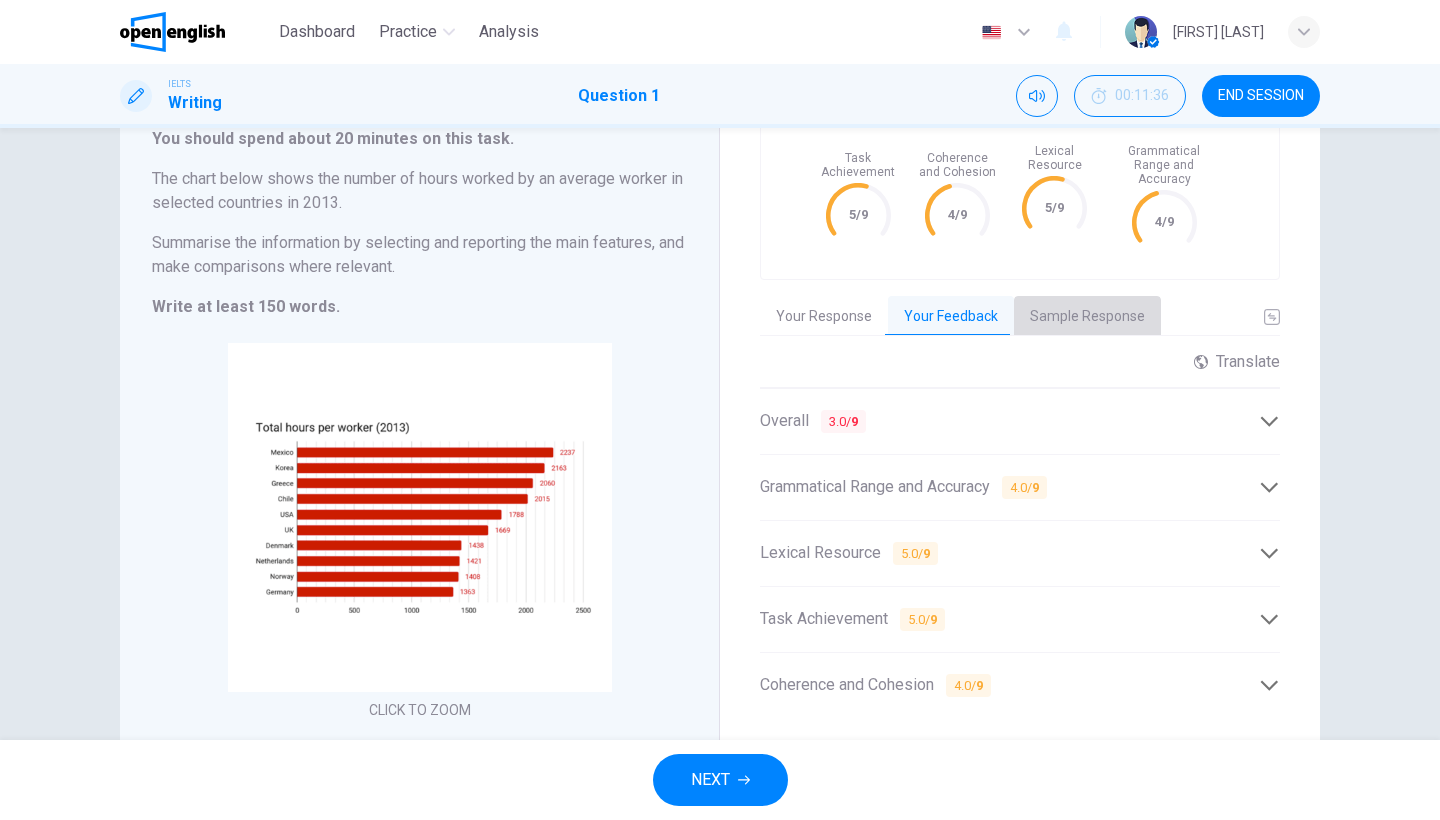 click on "Sample Response" at bounding box center [1087, 317] 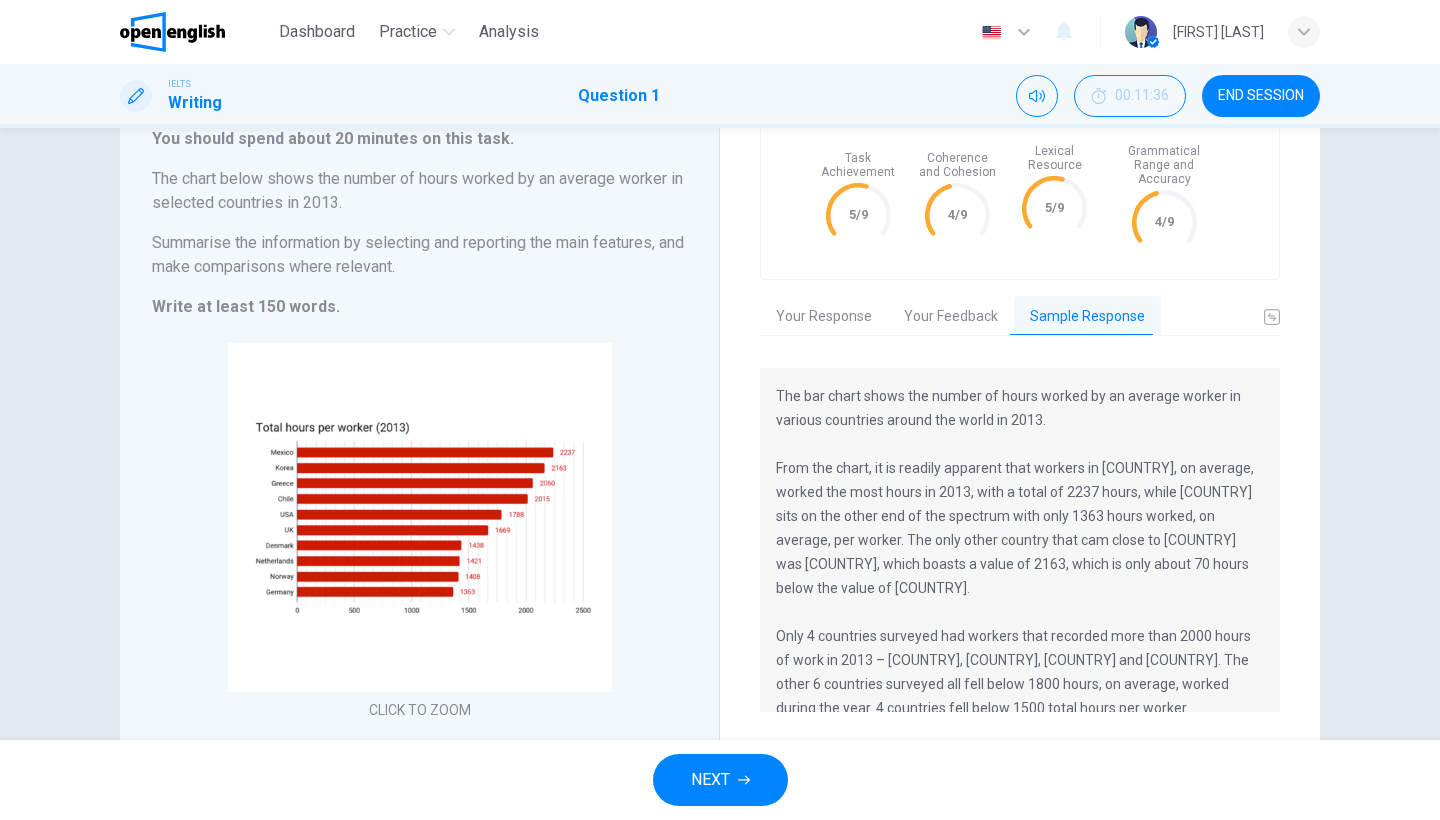 scroll, scrollTop: 155, scrollLeft: 0, axis: vertical 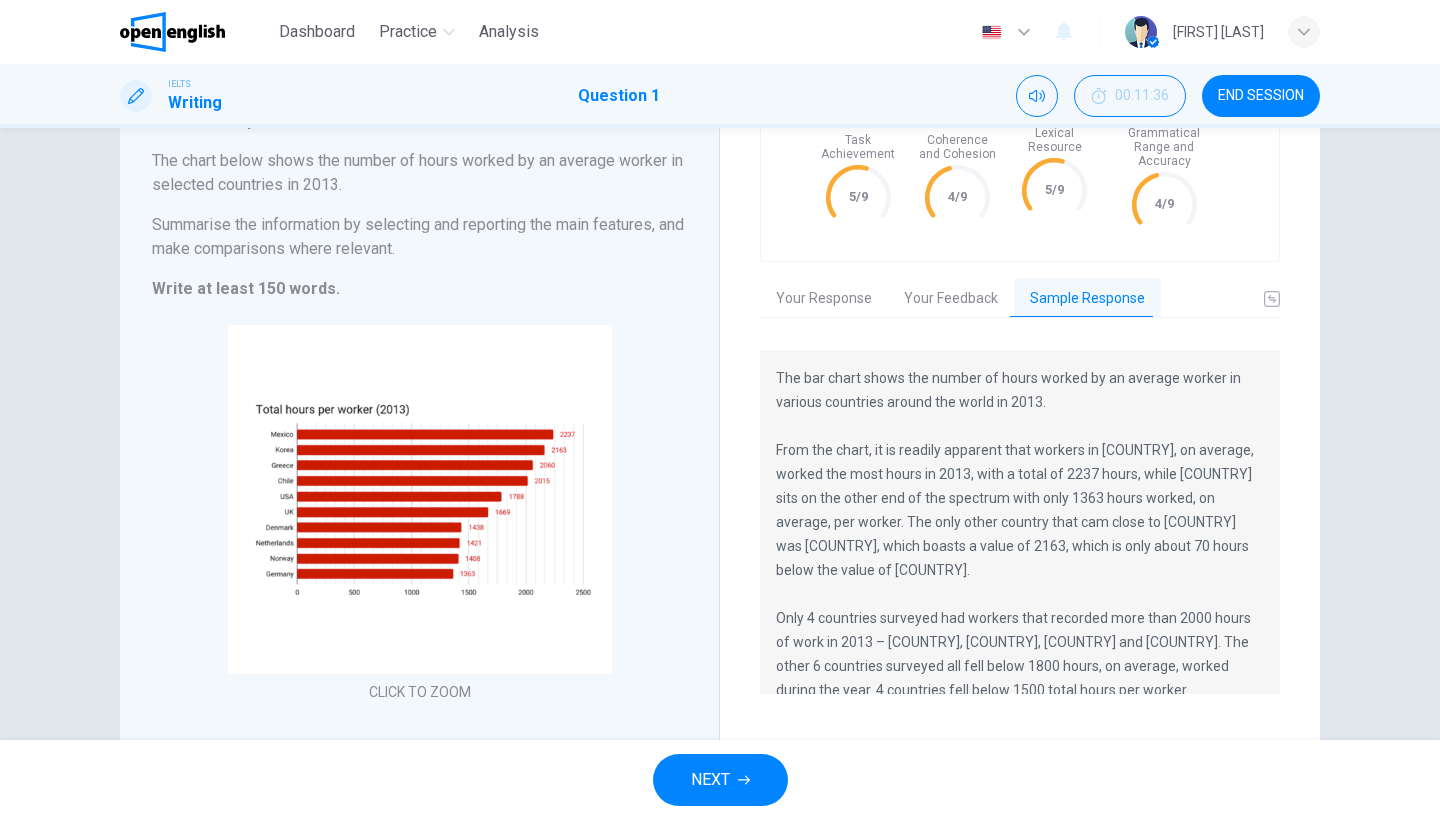 click on "Your Response" at bounding box center [824, 299] 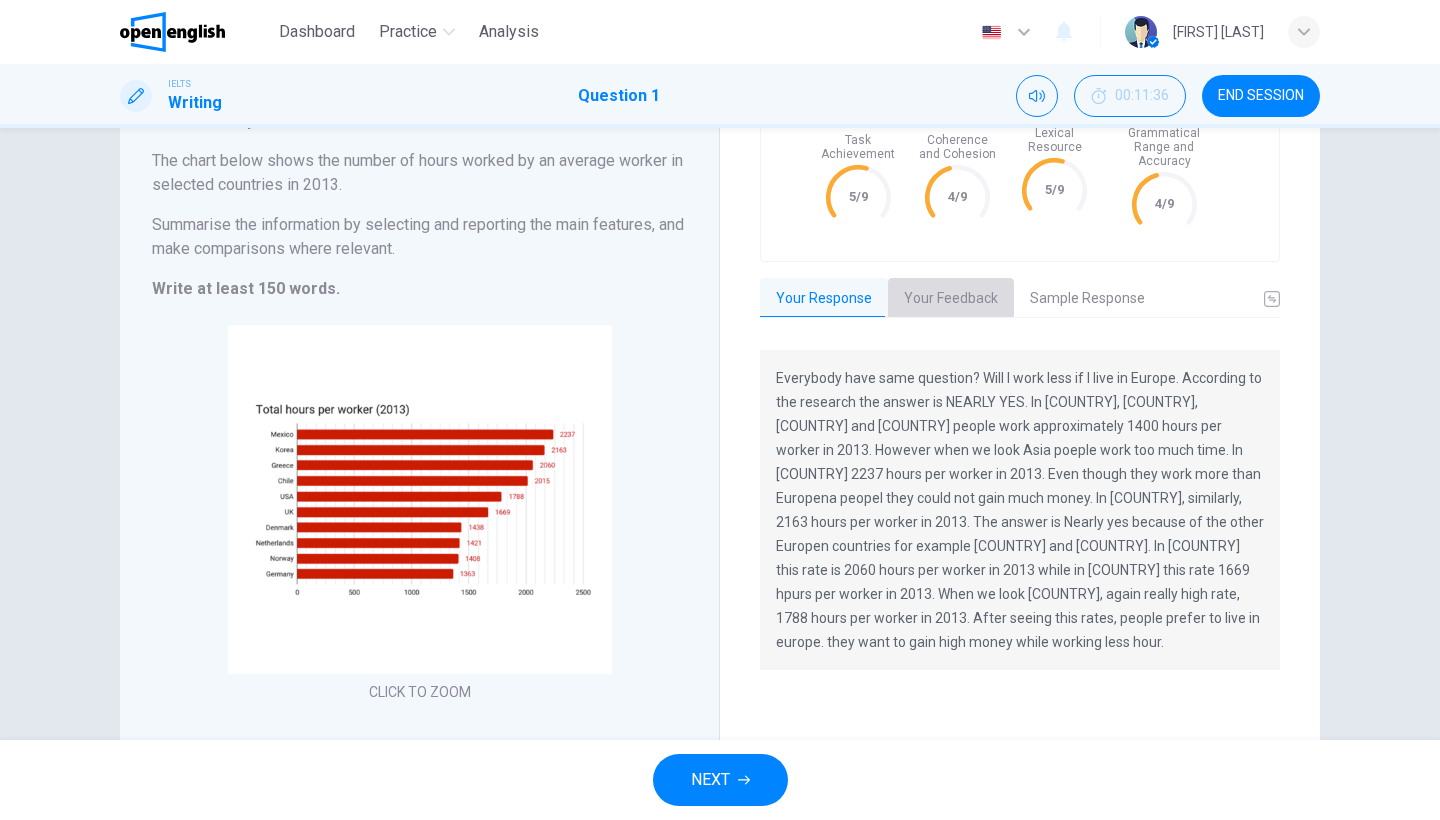 click on "Your Feedback" at bounding box center (951, 299) 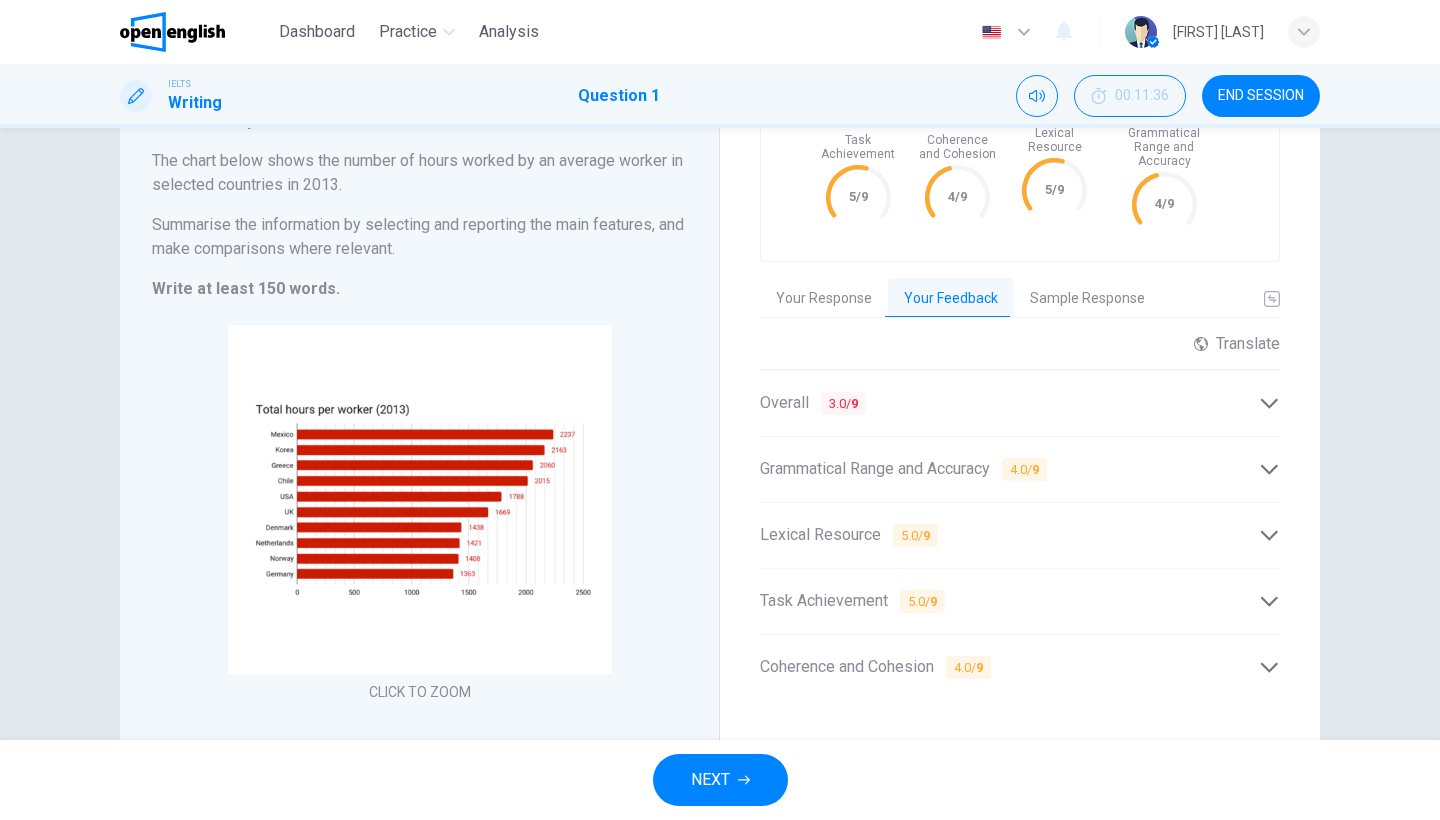 click on "3.0 / 9" at bounding box center [843, 403] 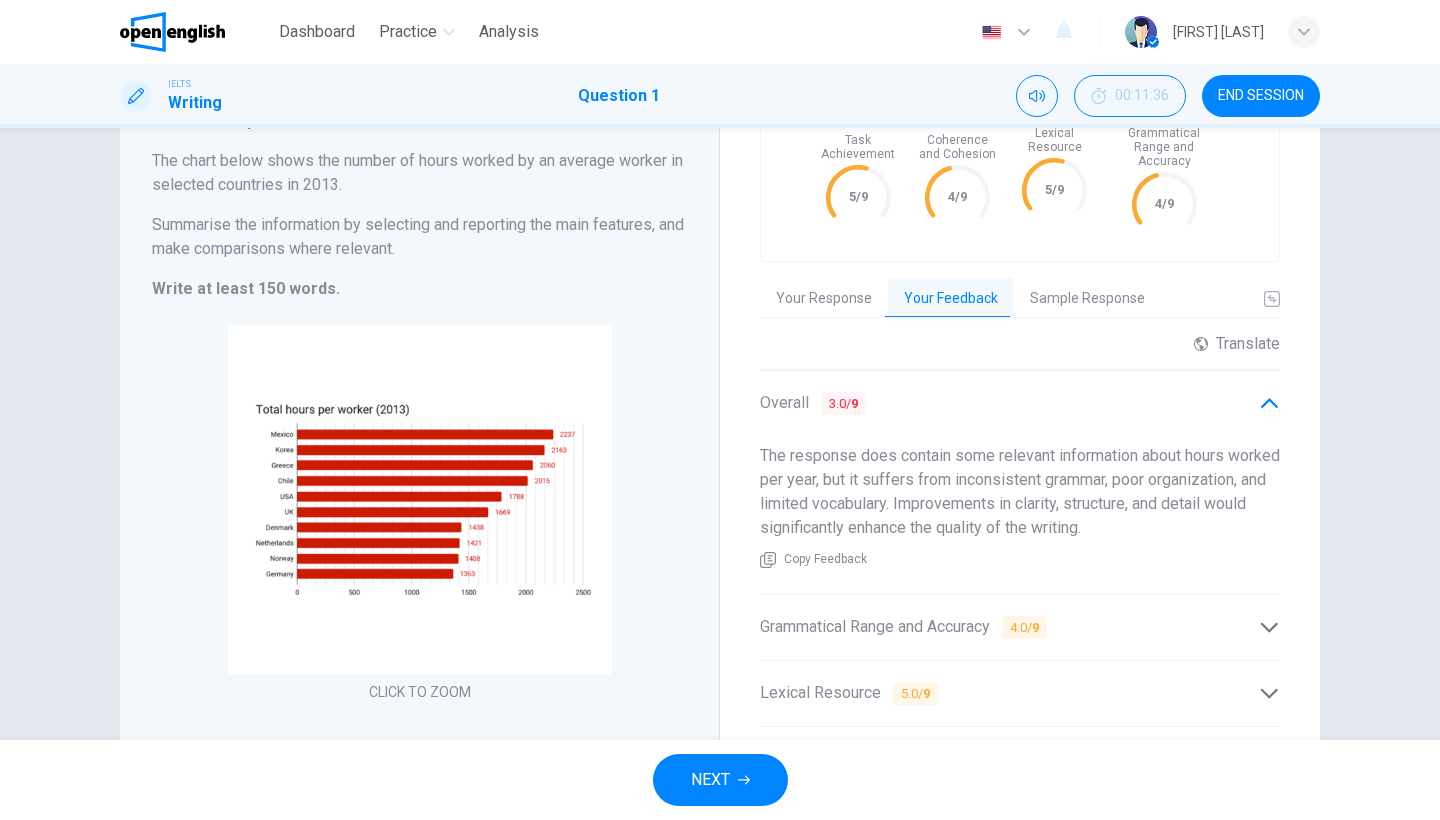 click on "3.0 / 9" at bounding box center (843, 403) 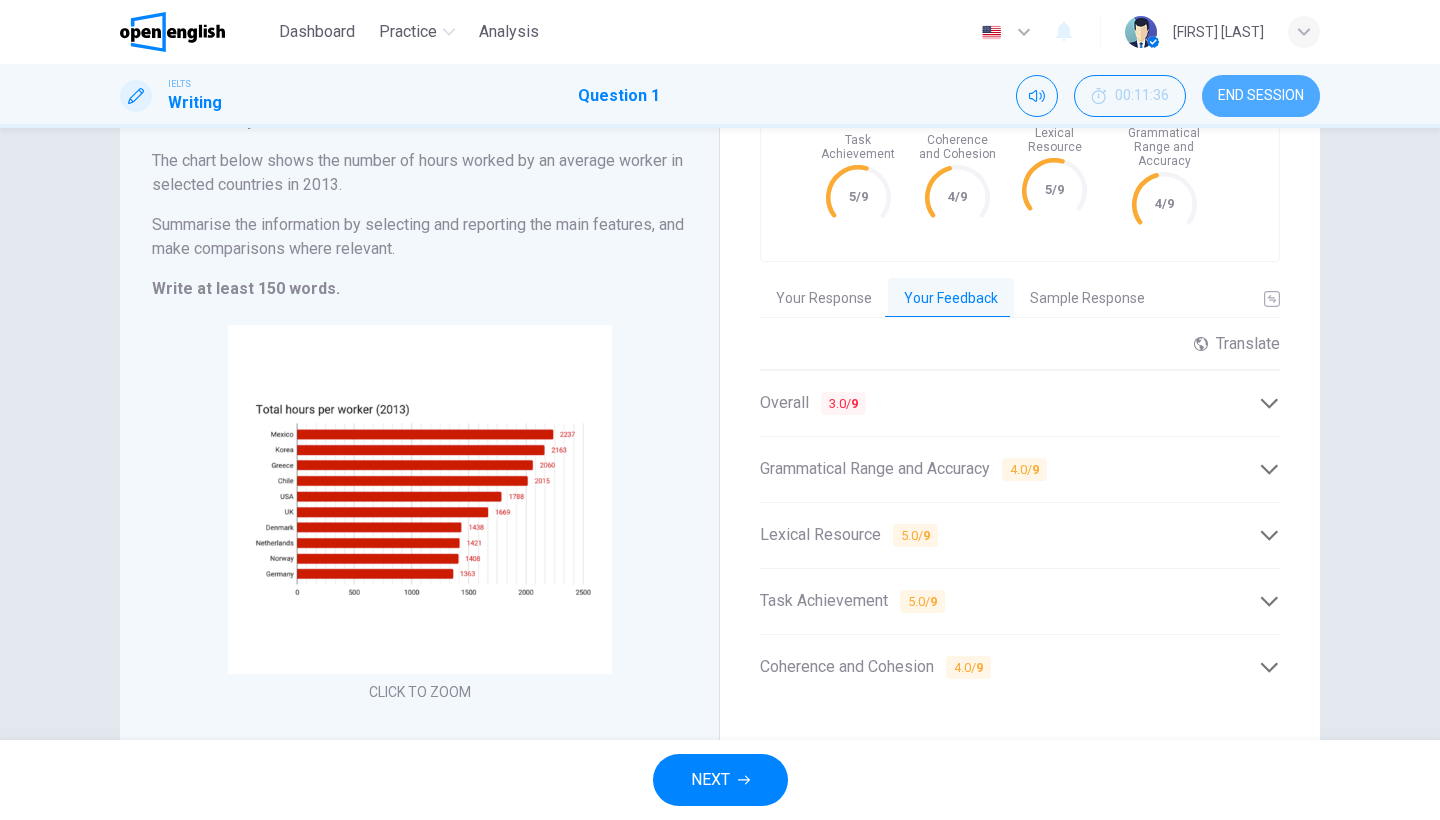click on "END SESSION" at bounding box center [1261, 96] 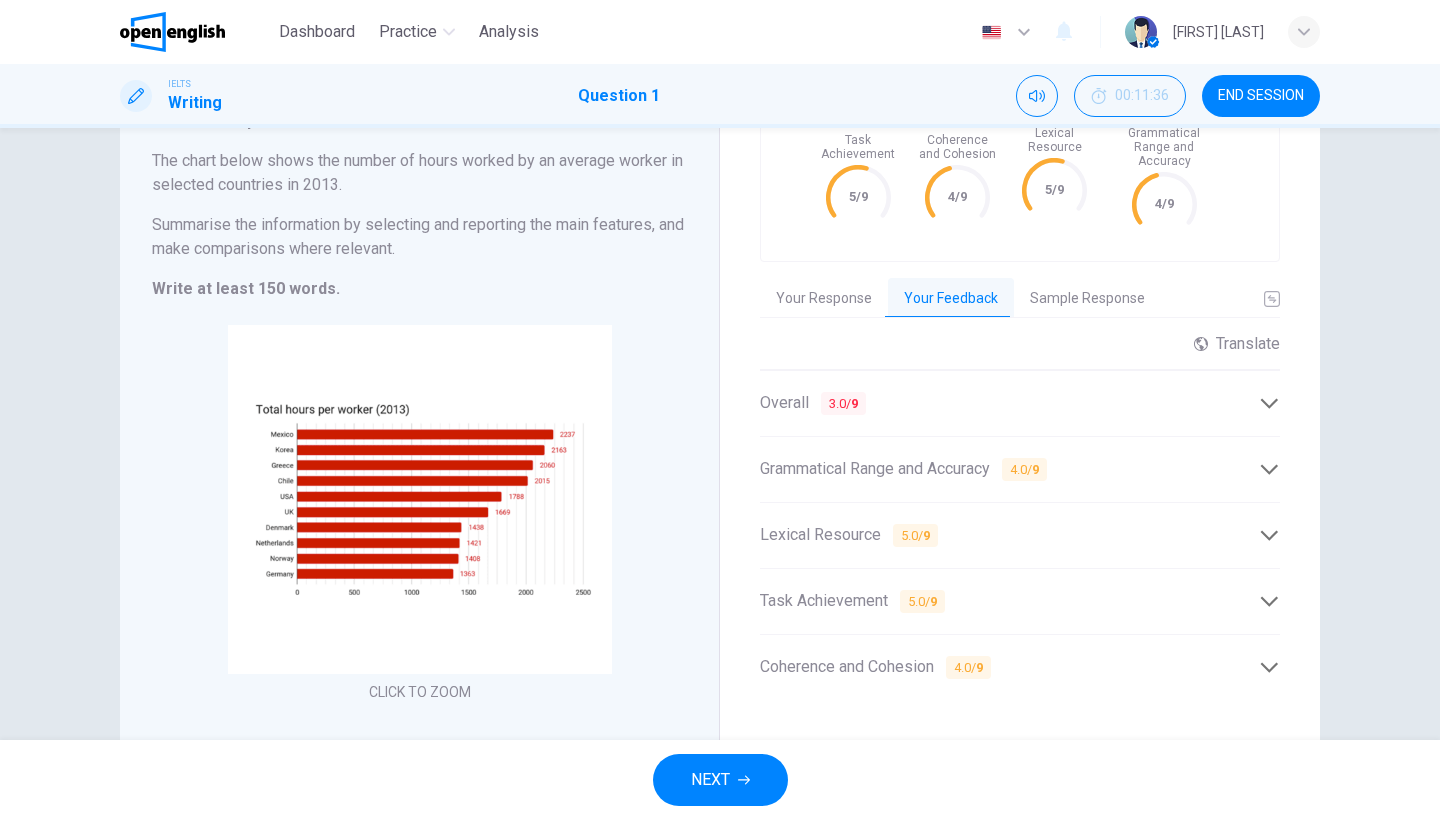 click on "NEXT" at bounding box center (720, 780) 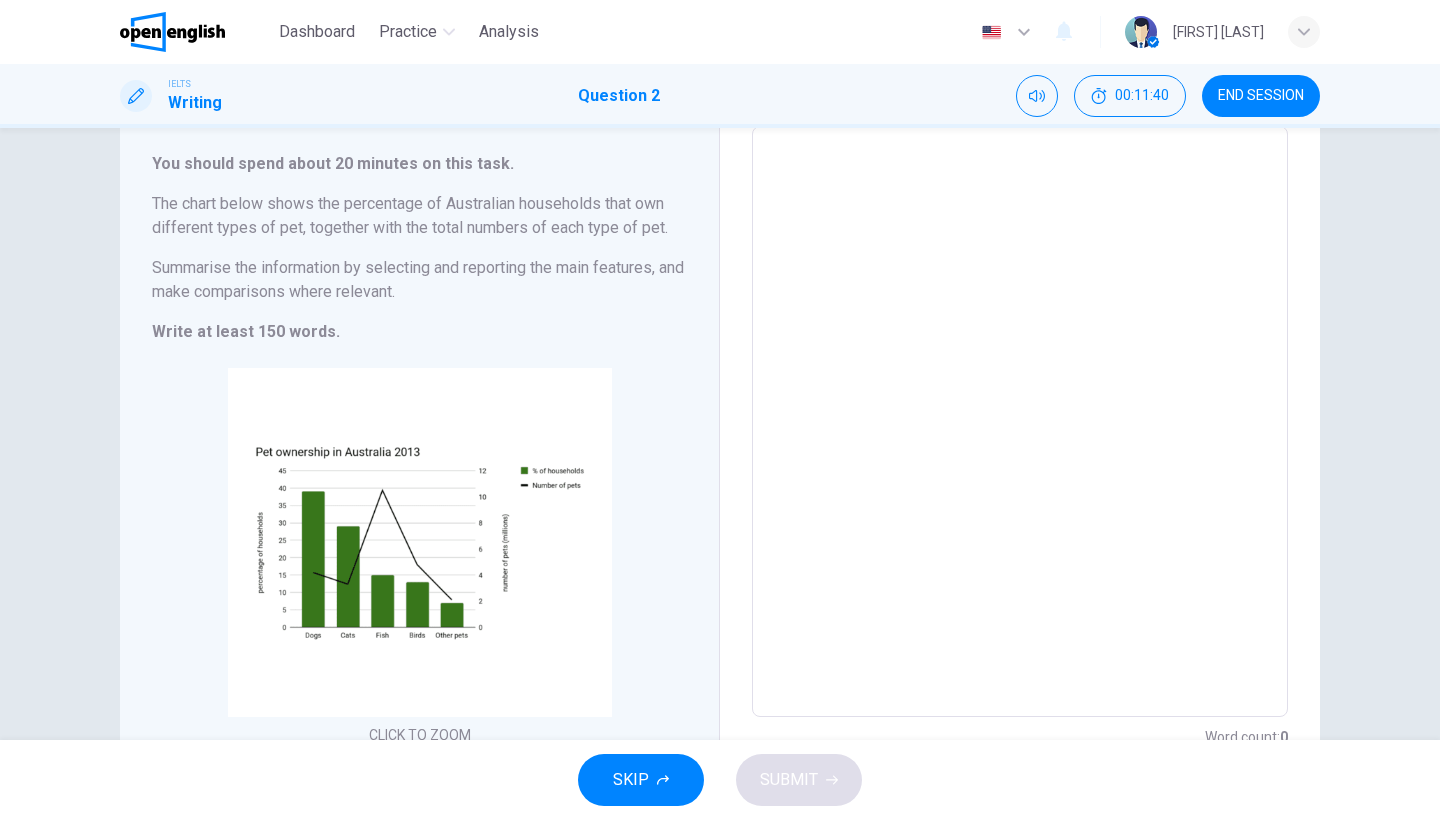 scroll, scrollTop: 145, scrollLeft: 0, axis: vertical 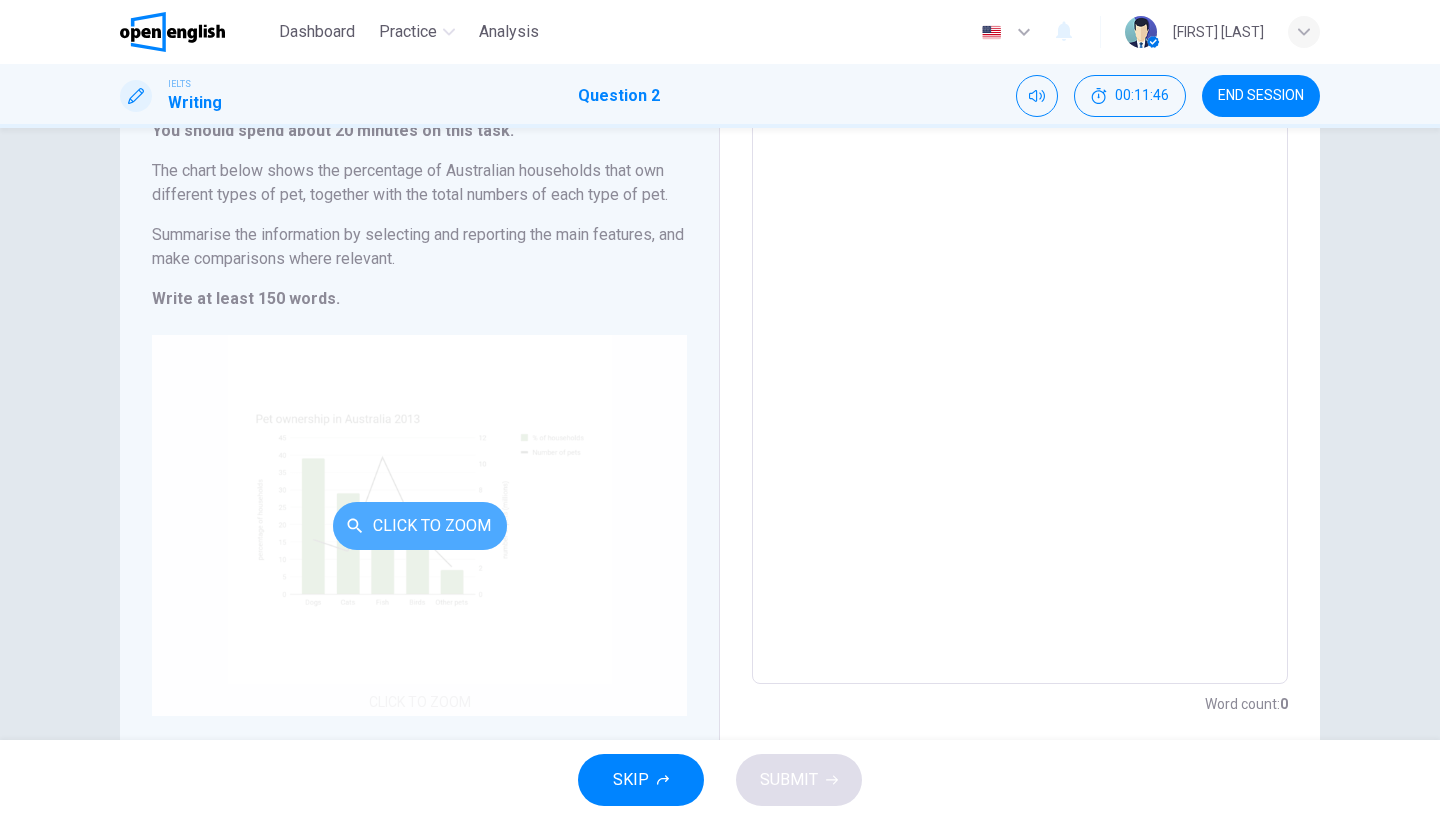 click on "Click to Zoom" at bounding box center [420, 526] 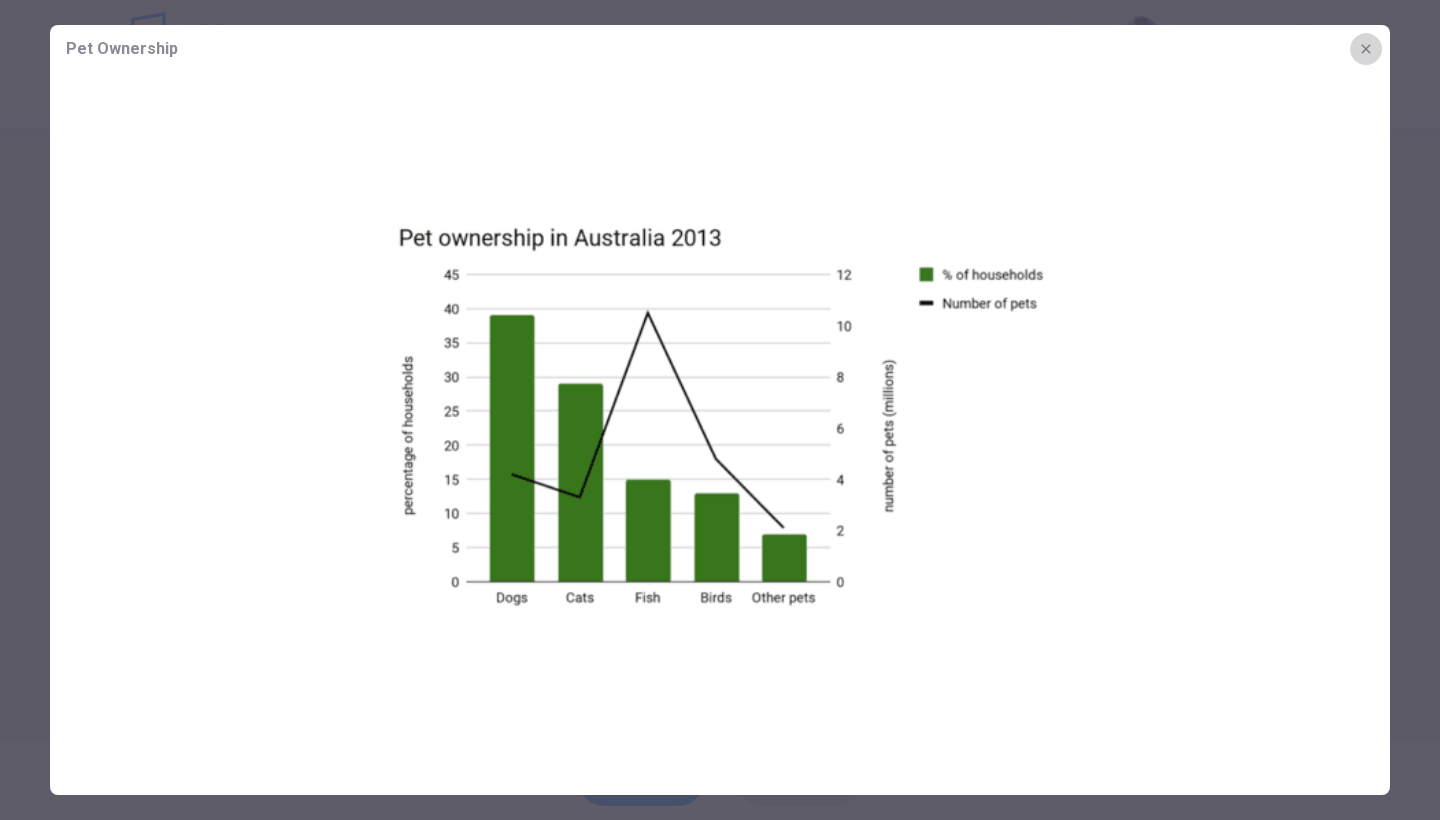 click at bounding box center (1366, 49) 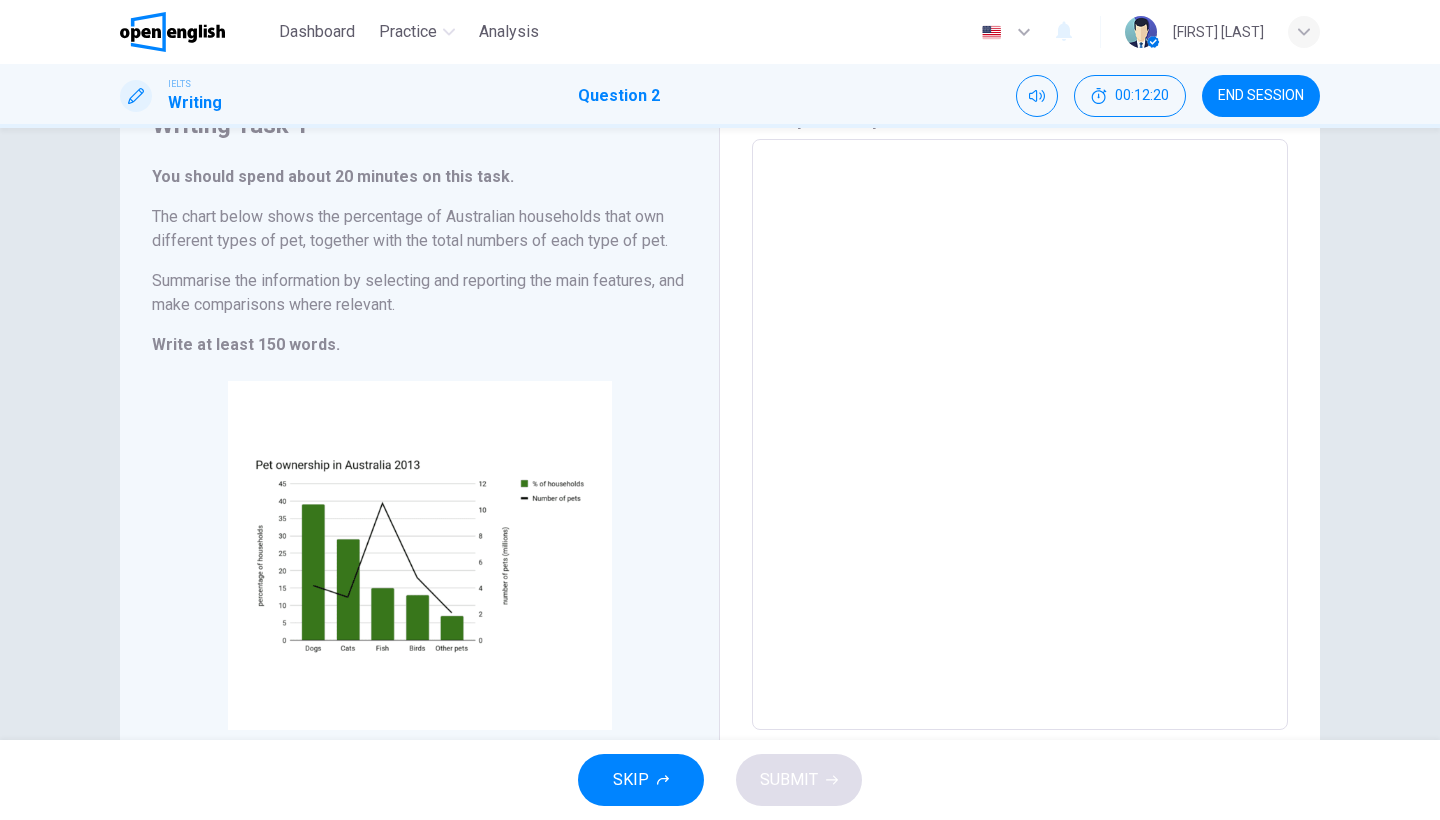 scroll, scrollTop: 113, scrollLeft: 0, axis: vertical 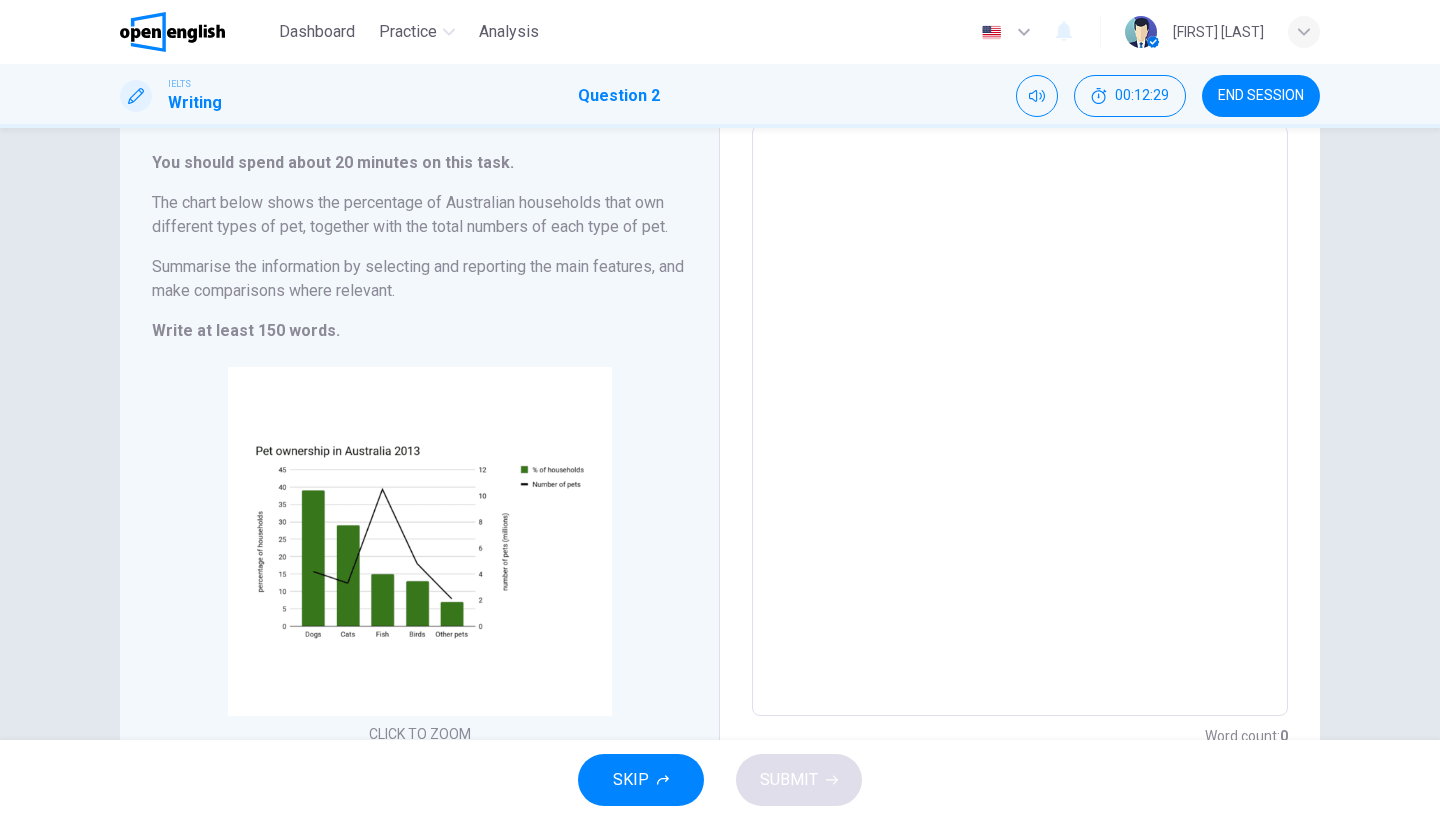 click on "SKIP SUBMIT" at bounding box center [720, 780] 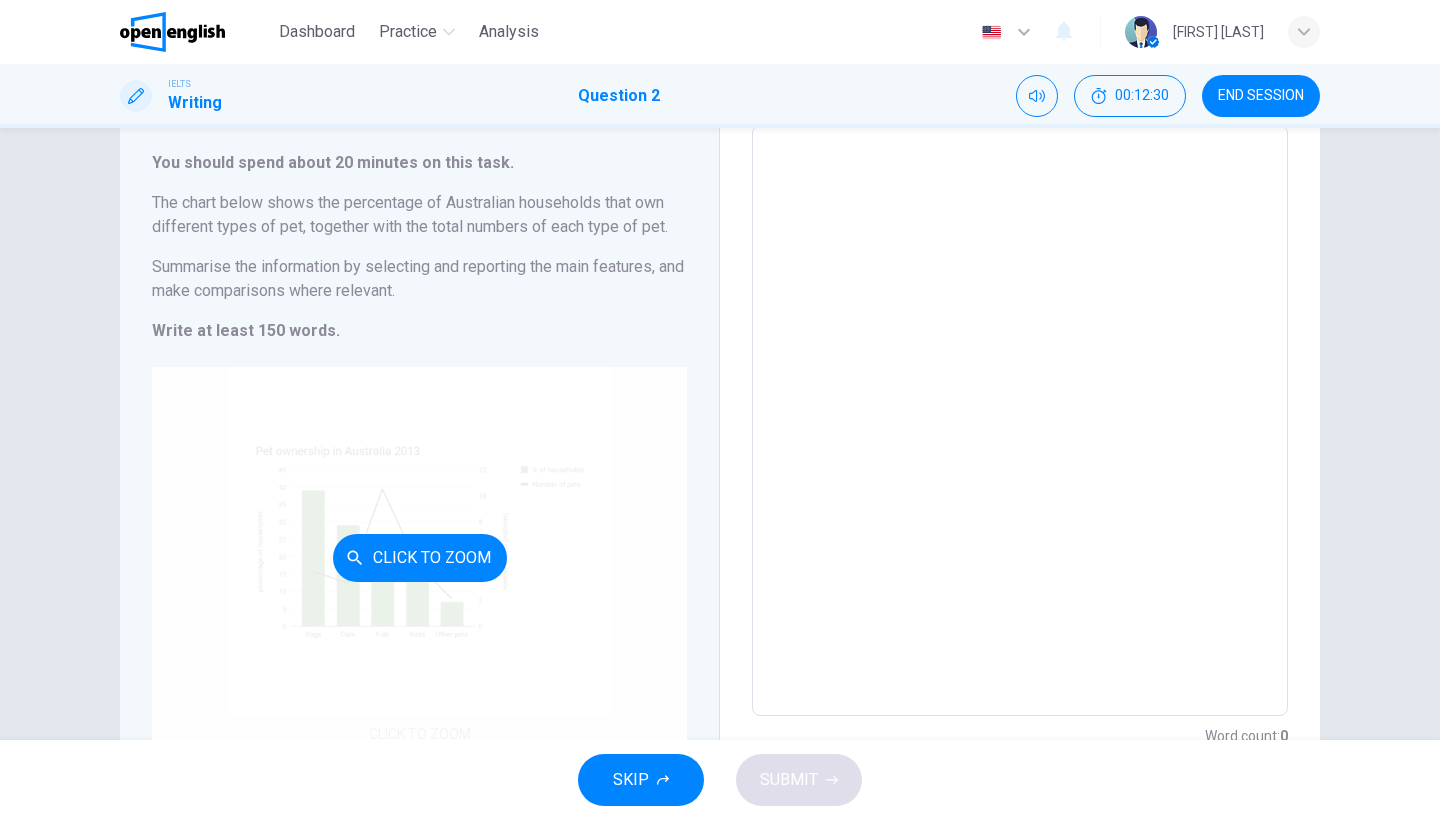 click on "Click to Zoom" at bounding box center [419, 557] 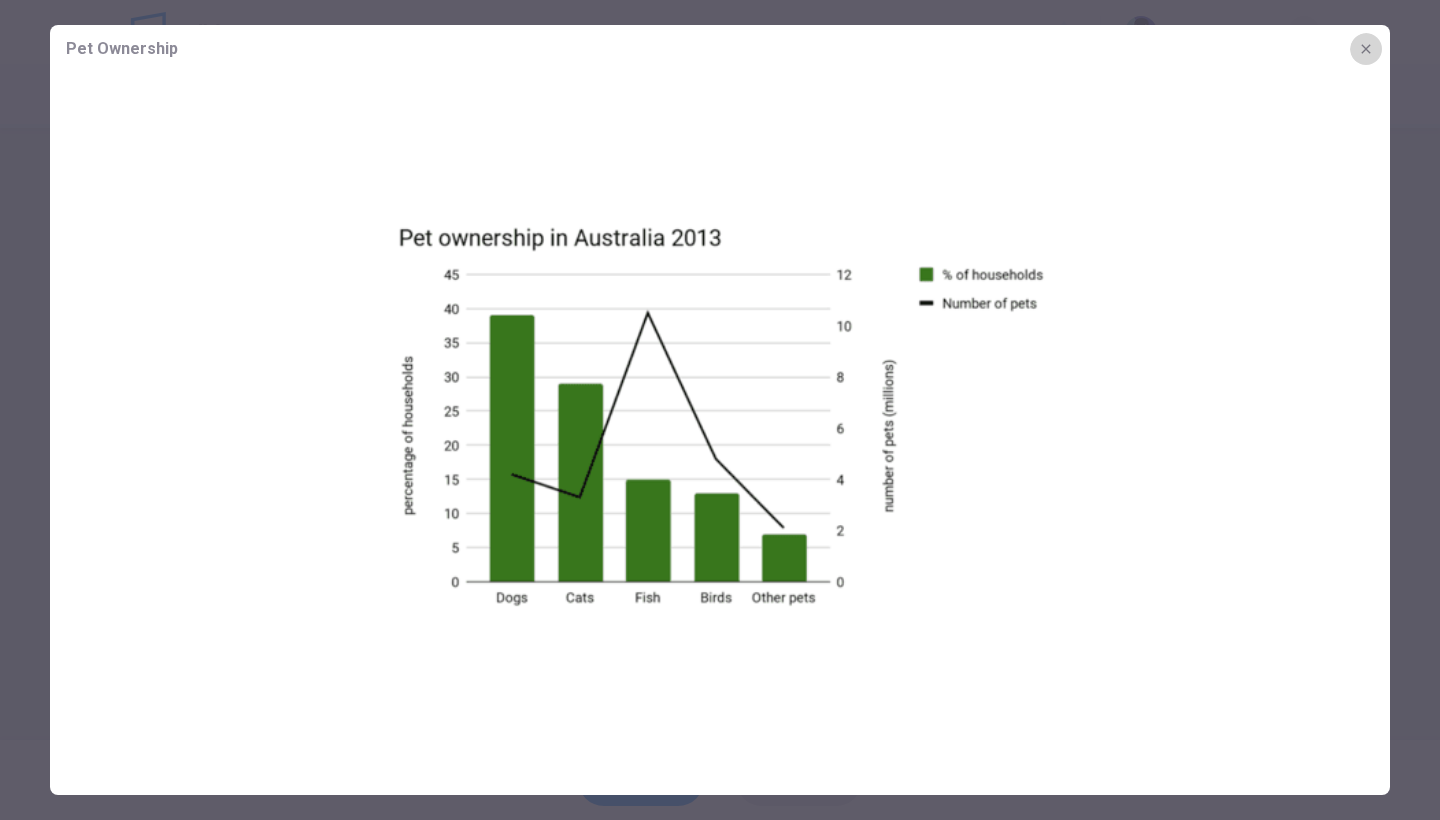 click at bounding box center (1366, 49) 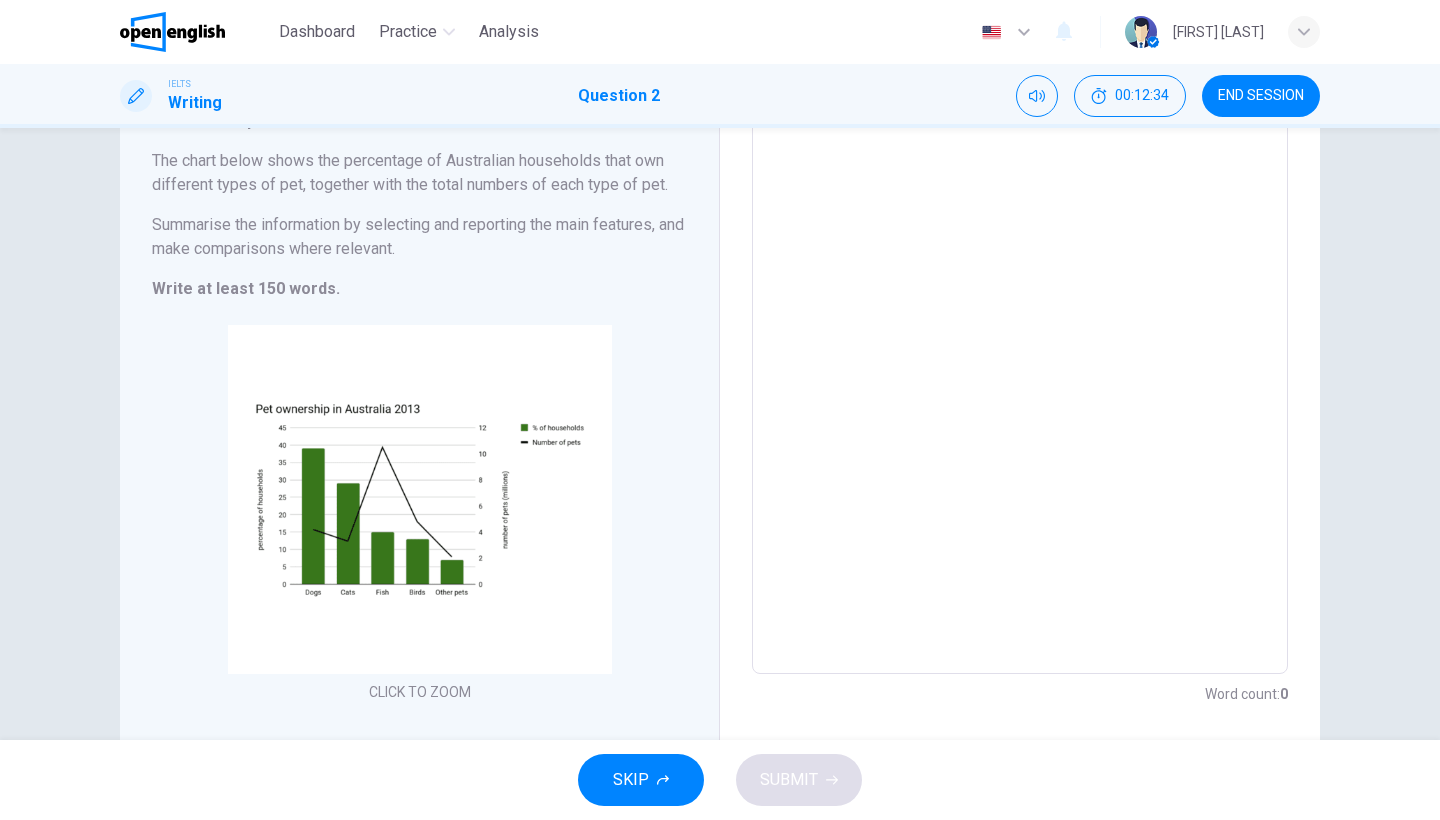 click at bounding box center (1020, 379) 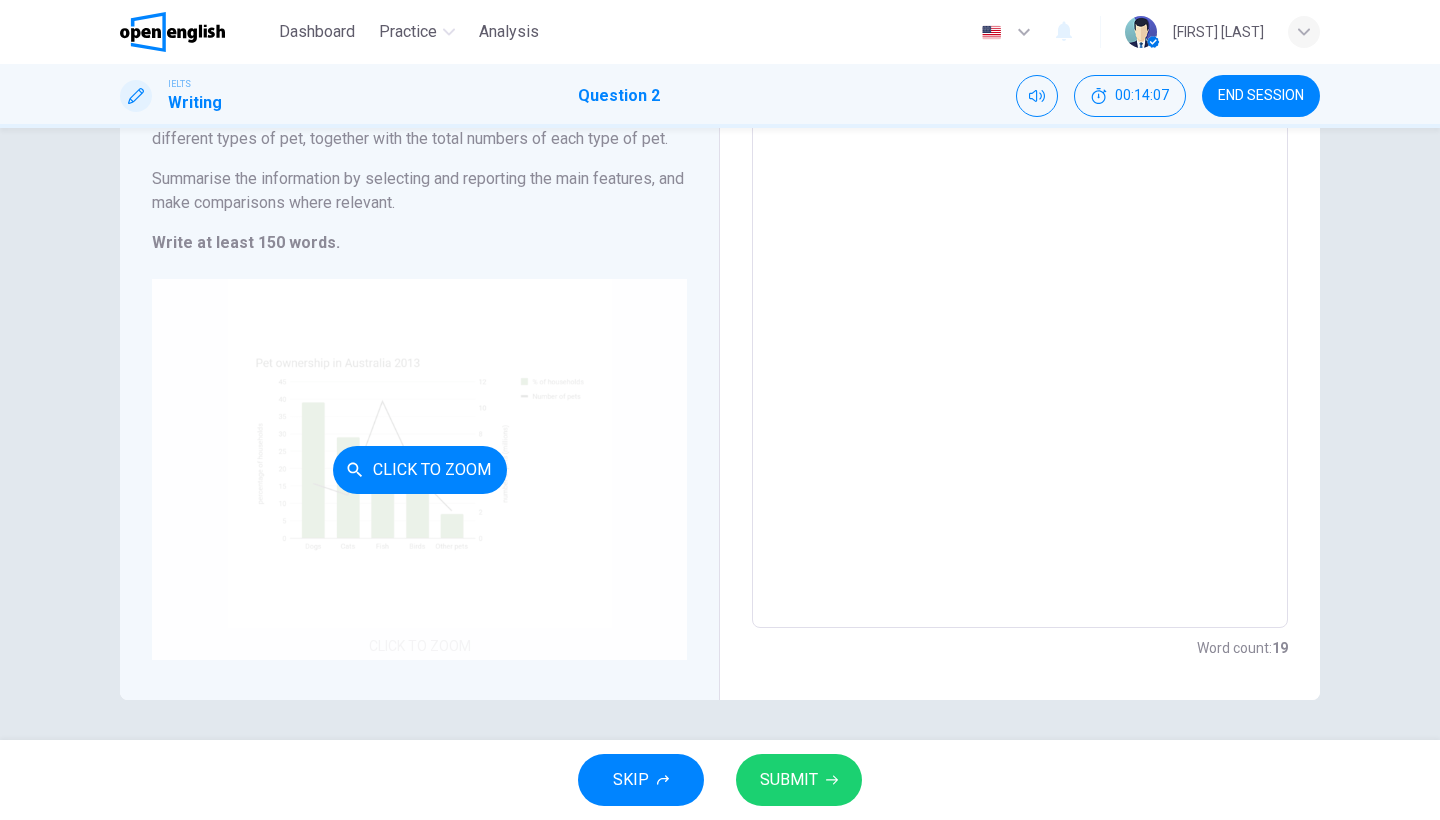 click on "Click to Zoom" at bounding box center [419, 469] 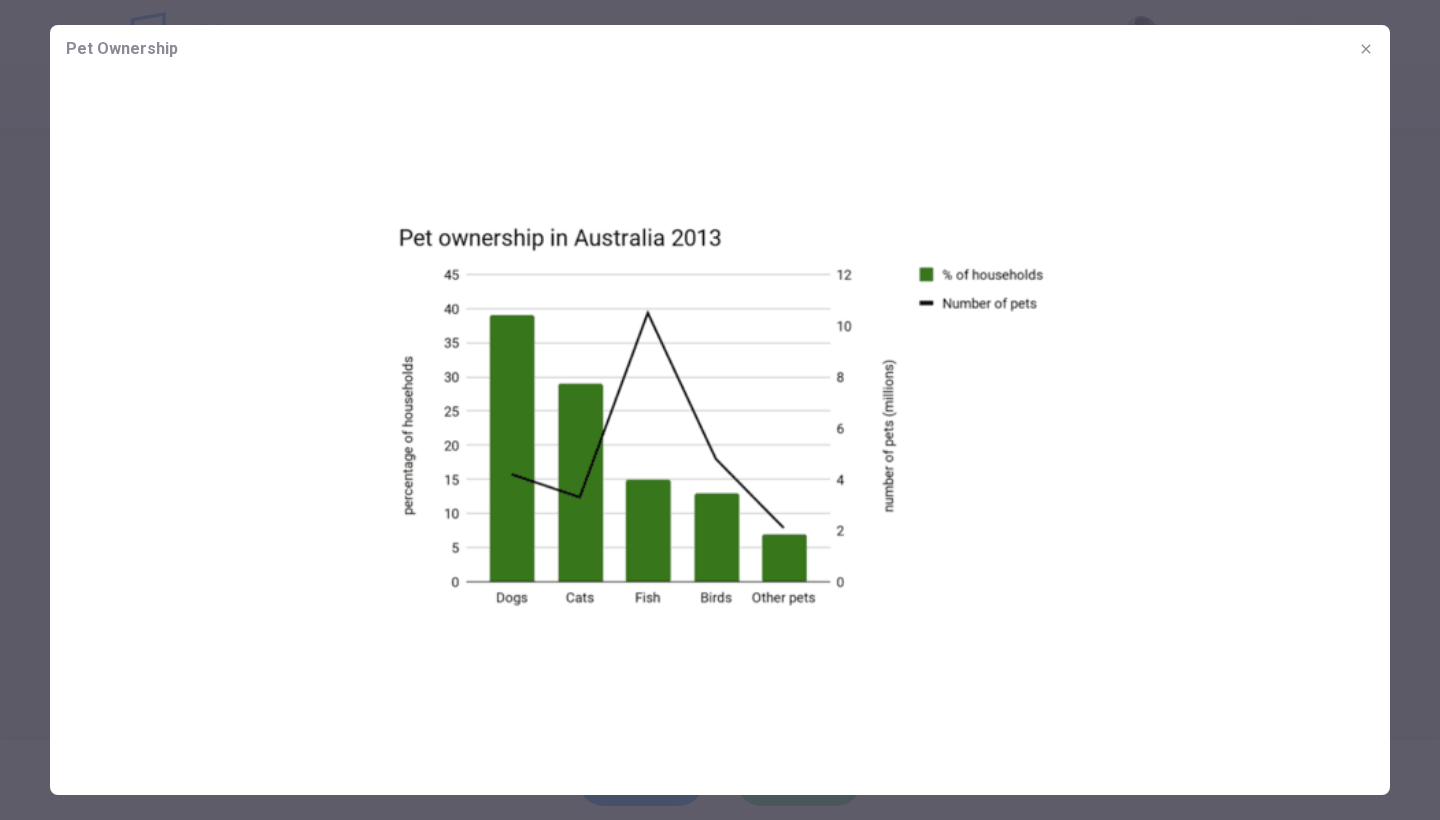 scroll, scrollTop: 201, scrollLeft: 0, axis: vertical 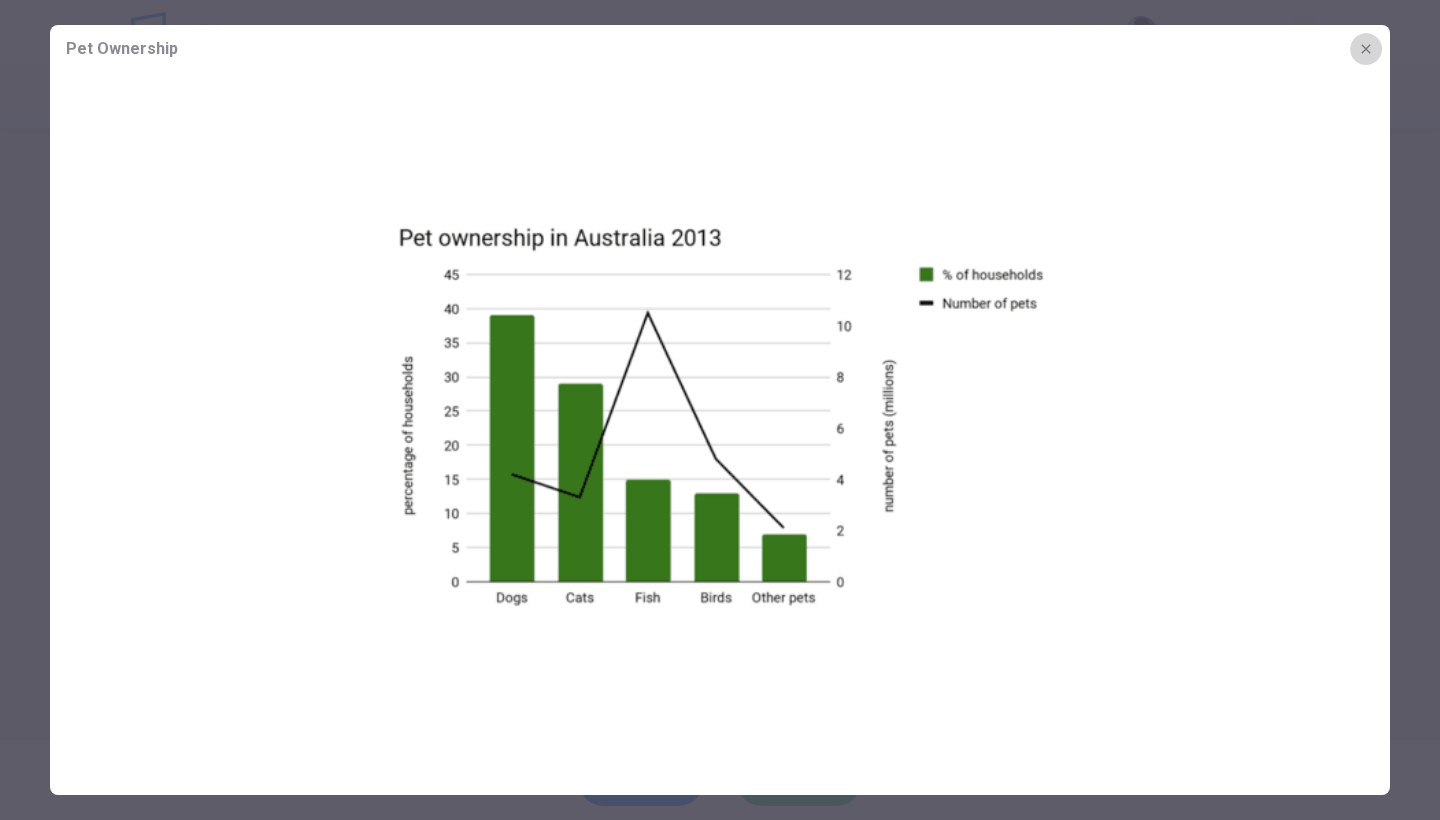 click at bounding box center [1366, 49] 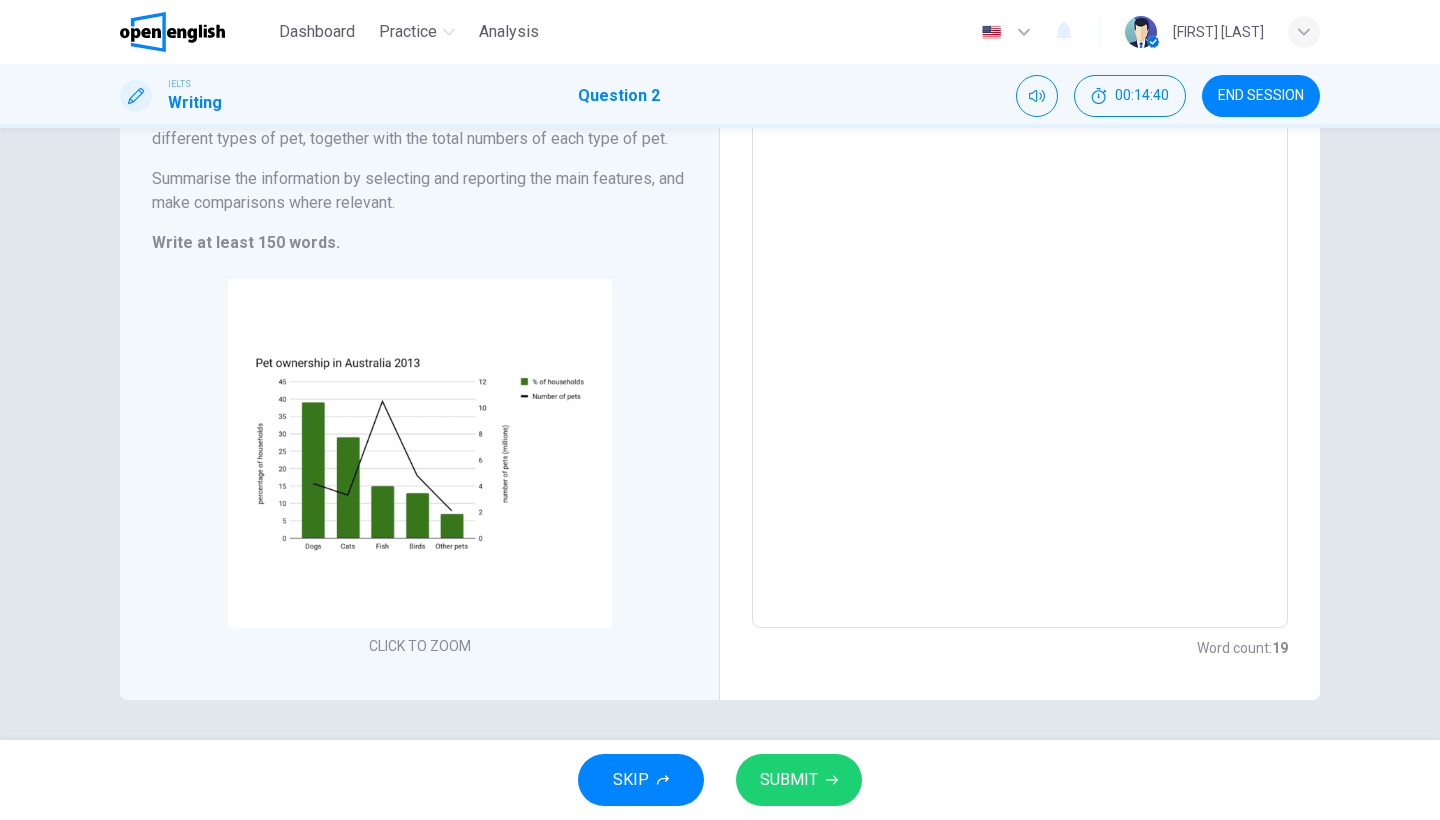 scroll, scrollTop: 71, scrollLeft: 0, axis: vertical 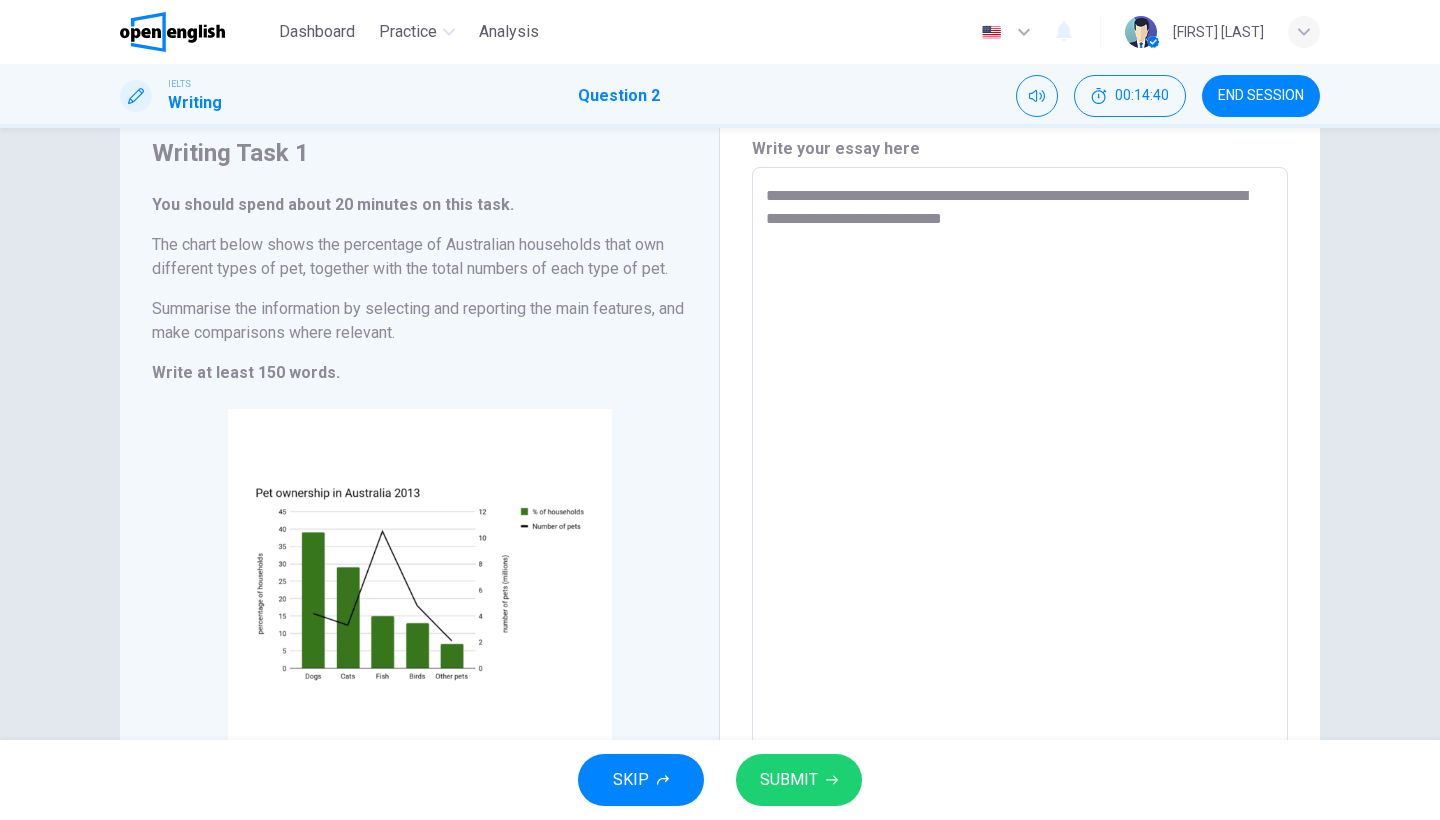click on "**********" at bounding box center [1020, 463] 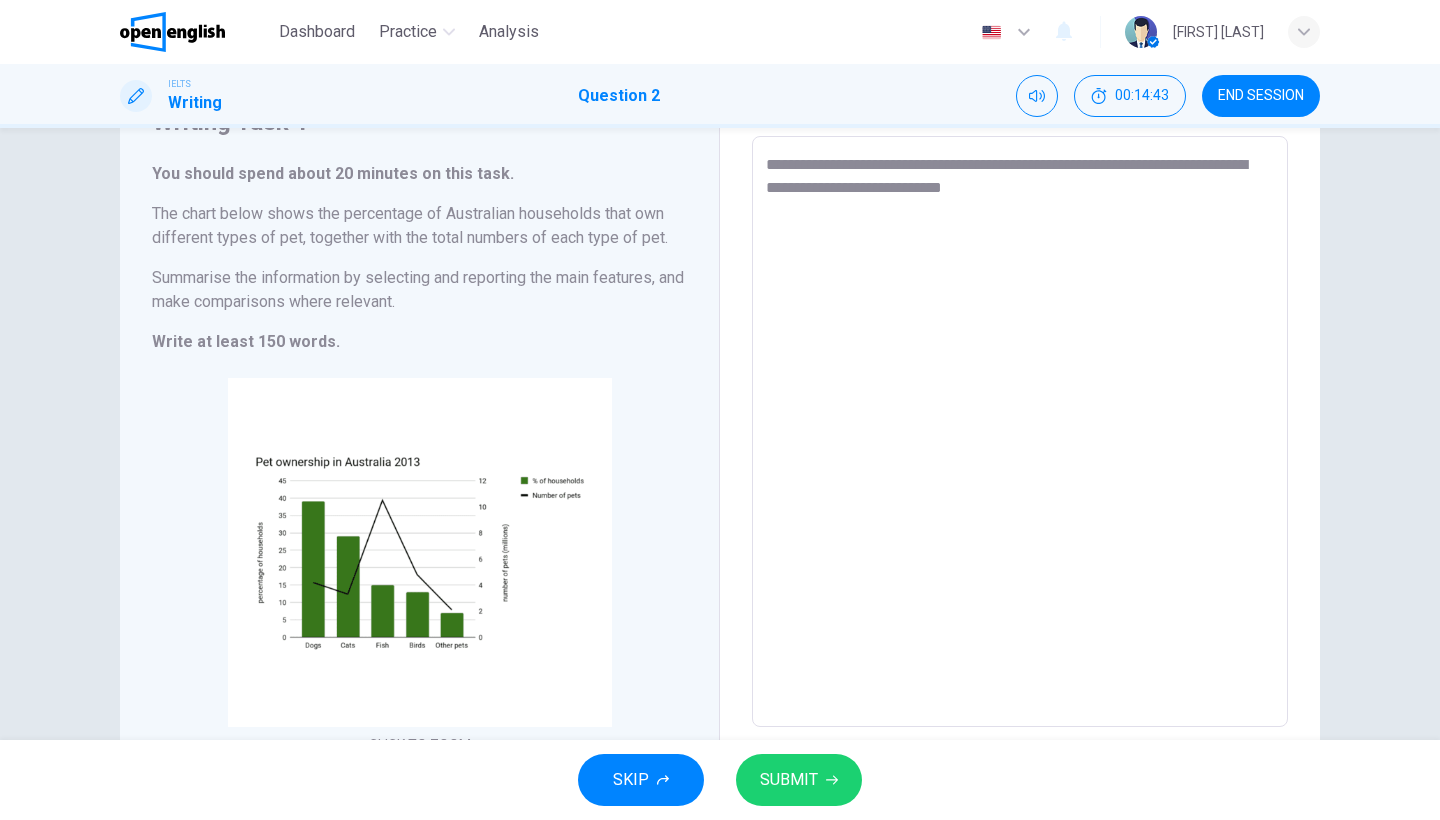 scroll, scrollTop: 103, scrollLeft: 0, axis: vertical 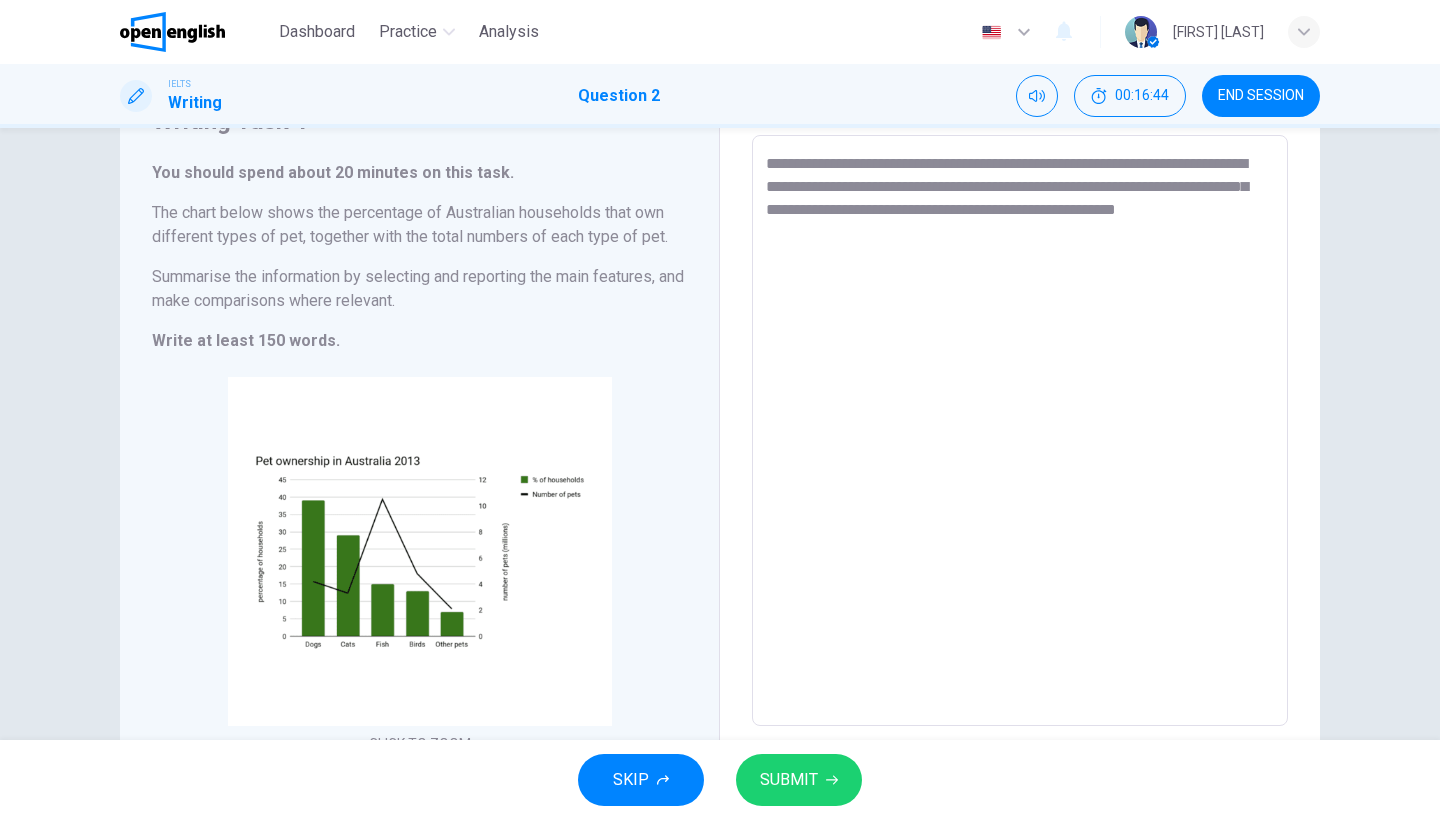 click on "**********" at bounding box center [1020, 431] 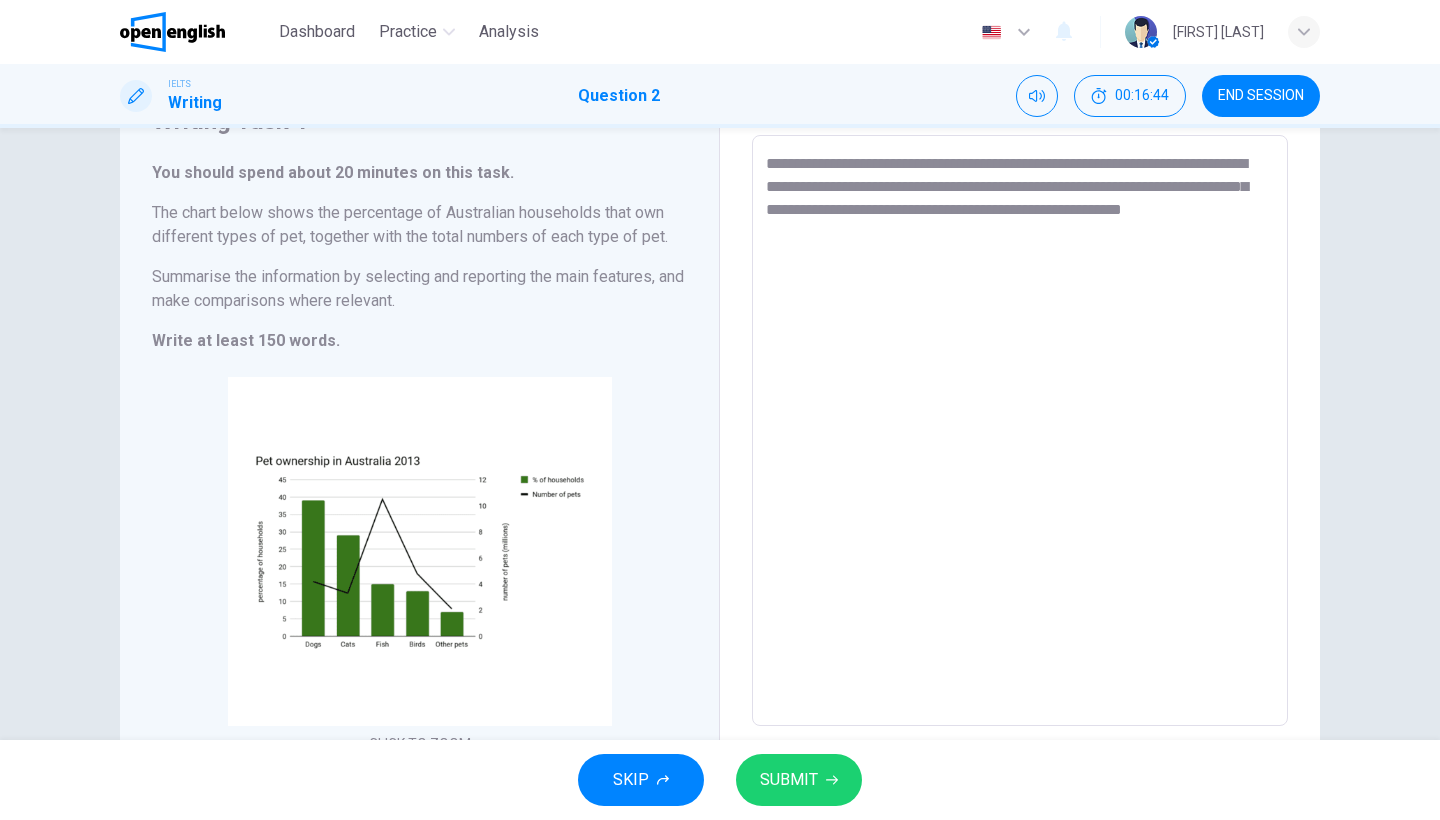 click on "**********" at bounding box center (1020, 431) 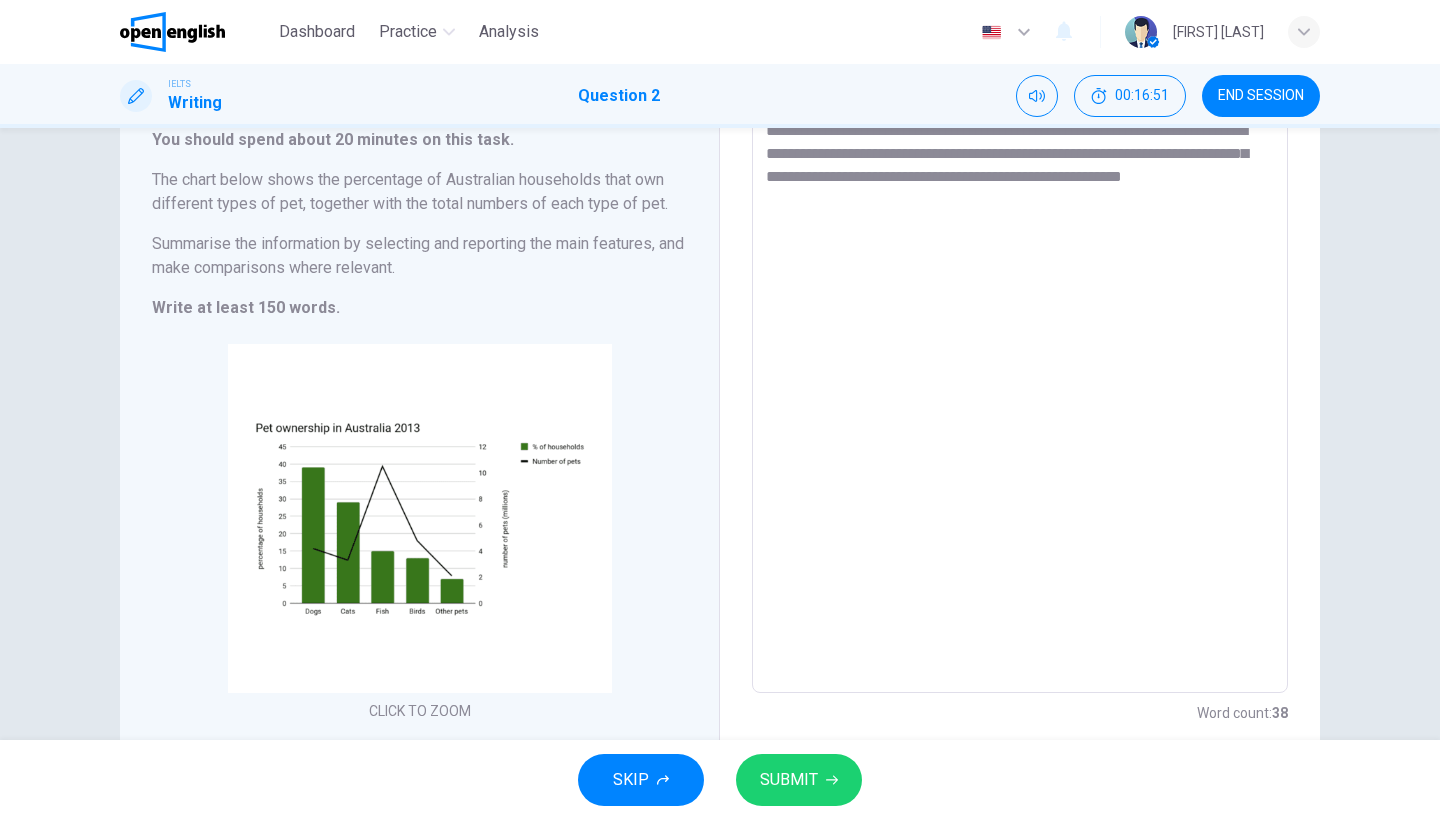 scroll, scrollTop: 137, scrollLeft: 0, axis: vertical 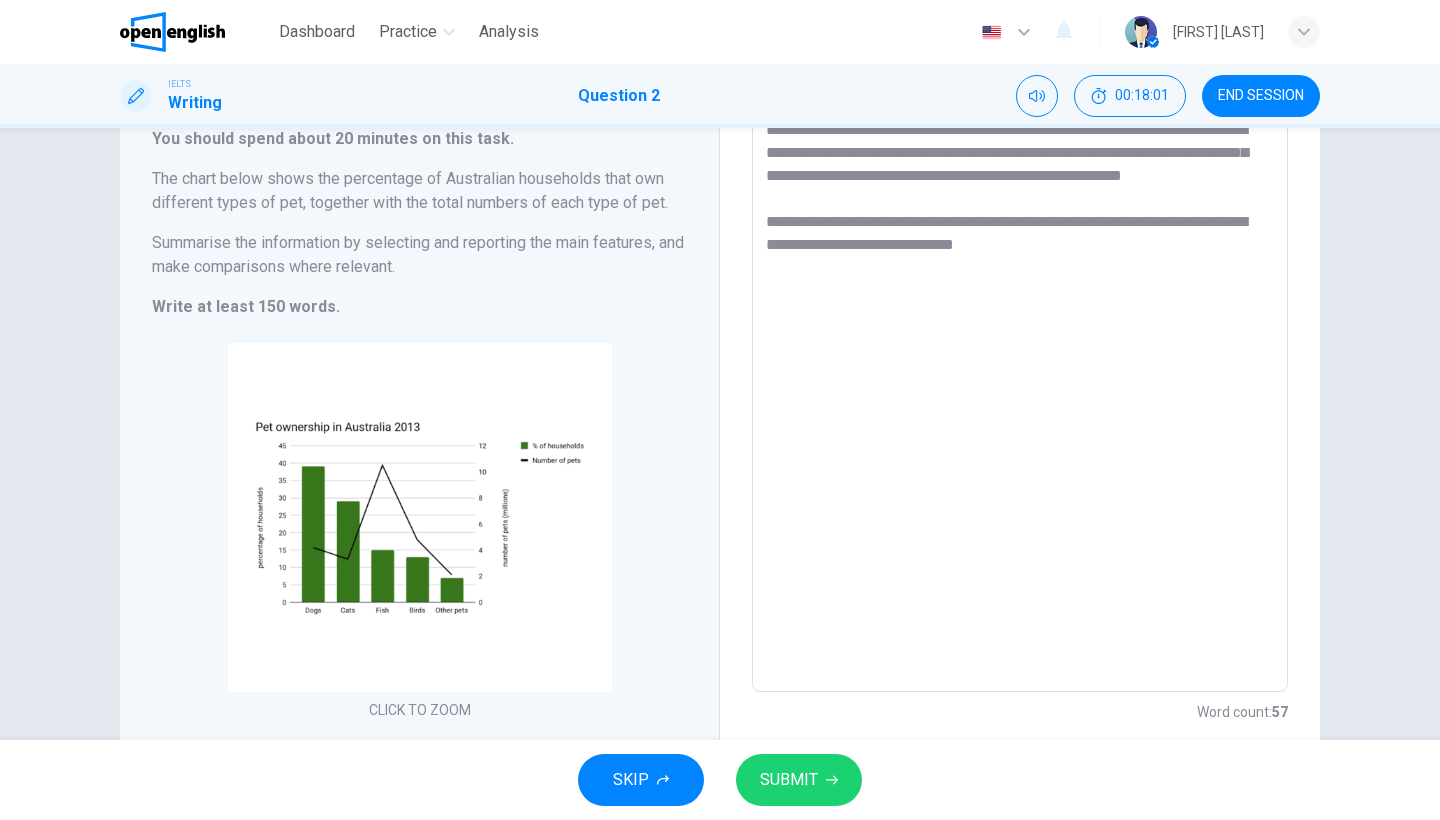 click on "**********" at bounding box center (1020, 397) 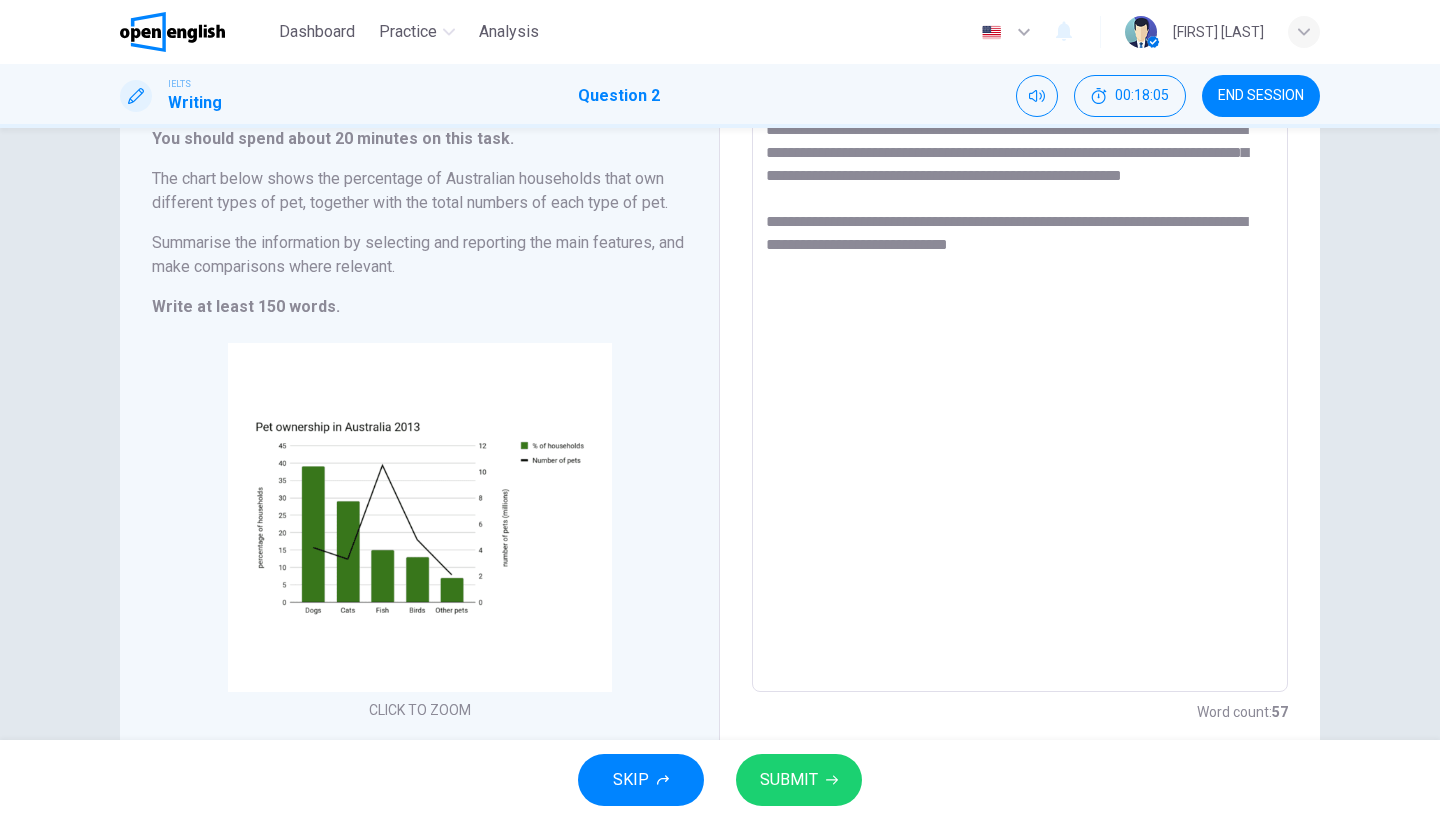 click on "**********" at bounding box center [1020, 397] 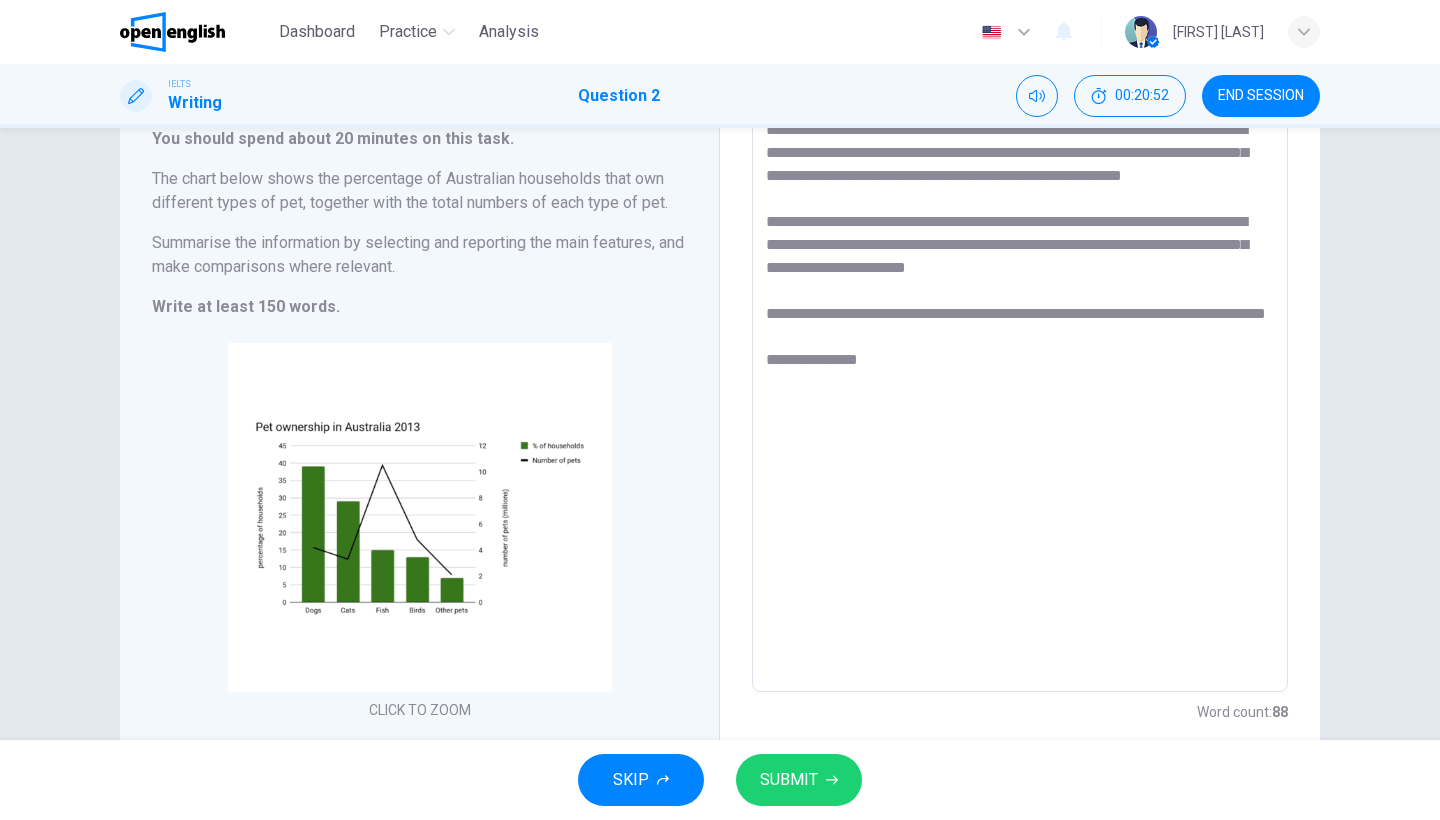 click on "**********" at bounding box center [1020, 397] 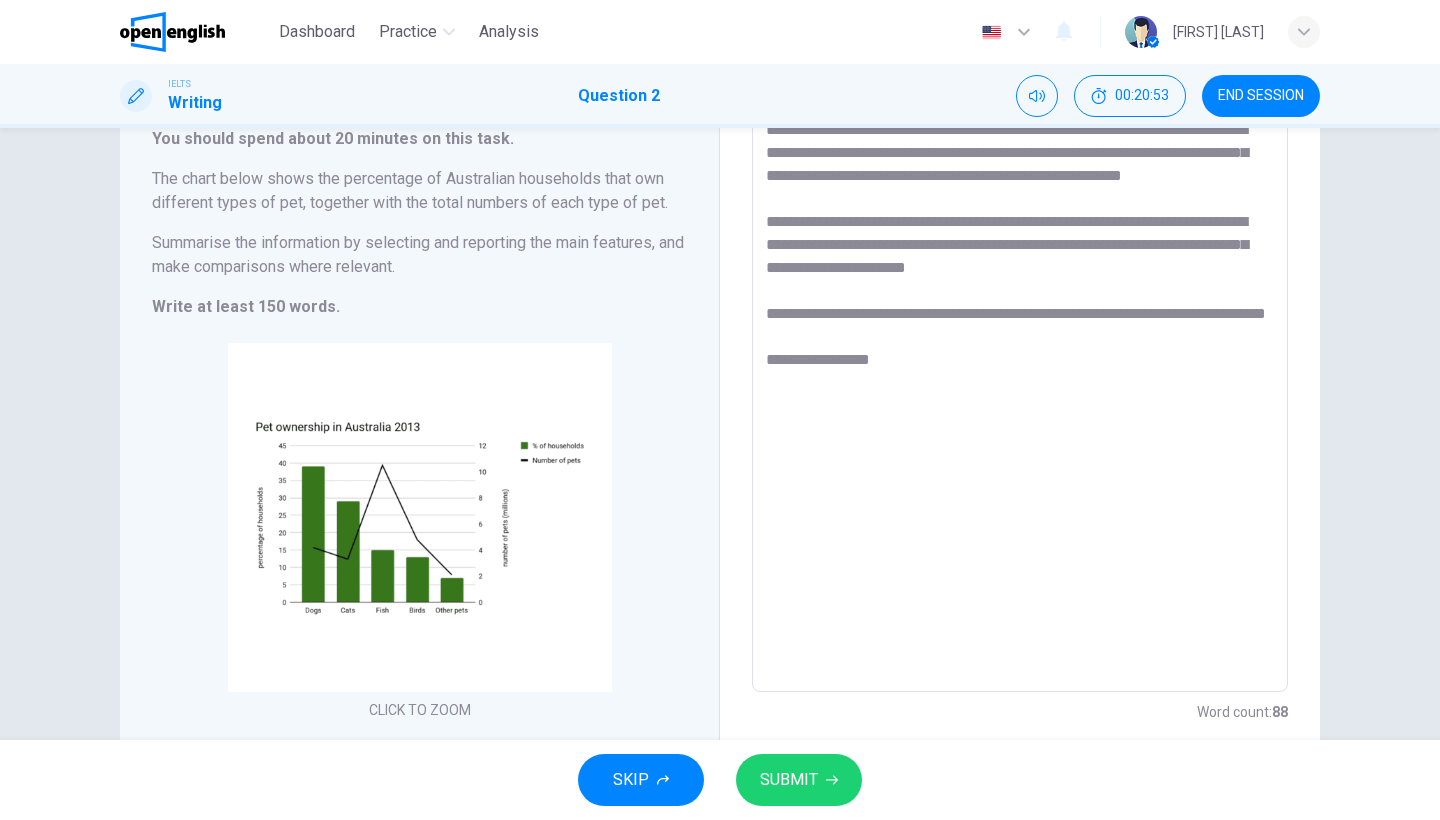 click on "**********" at bounding box center [1020, 397] 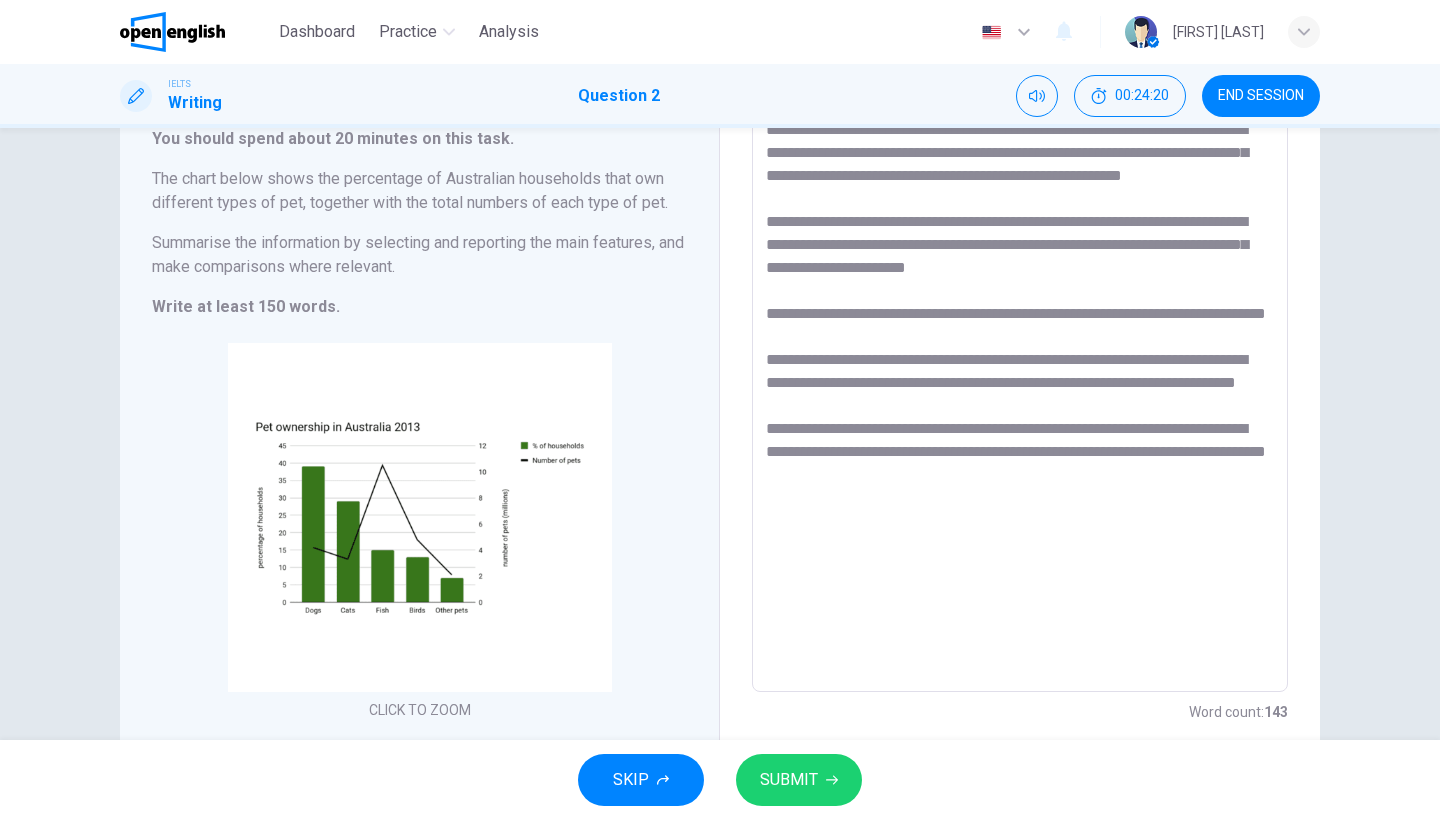 type on "**********" 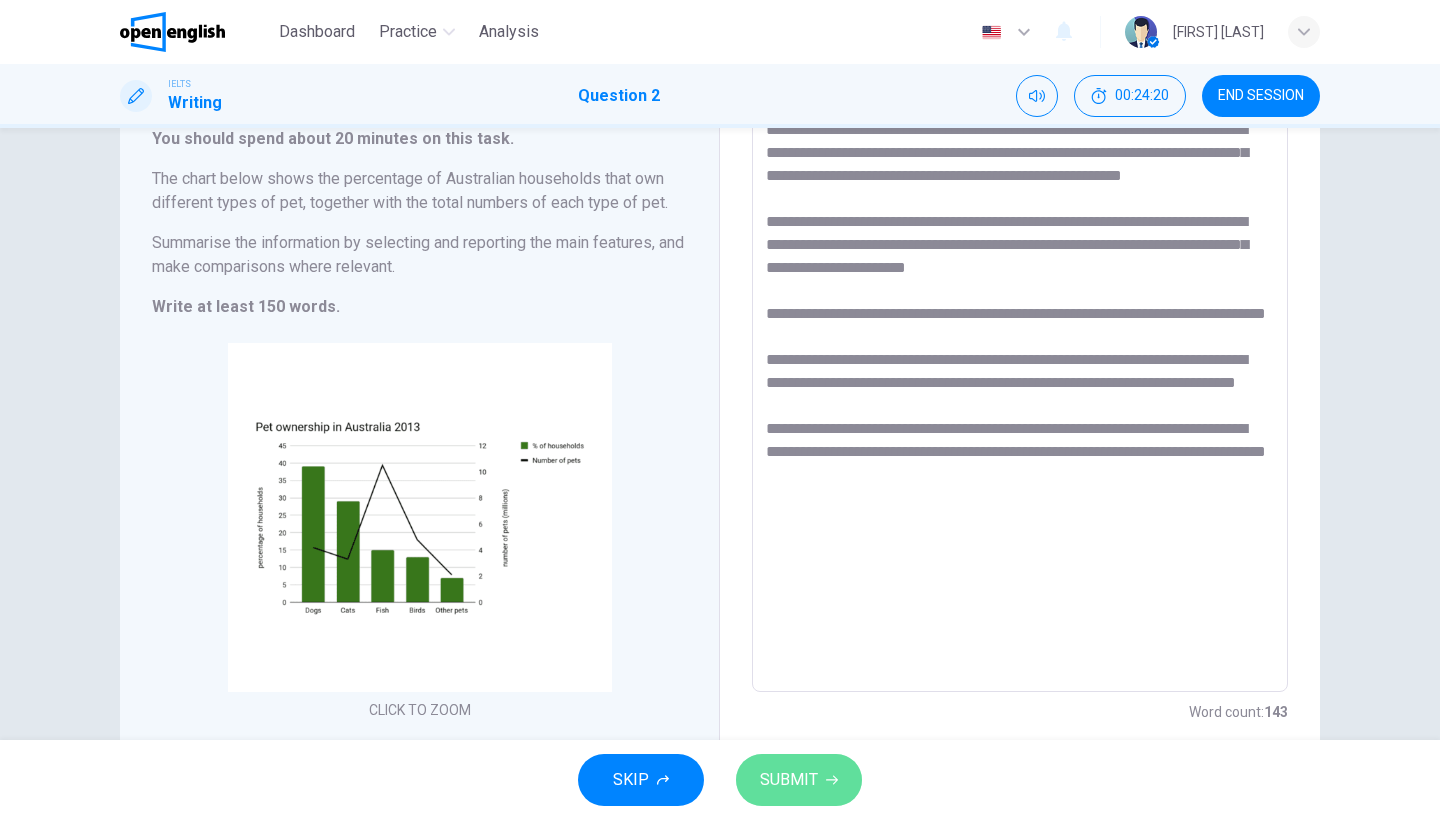click on "SUBMIT" at bounding box center [789, 780] 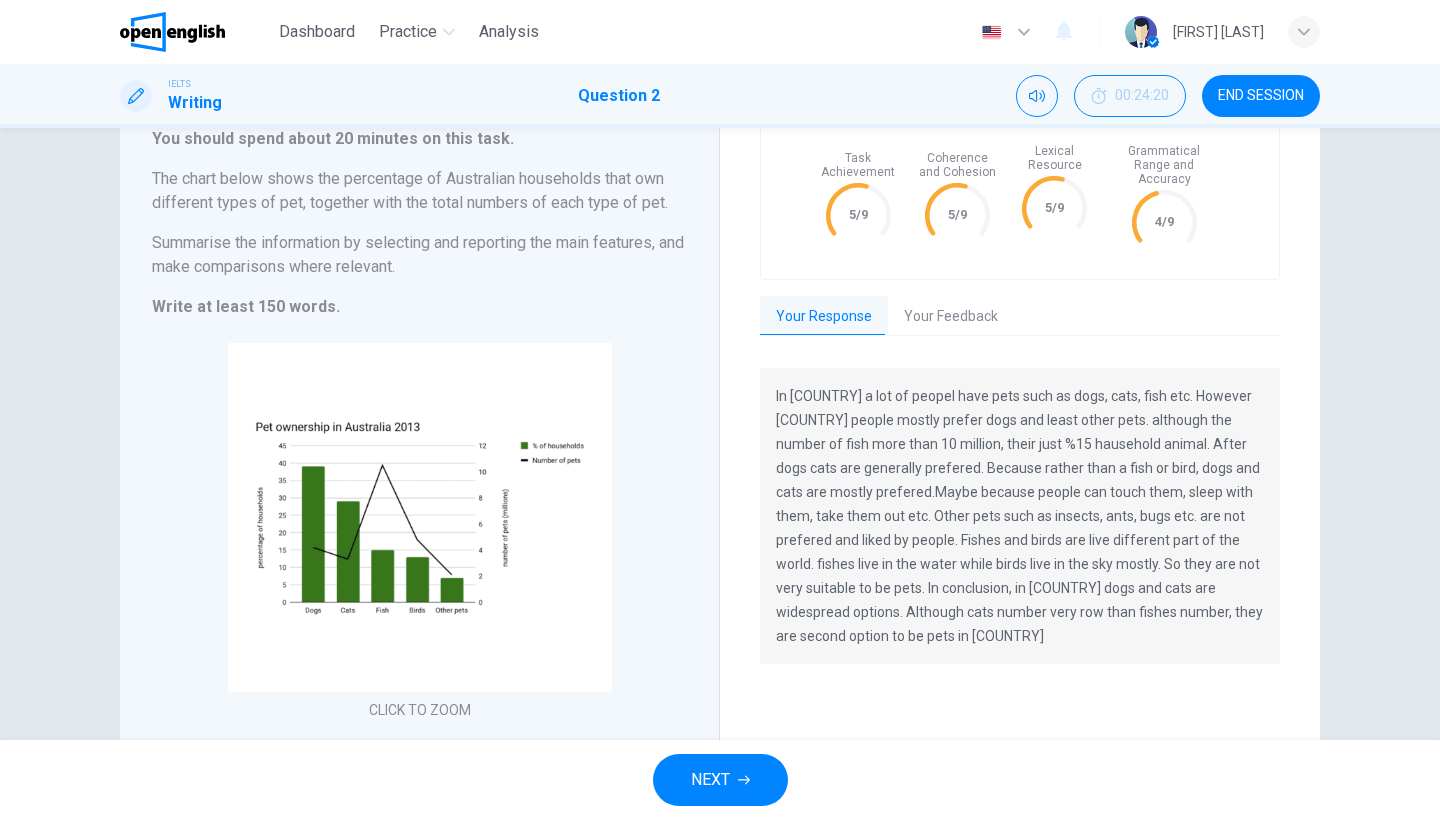 click on "Your Feedback" at bounding box center [951, 317] 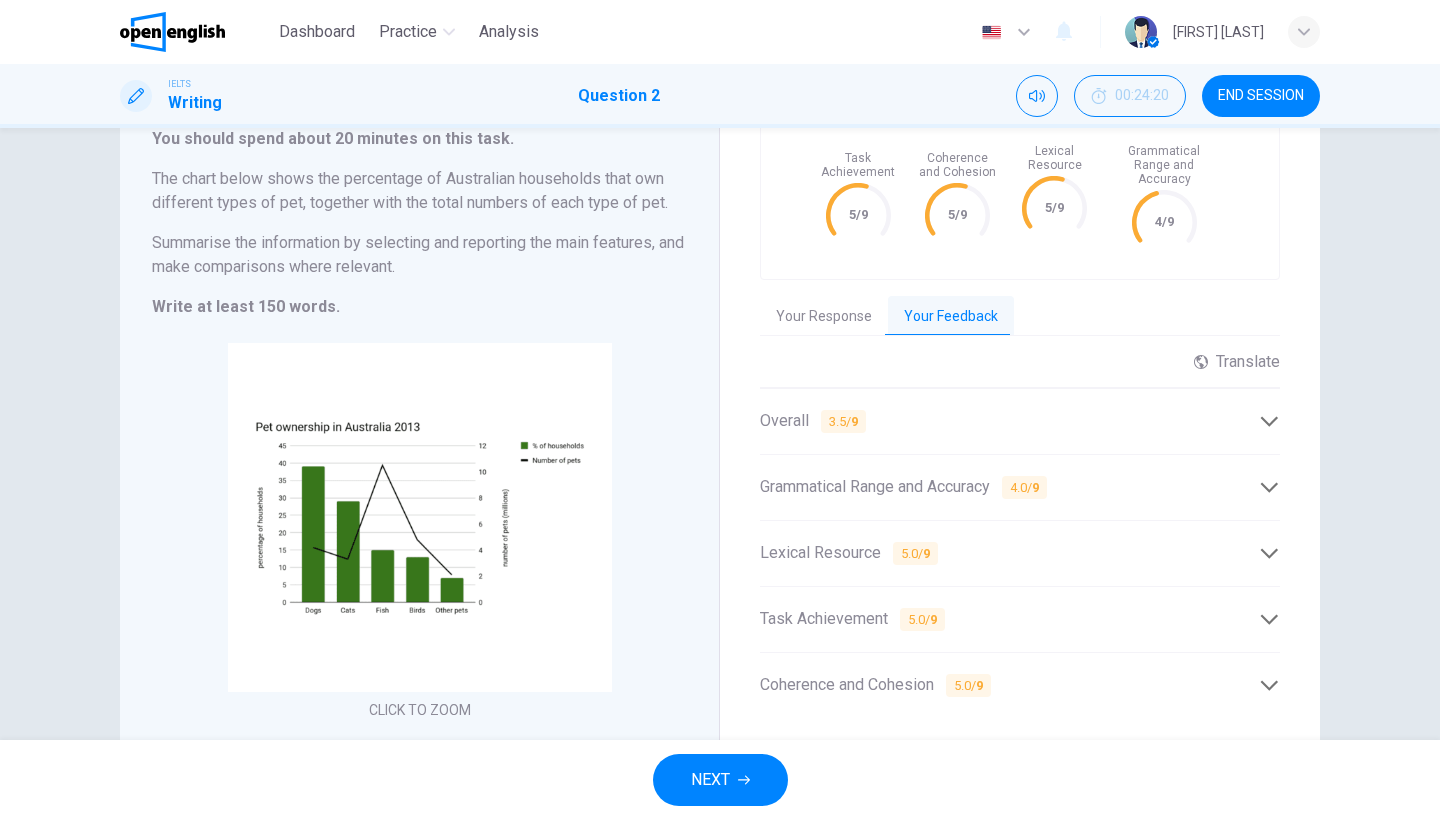 scroll, scrollTop: 223, scrollLeft: 0, axis: vertical 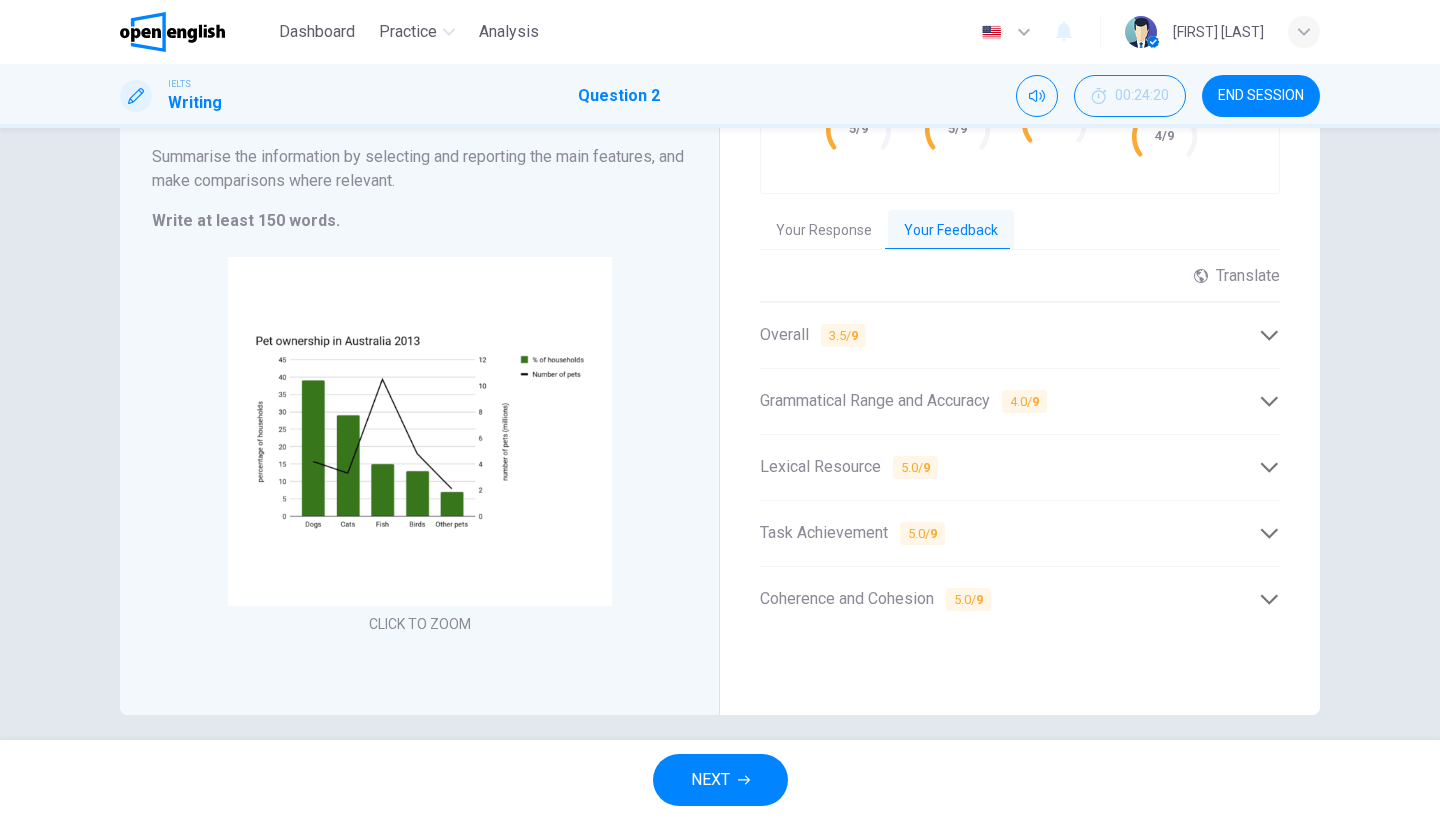 click on "Your Response" at bounding box center (824, 231) 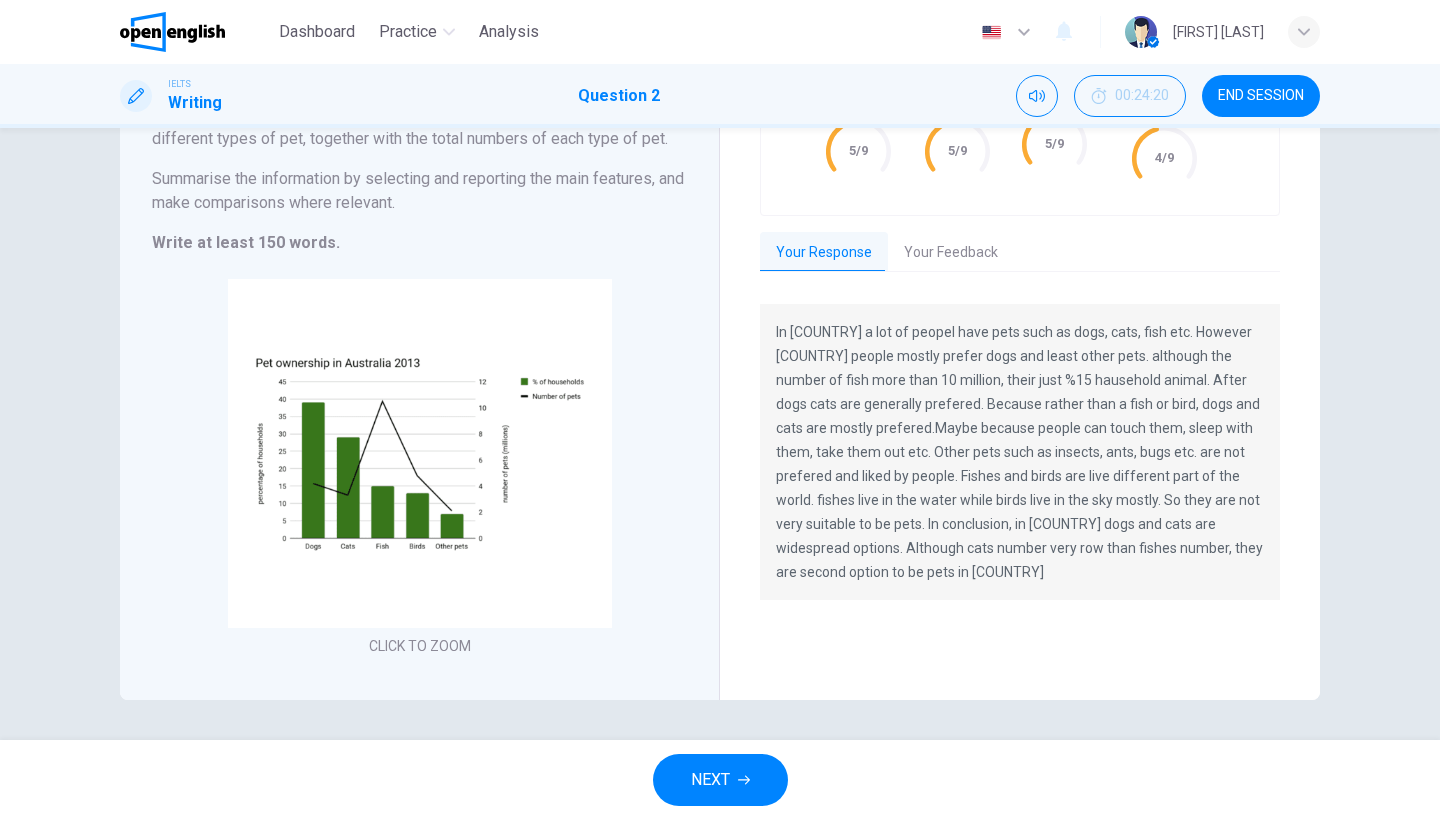 scroll, scrollTop: 201, scrollLeft: 0, axis: vertical 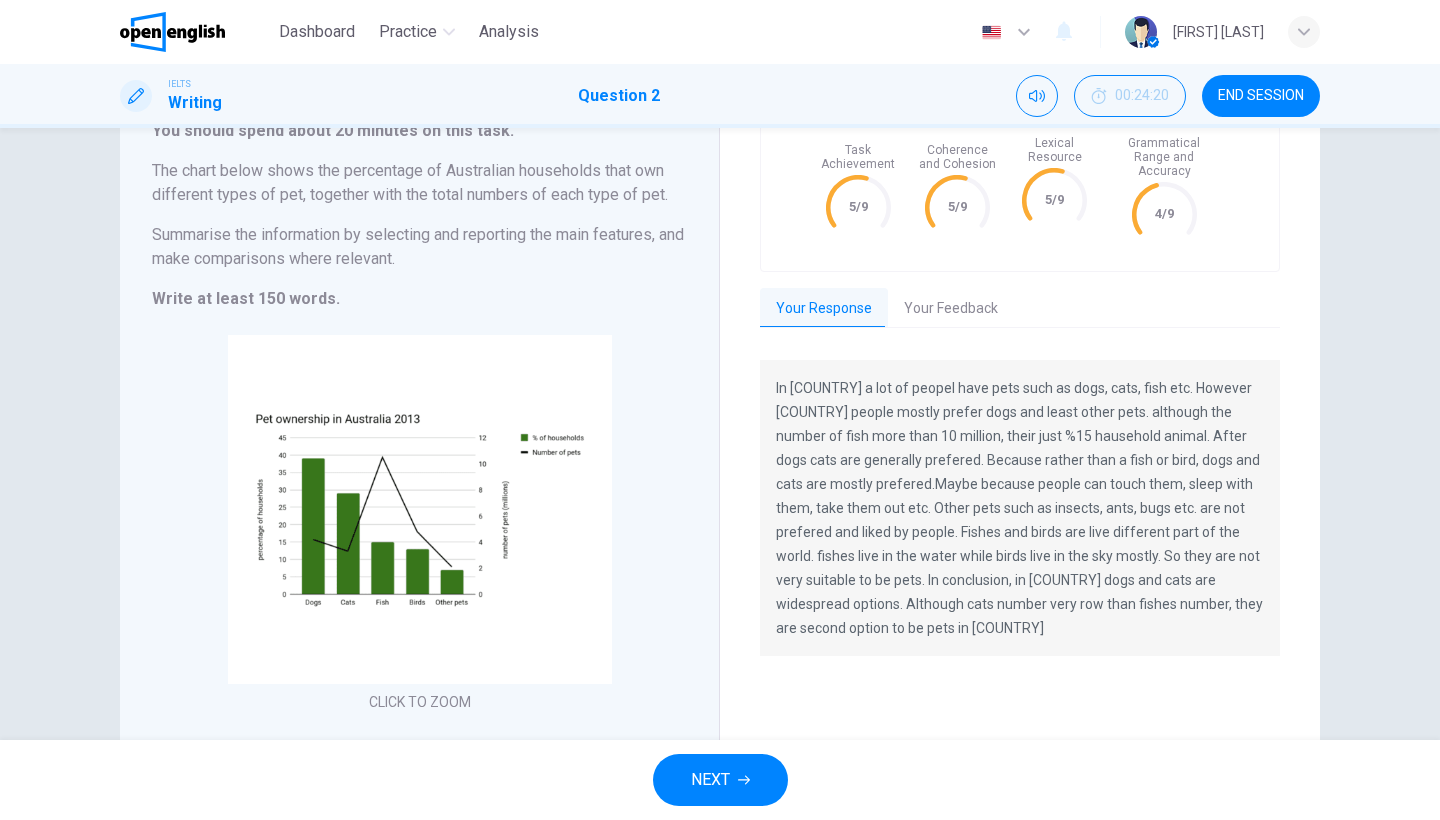 click on "END SESSION" at bounding box center [1261, 96] 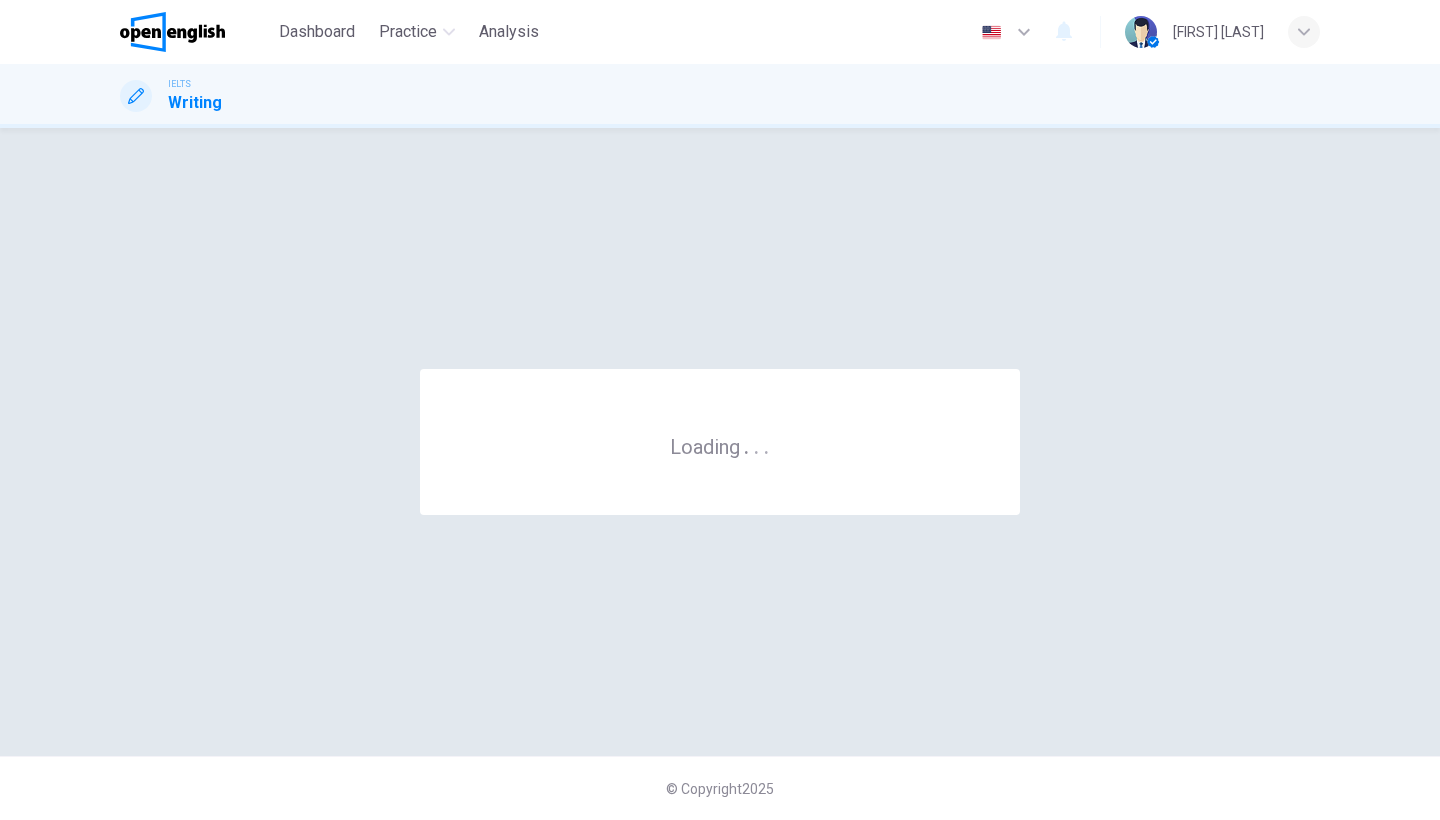 scroll, scrollTop: 0, scrollLeft: 0, axis: both 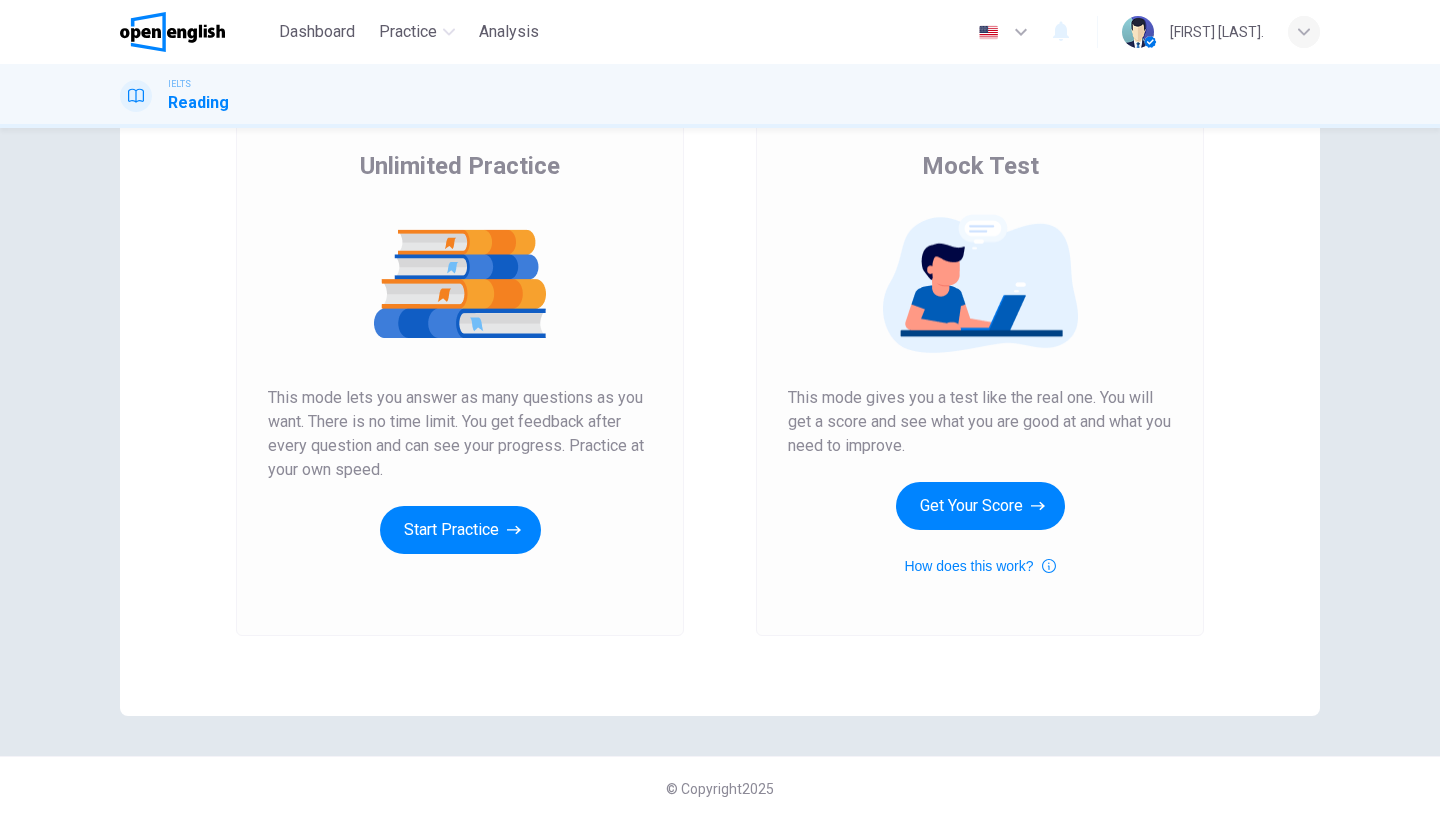click at bounding box center (1304, 32) 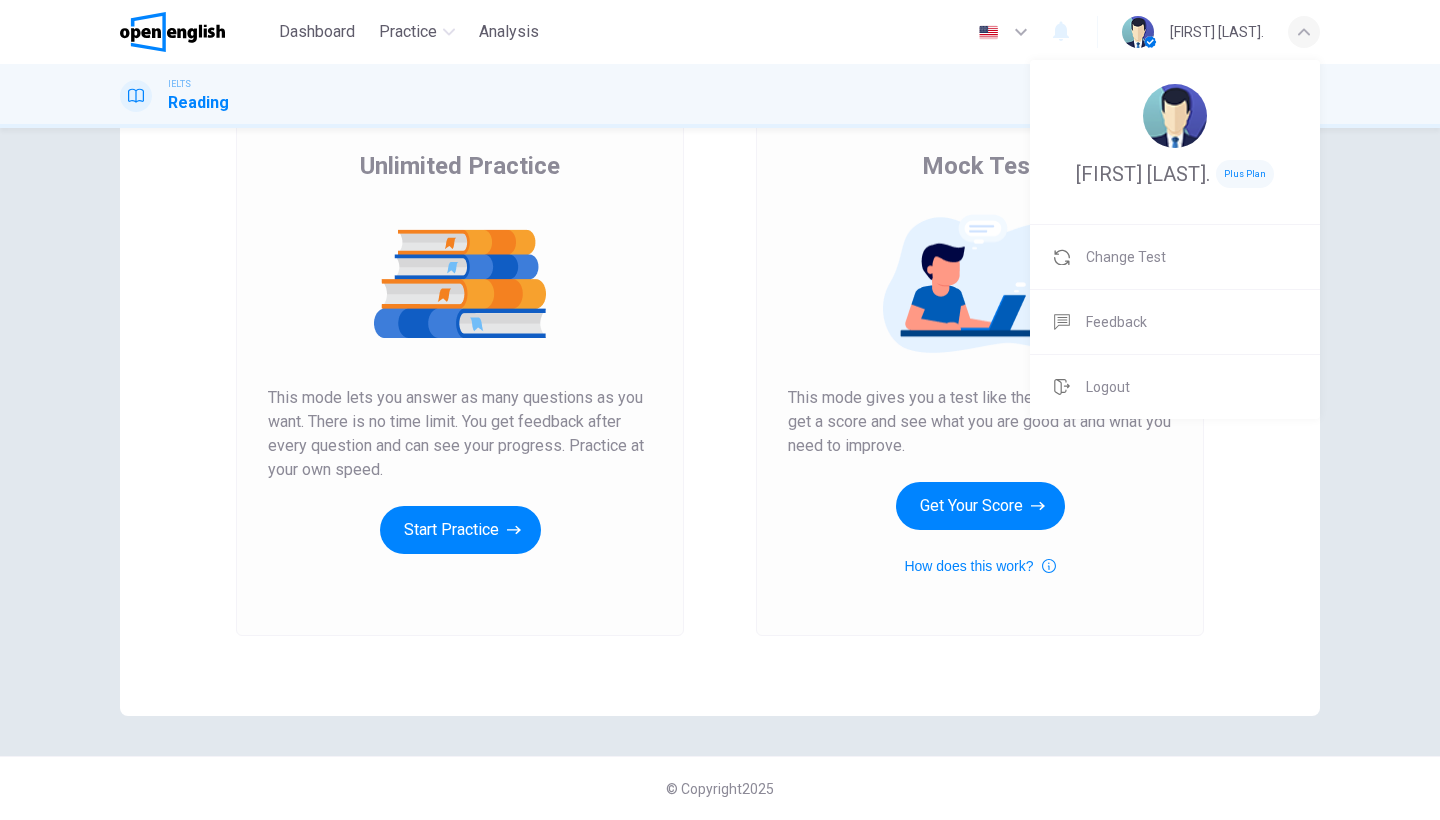 click on "Logout" at bounding box center (1175, 387) 